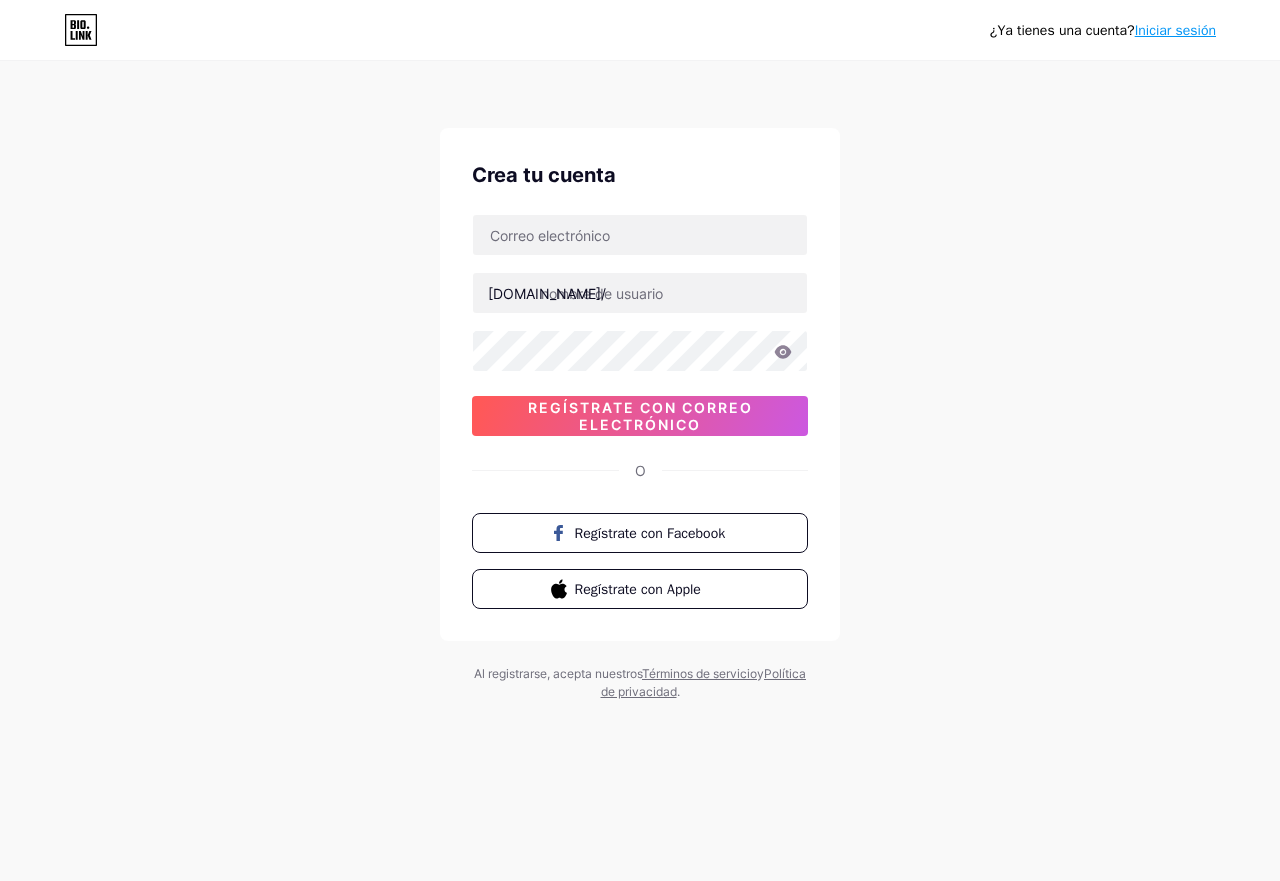 scroll, scrollTop: 0, scrollLeft: 0, axis: both 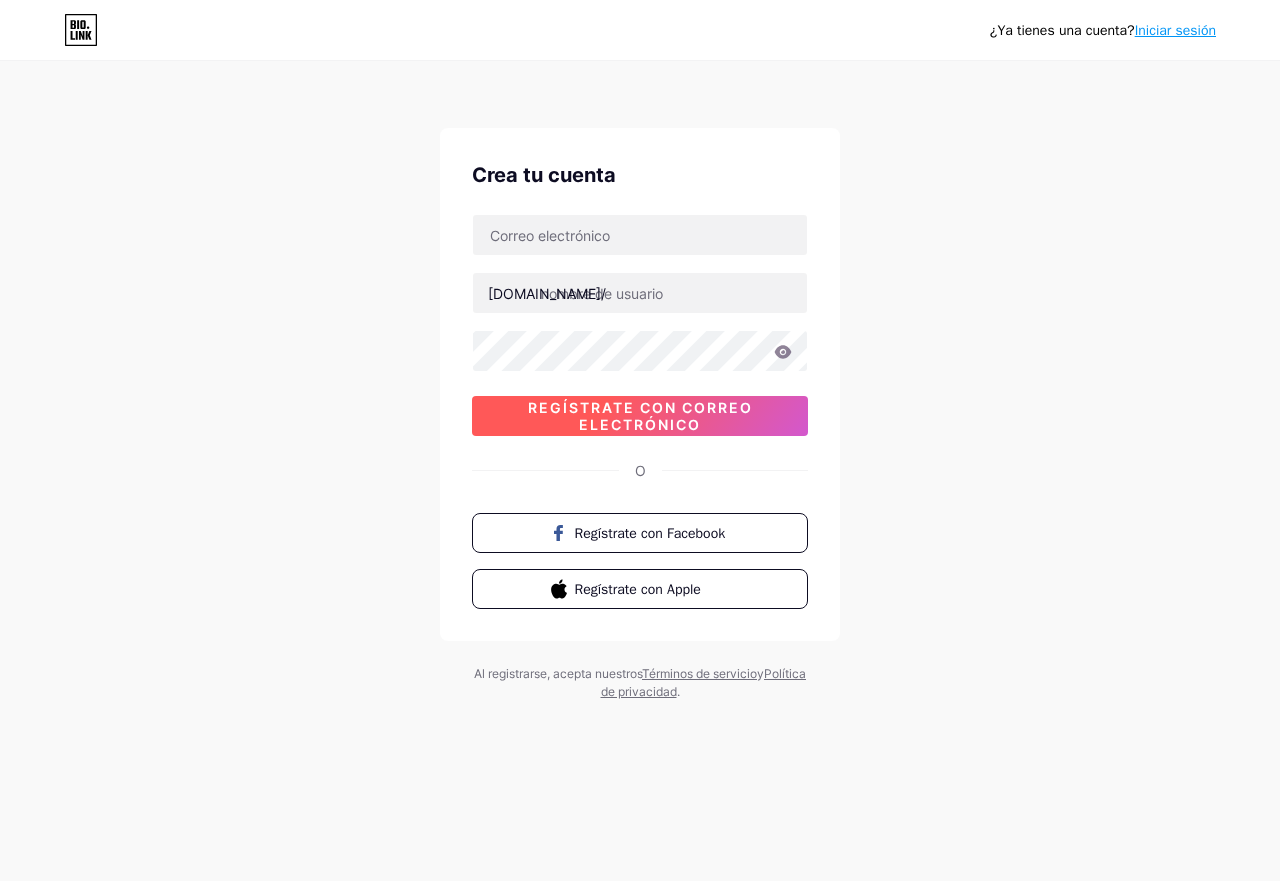 click on "Regístrate con correo electrónico" at bounding box center (640, 416) 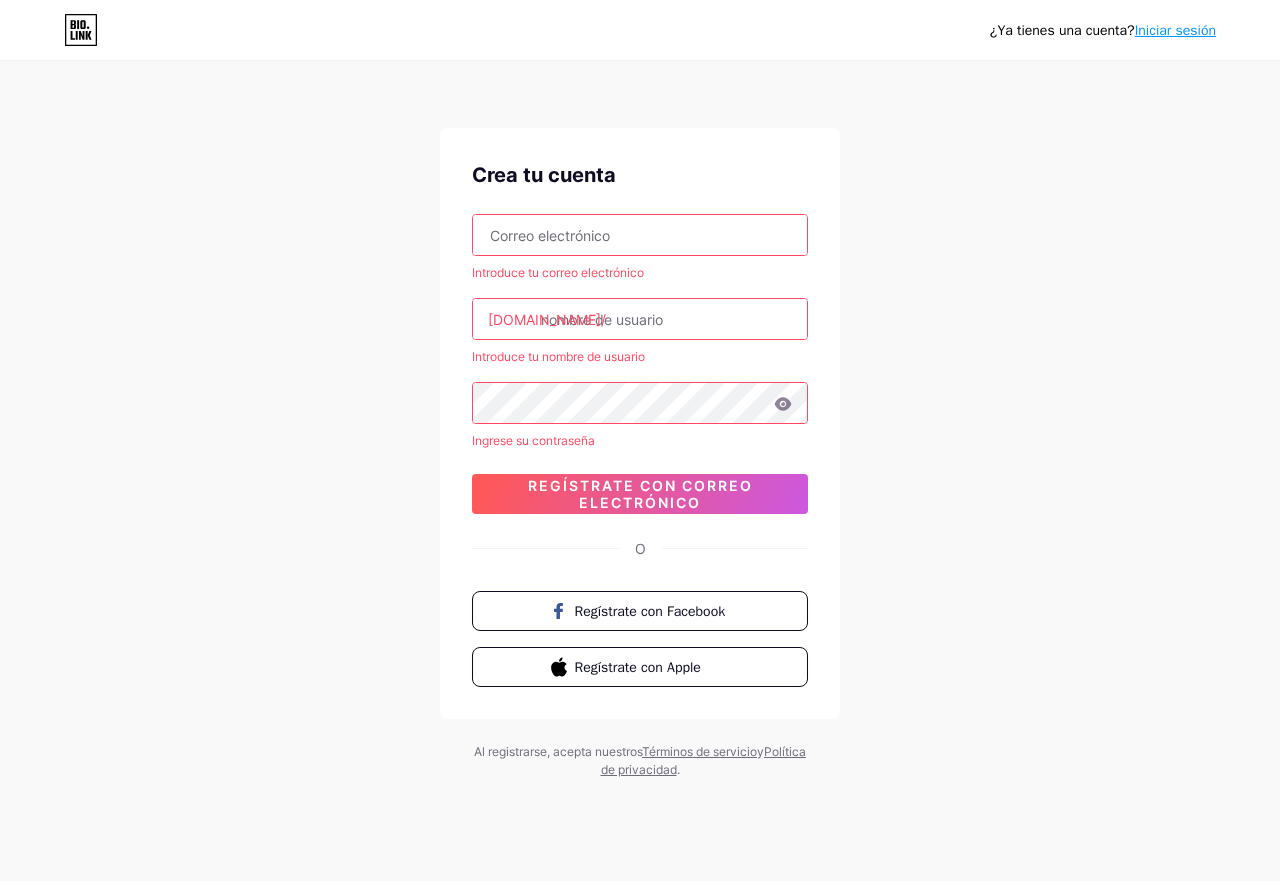 click at bounding box center (640, 235) 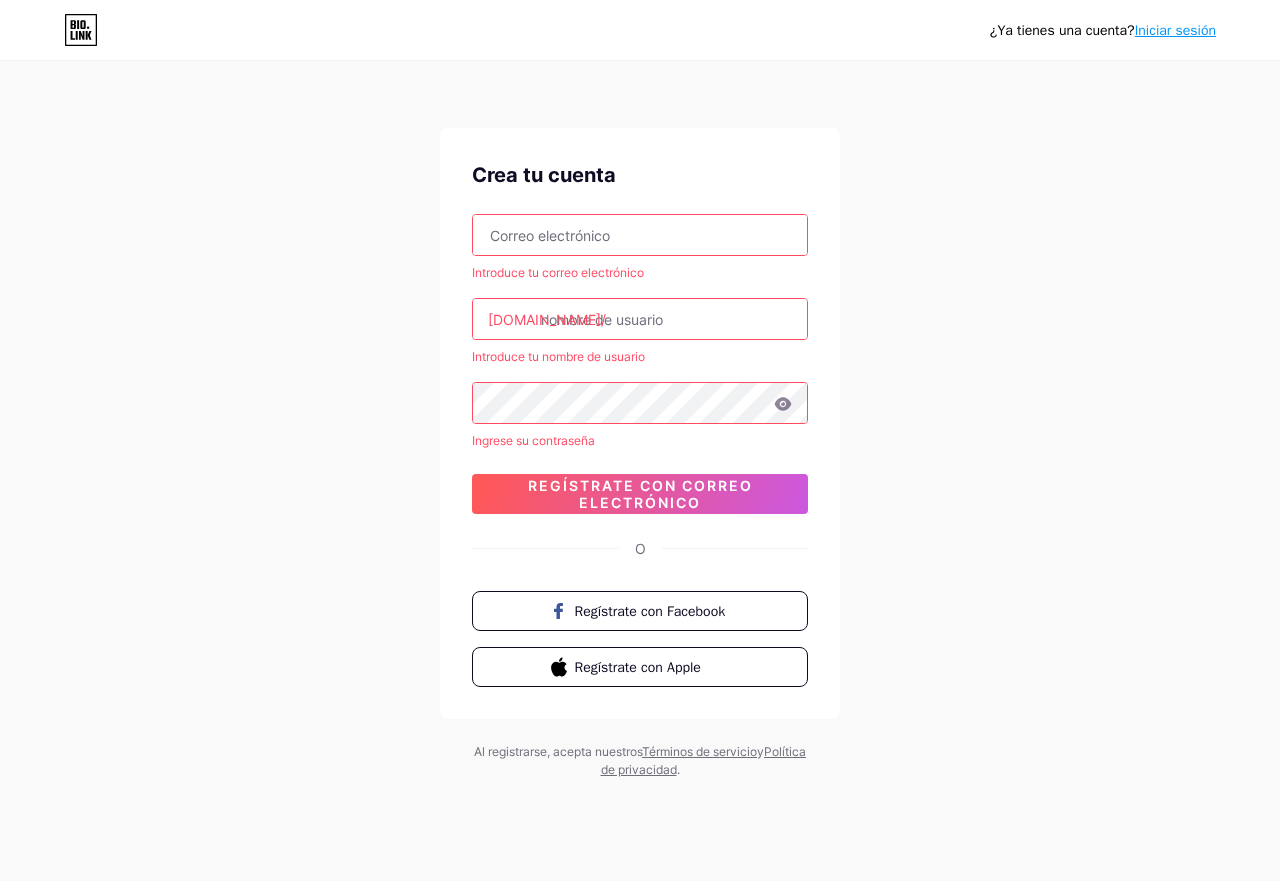 type on "fernandezlali727@gmail.com" 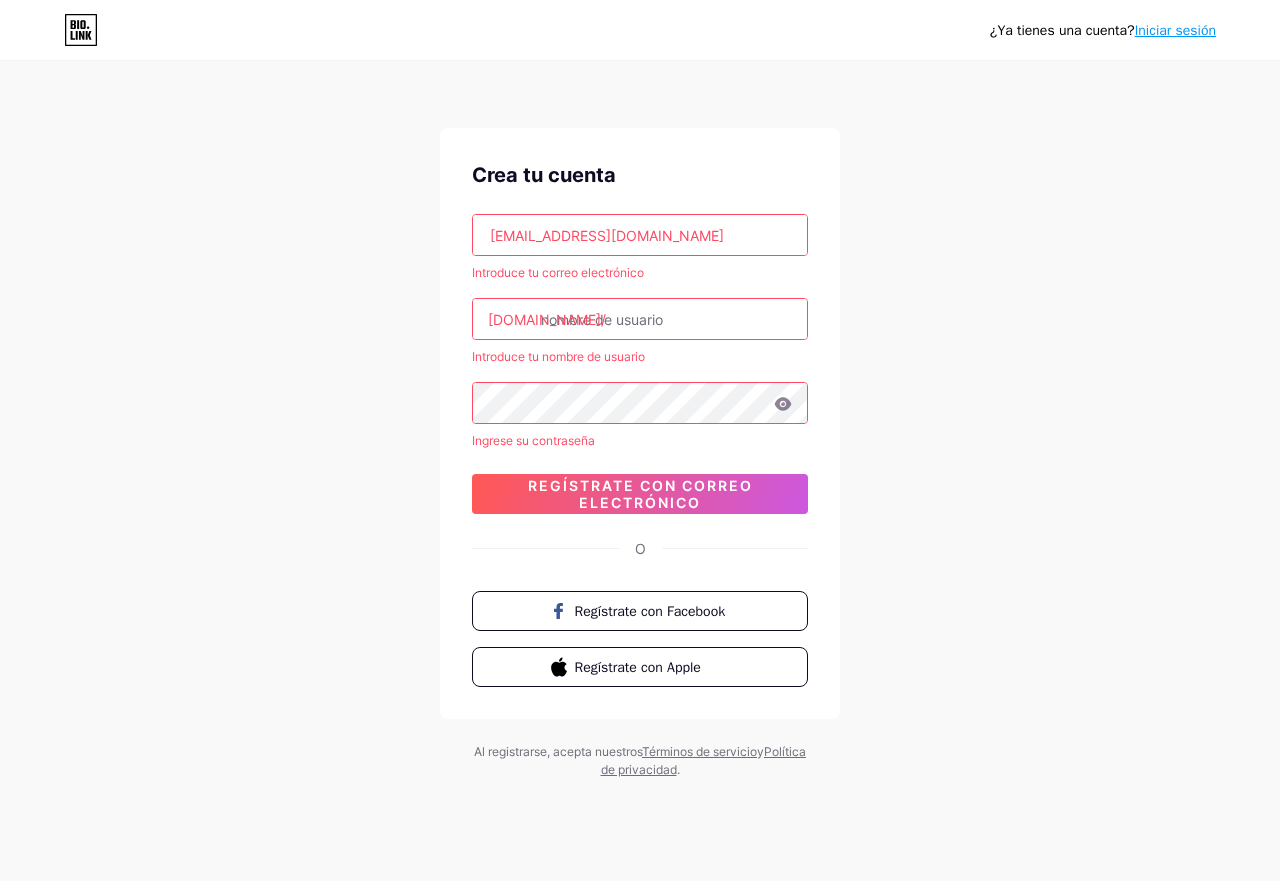 click at bounding box center [640, 319] 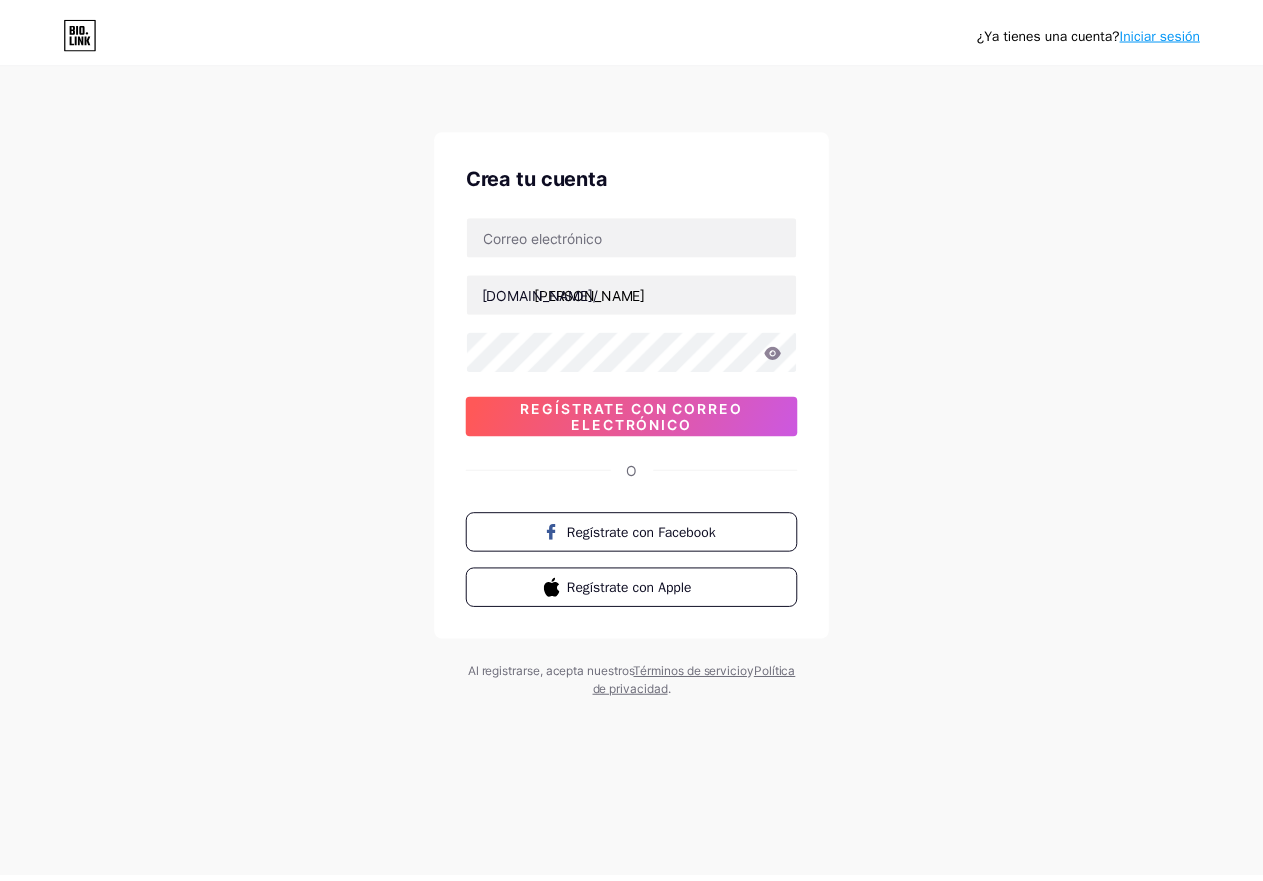 scroll, scrollTop: 0, scrollLeft: 0, axis: both 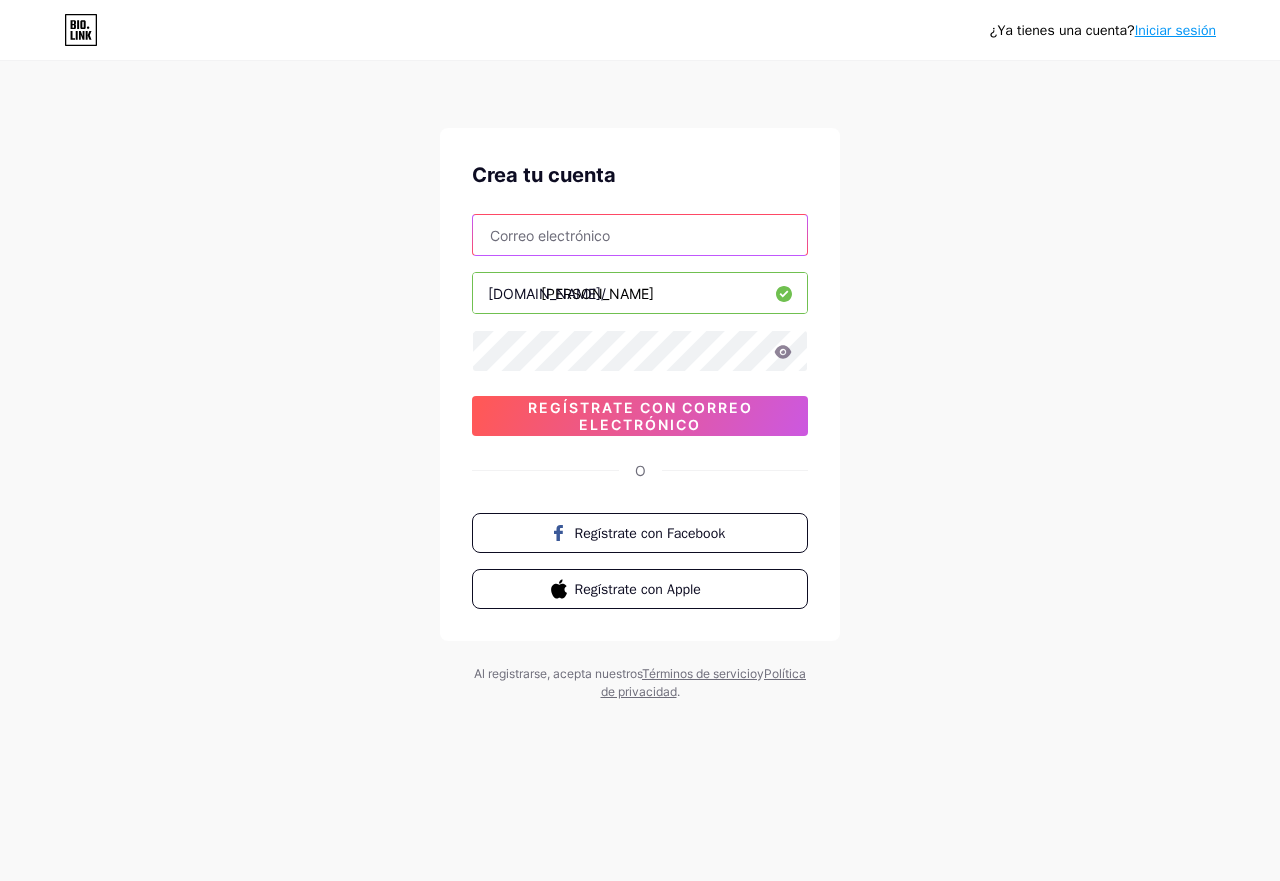 click at bounding box center (640, 235) 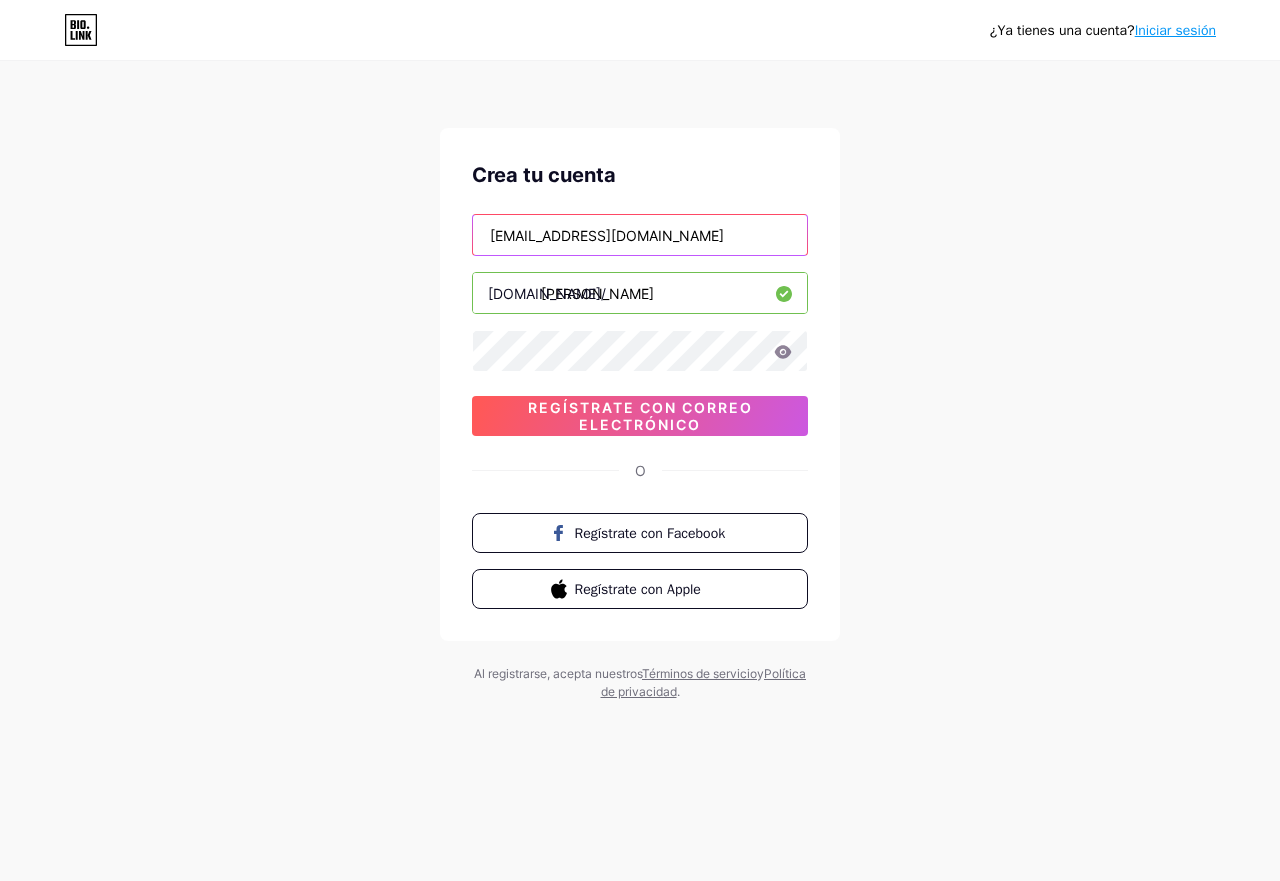 click on "fernandezlali727@gmail.com" at bounding box center [640, 235] 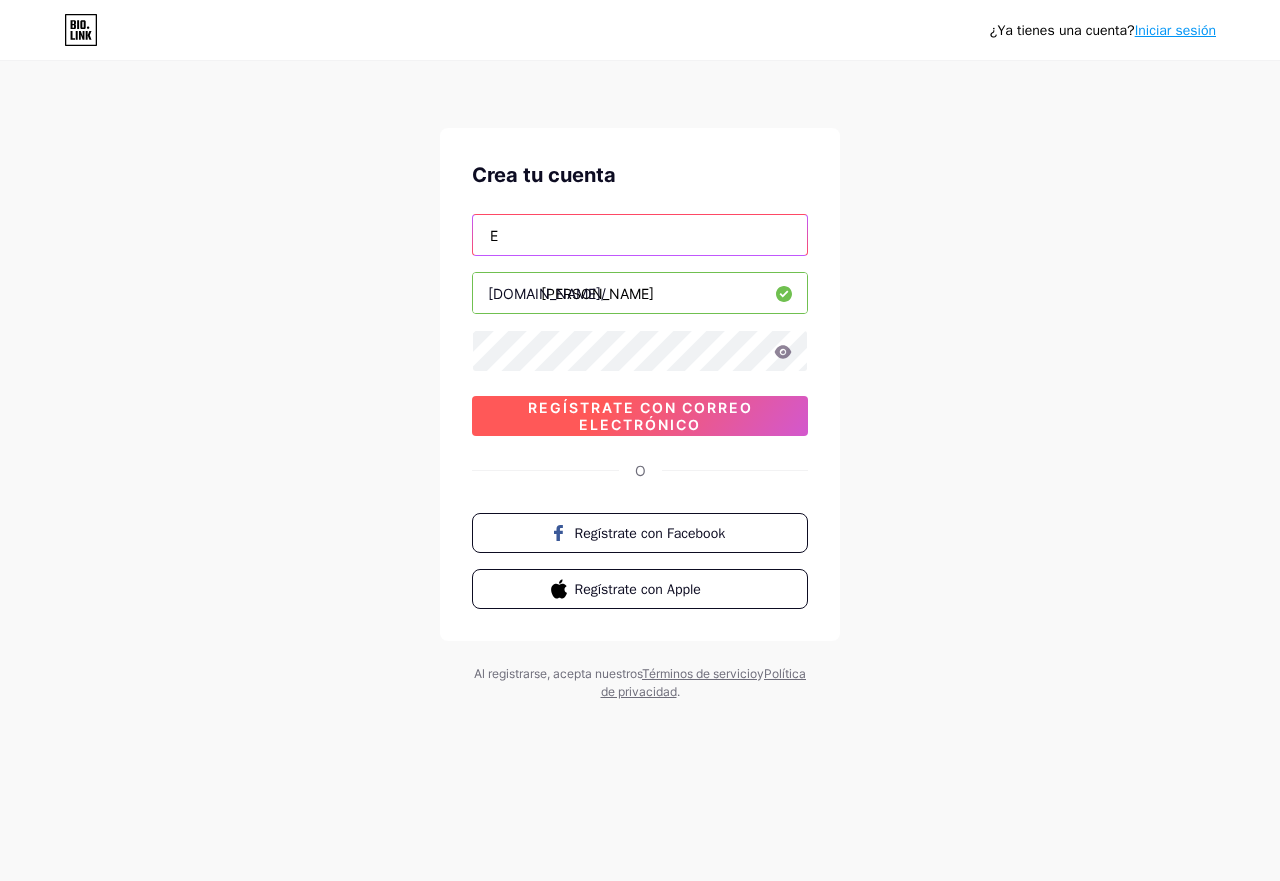 type on "E" 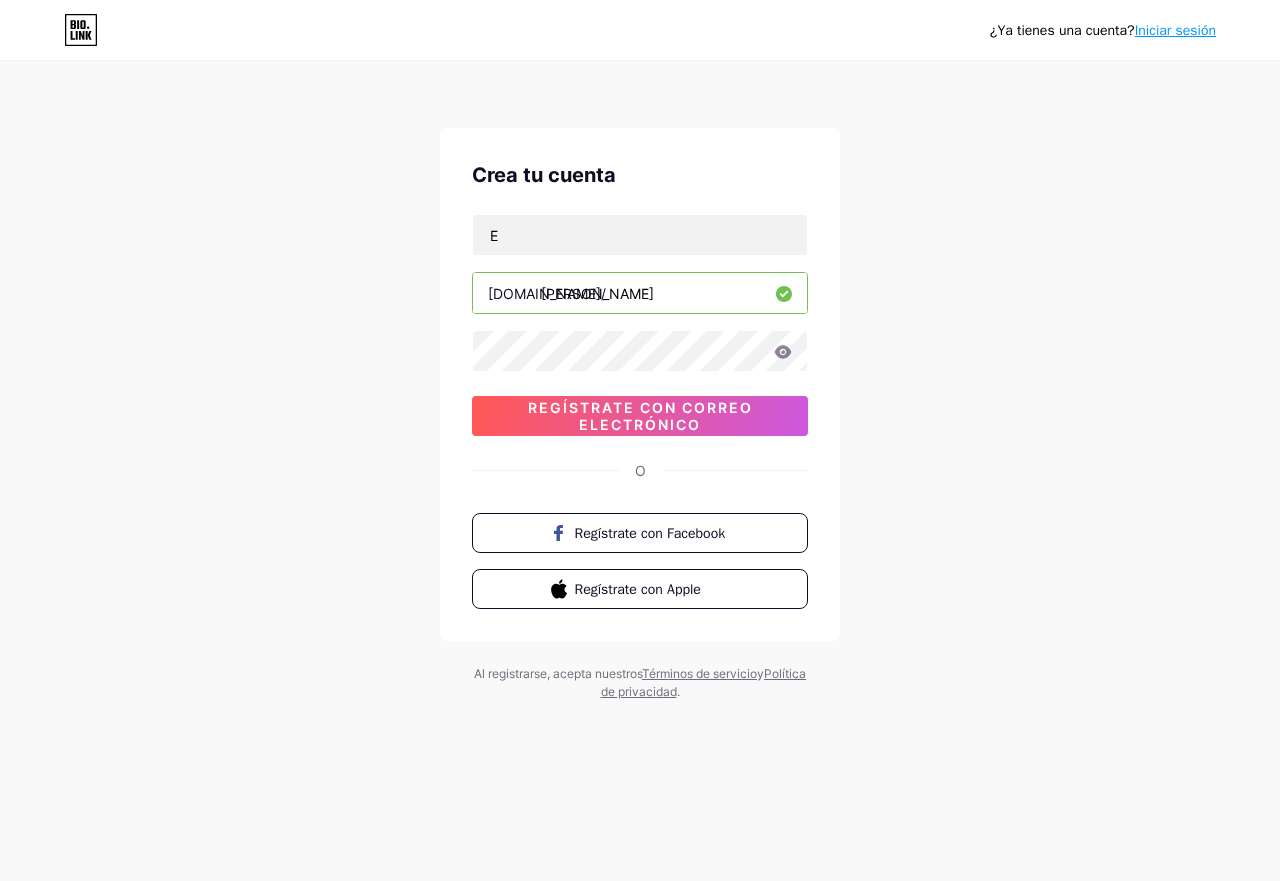 click on "almasi" at bounding box center [640, 293] 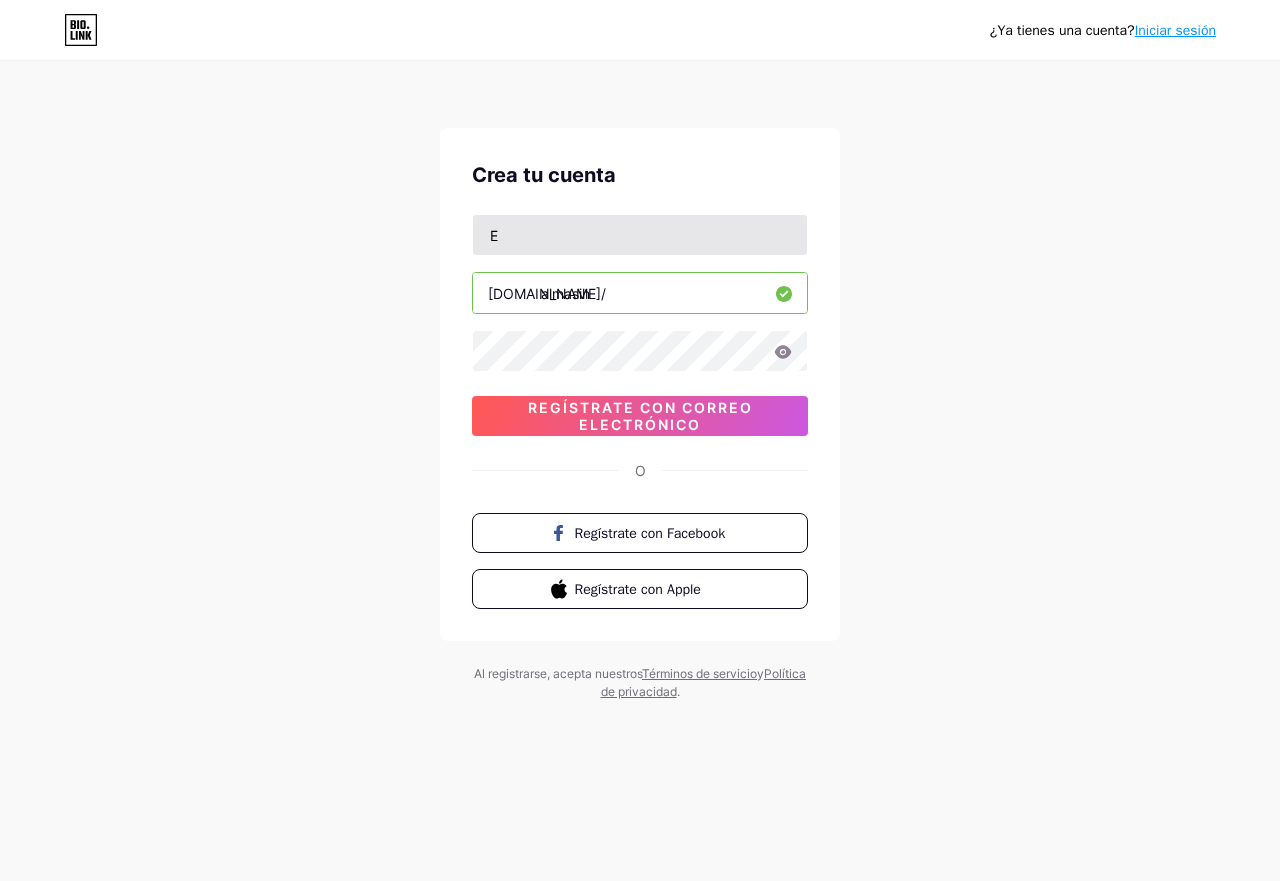 type on "almasih" 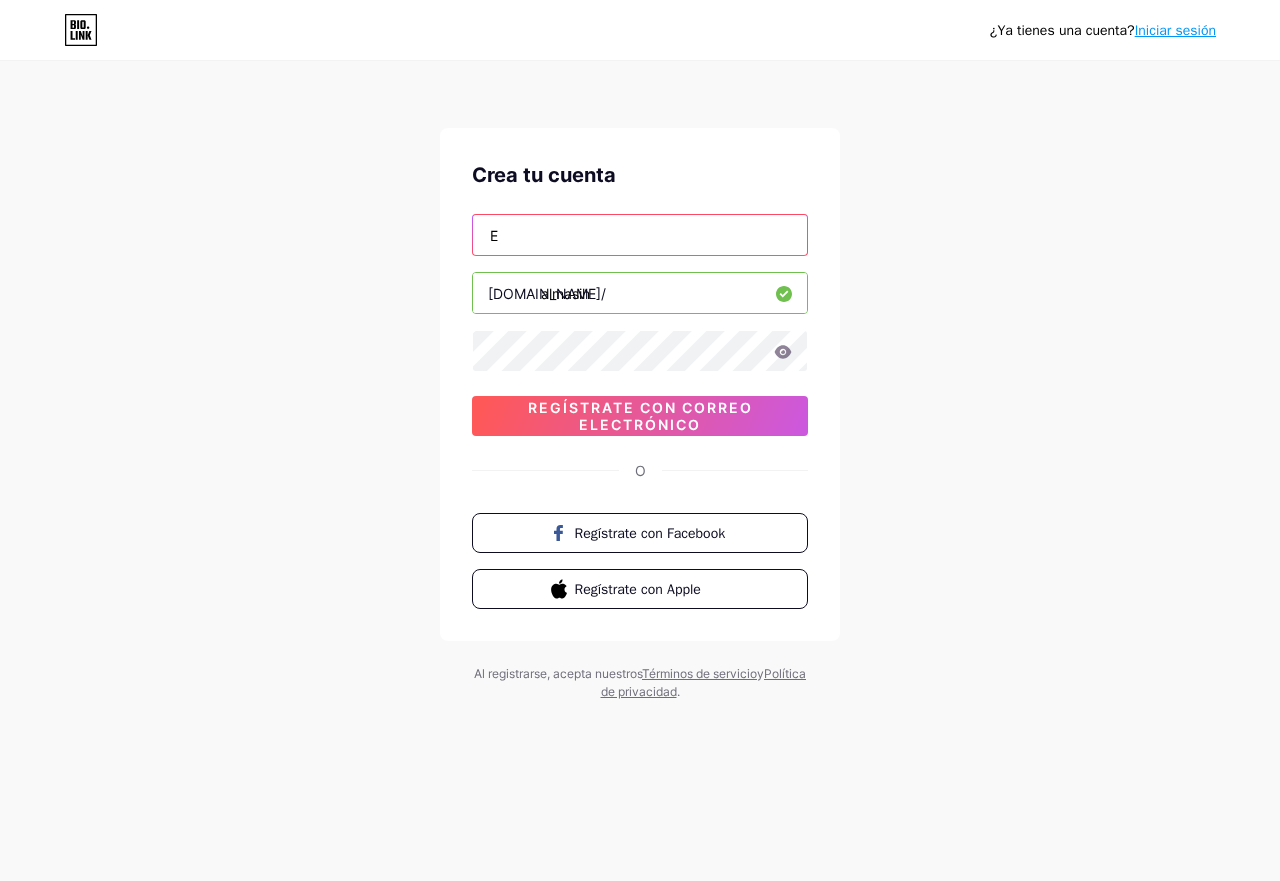 click on "E" at bounding box center (640, 235) 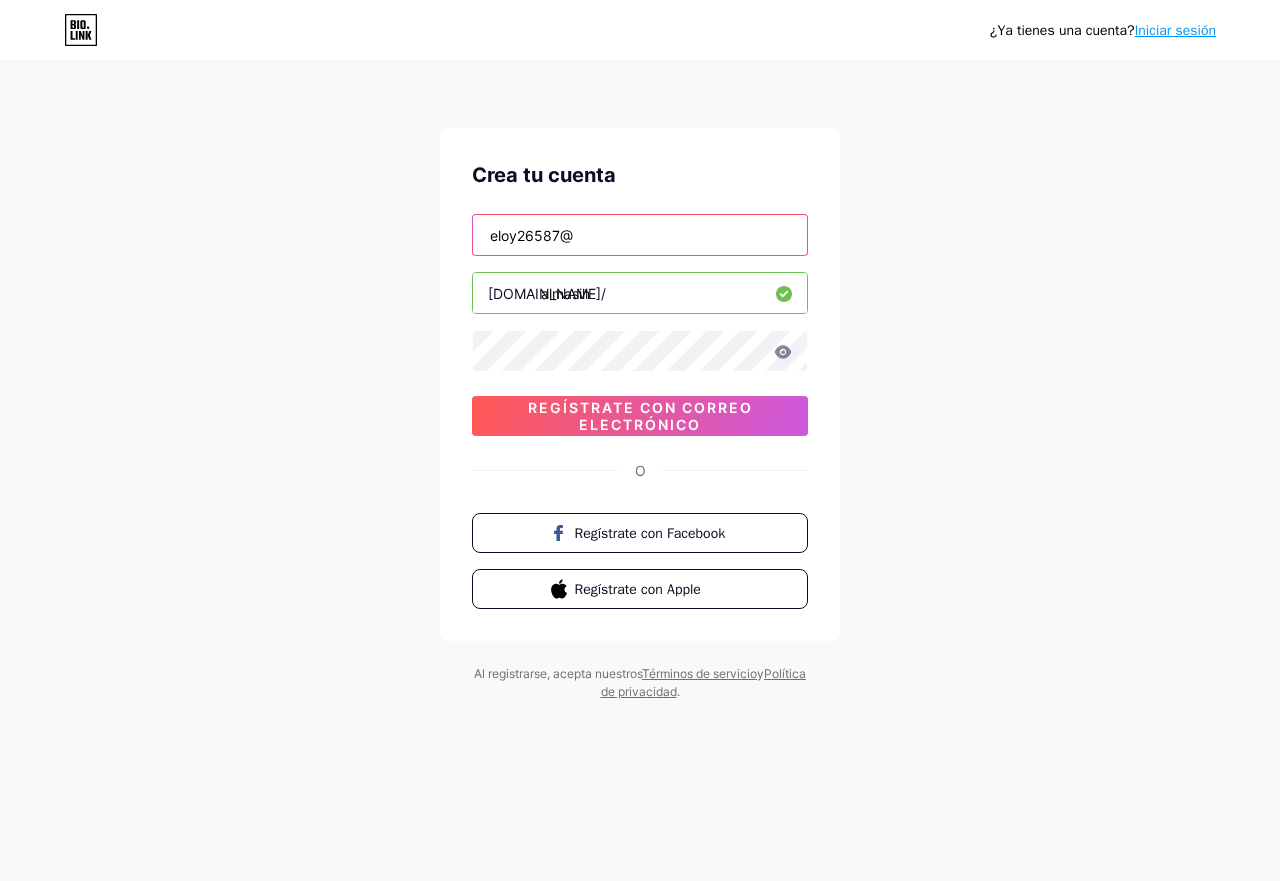 type on "eloy26587@gmail.com" 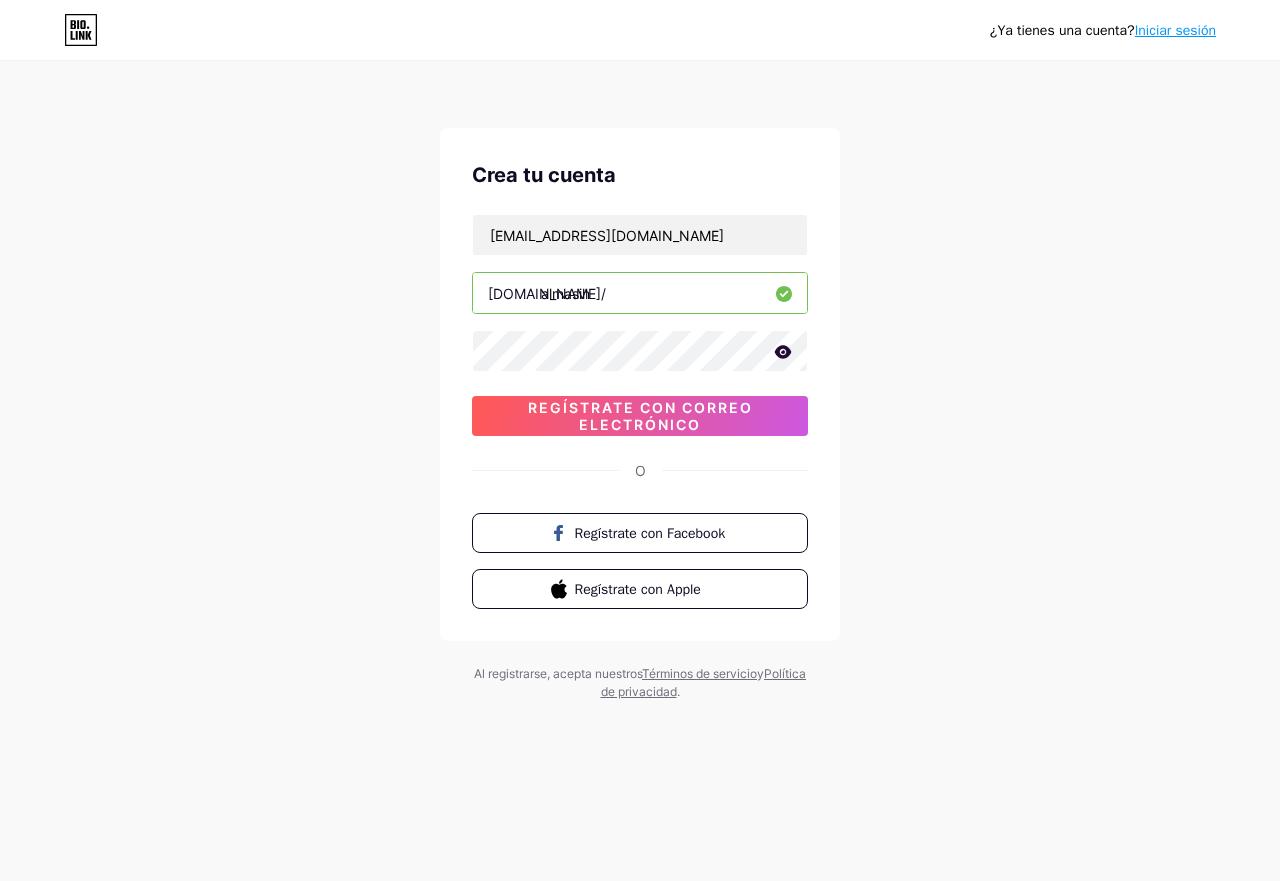 click 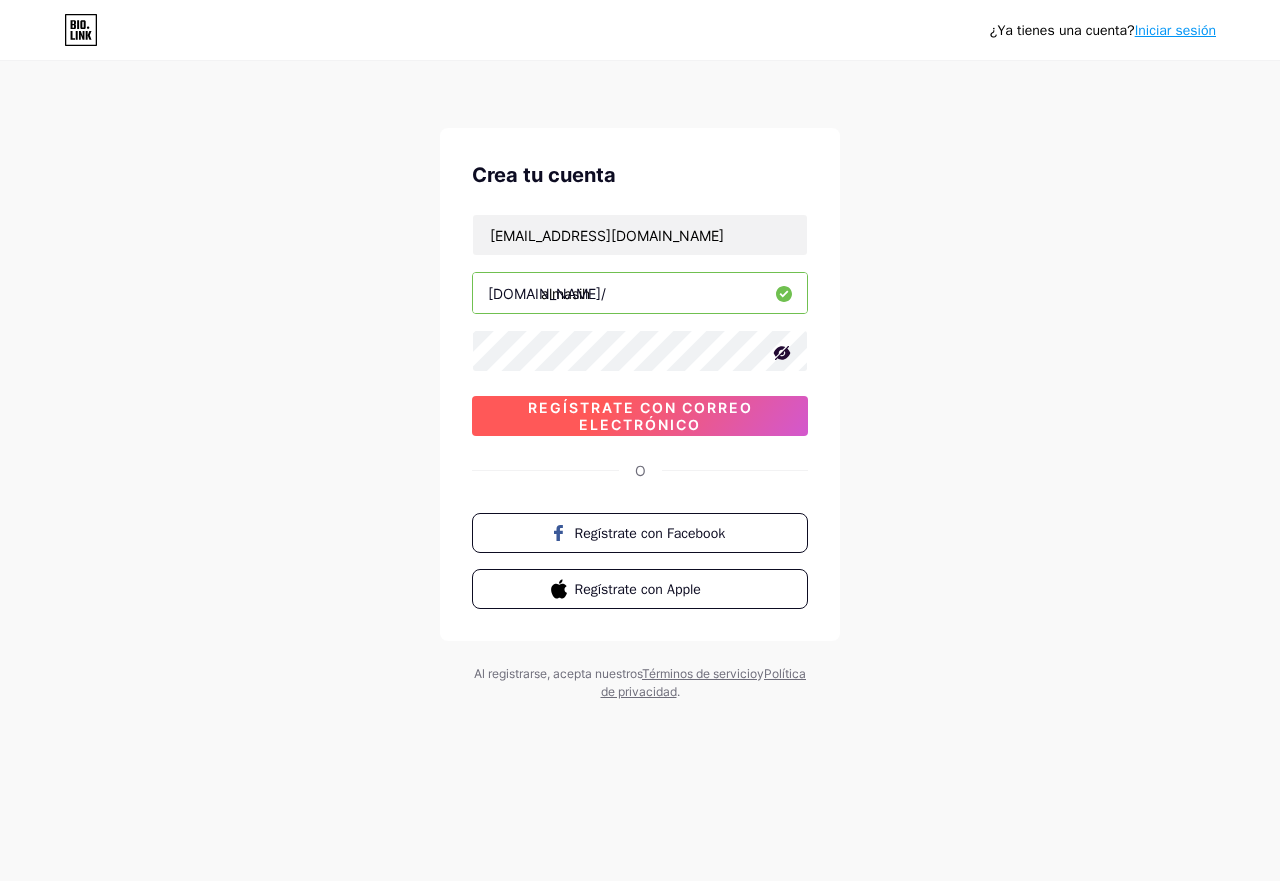 click on "Regístrate con correo electrónico" at bounding box center [640, 416] 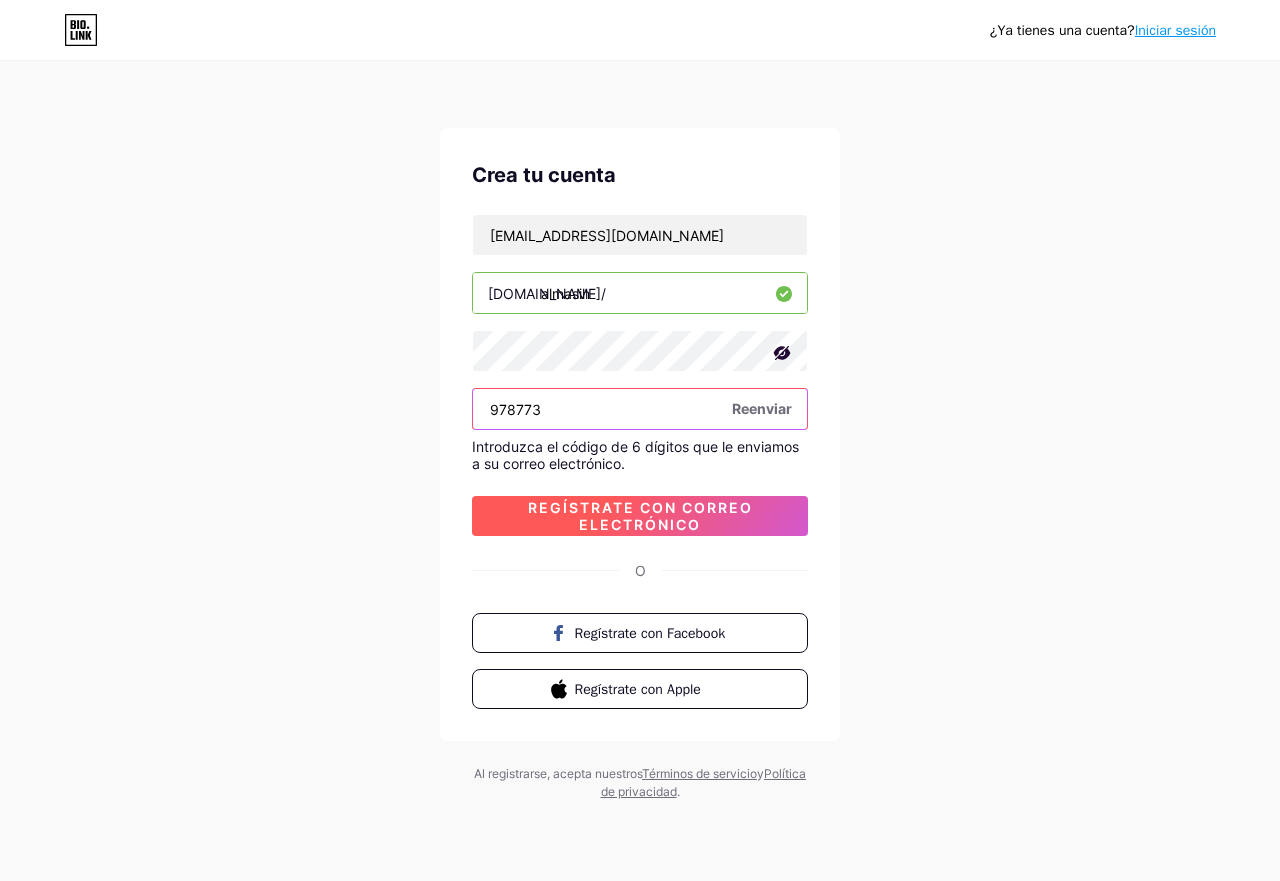 type on "978773" 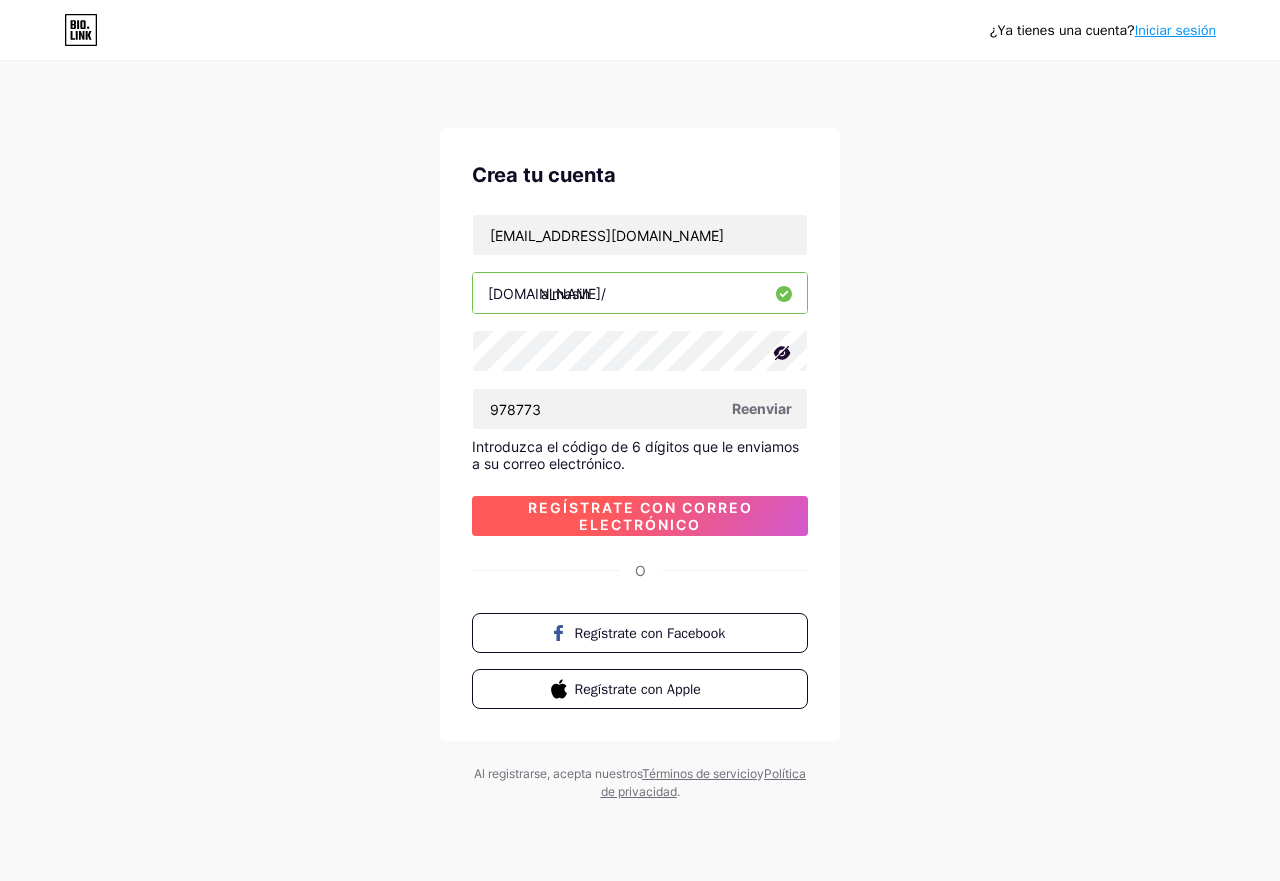 click on "Regístrate con correo electrónico" at bounding box center (640, 516) 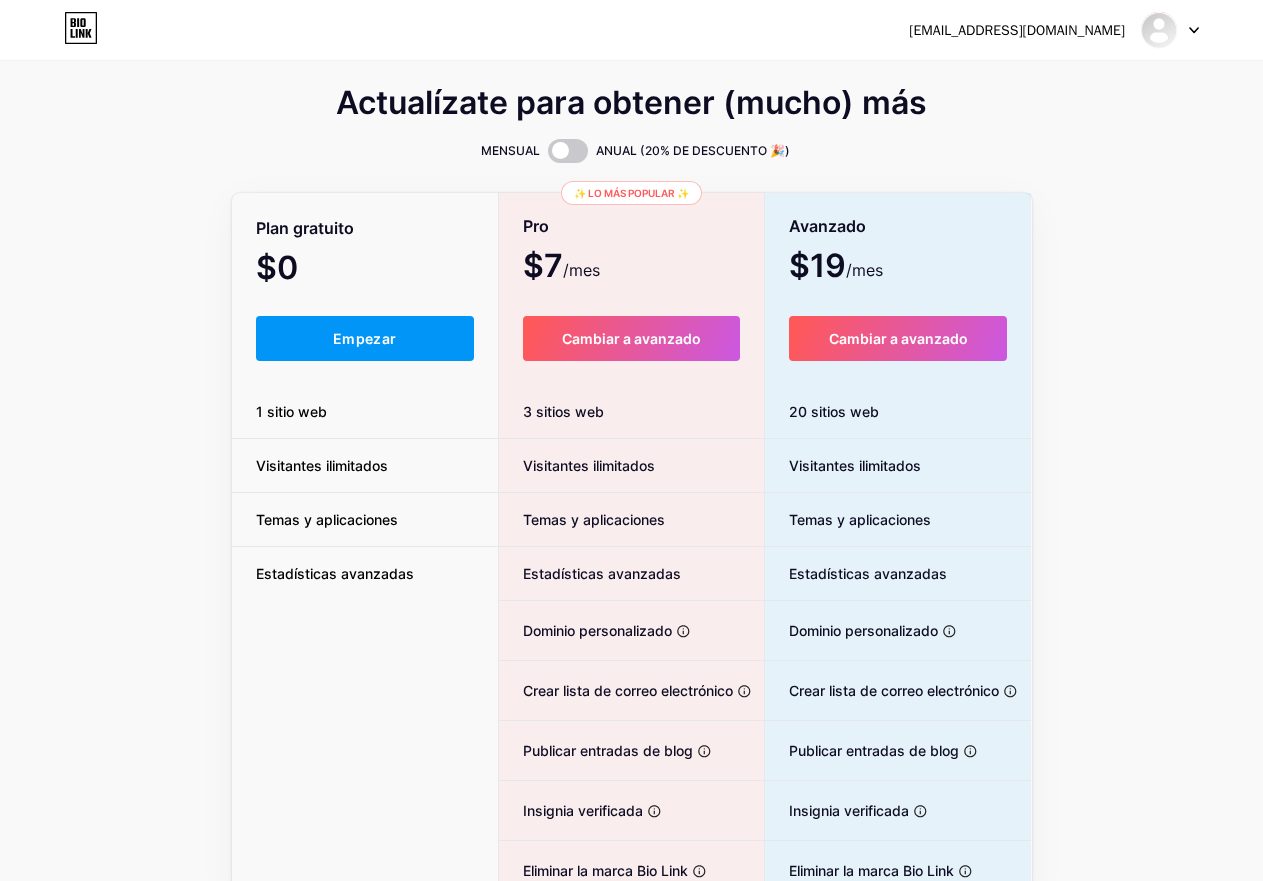 scroll, scrollTop: 0, scrollLeft: 0, axis: both 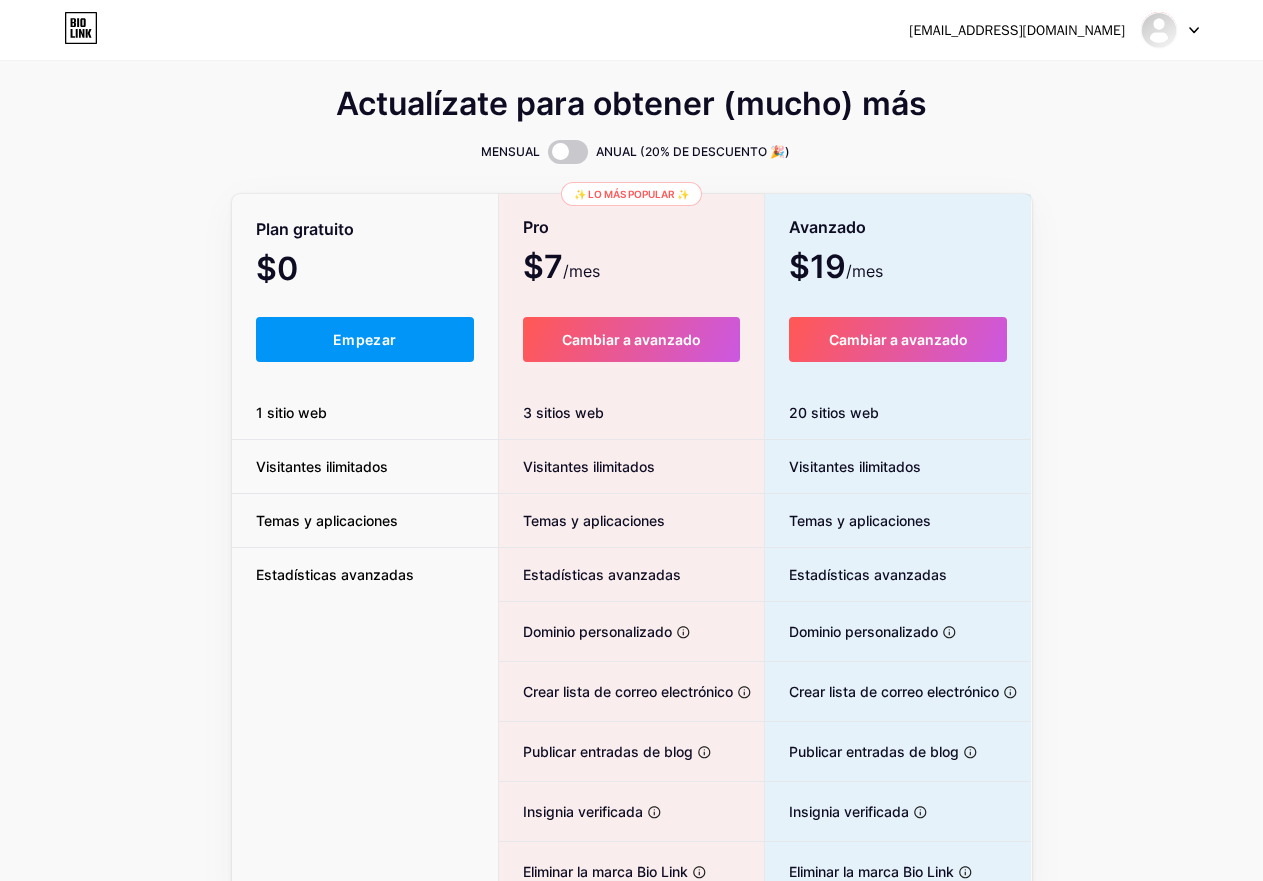 click on "$19" at bounding box center [817, 266] 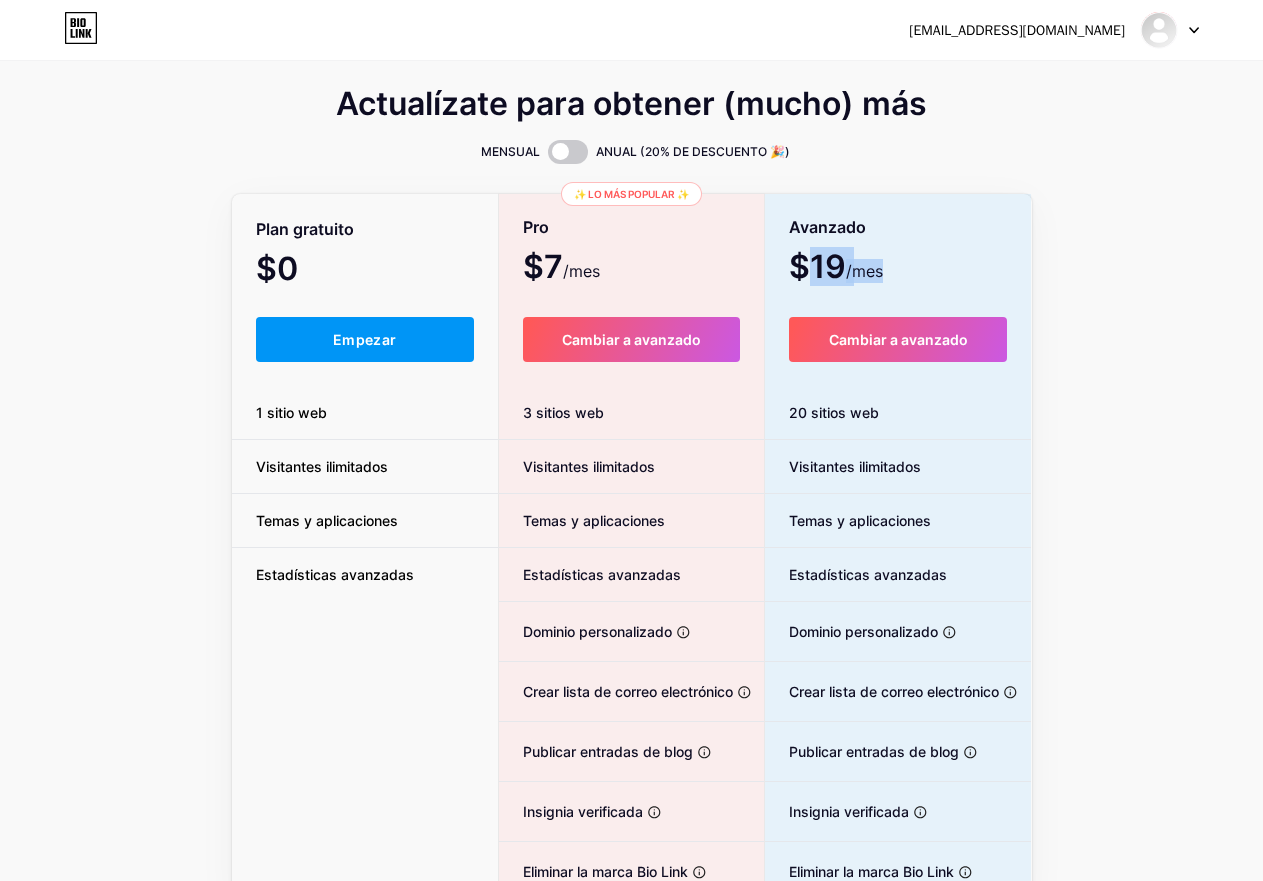 drag, startPoint x: 820, startPoint y: 261, endPoint x: 861, endPoint y: 257, distance: 41.19466 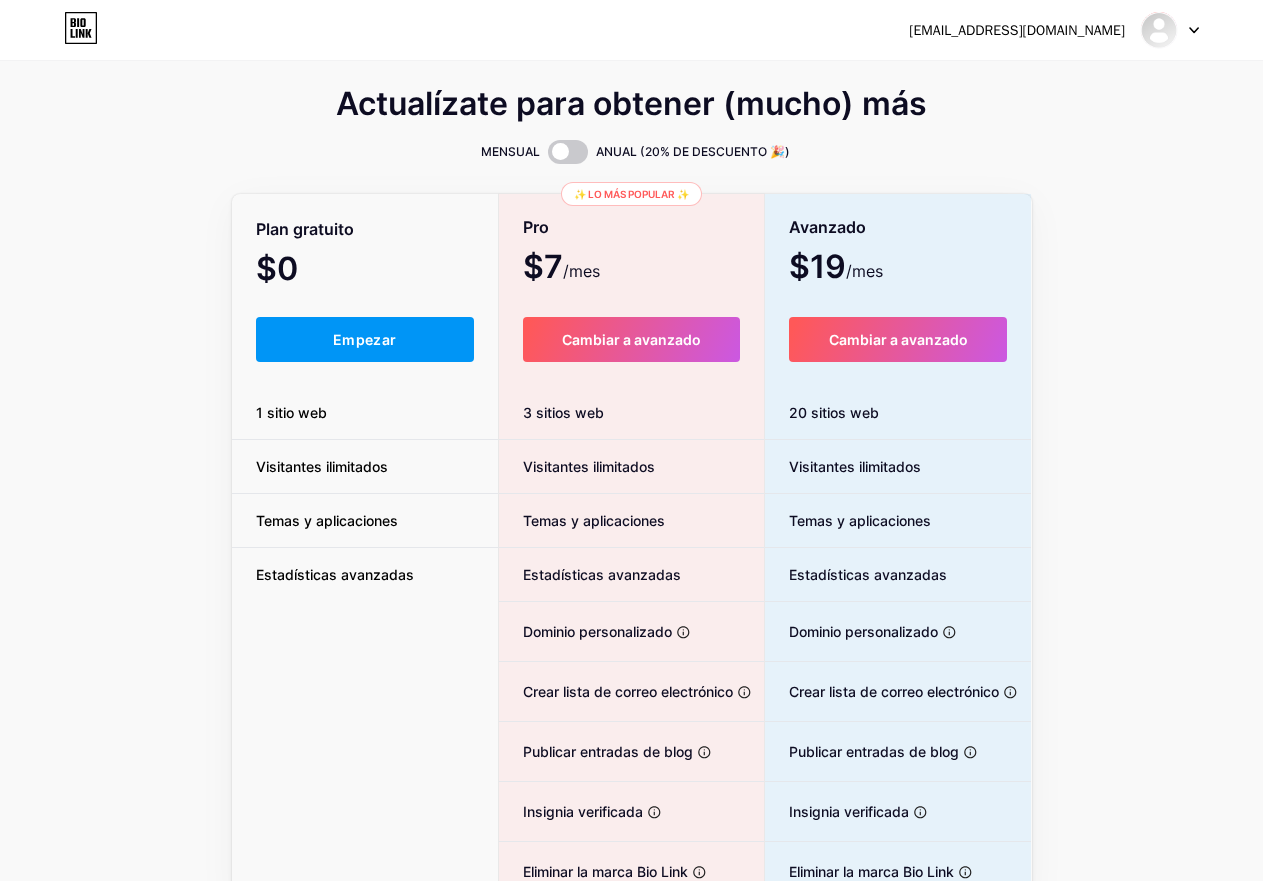 click on "Pro   $7   /mes" at bounding box center (631, 247) 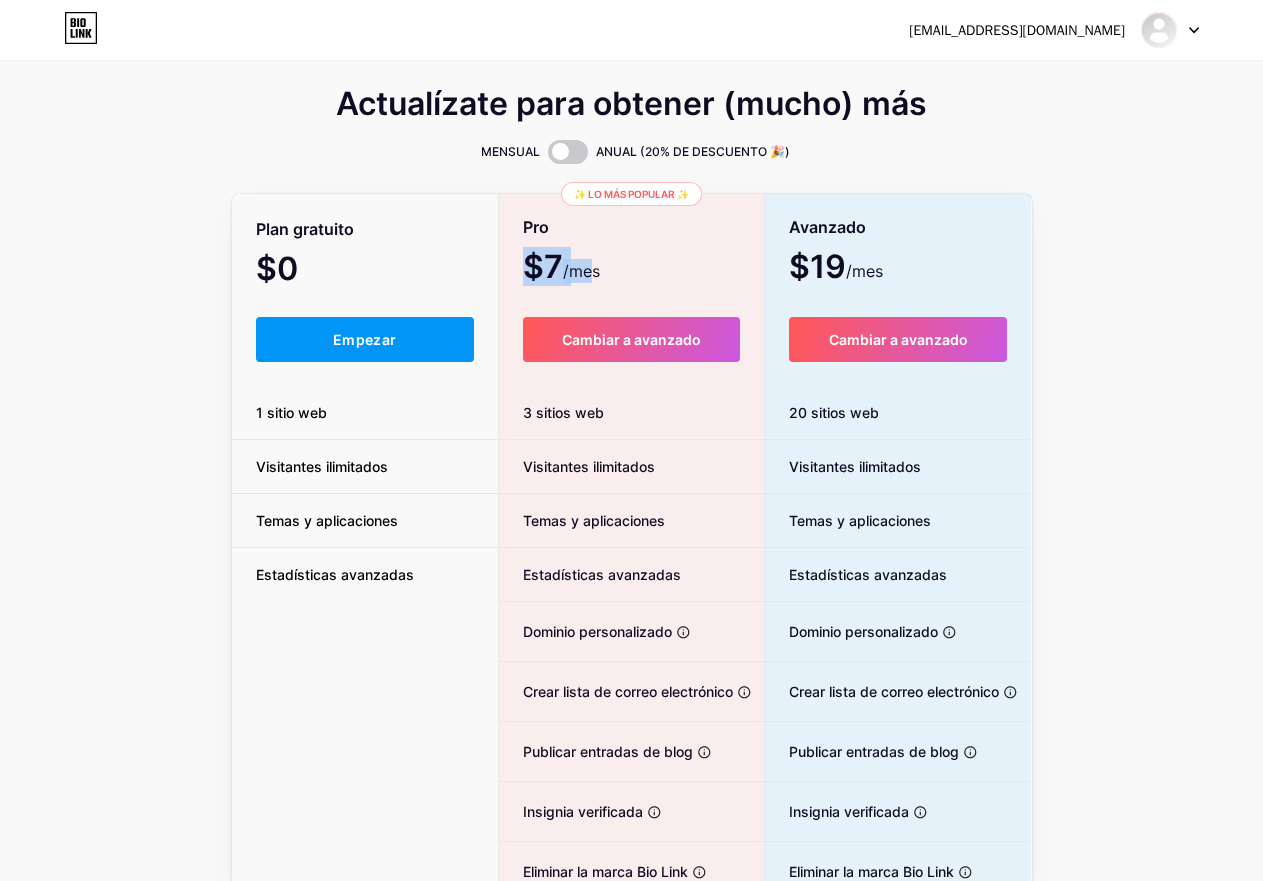 drag, startPoint x: 533, startPoint y: 268, endPoint x: 593, endPoint y: 272, distance: 60.133186 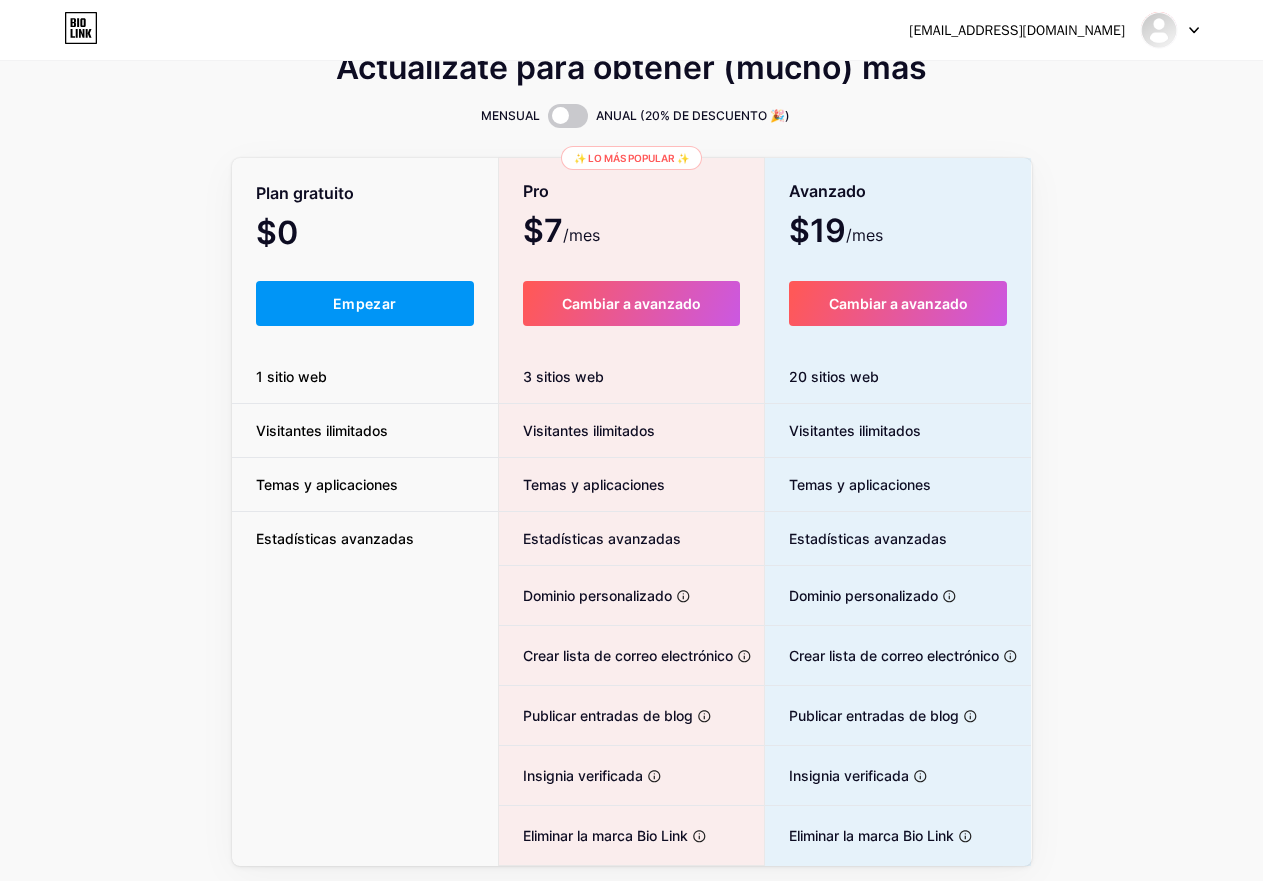 scroll, scrollTop: 0, scrollLeft: 0, axis: both 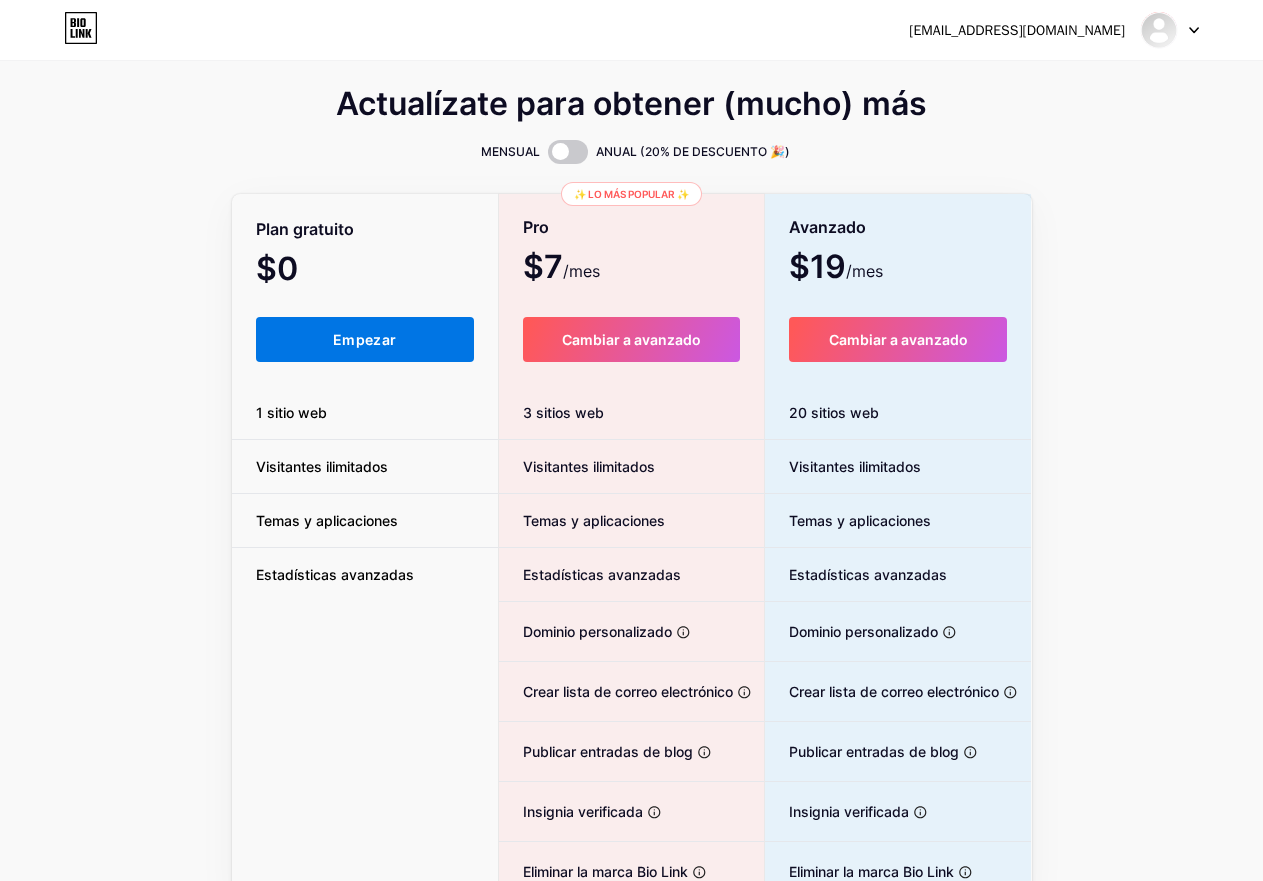 click on "Empezar" at bounding box center [365, 339] 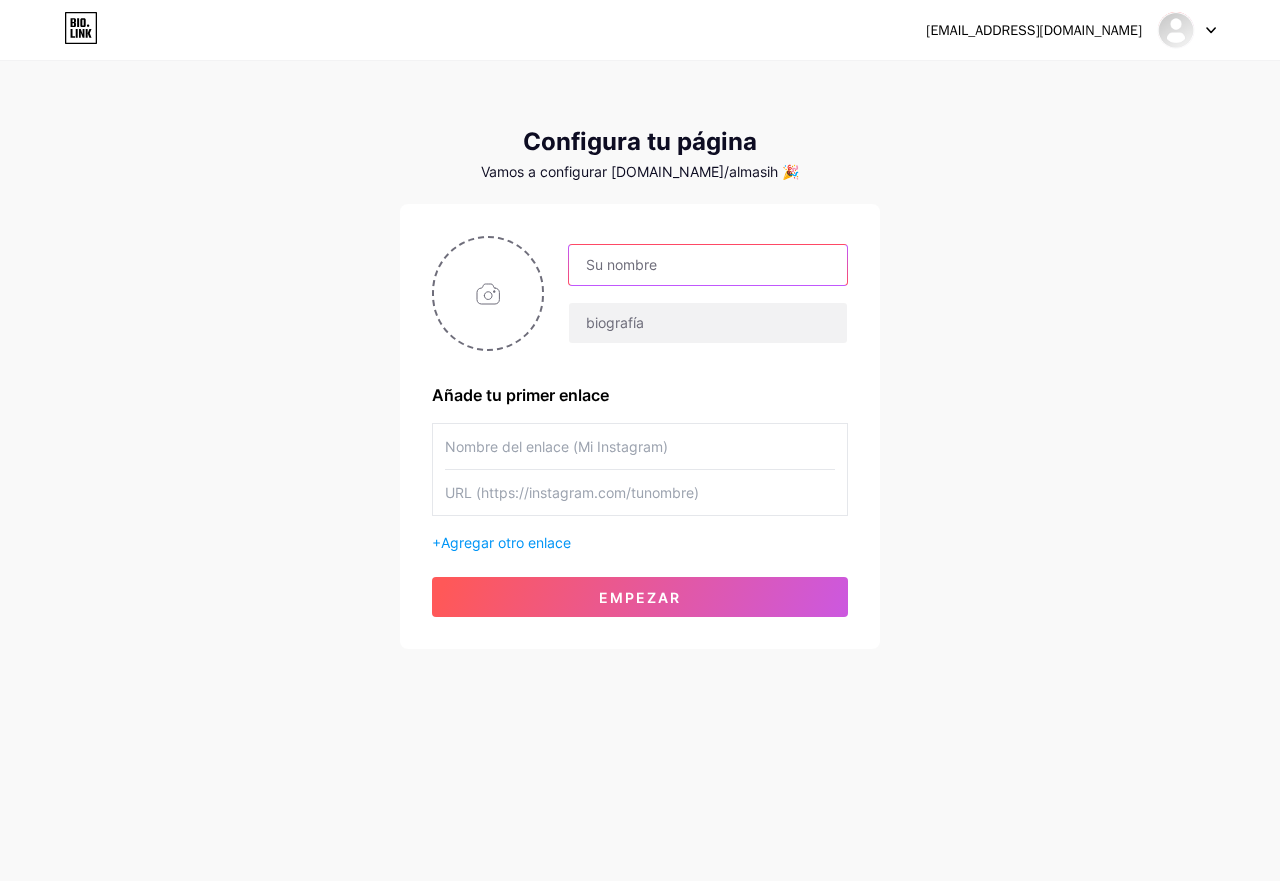 click at bounding box center (708, 265) 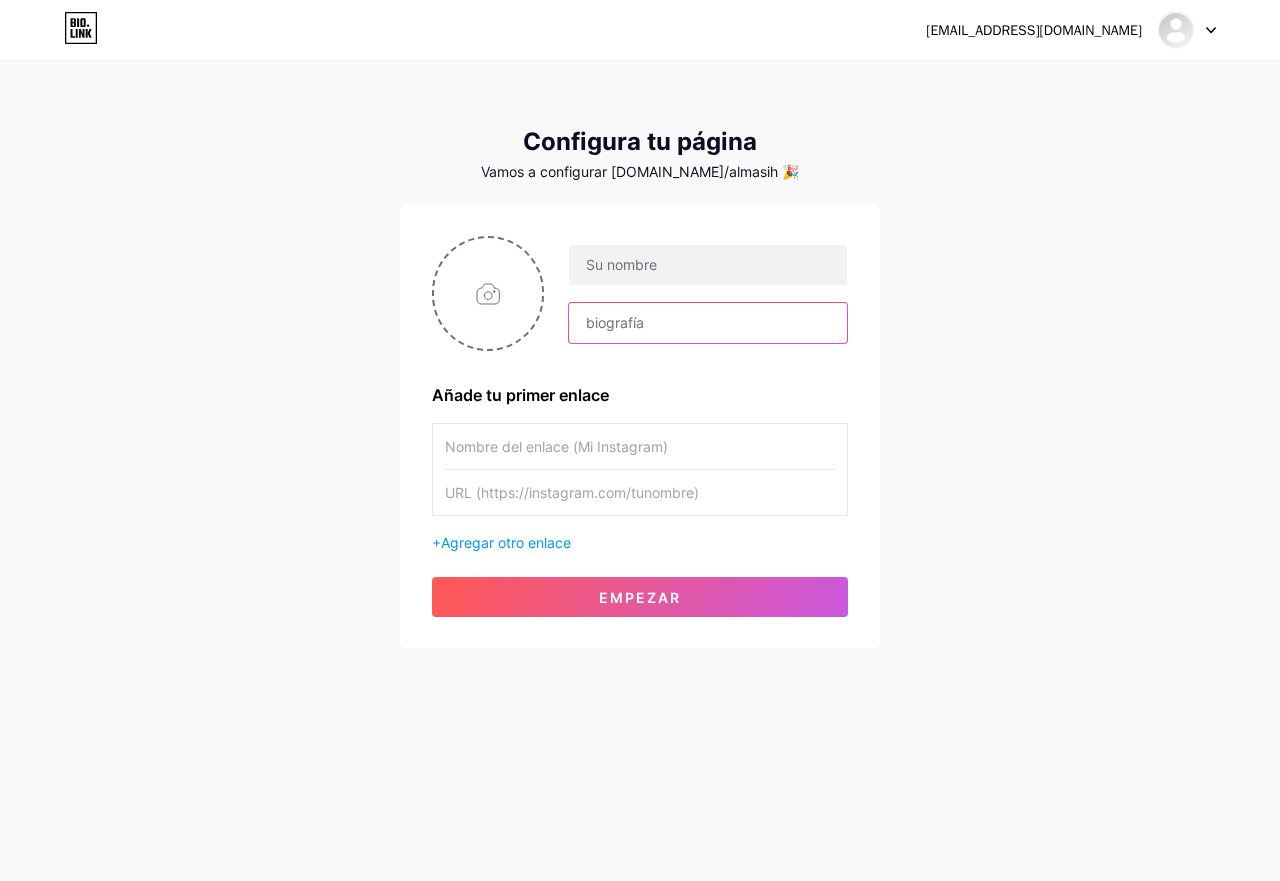 click at bounding box center [708, 323] 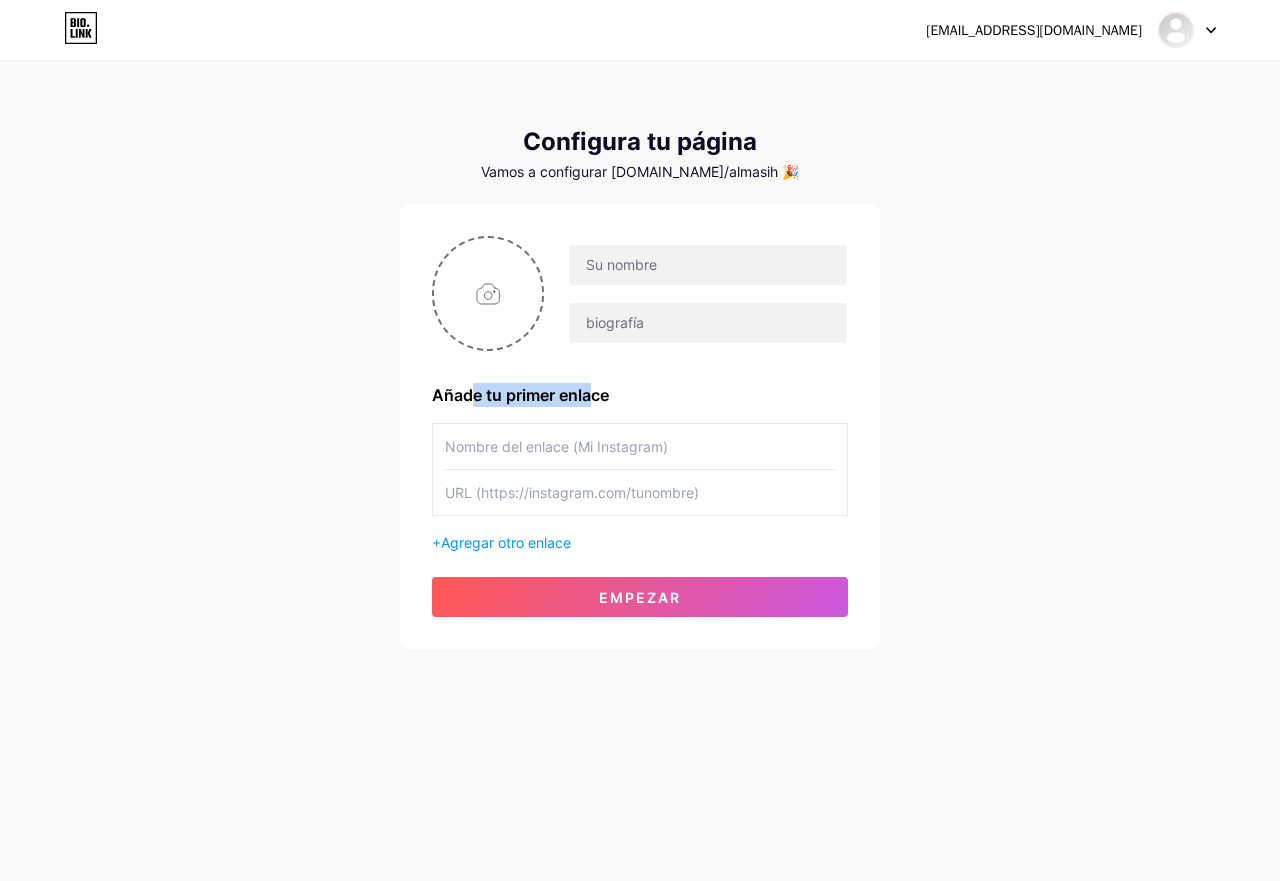 drag, startPoint x: 475, startPoint y: 394, endPoint x: 592, endPoint y: 396, distance: 117.01709 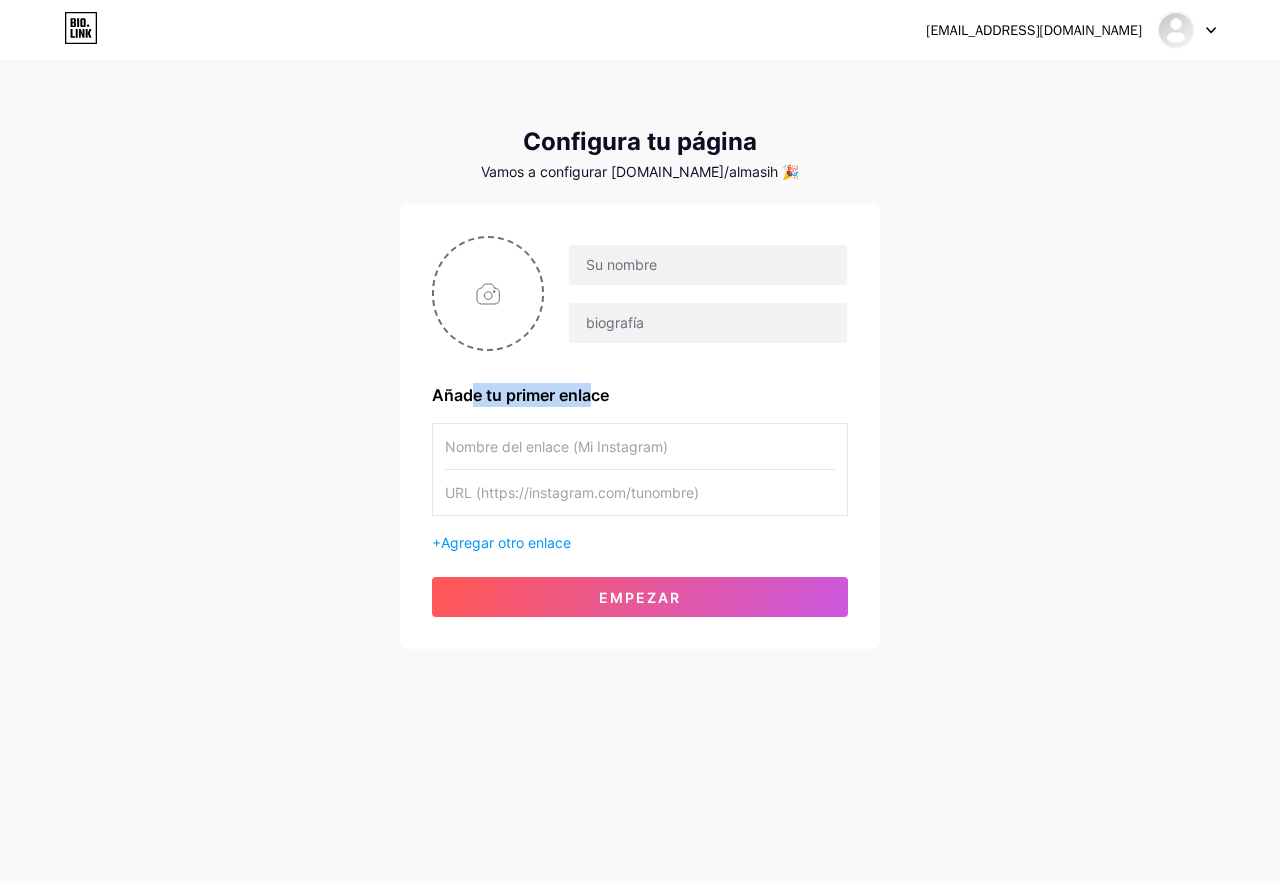 click on "Añade tu primer enlace" at bounding box center (520, 395) 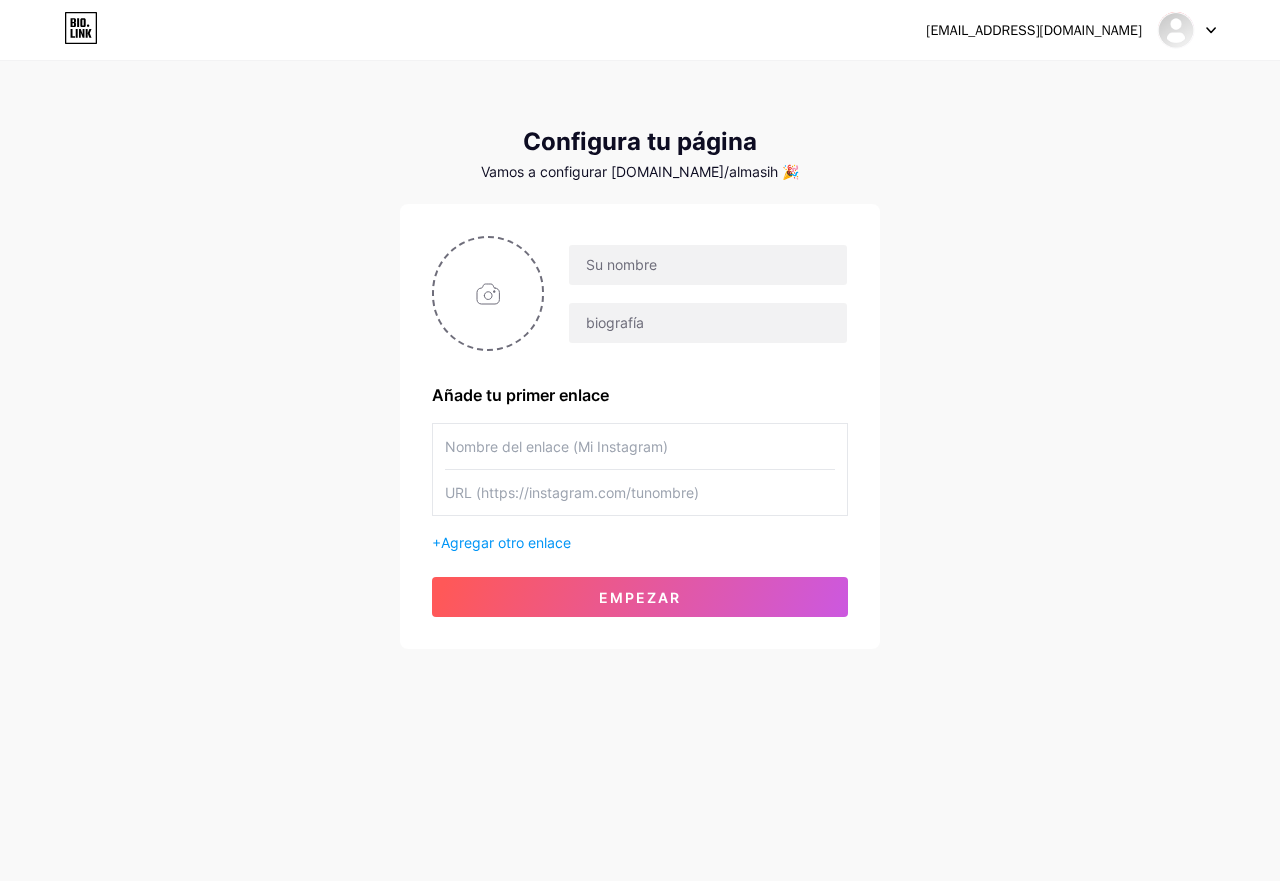 click at bounding box center [640, 446] 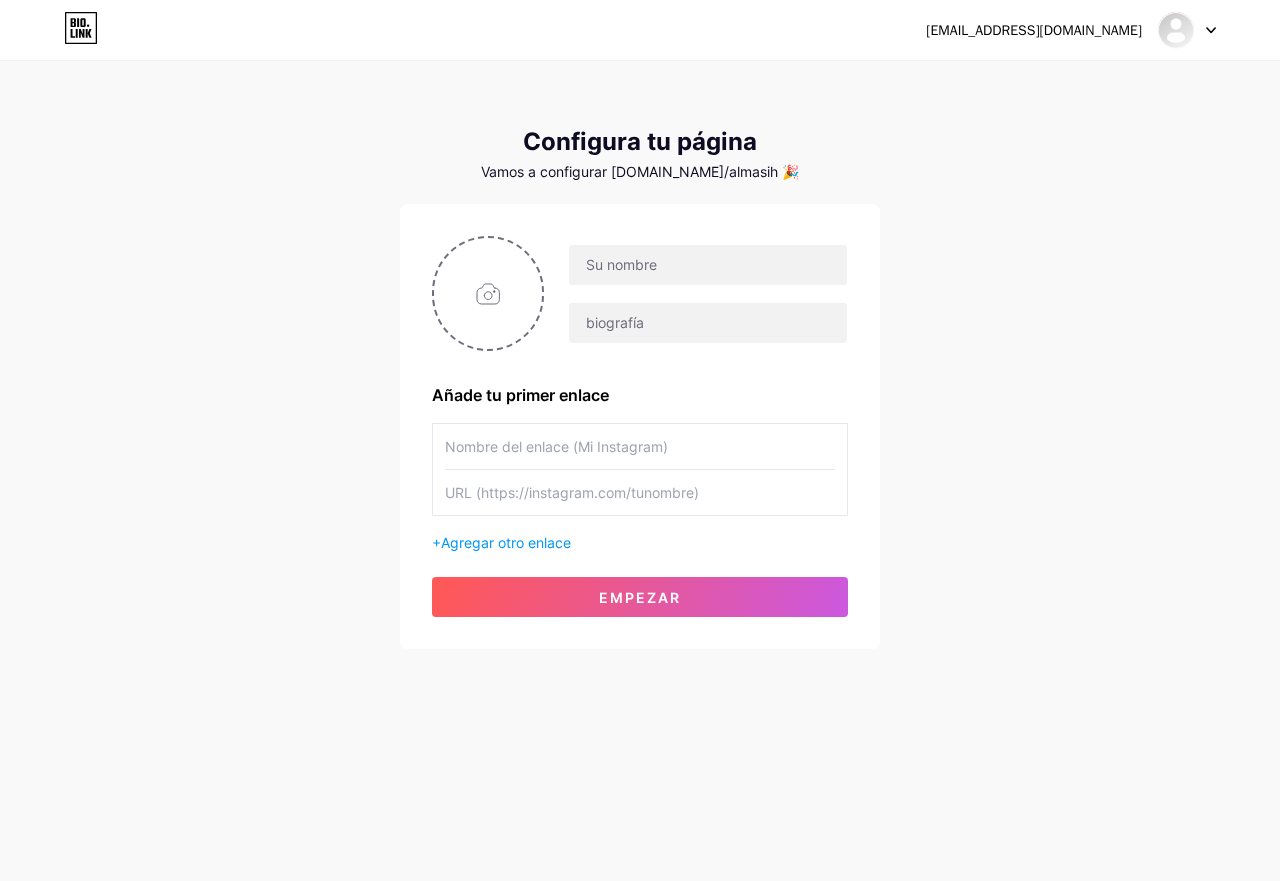 drag, startPoint x: 485, startPoint y: 496, endPoint x: 579, endPoint y: 498, distance: 94.02127 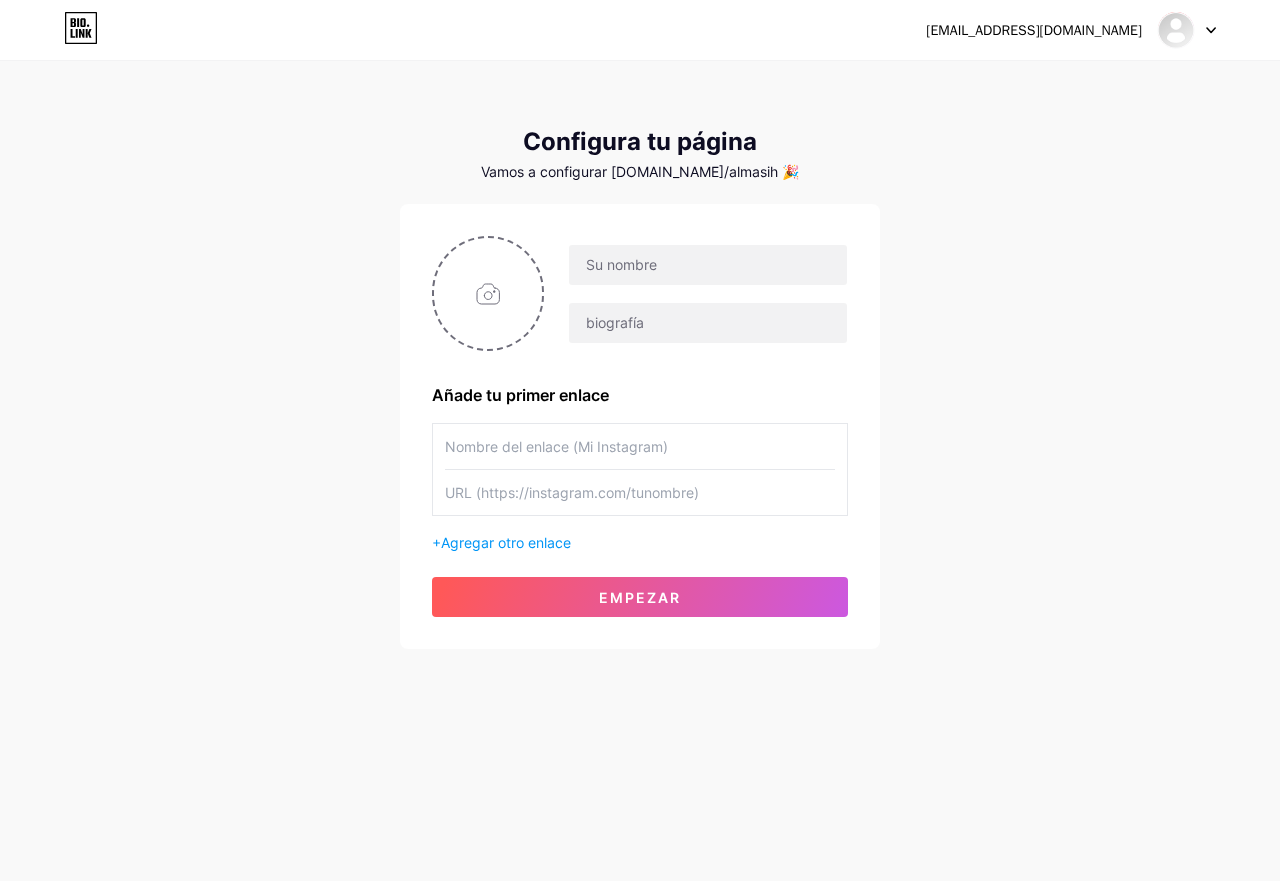 click at bounding box center [640, 492] 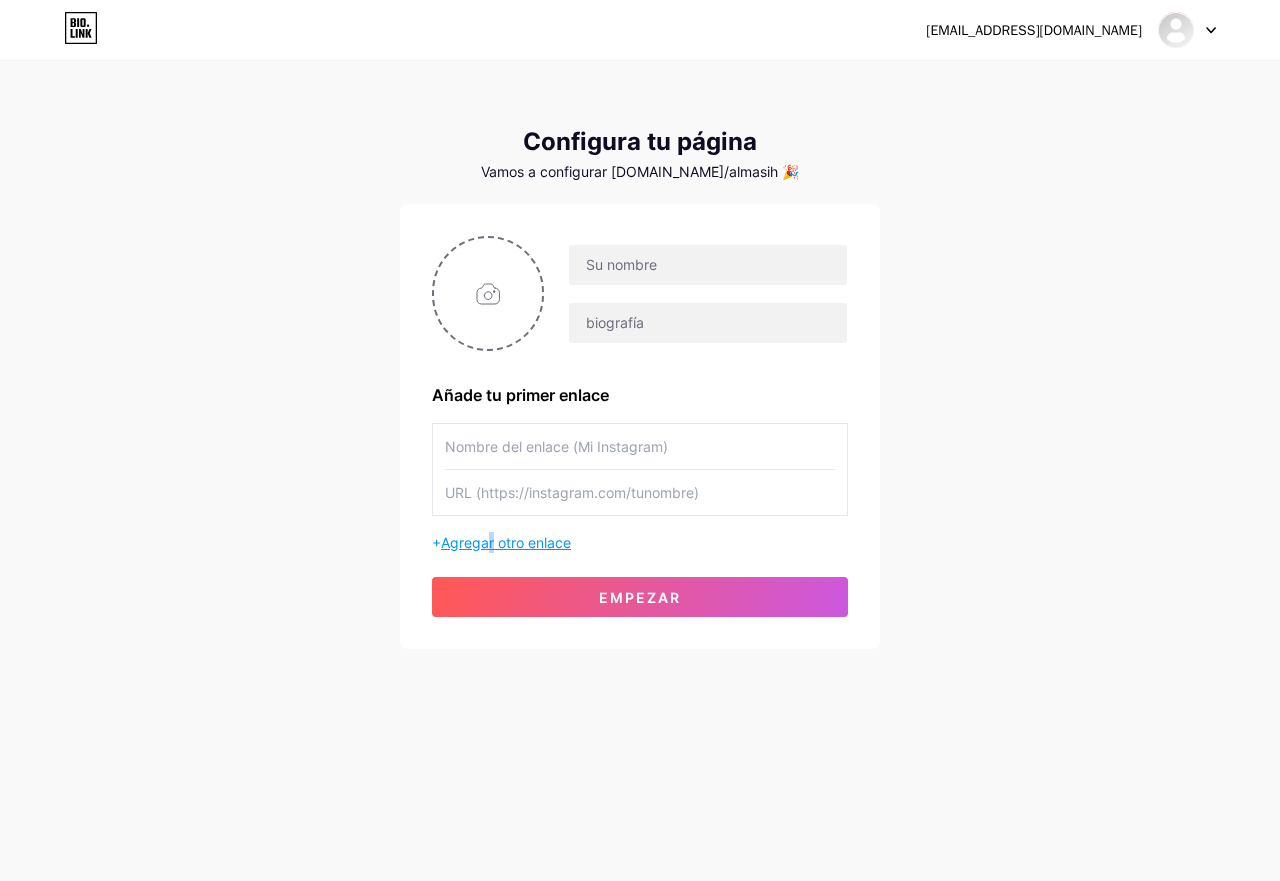 click on "Agregar otro enlace" at bounding box center [506, 542] 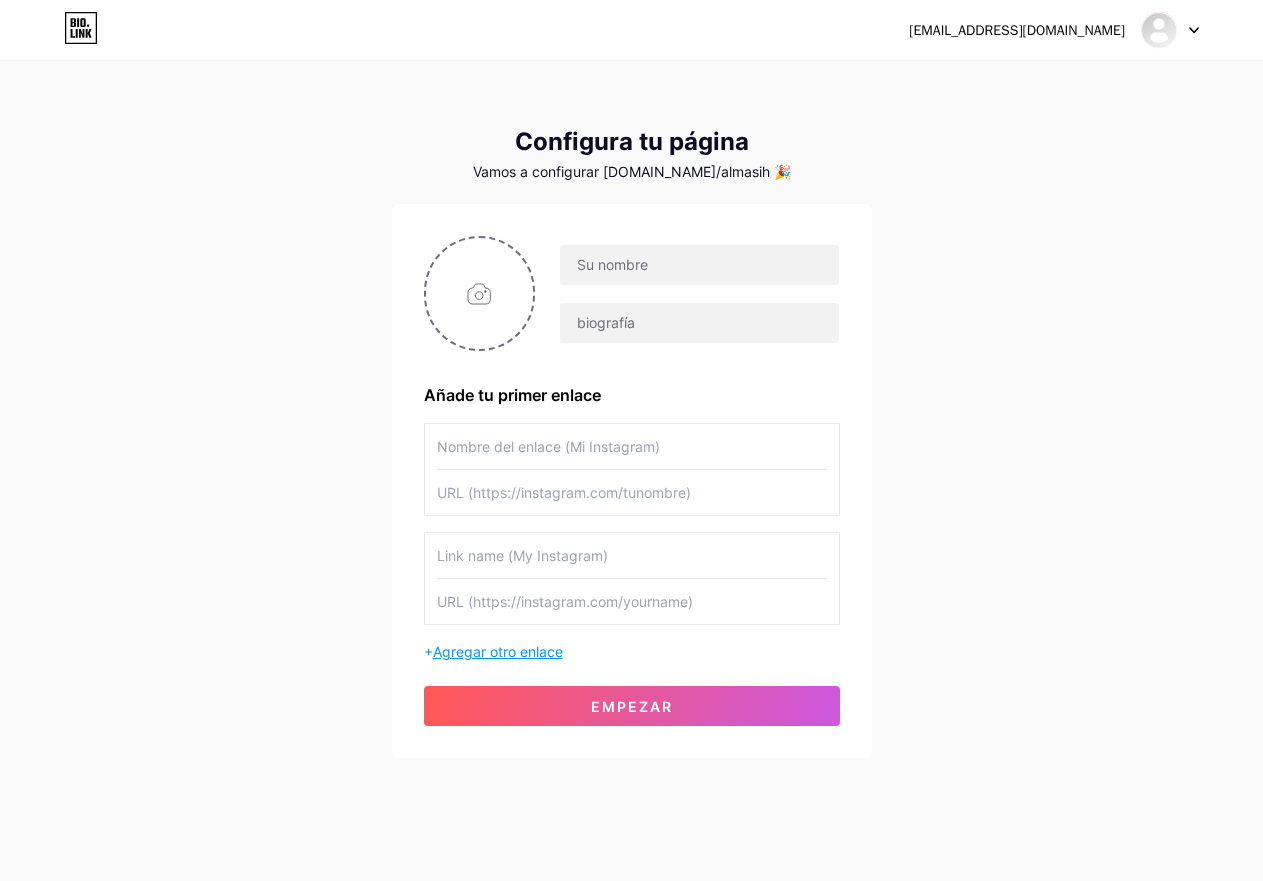 click on "Agregar otro enlace" at bounding box center (498, 651) 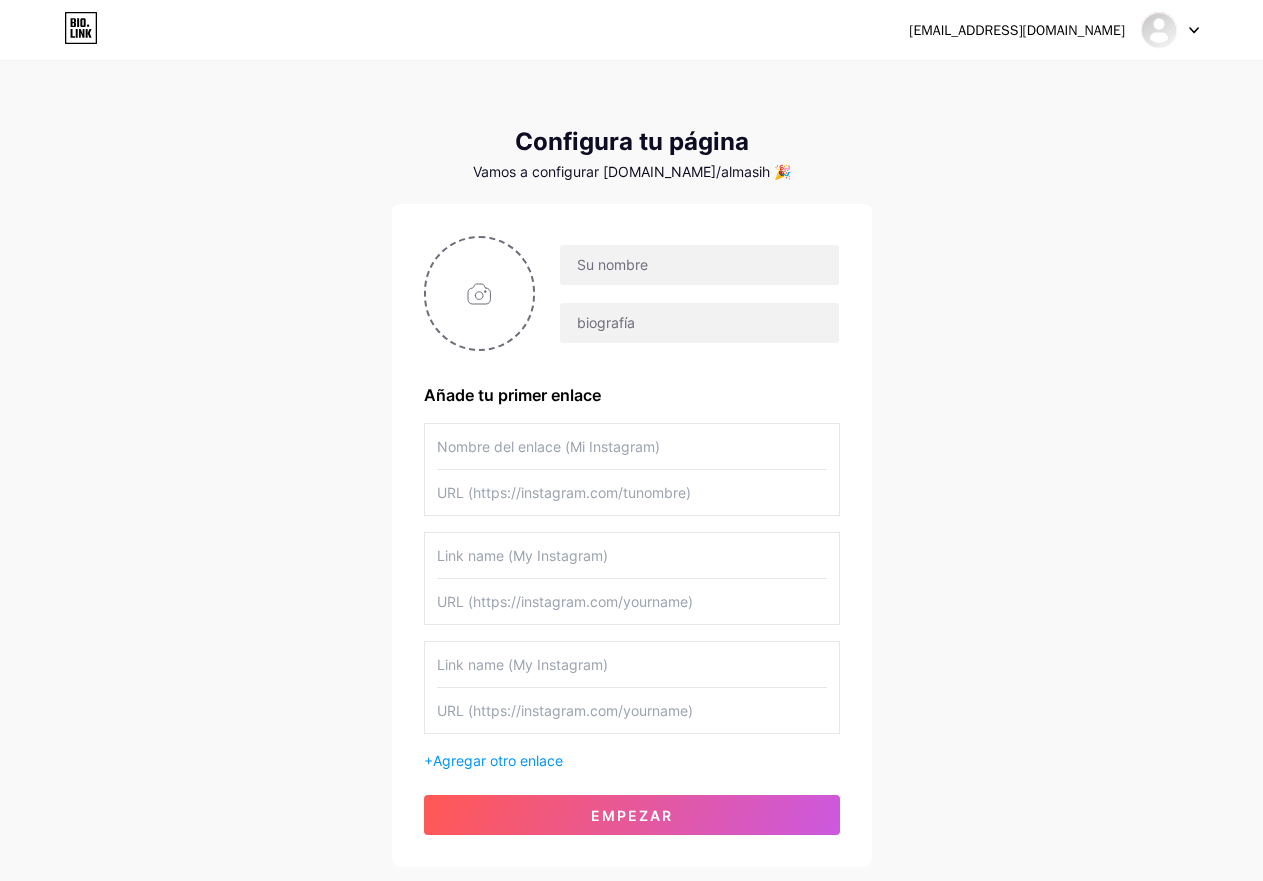 drag, startPoint x: 444, startPoint y: 681, endPoint x: 463, endPoint y: 612, distance: 71.568146 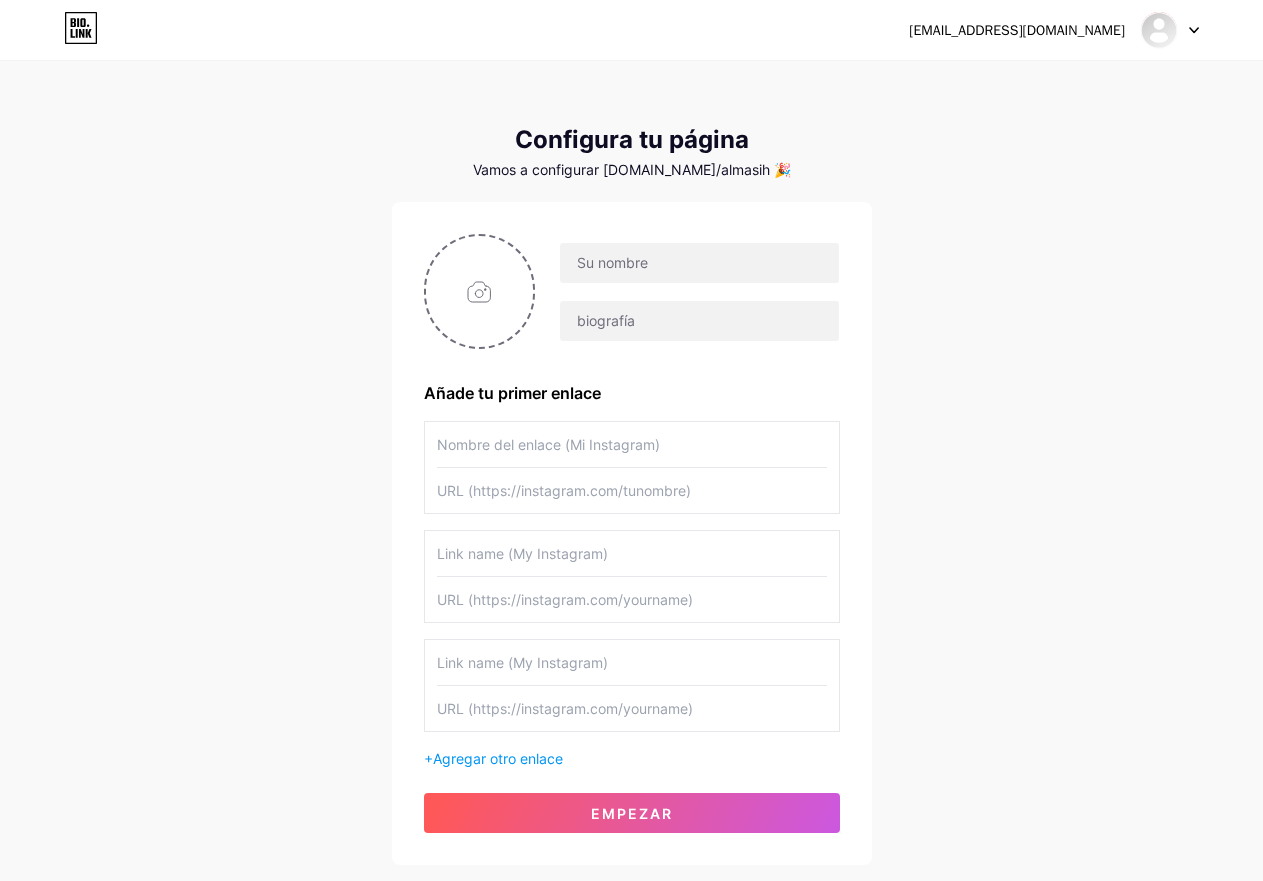 scroll, scrollTop: 0, scrollLeft: 0, axis: both 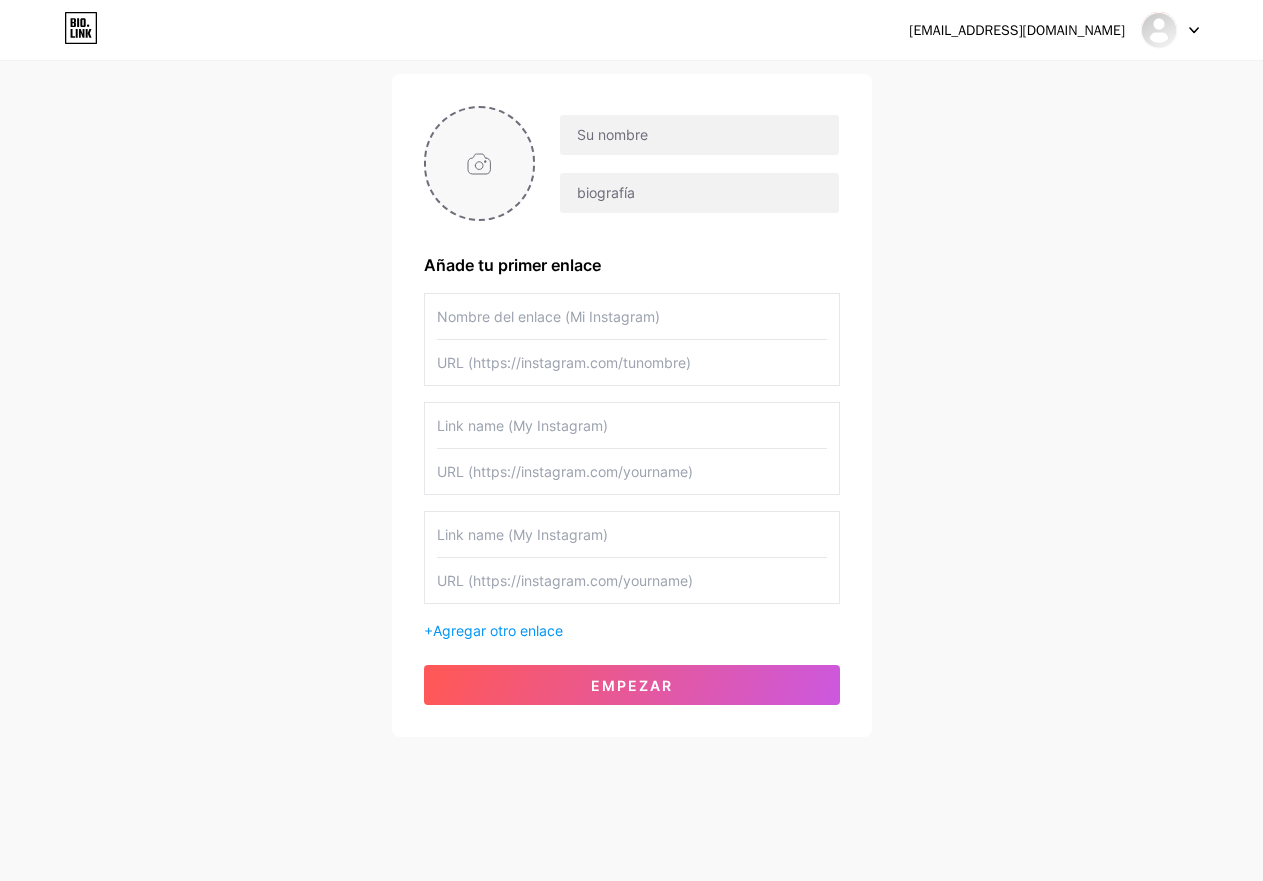 click at bounding box center (480, 163) 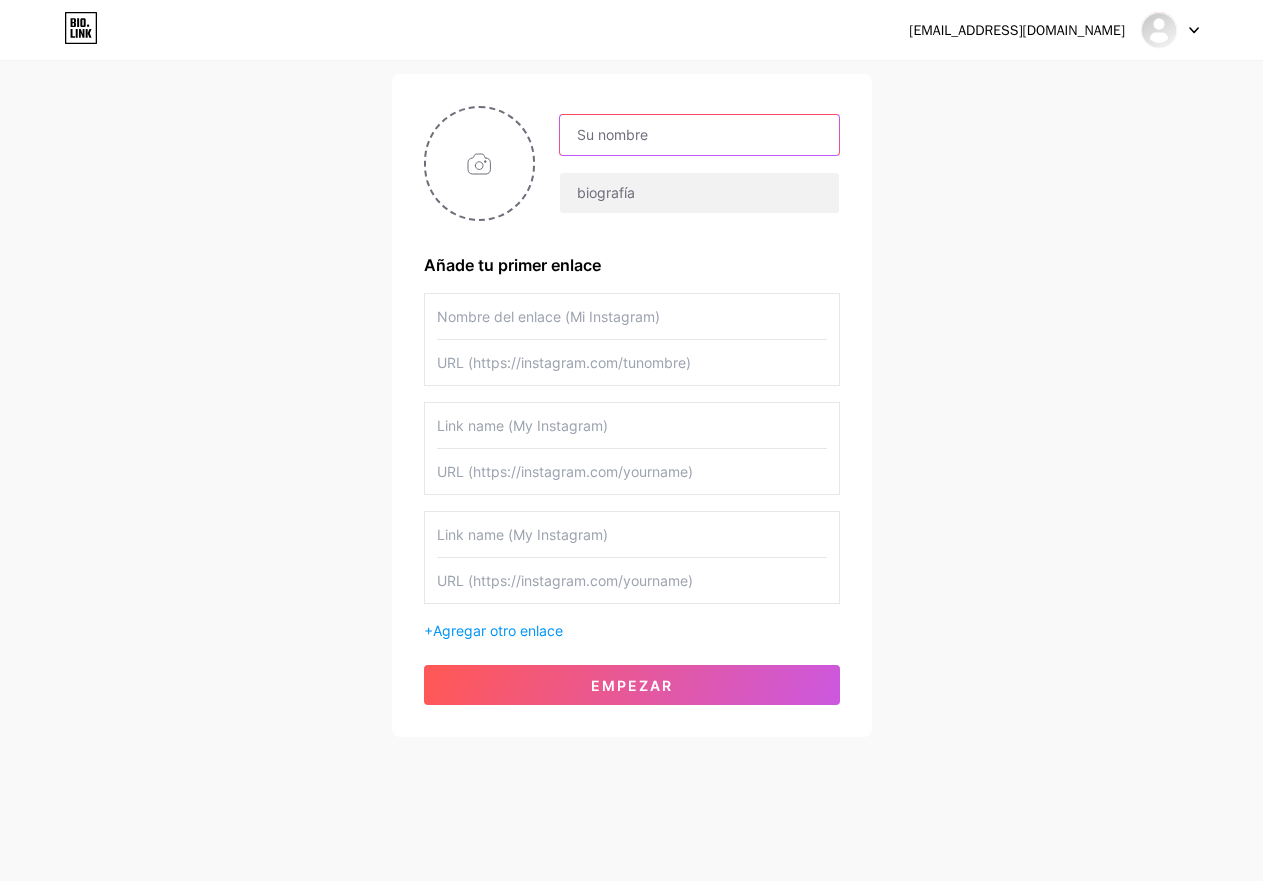 click at bounding box center (699, 135) 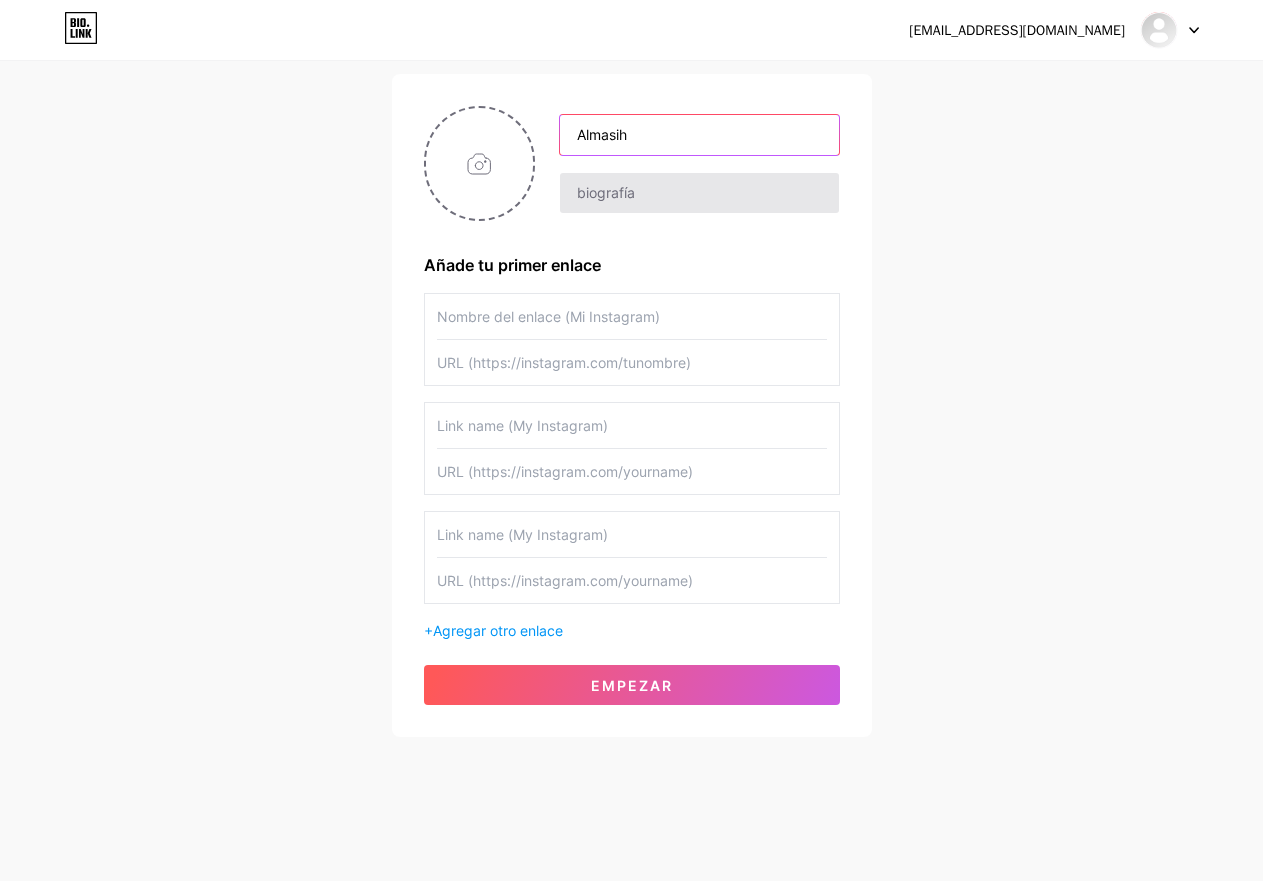 type on "Almasih" 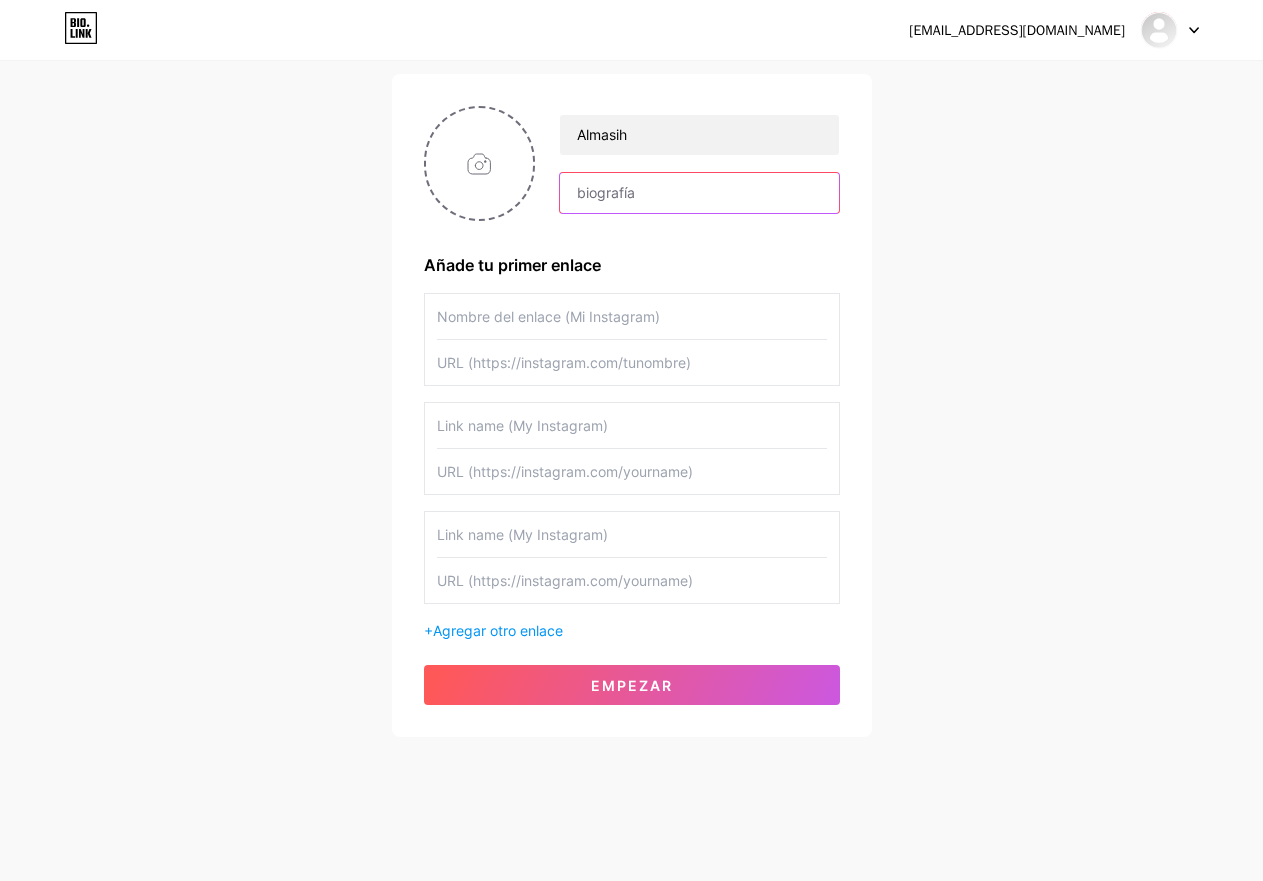 click at bounding box center [699, 193] 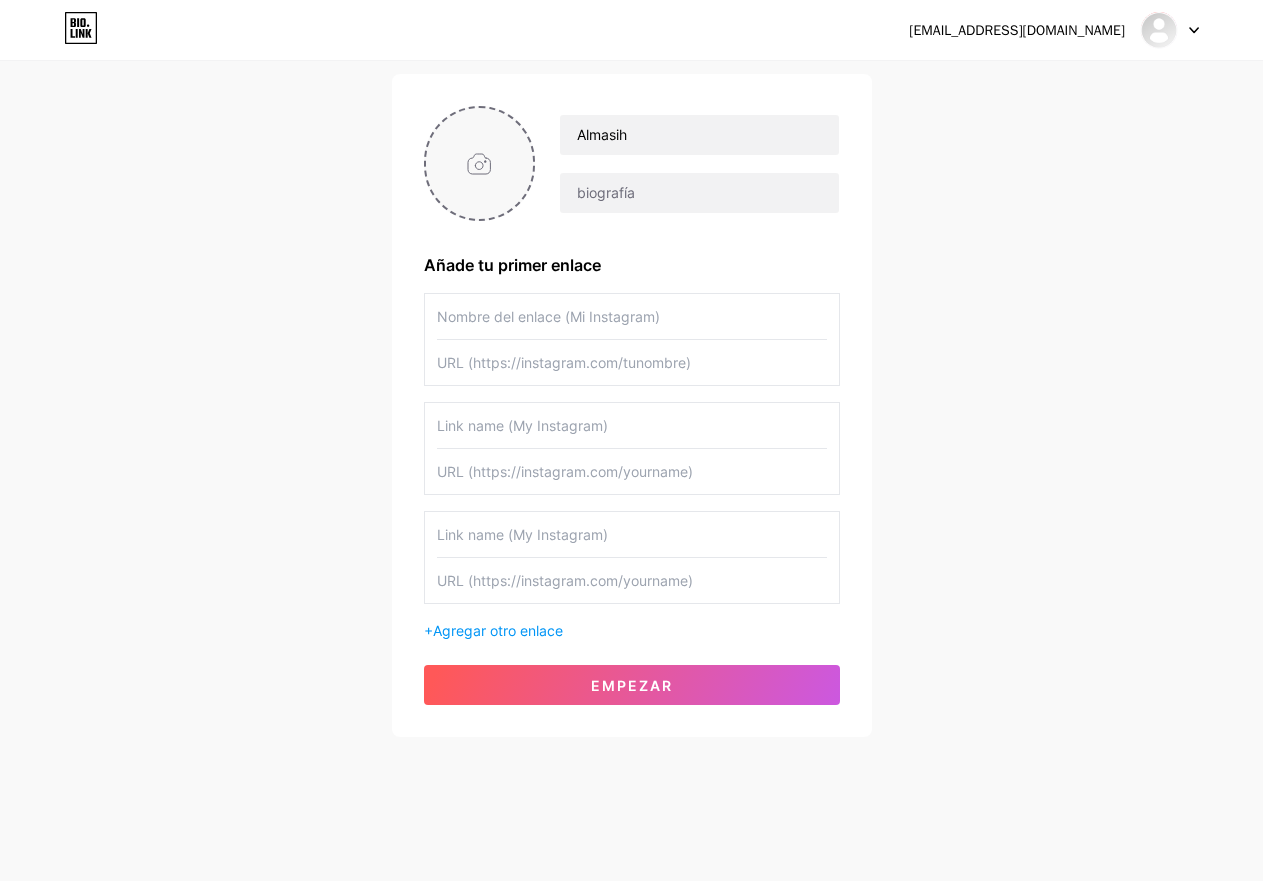 click at bounding box center (480, 163) 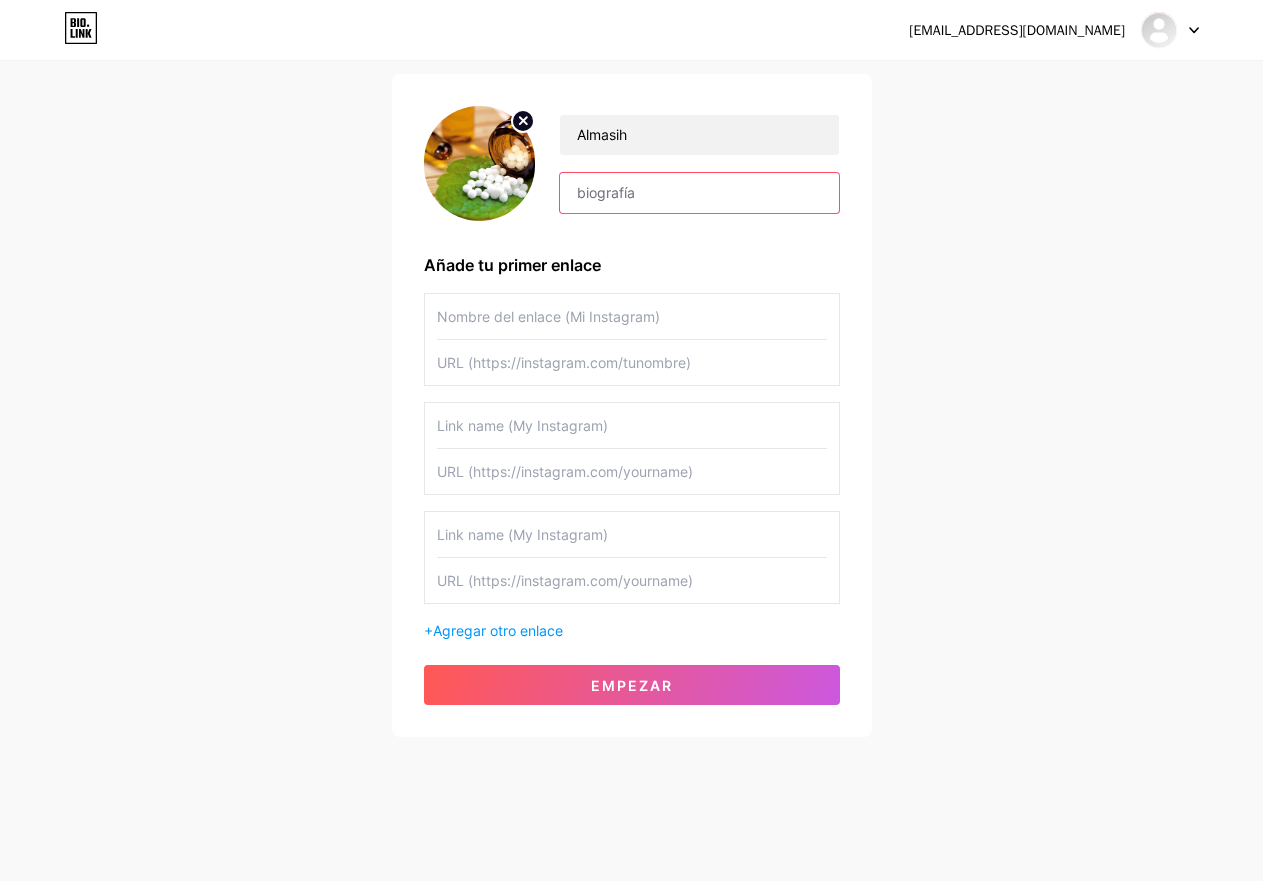 click at bounding box center (699, 193) 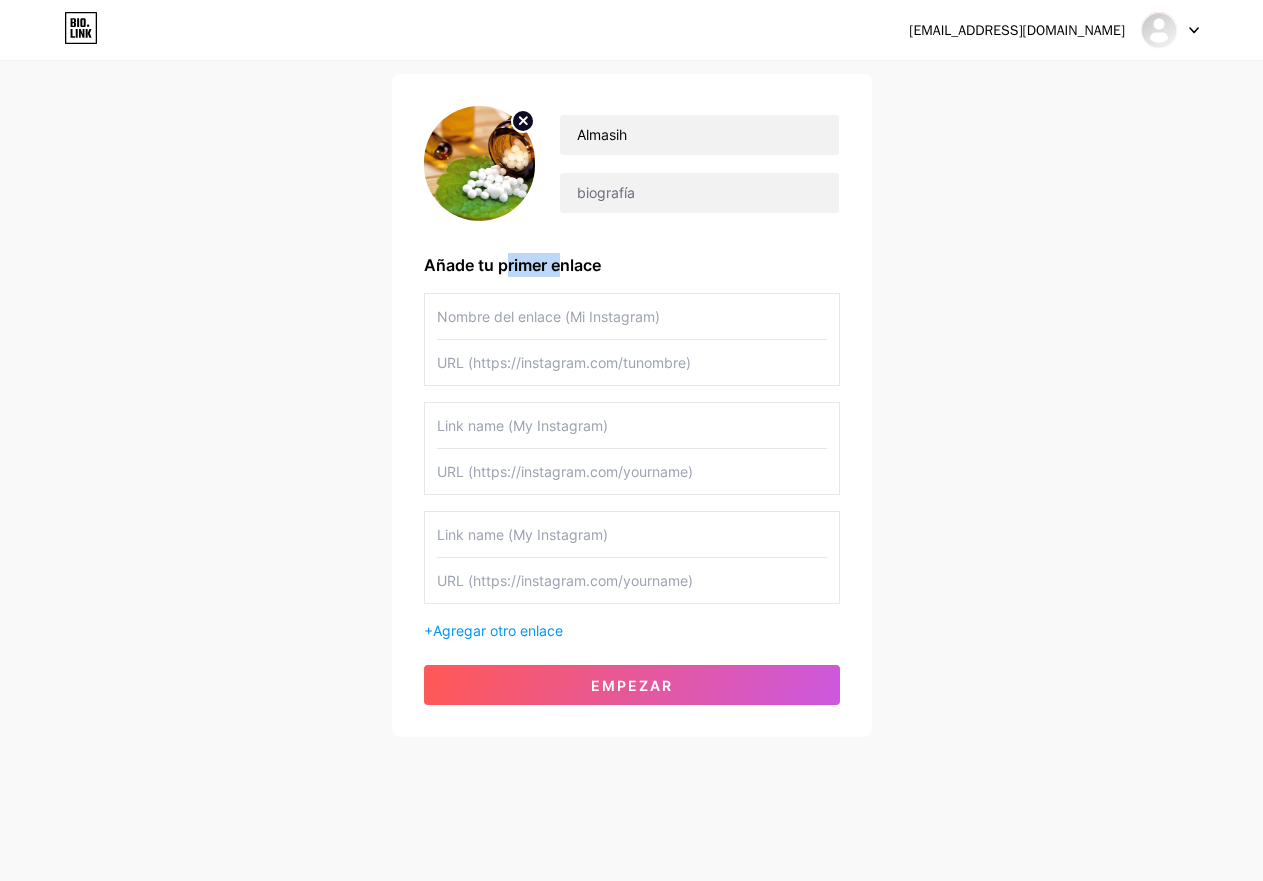 drag, startPoint x: 506, startPoint y: 262, endPoint x: 560, endPoint y: 261, distance: 54.00926 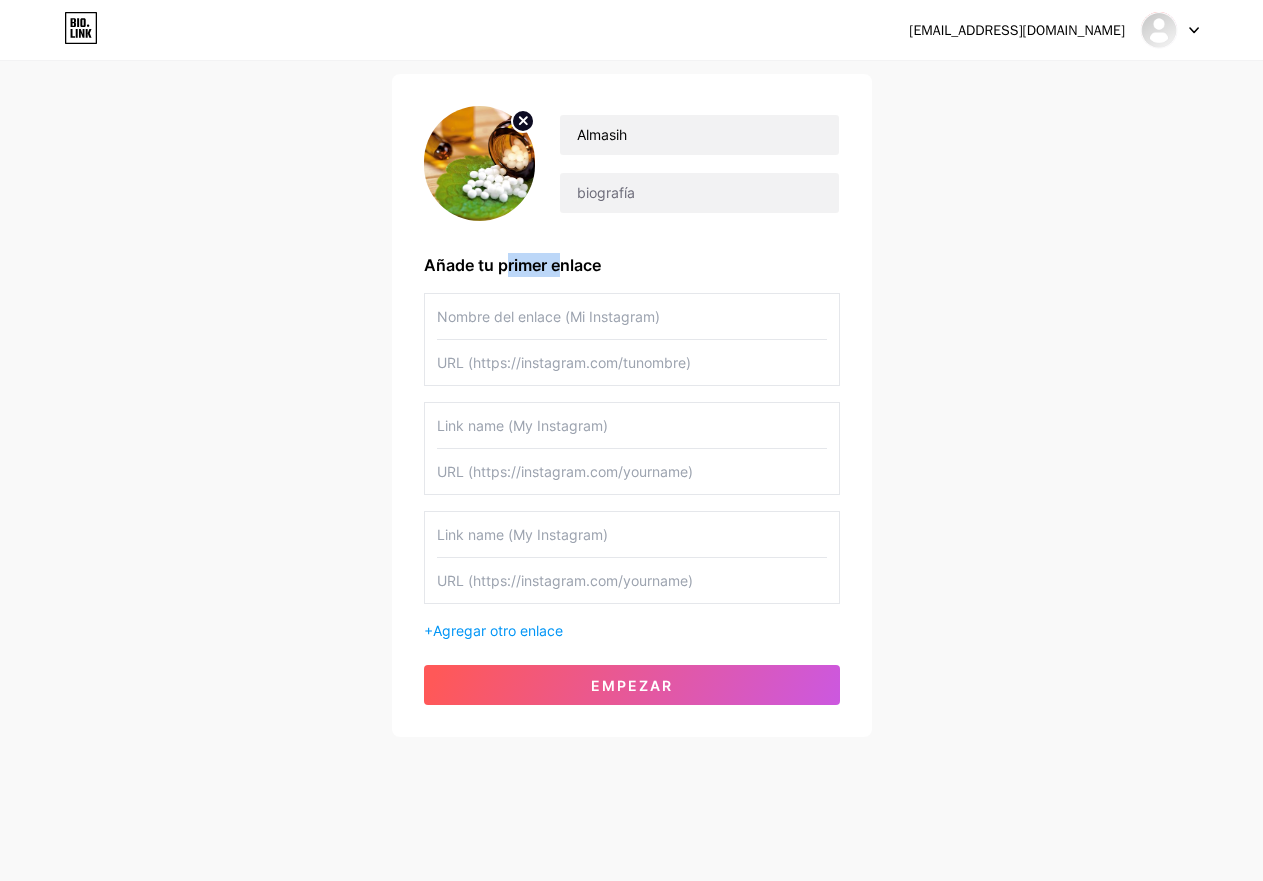 click on "Añade tu primer enlace" at bounding box center [512, 265] 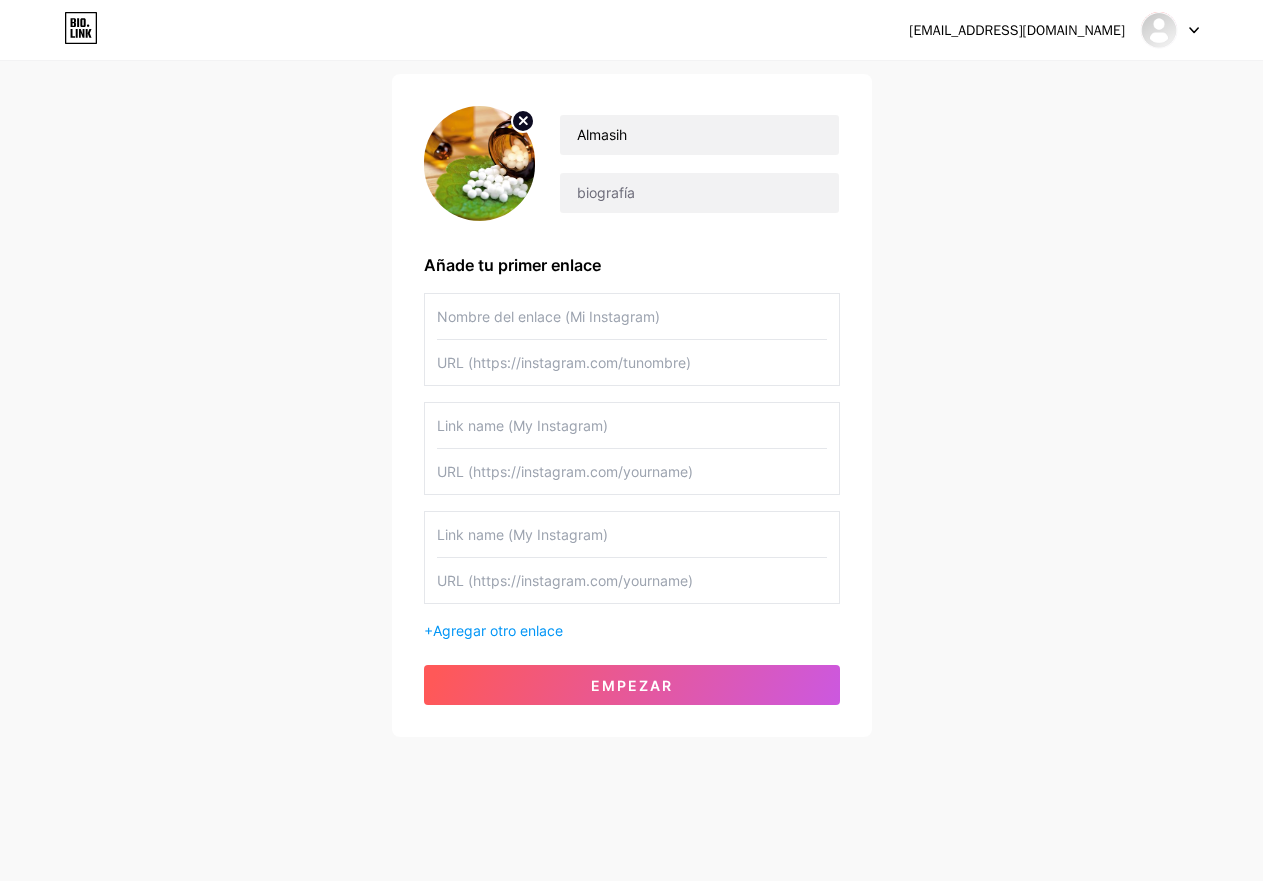 click at bounding box center (632, 316) 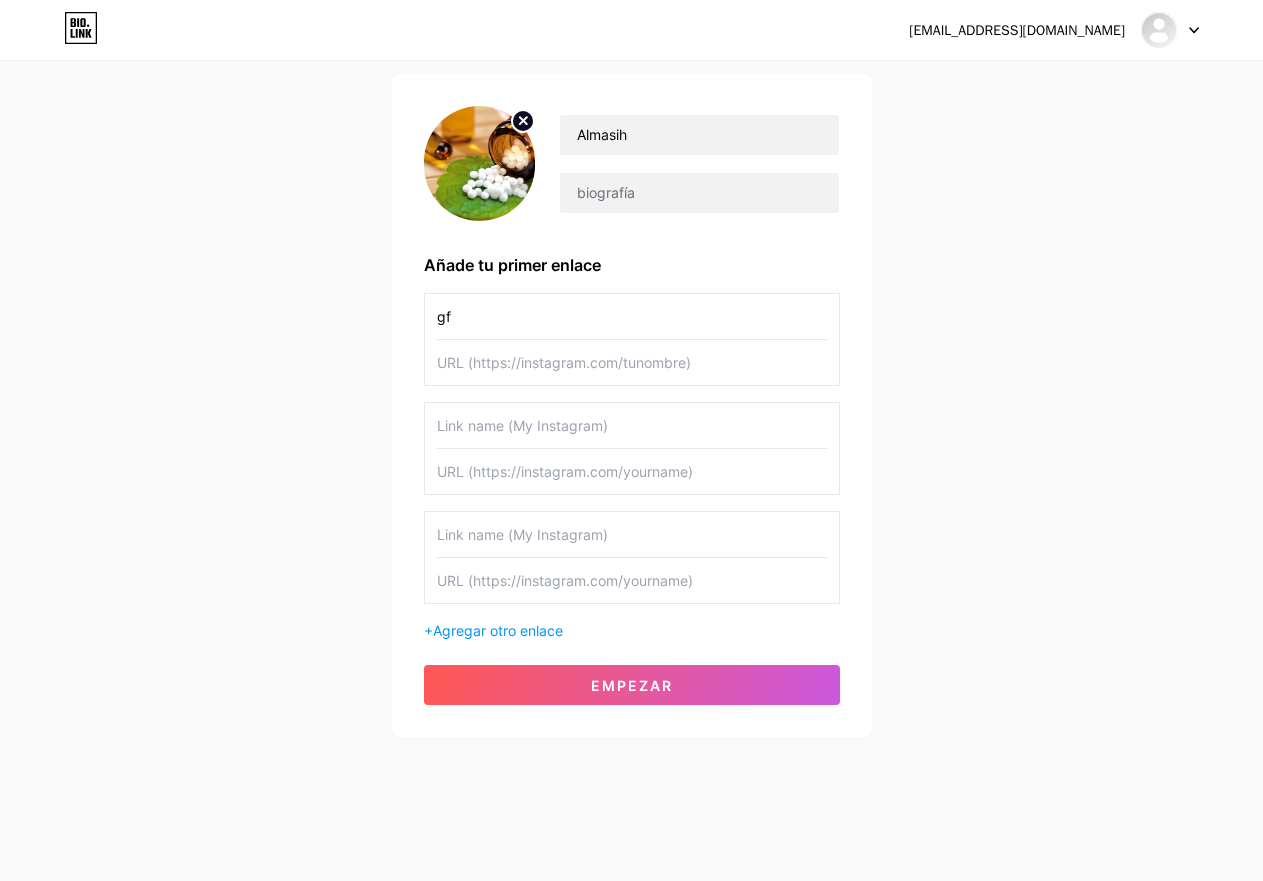 type on "g" 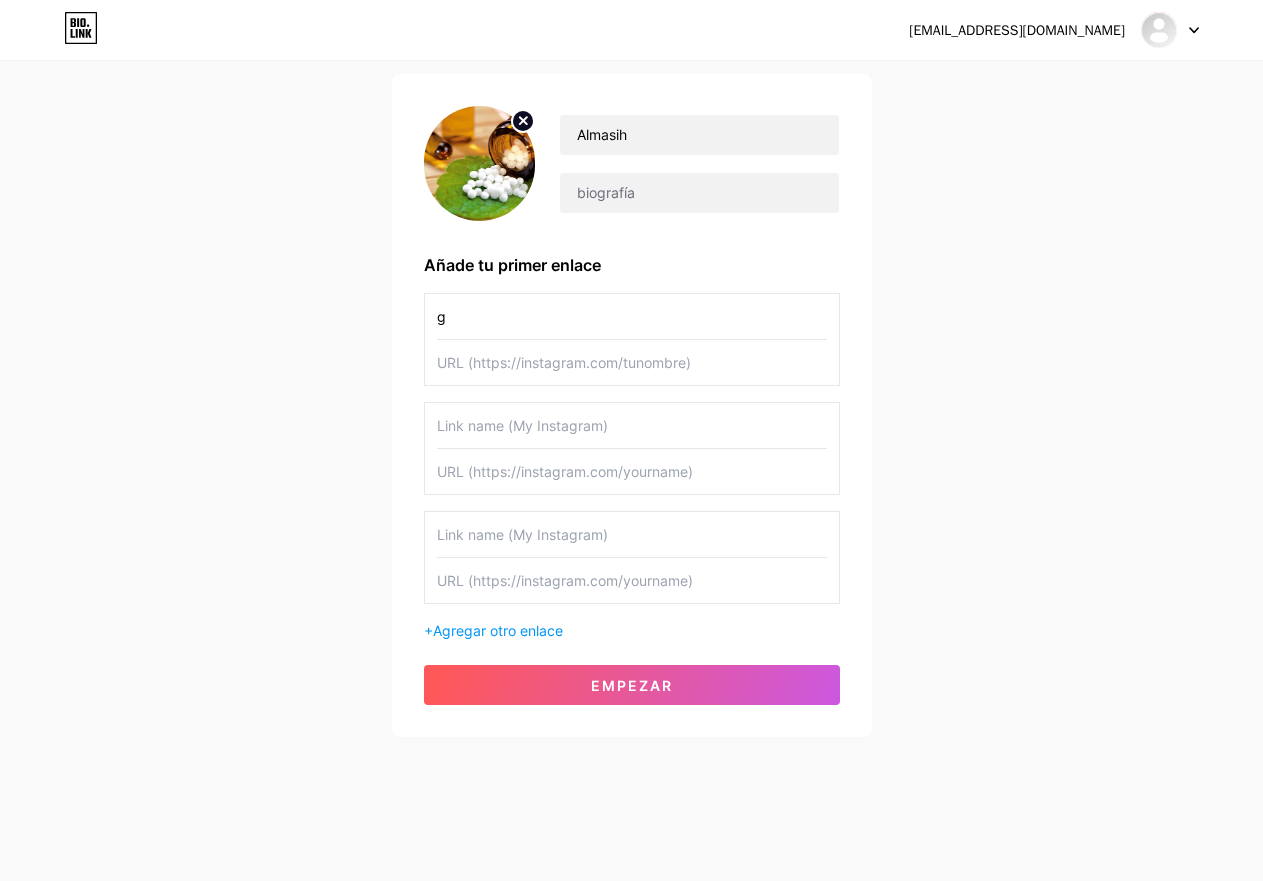 type 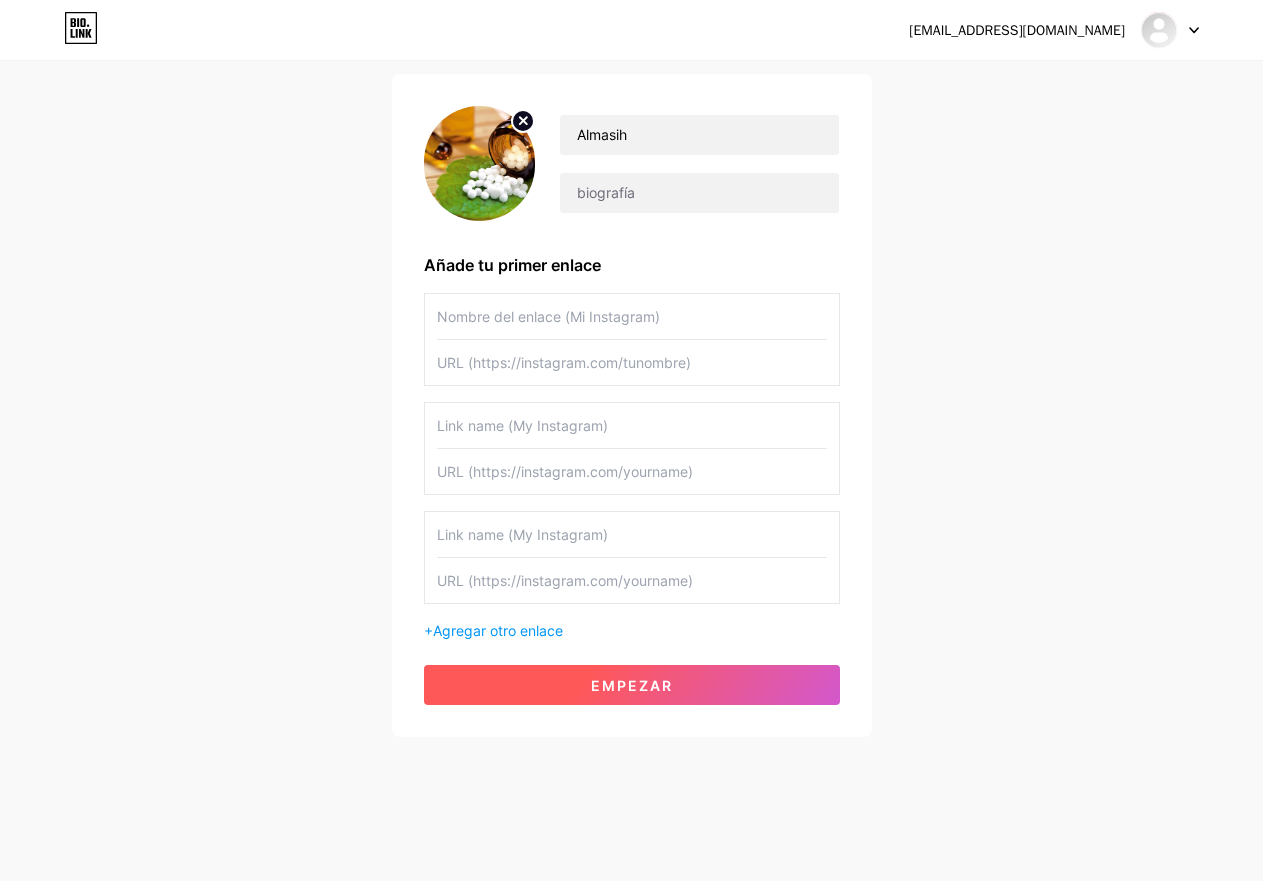 click on "Empezar" at bounding box center (632, 685) 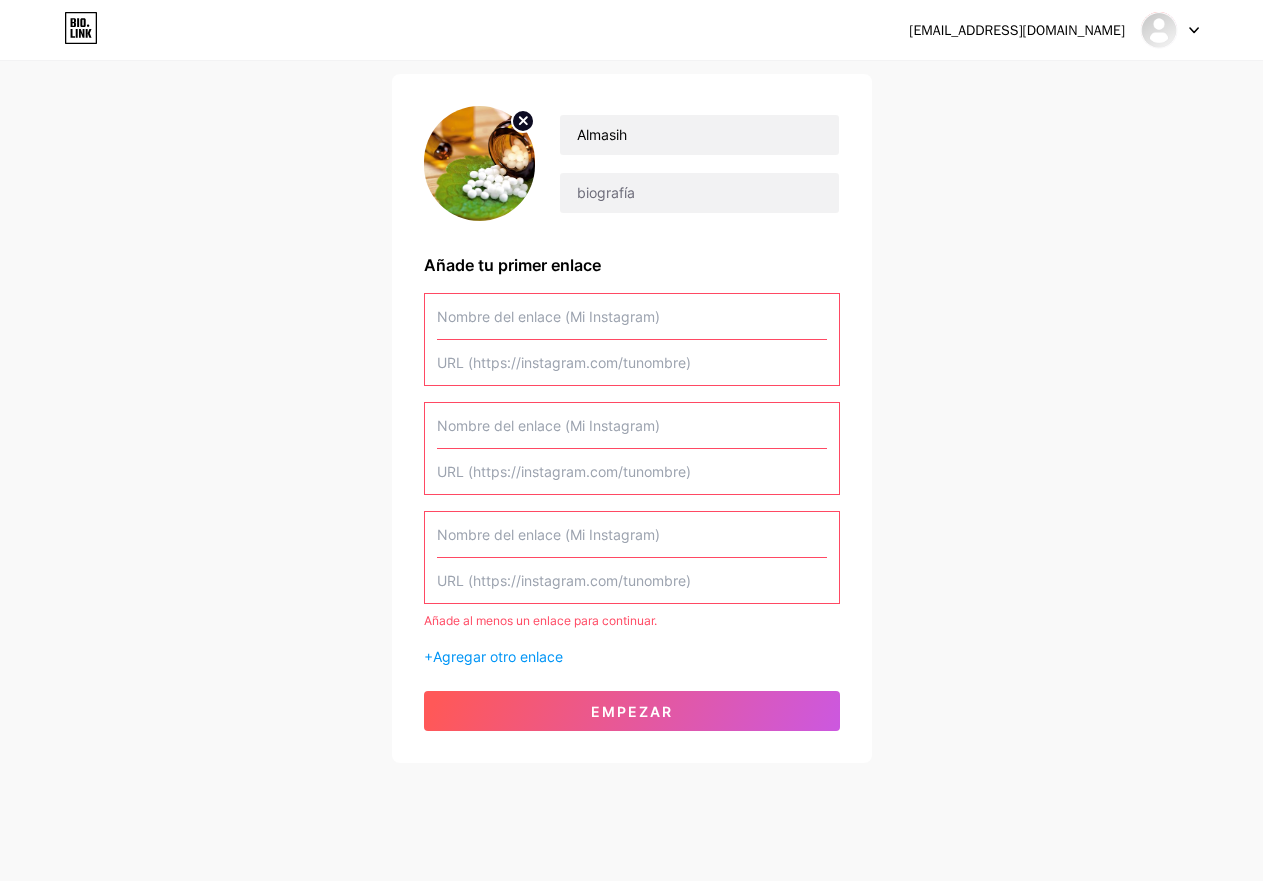 drag, startPoint x: 513, startPoint y: 323, endPoint x: 548, endPoint y: 319, distance: 35.22783 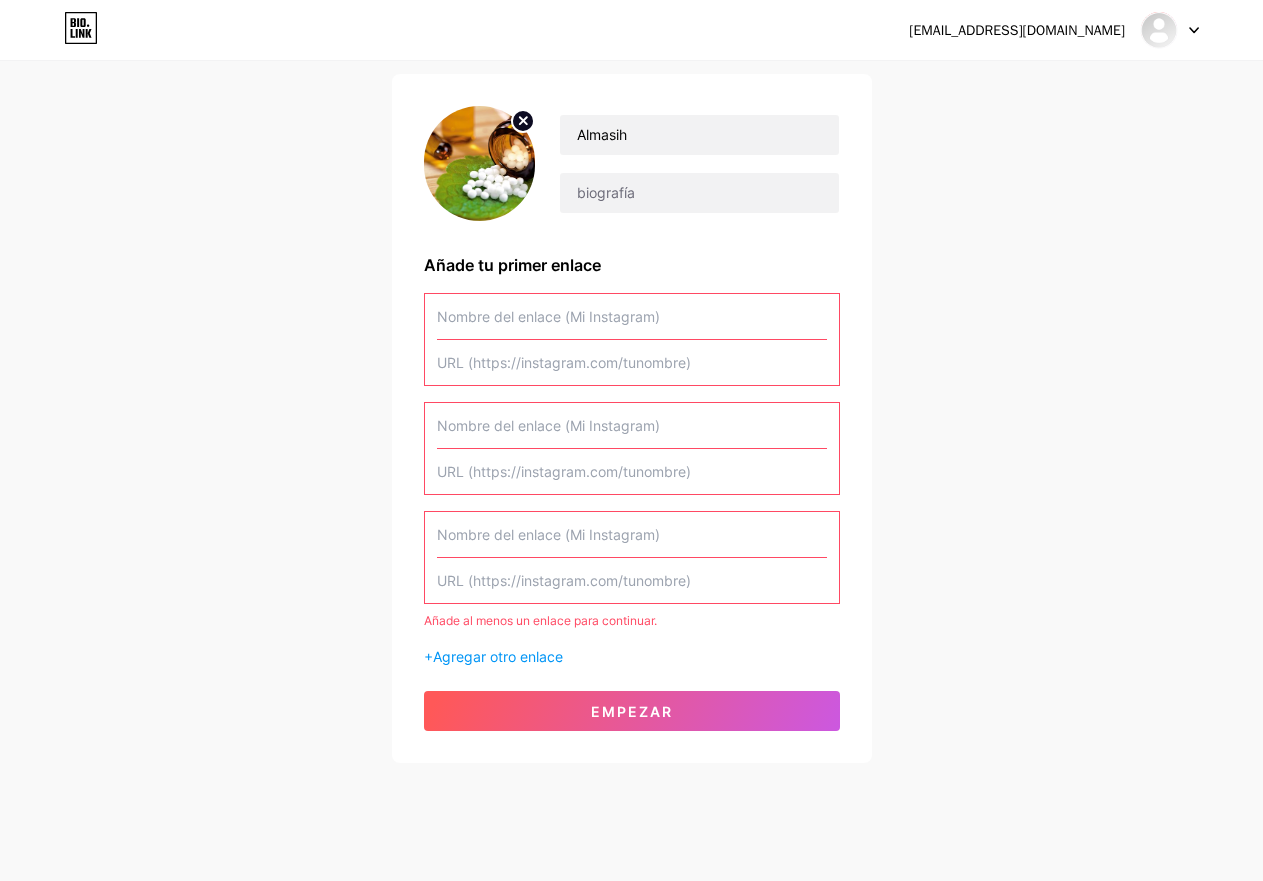 click at bounding box center [632, 316] 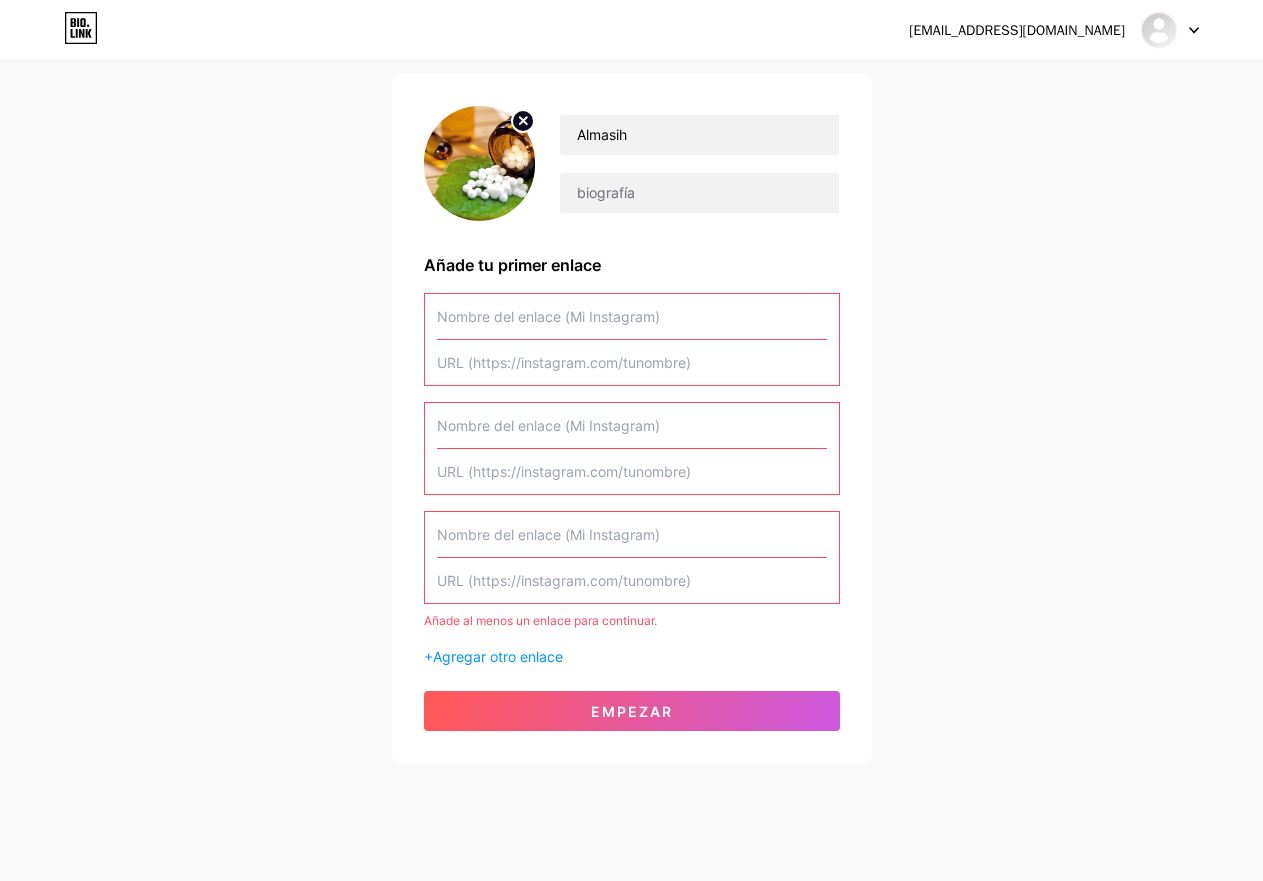 click at bounding box center (632, 362) 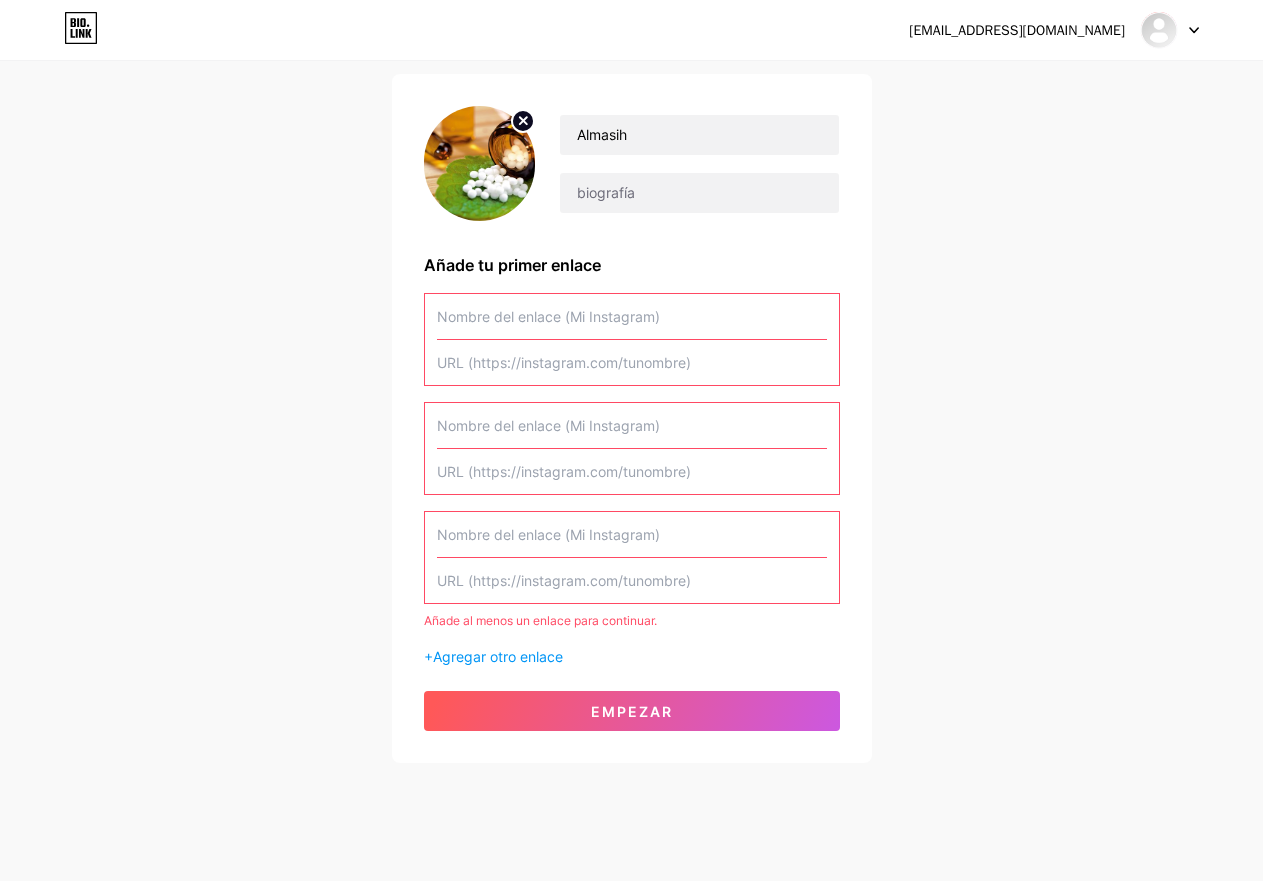 paste on "[URL][DOMAIN_NAME]" 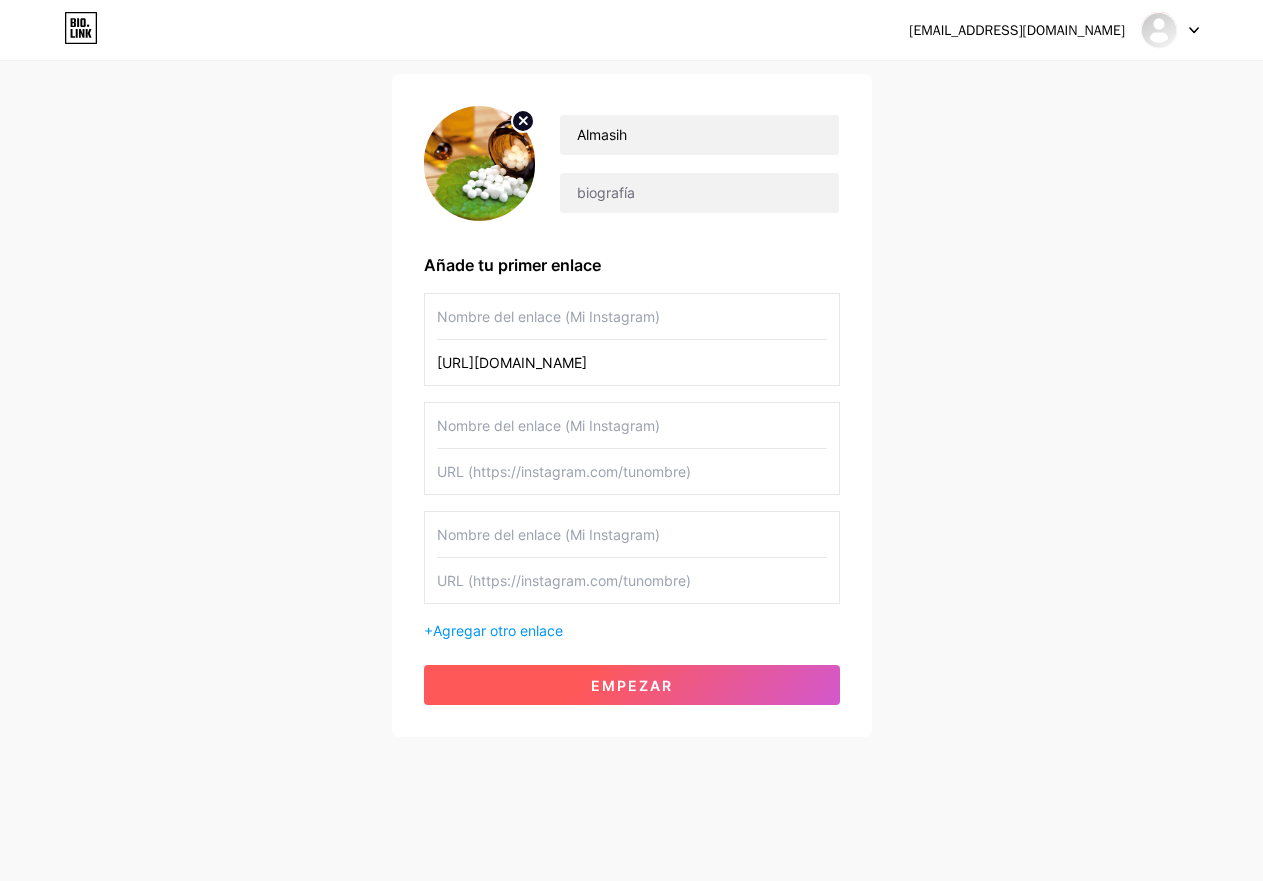 type on "[URL][DOMAIN_NAME]" 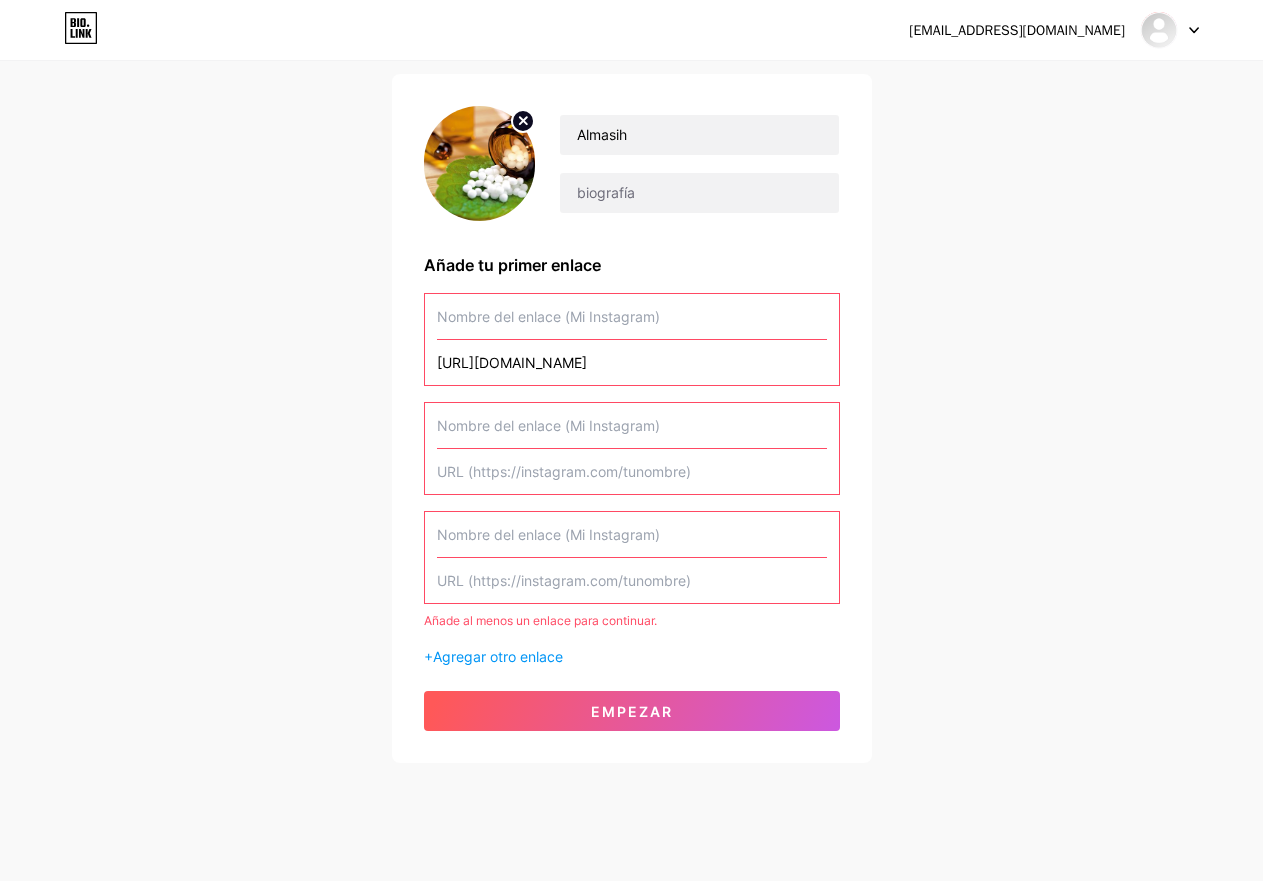 click at bounding box center (632, 316) 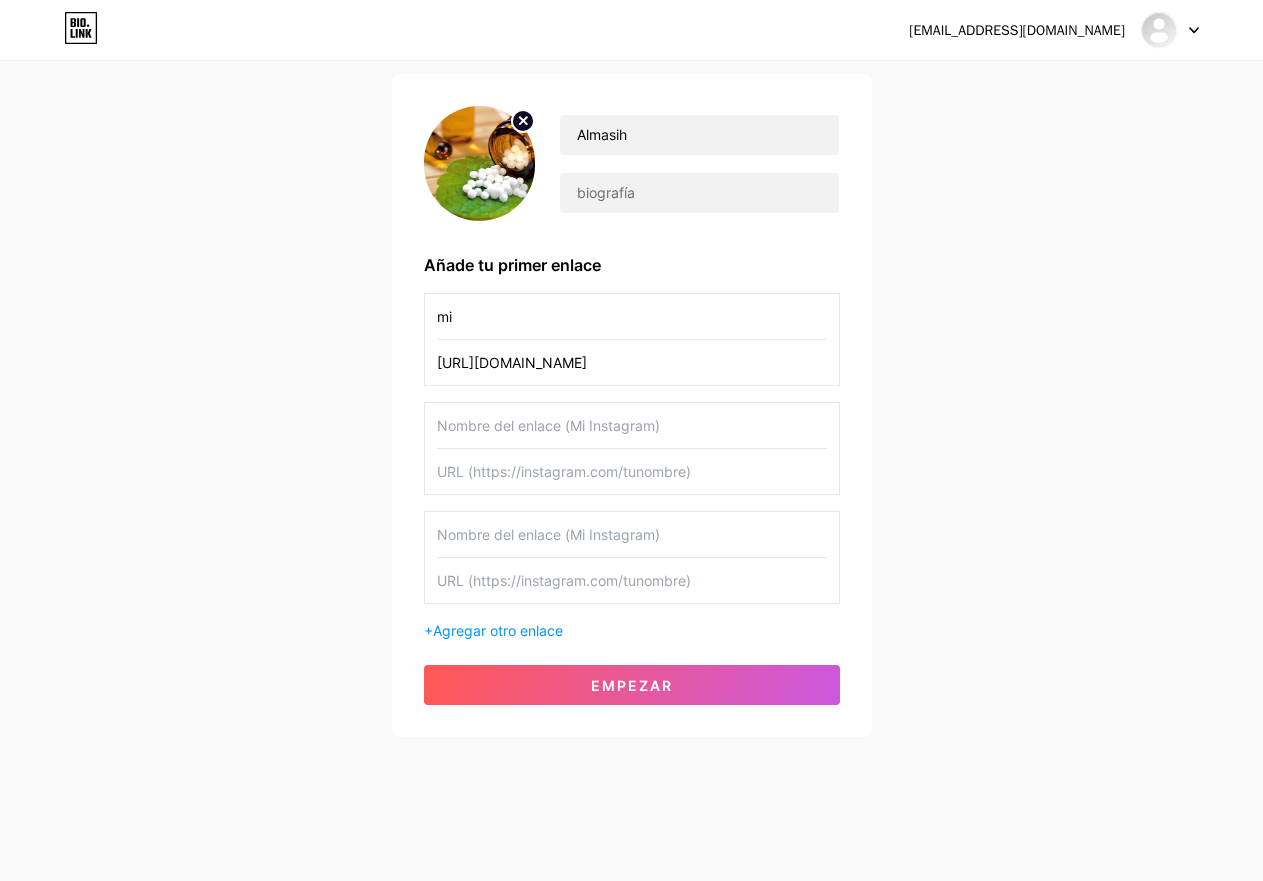 type on "m" 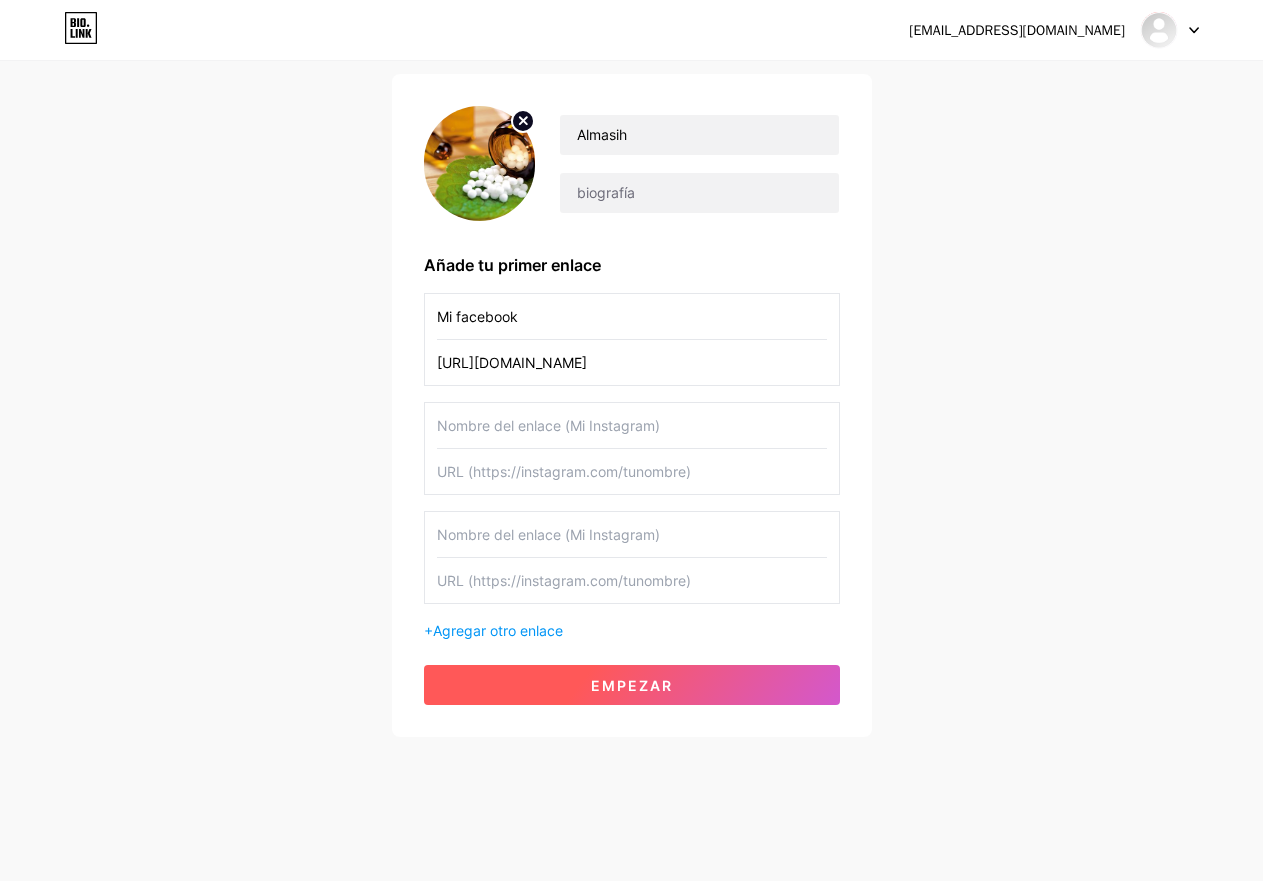 type on "Mi facebook" 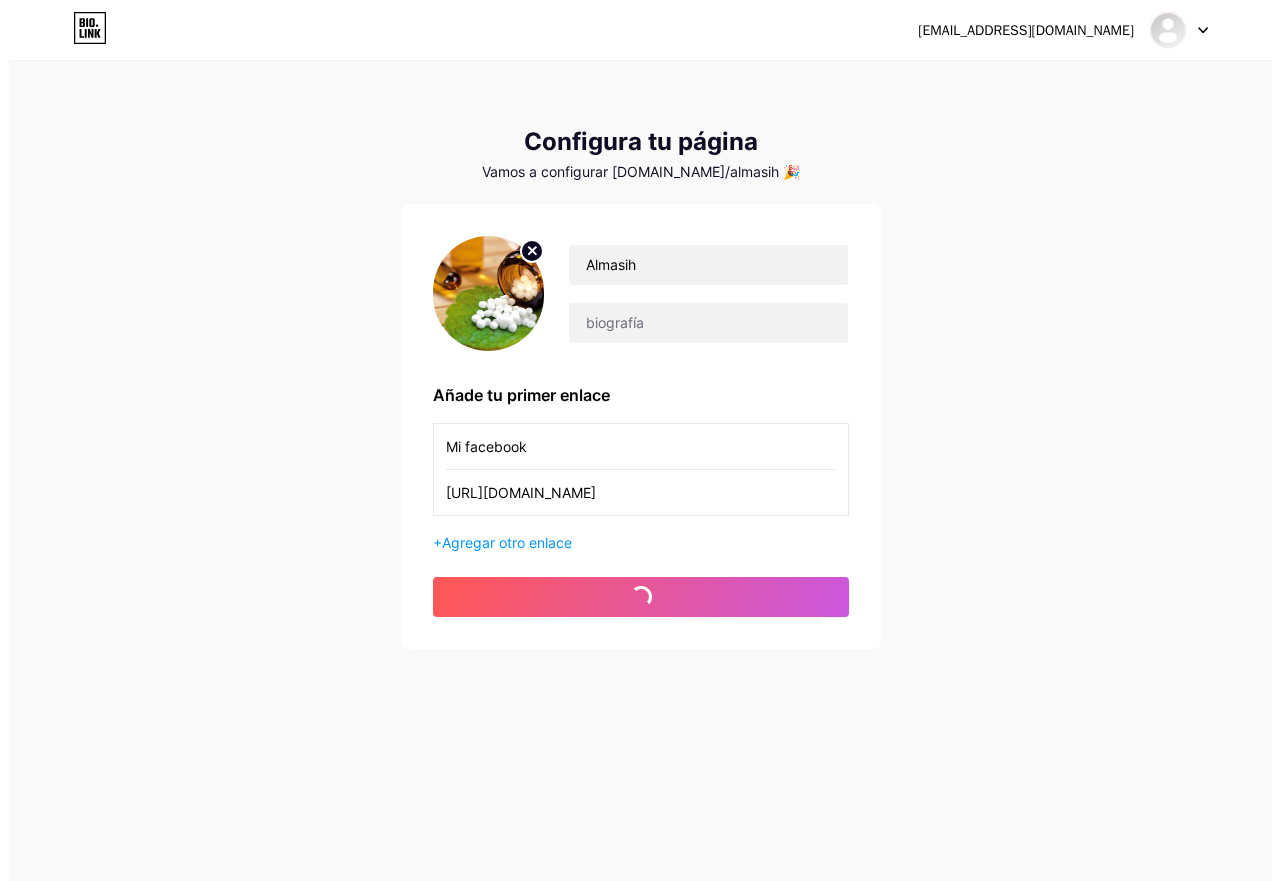 scroll, scrollTop: 0, scrollLeft: 0, axis: both 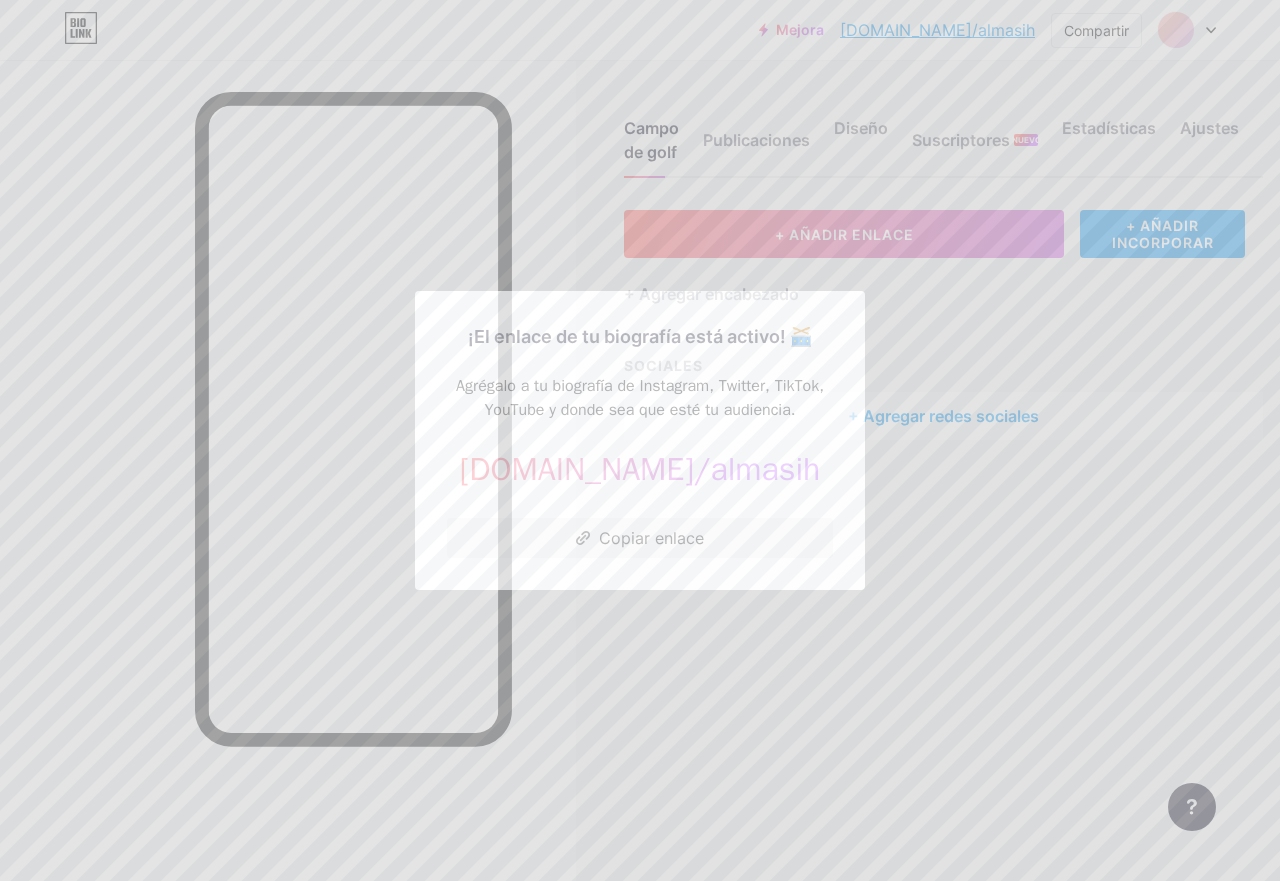 click on "[DOMAIN_NAME]/almasih" at bounding box center (640, 469) 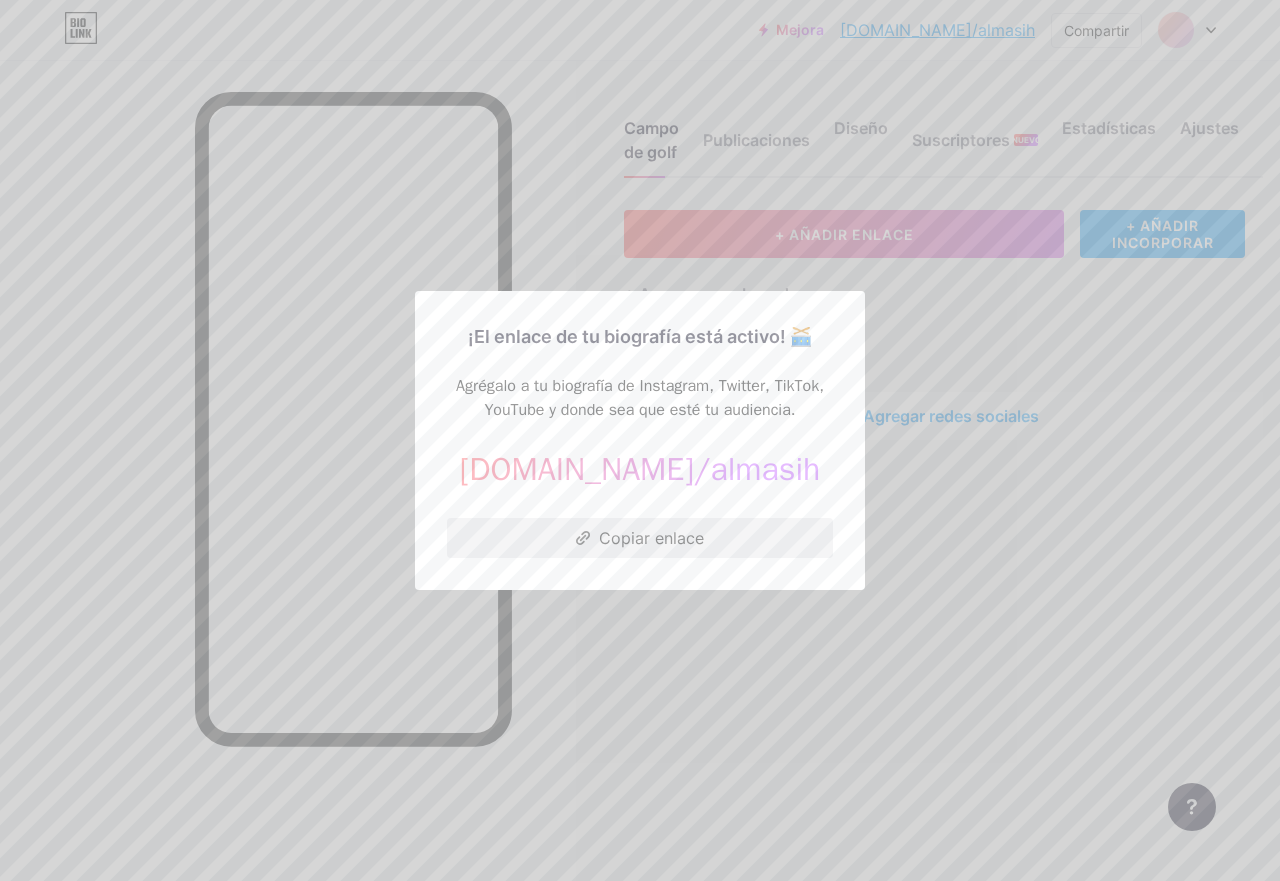 click on "Copiar enlace" at bounding box center (651, 538) 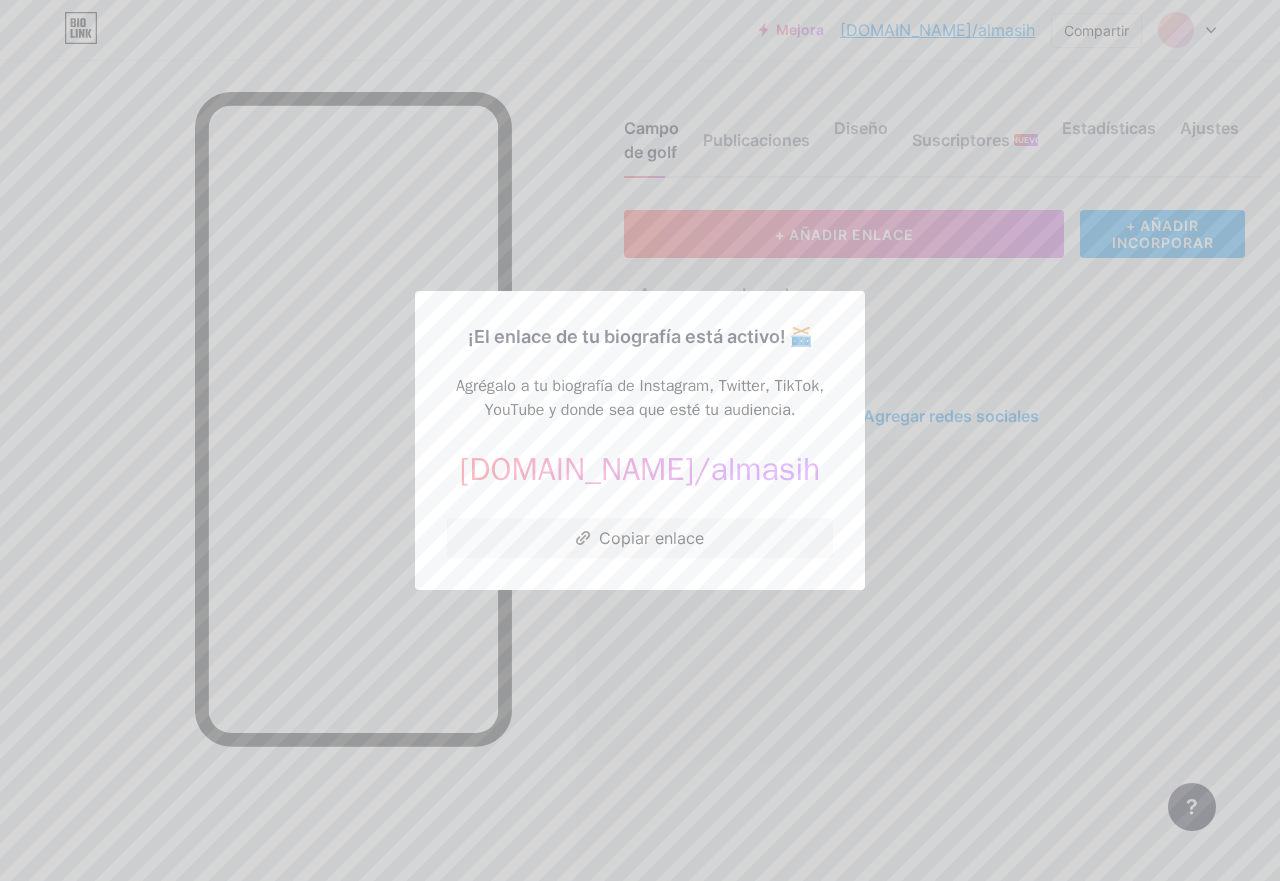 click on "[DOMAIN_NAME]/almasih" at bounding box center [640, 469] 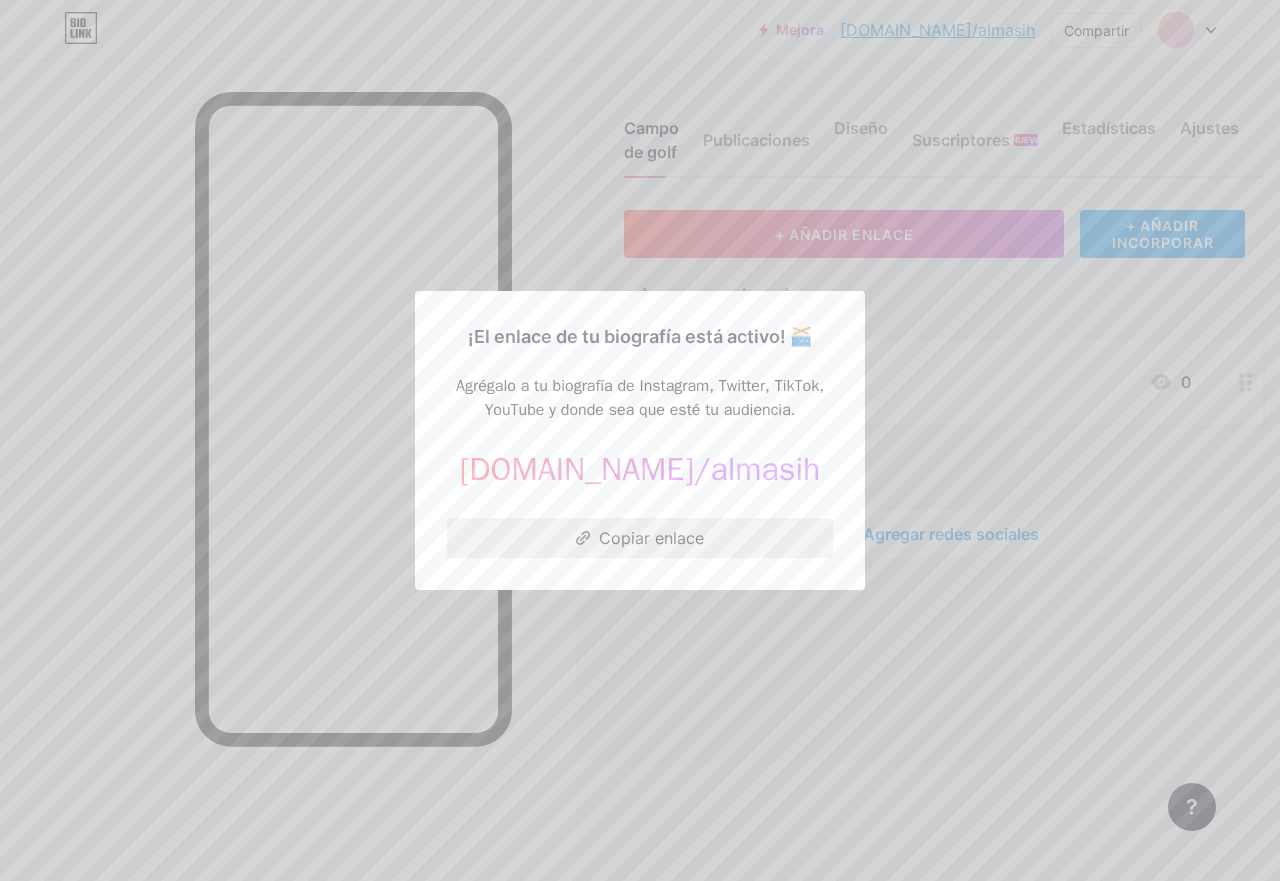 click on "Copiar enlace" at bounding box center [651, 538] 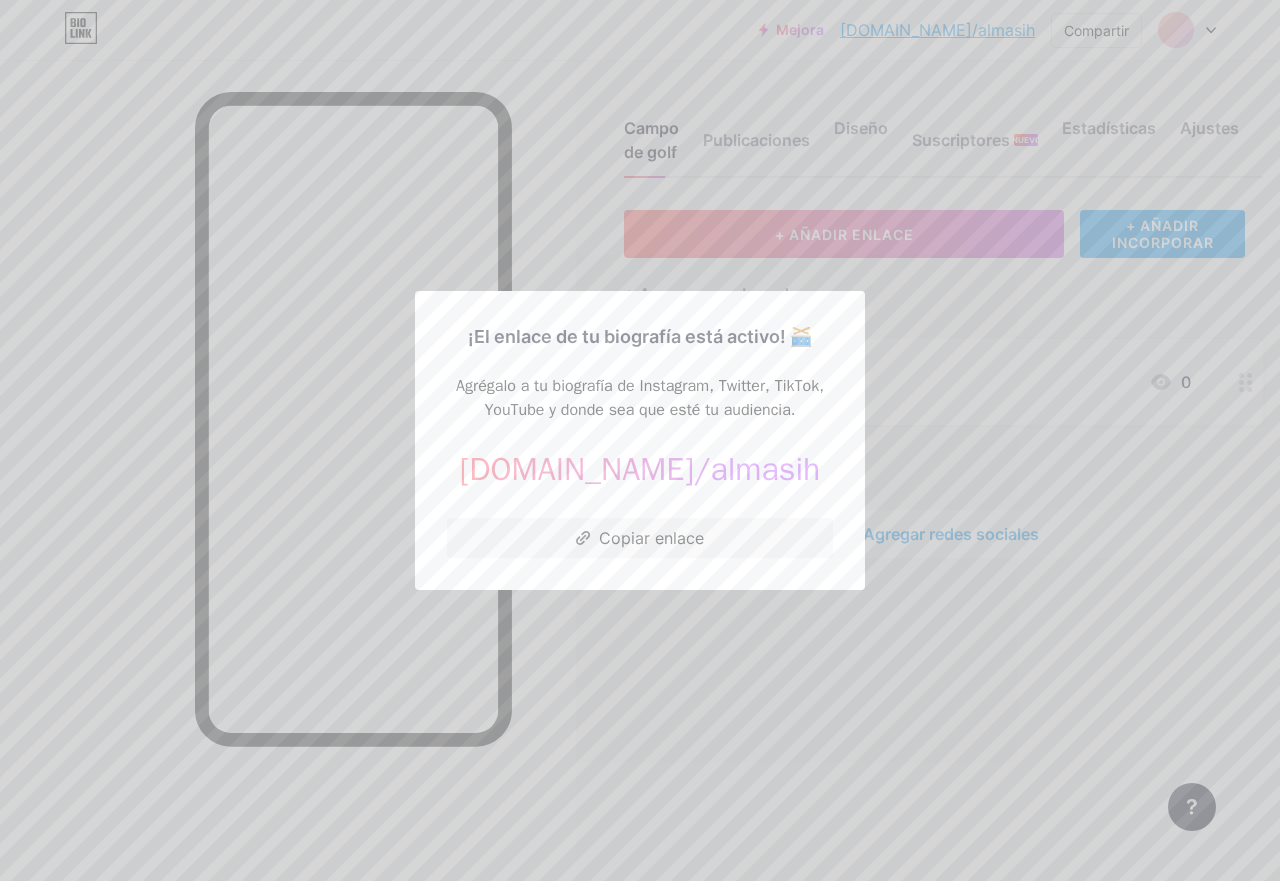 click at bounding box center [640, 440] 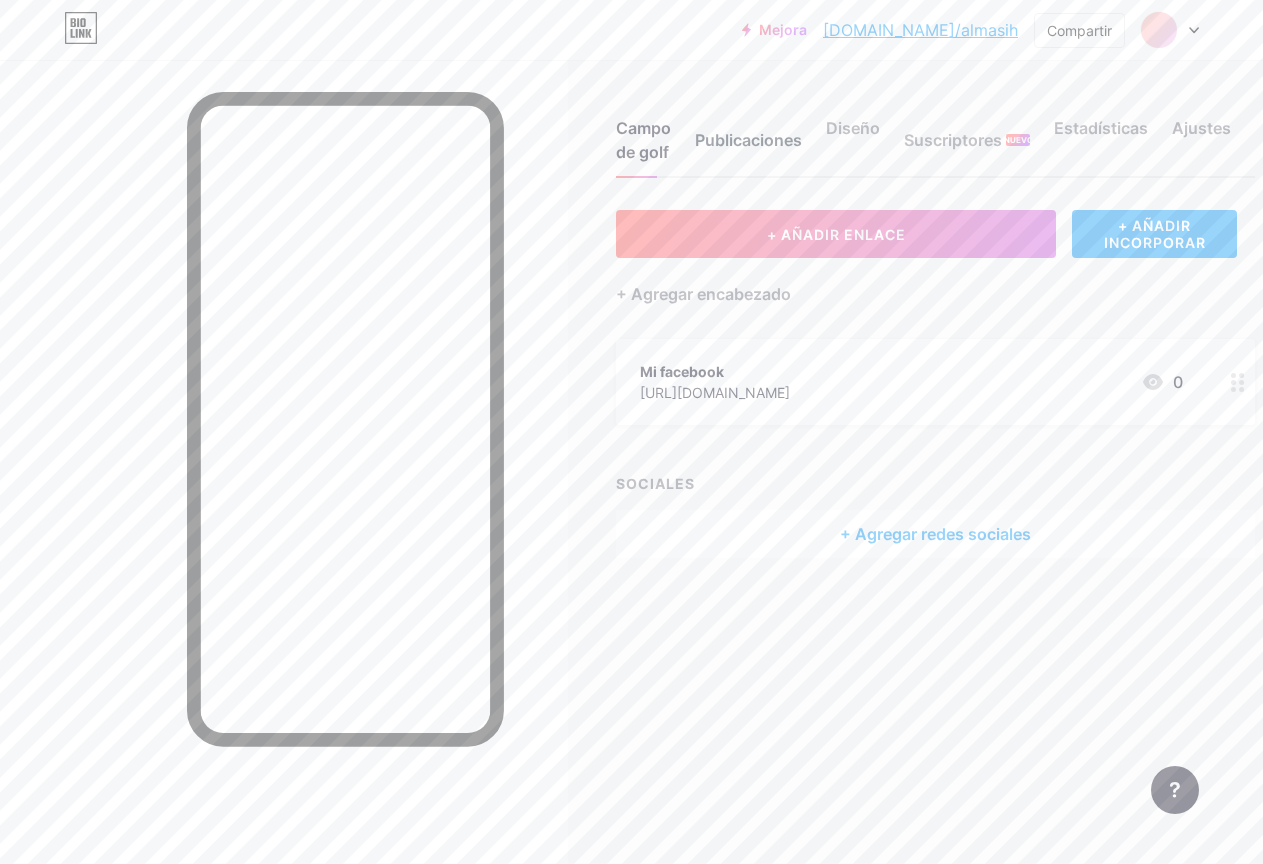 click on "Publicaciones" at bounding box center (748, 140) 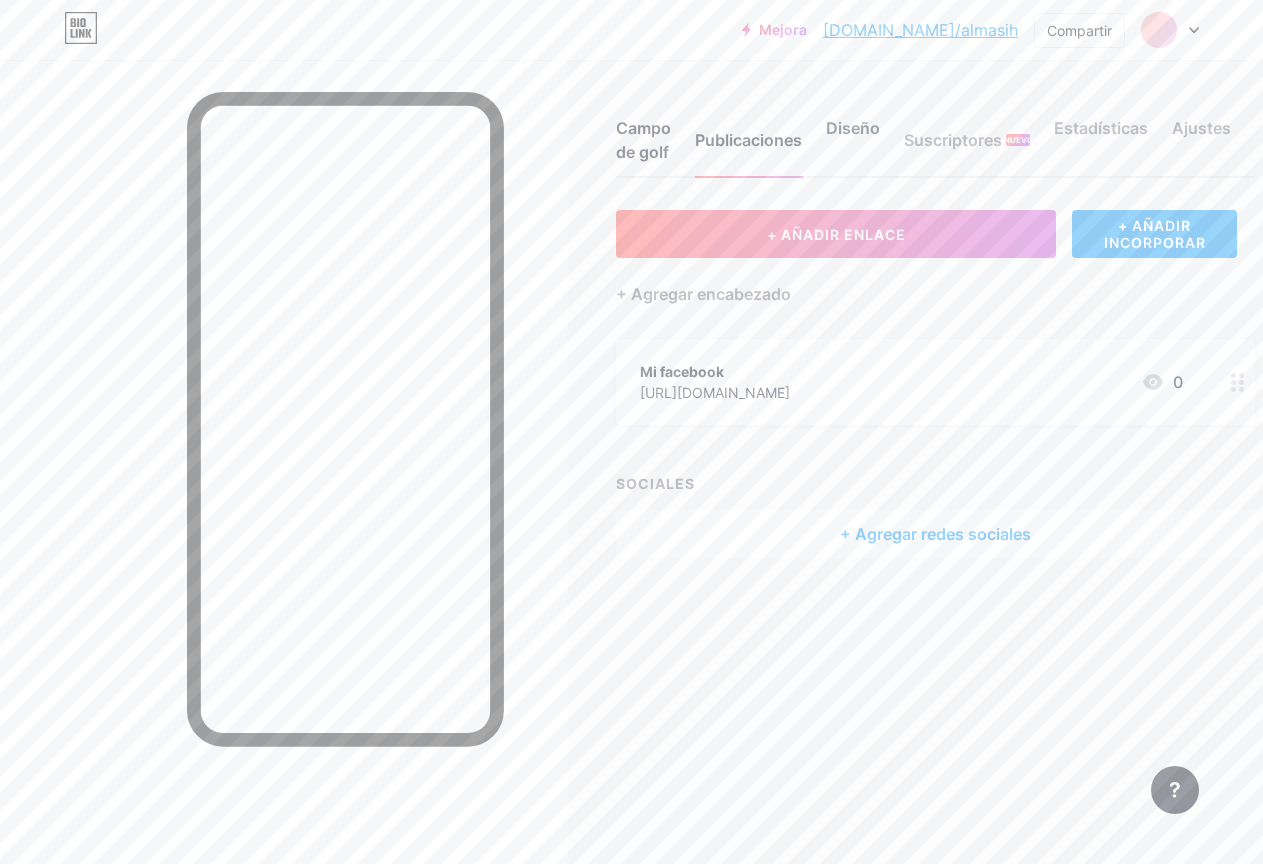 click on "Diseño" at bounding box center (853, 128) 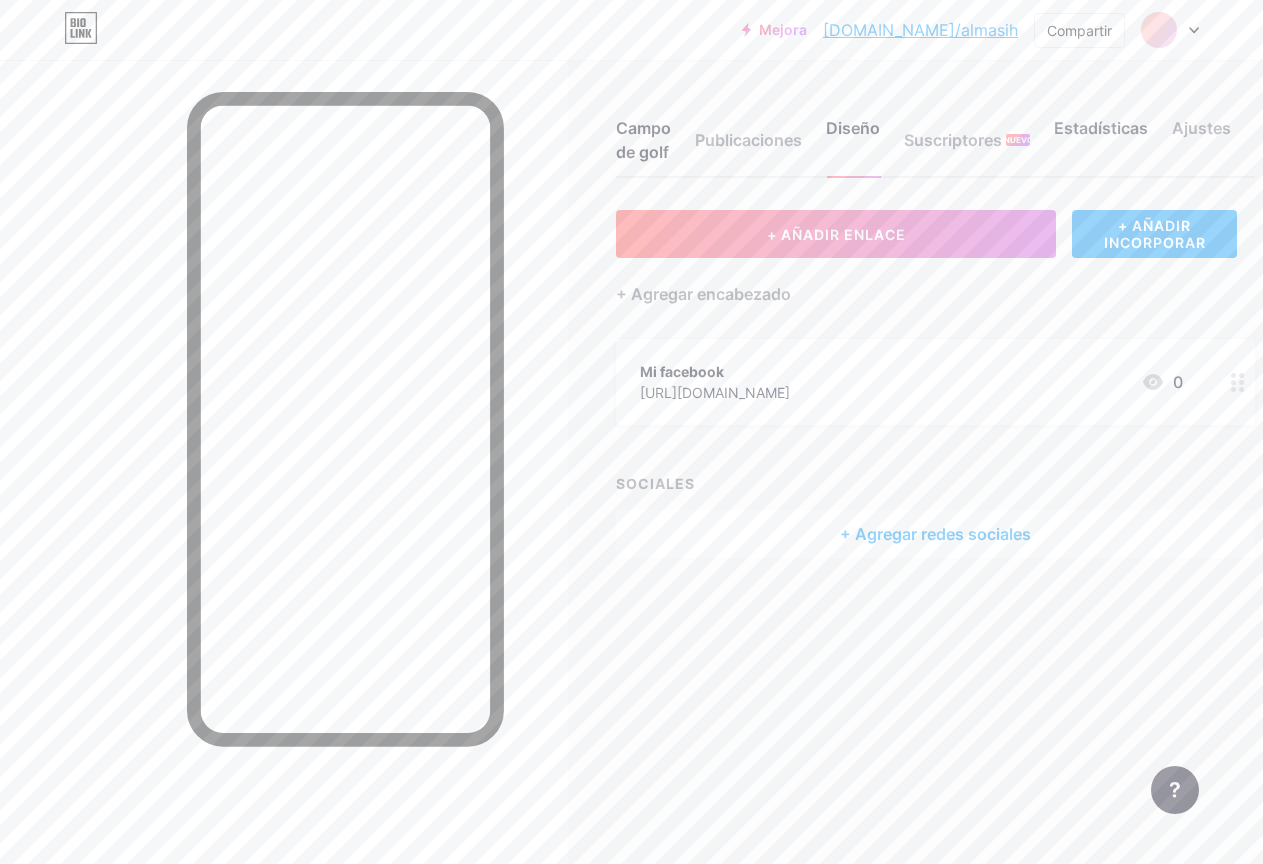 click on "Estadísticas" at bounding box center (1101, 128) 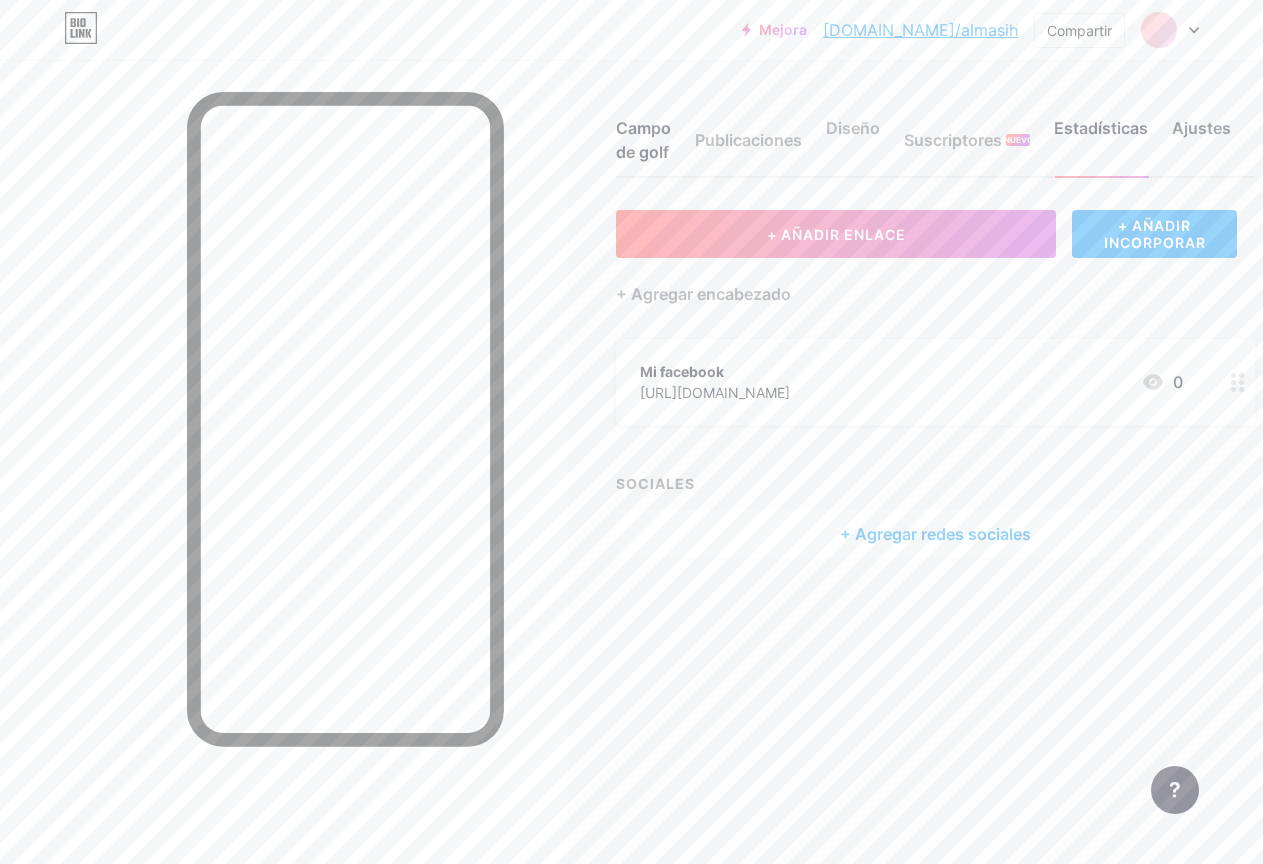 click on "Ajustes" at bounding box center [1201, 128] 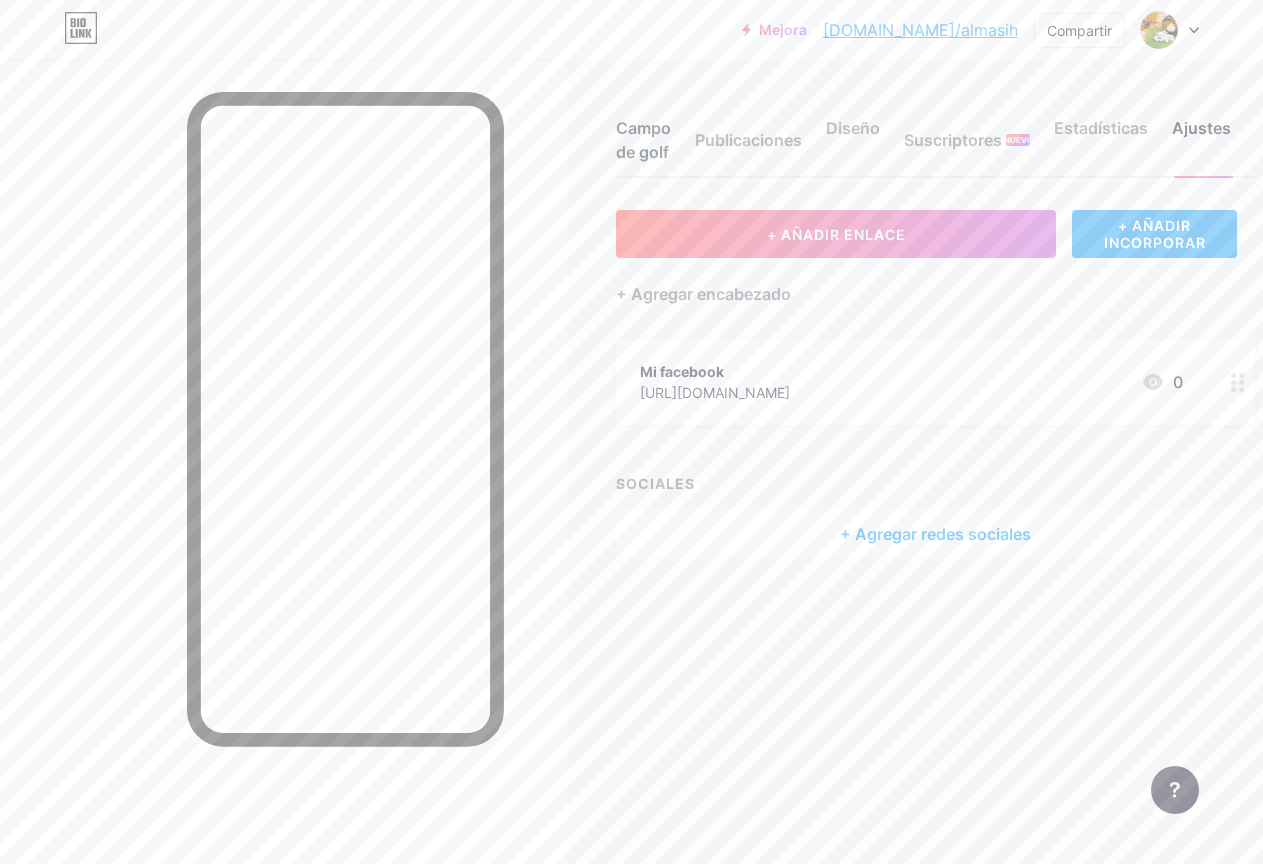 click on "Campo de golf" at bounding box center [643, 140] 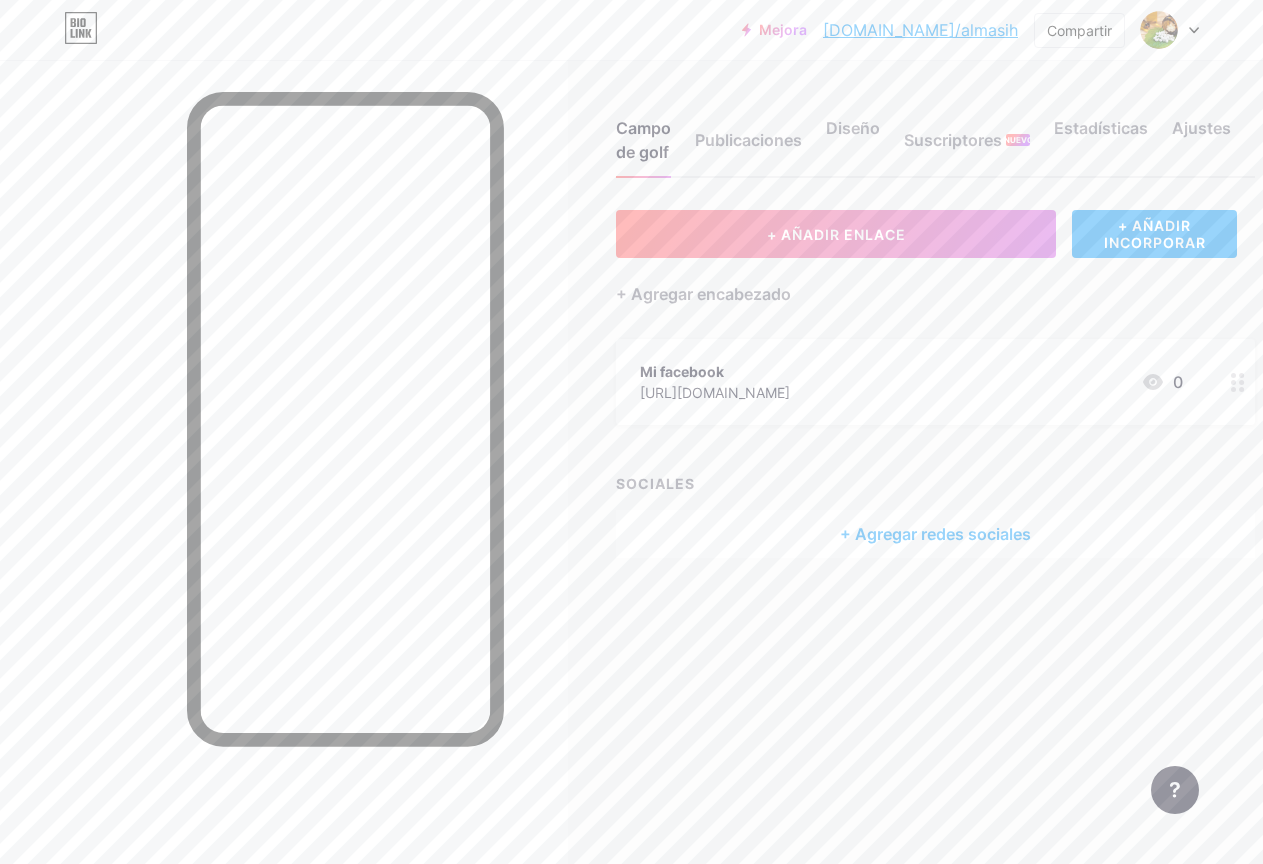 click on "Mi facebook" at bounding box center (715, 371) 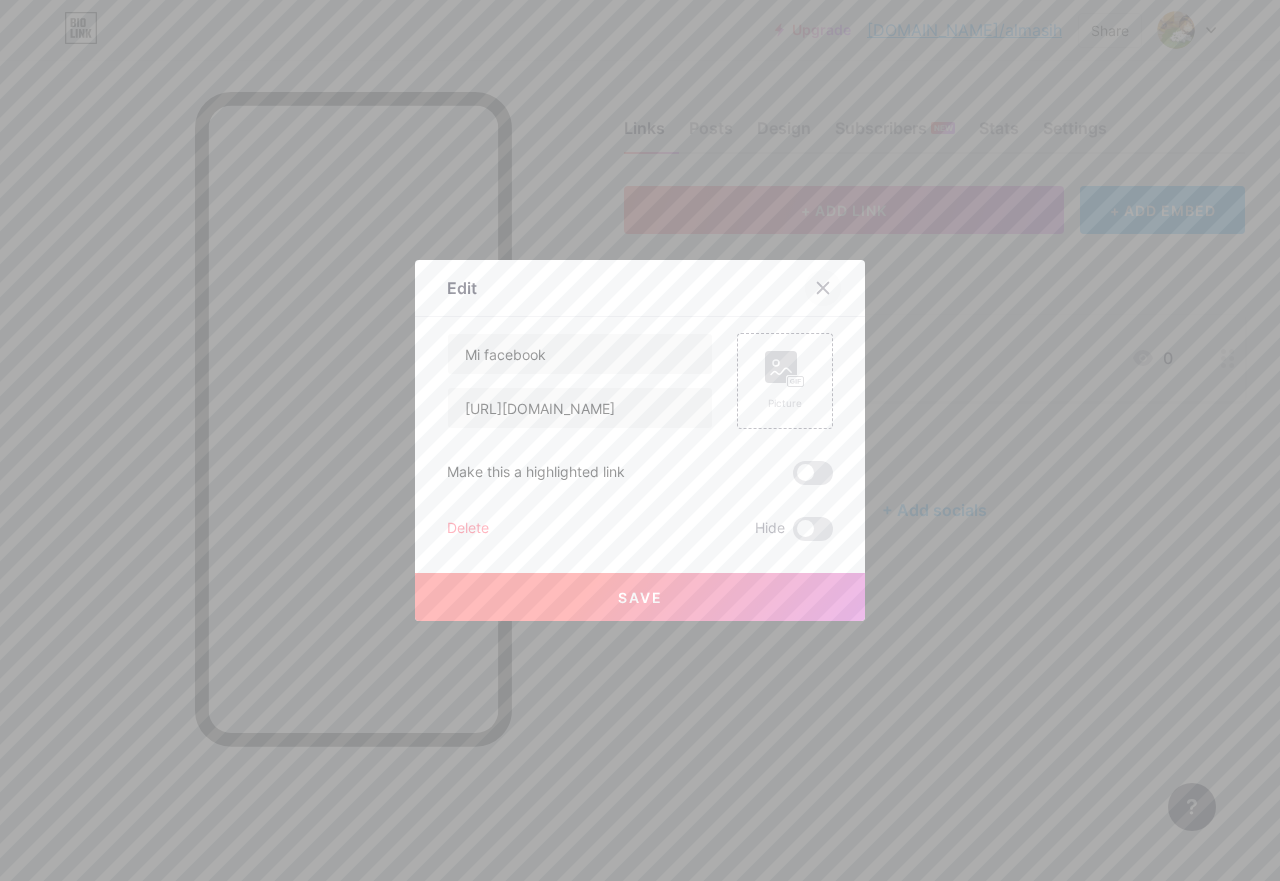 click at bounding box center [823, 288] 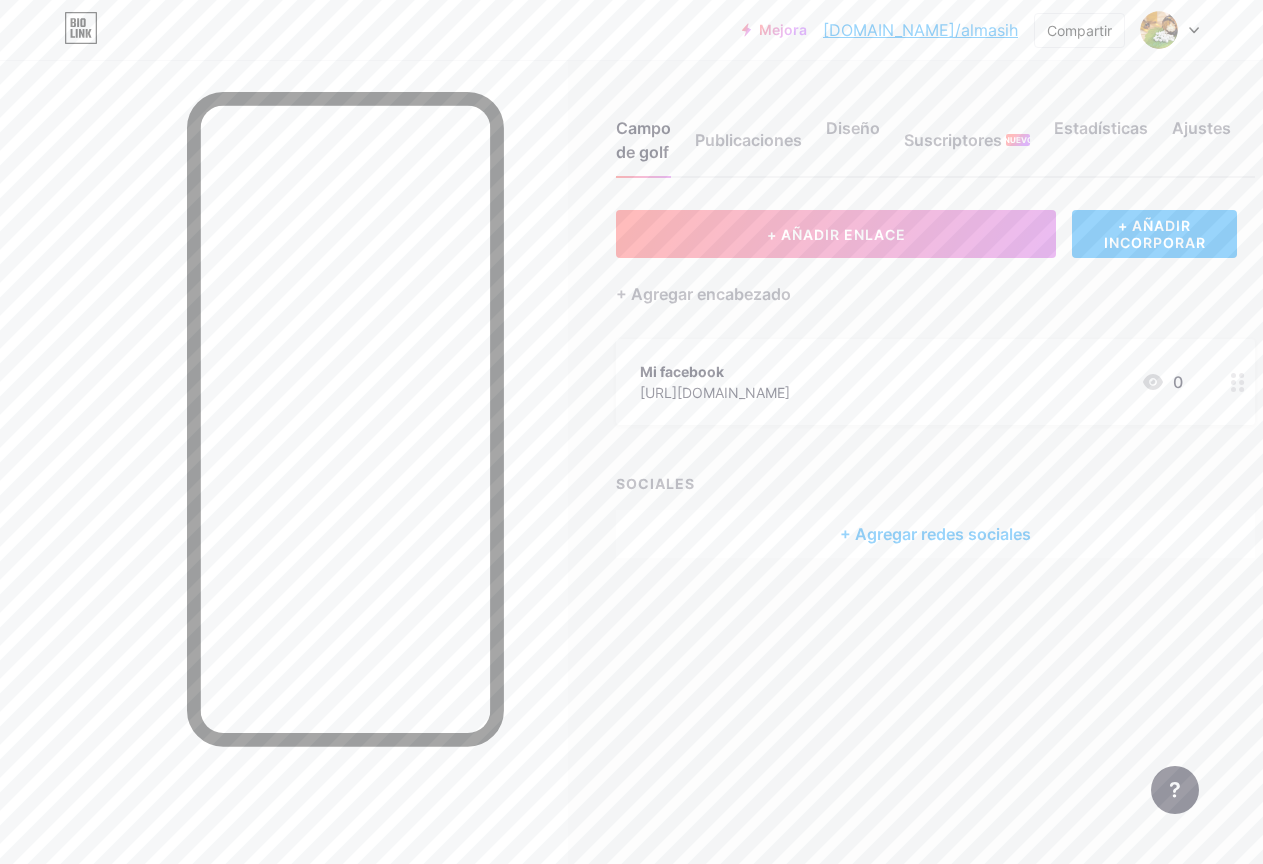 click on "Mi facebook" at bounding box center [682, 371] 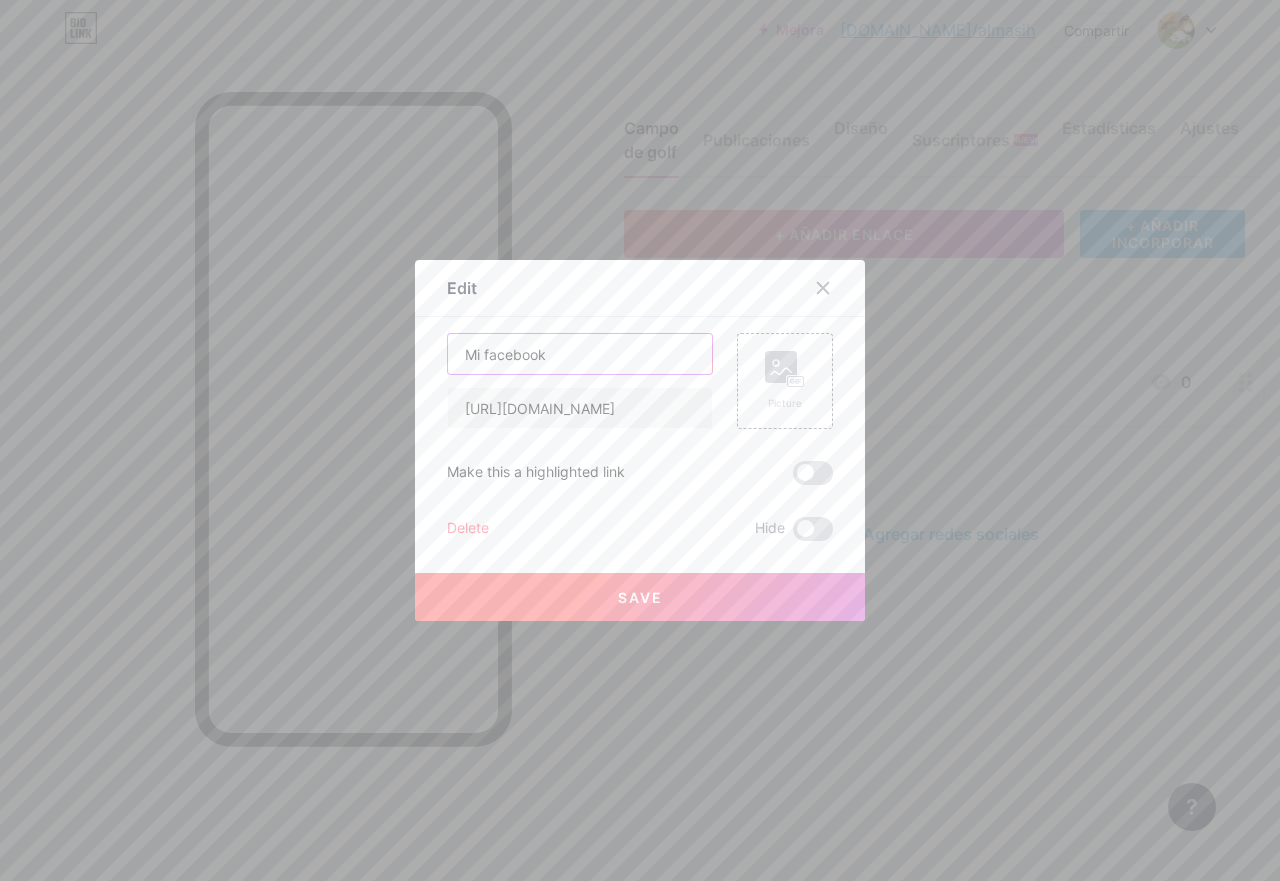 drag, startPoint x: 646, startPoint y: 348, endPoint x: 508, endPoint y: 357, distance: 138.29317 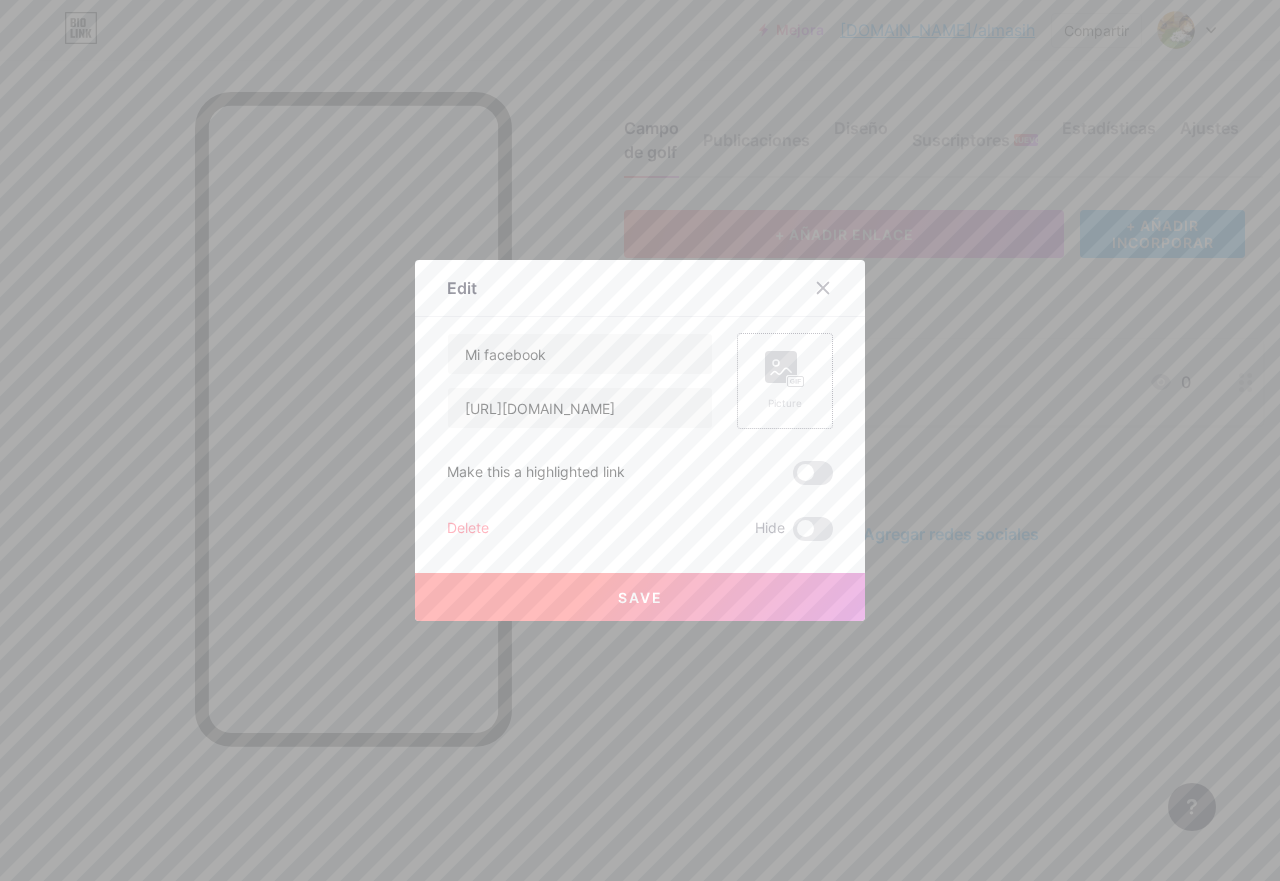 click on "Picture" at bounding box center (785, 381) 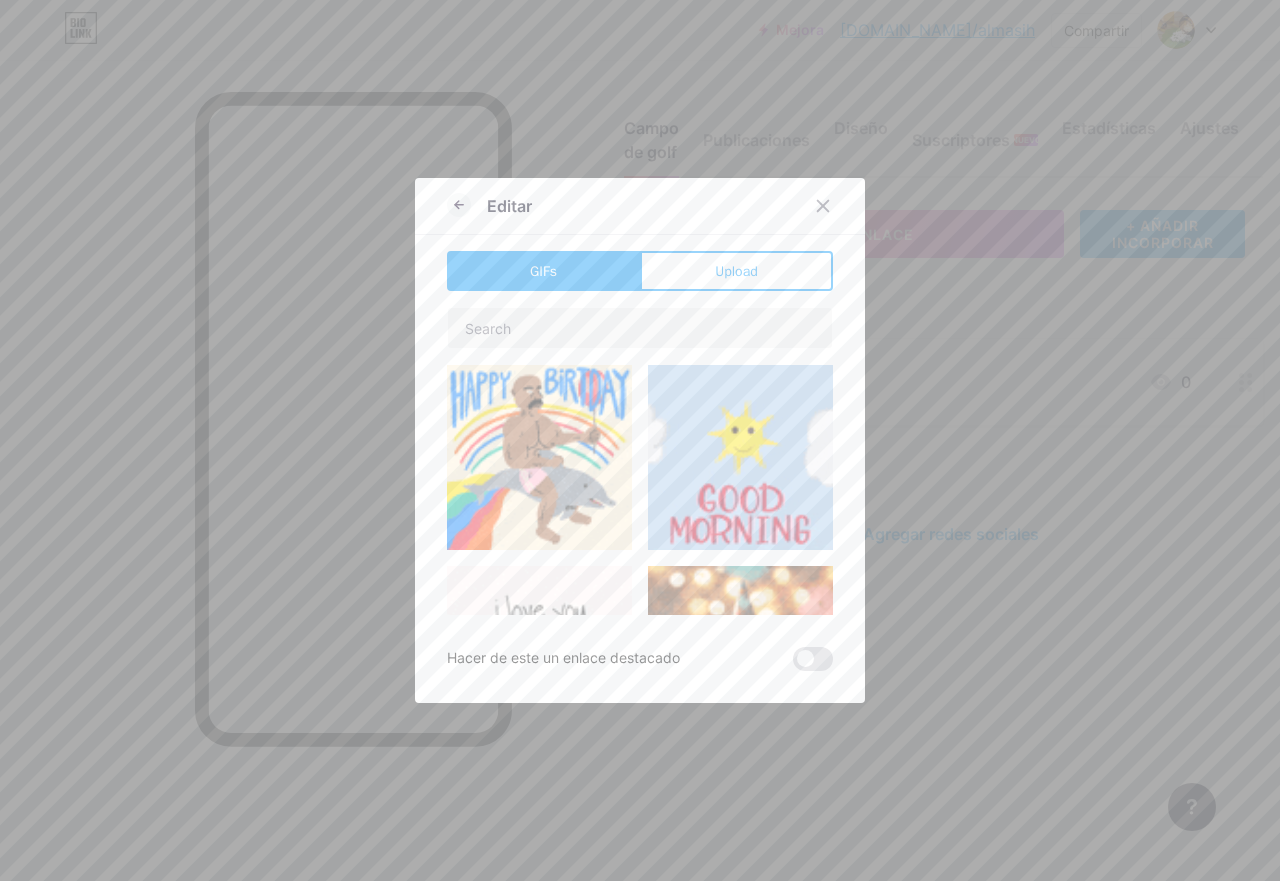 click on "GIFs" at bounding box center [543, 271] 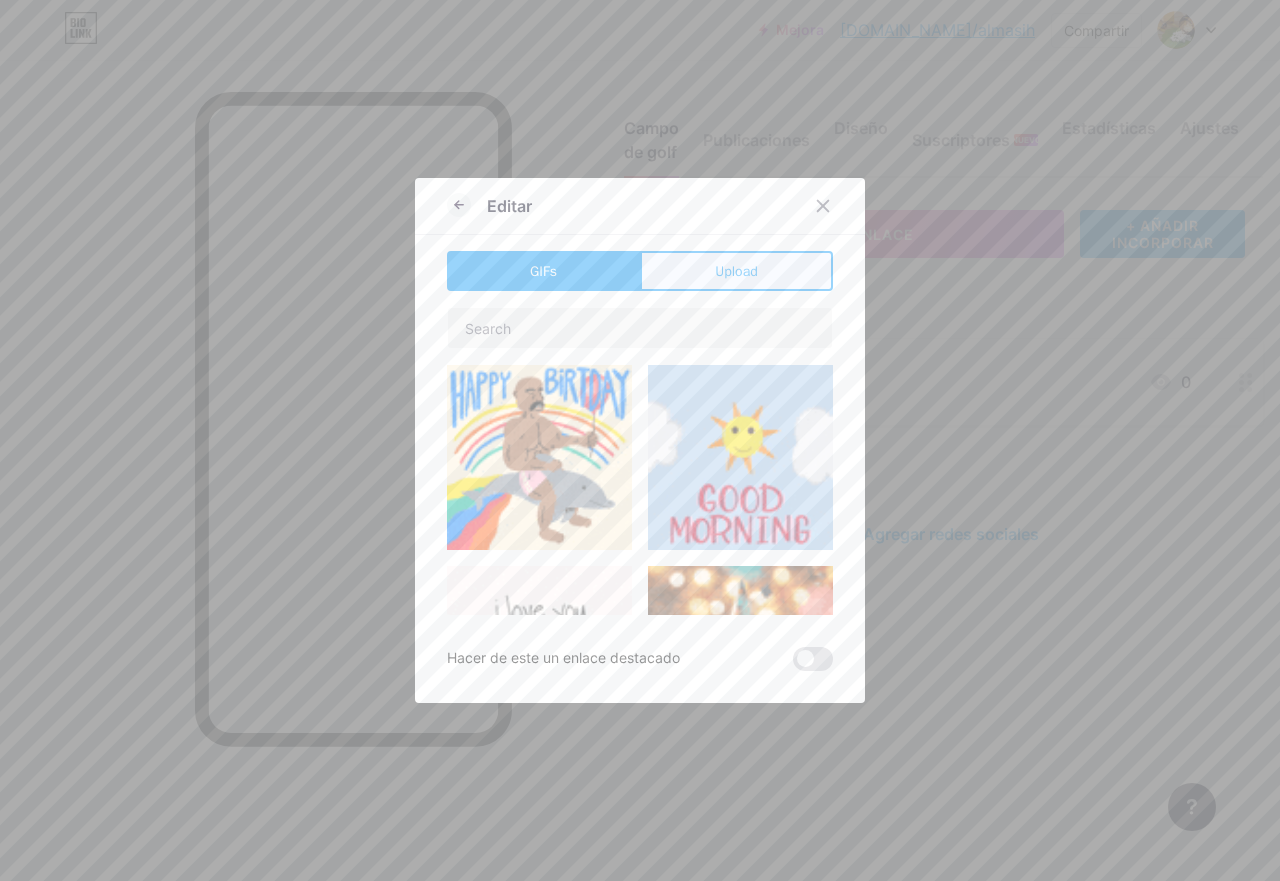 click on "Upload" at bounding box center [736, 271] 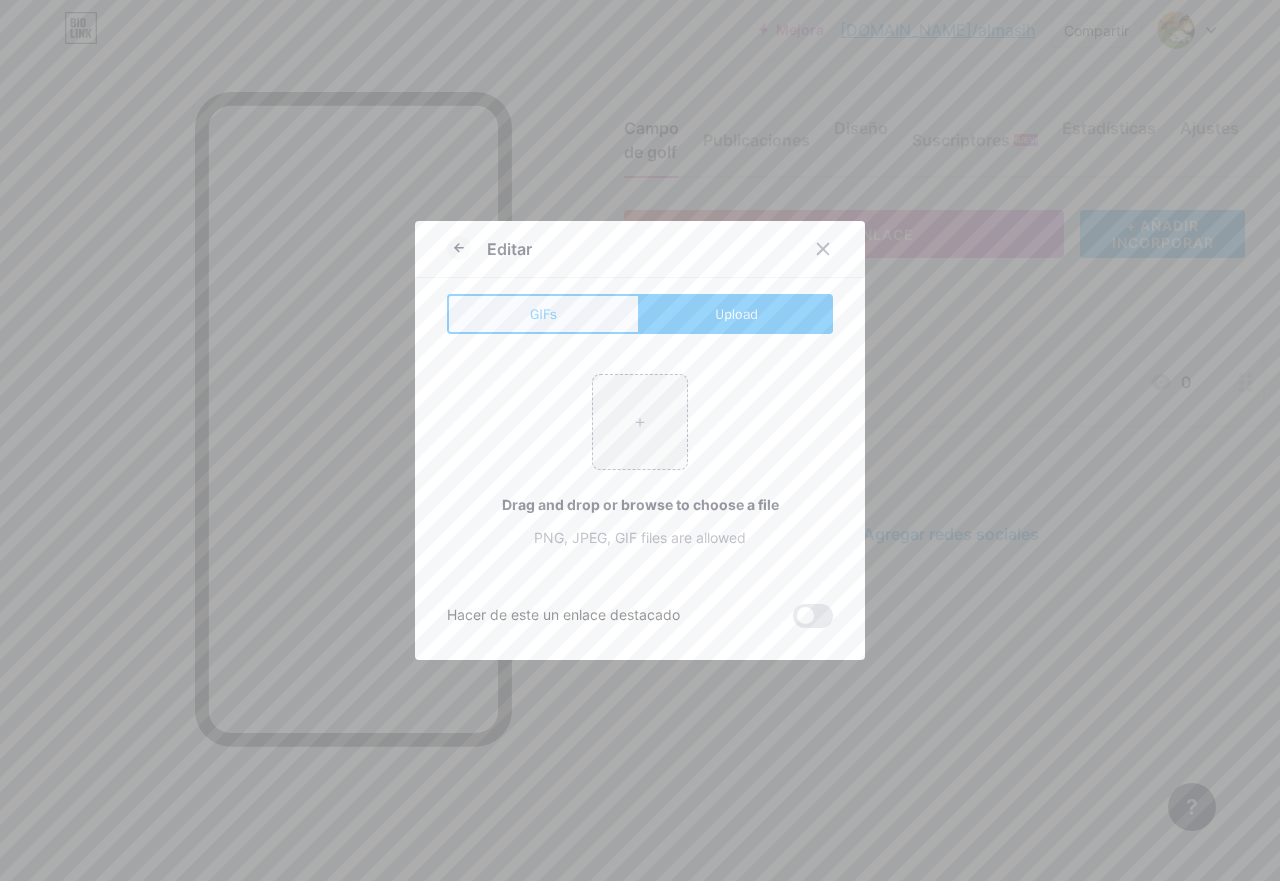 click on "GIFs" at bounding box center (543, 314) 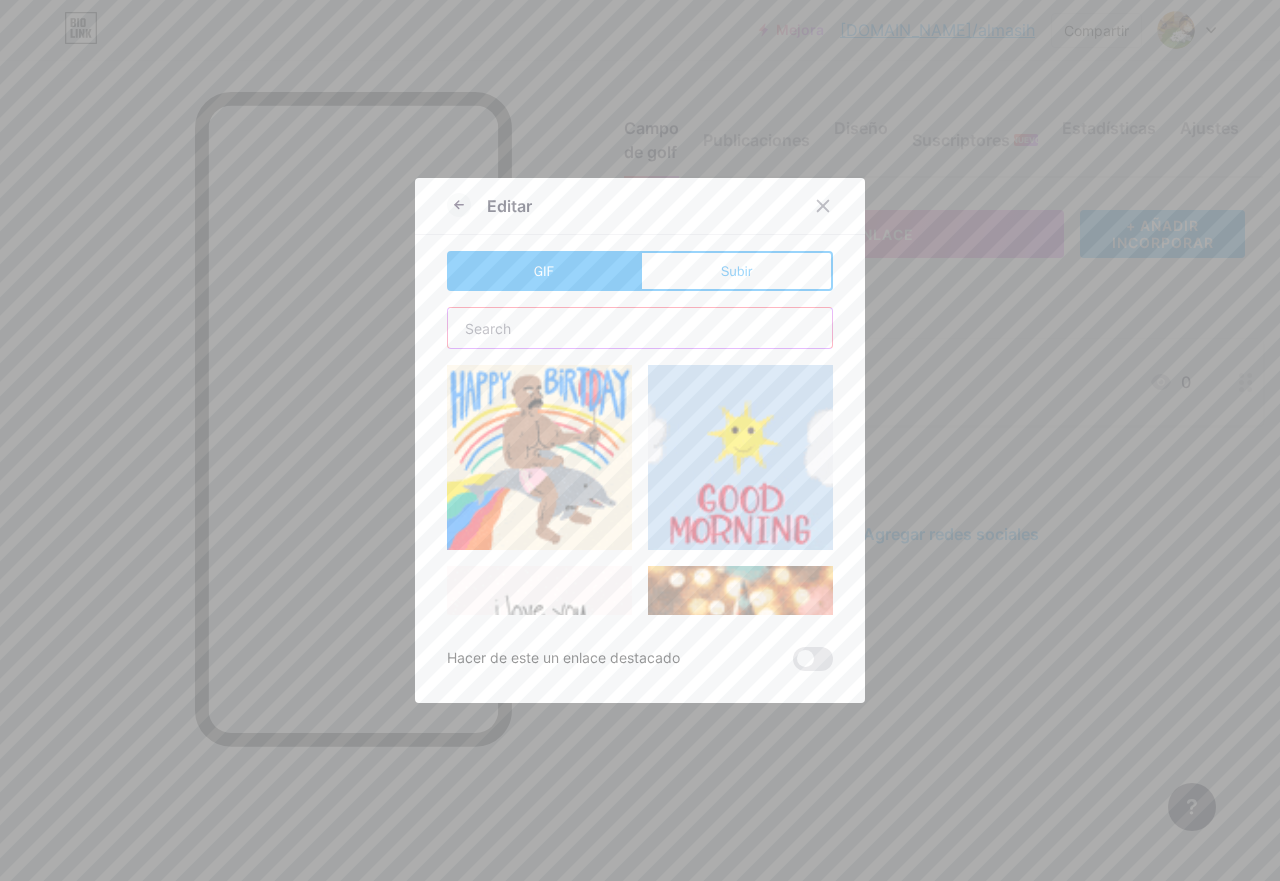 click at bounding box center (640, 328) 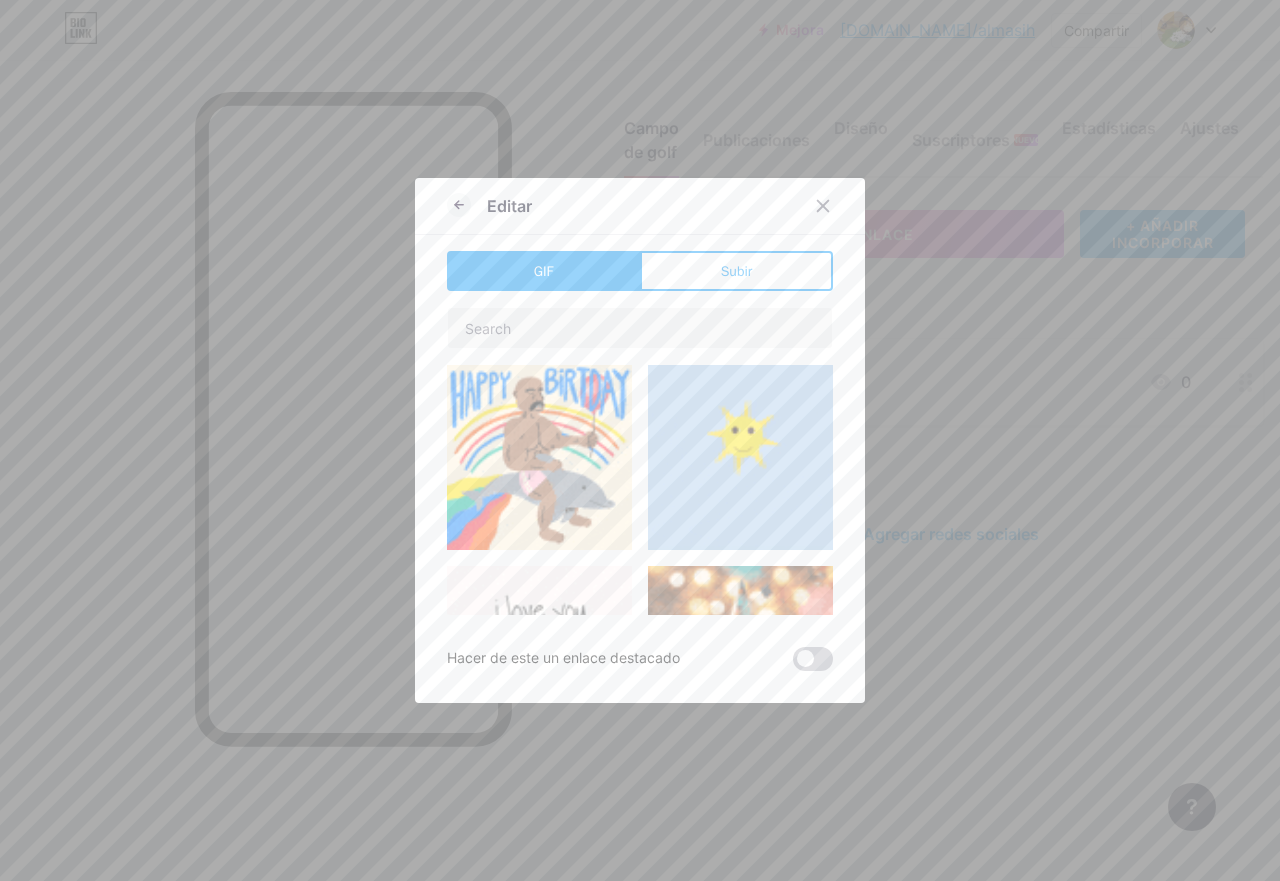 click at bounding box center (813, 659) 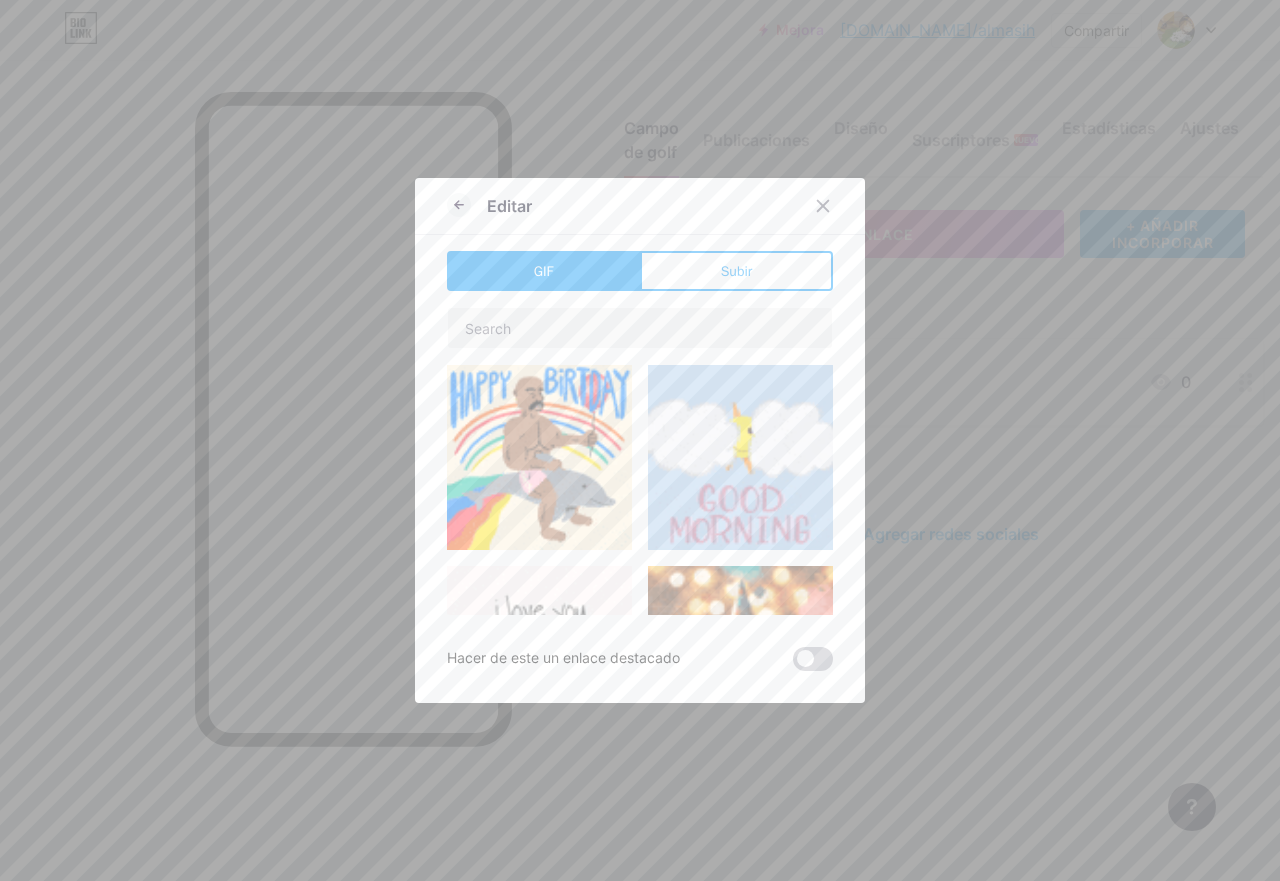click at bounding box center [793, 664] 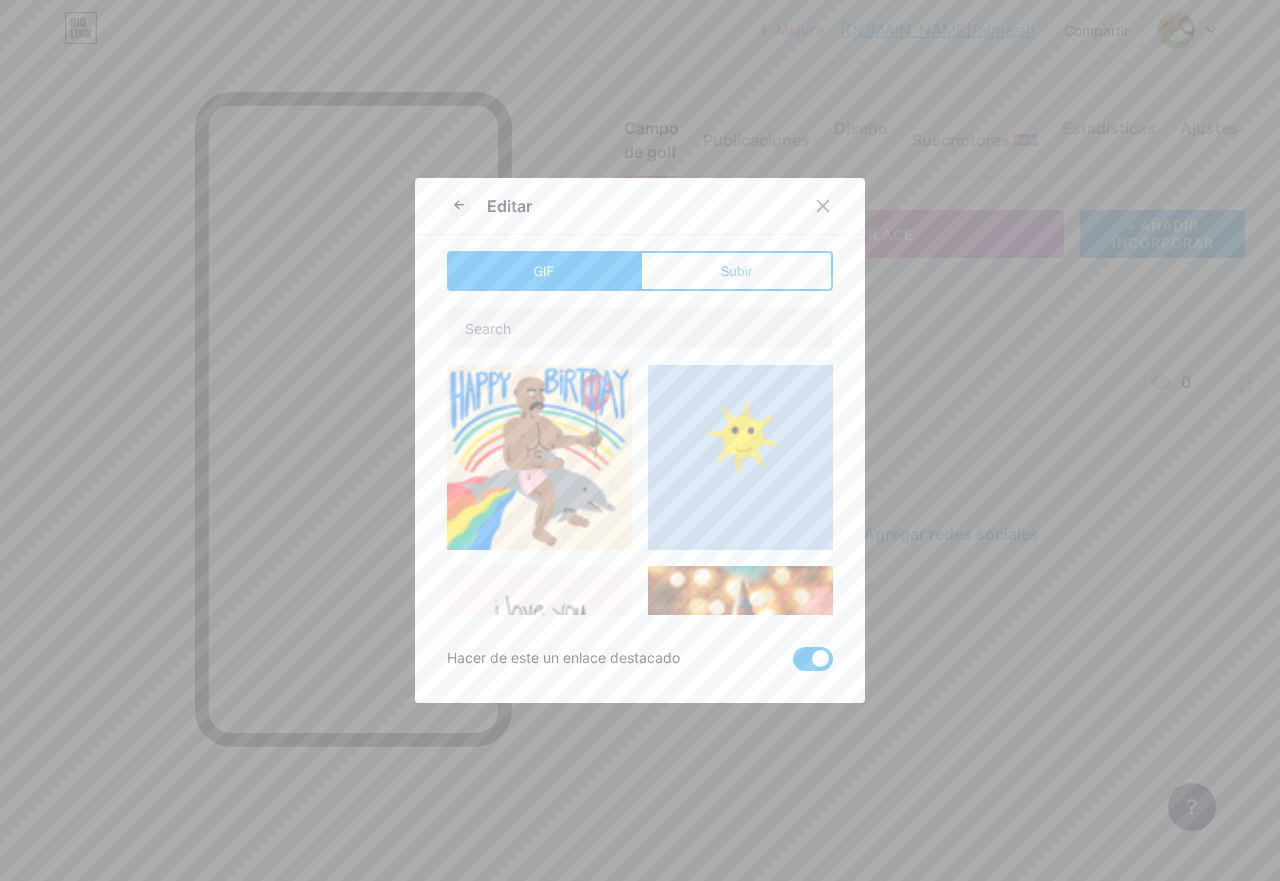 click at bounding box center (813, 659) 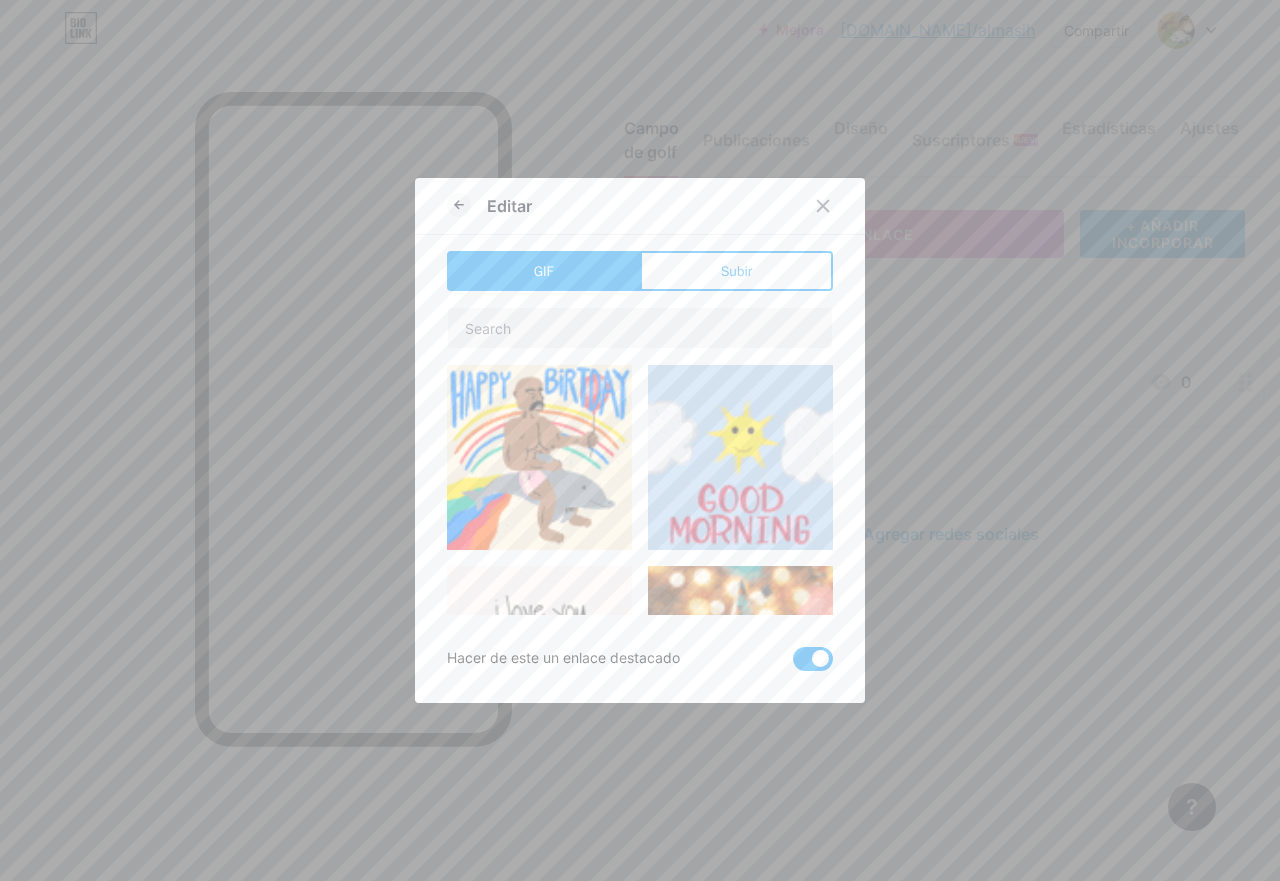 click at bounding box center [793, 664] 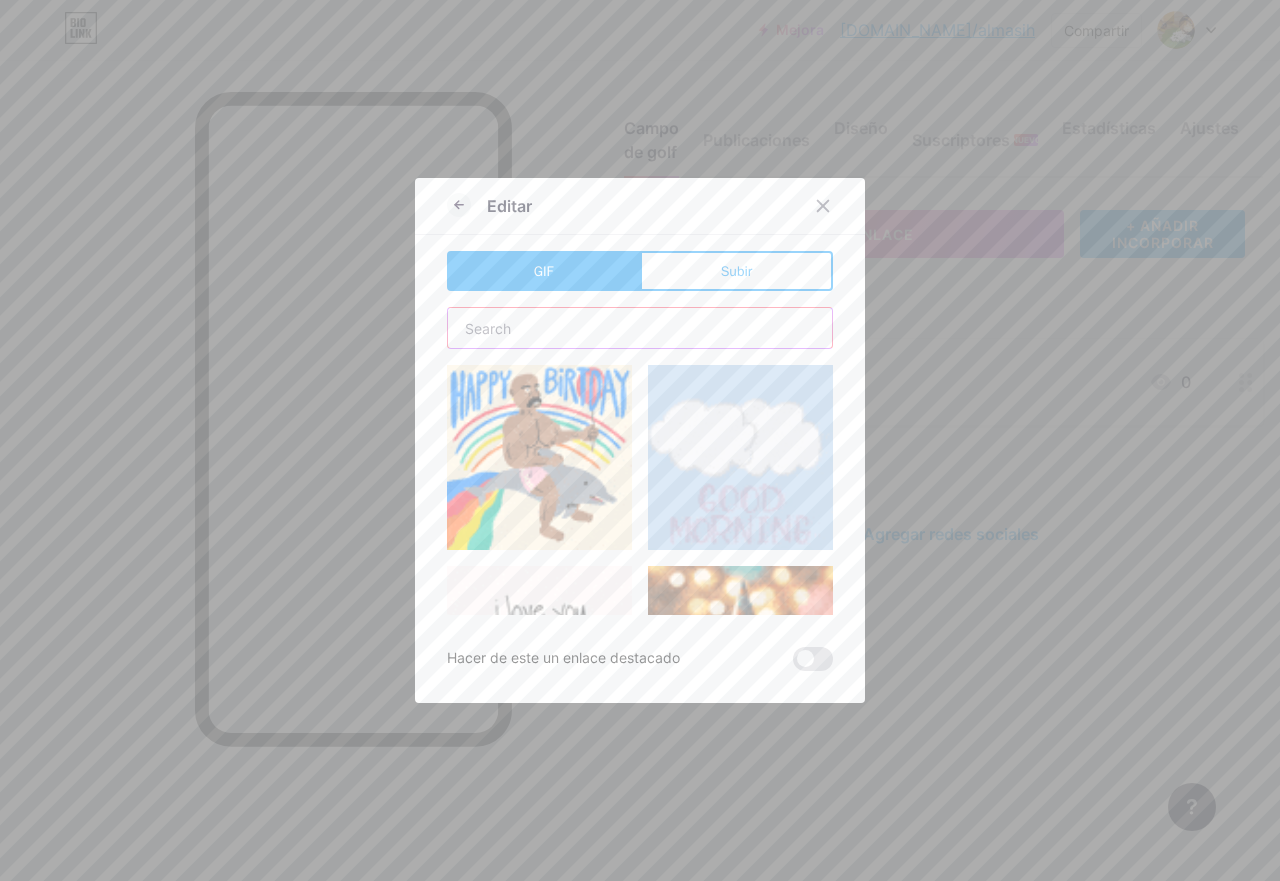 click at bounding box center (640, 328) 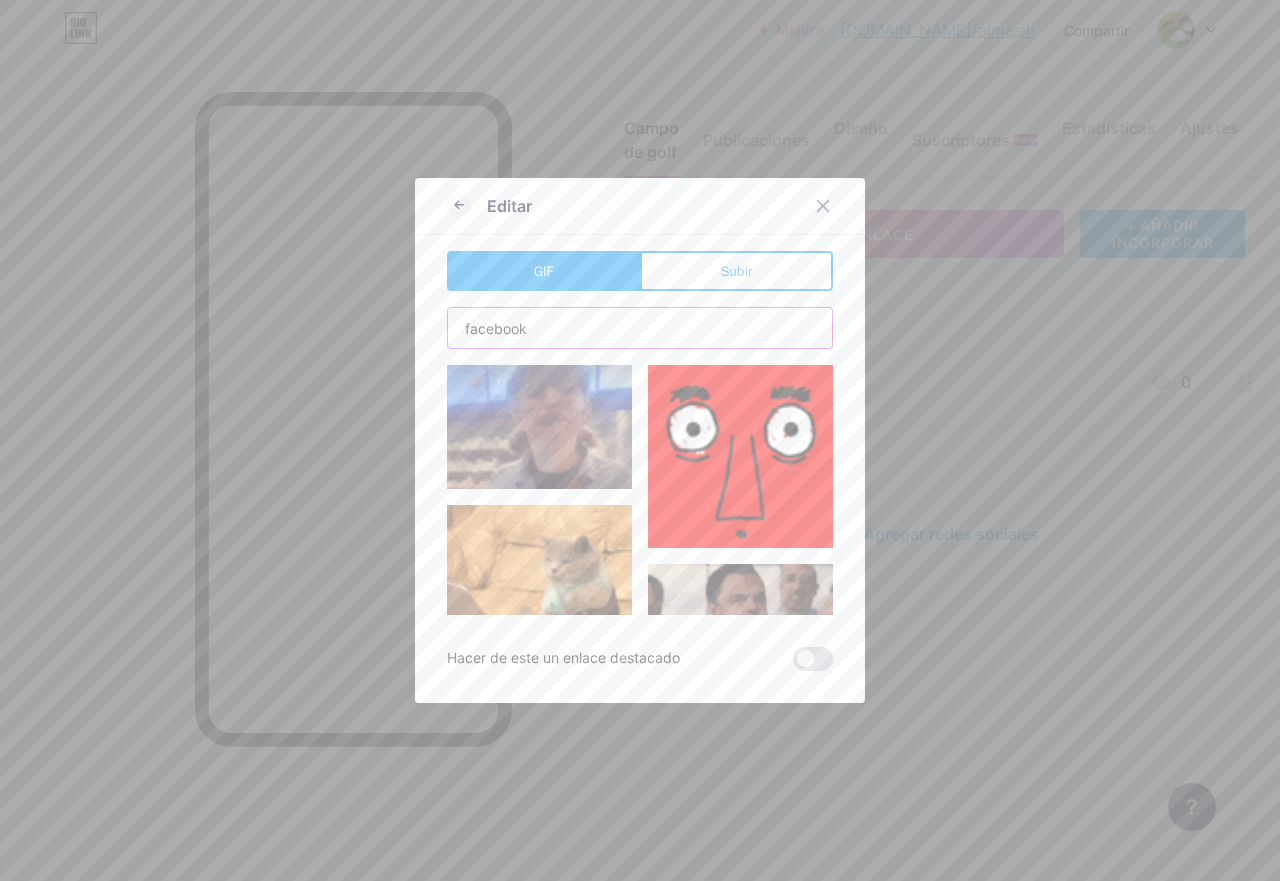scroll, scrollTop: 0, scrollLeft: 0, axis: both 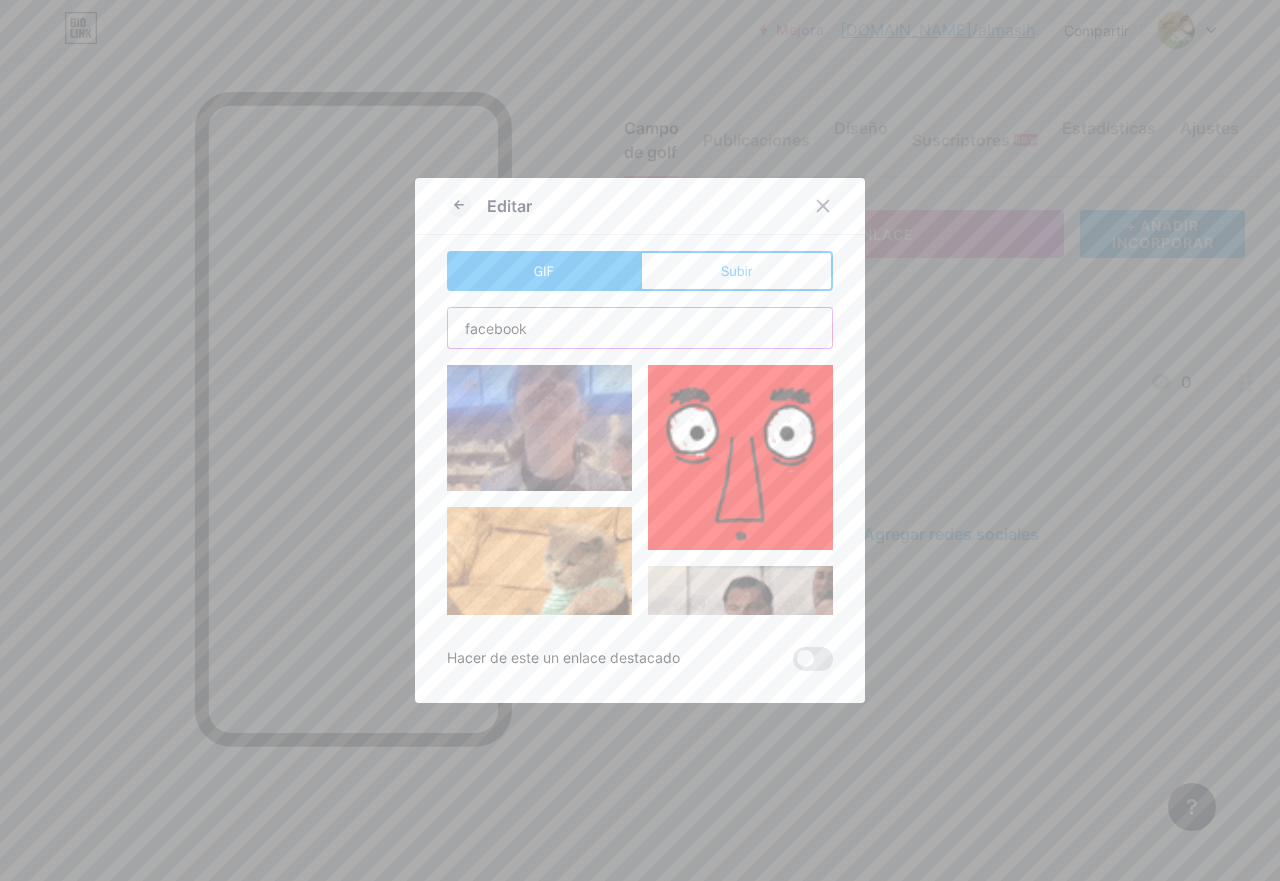 type on "facebook" 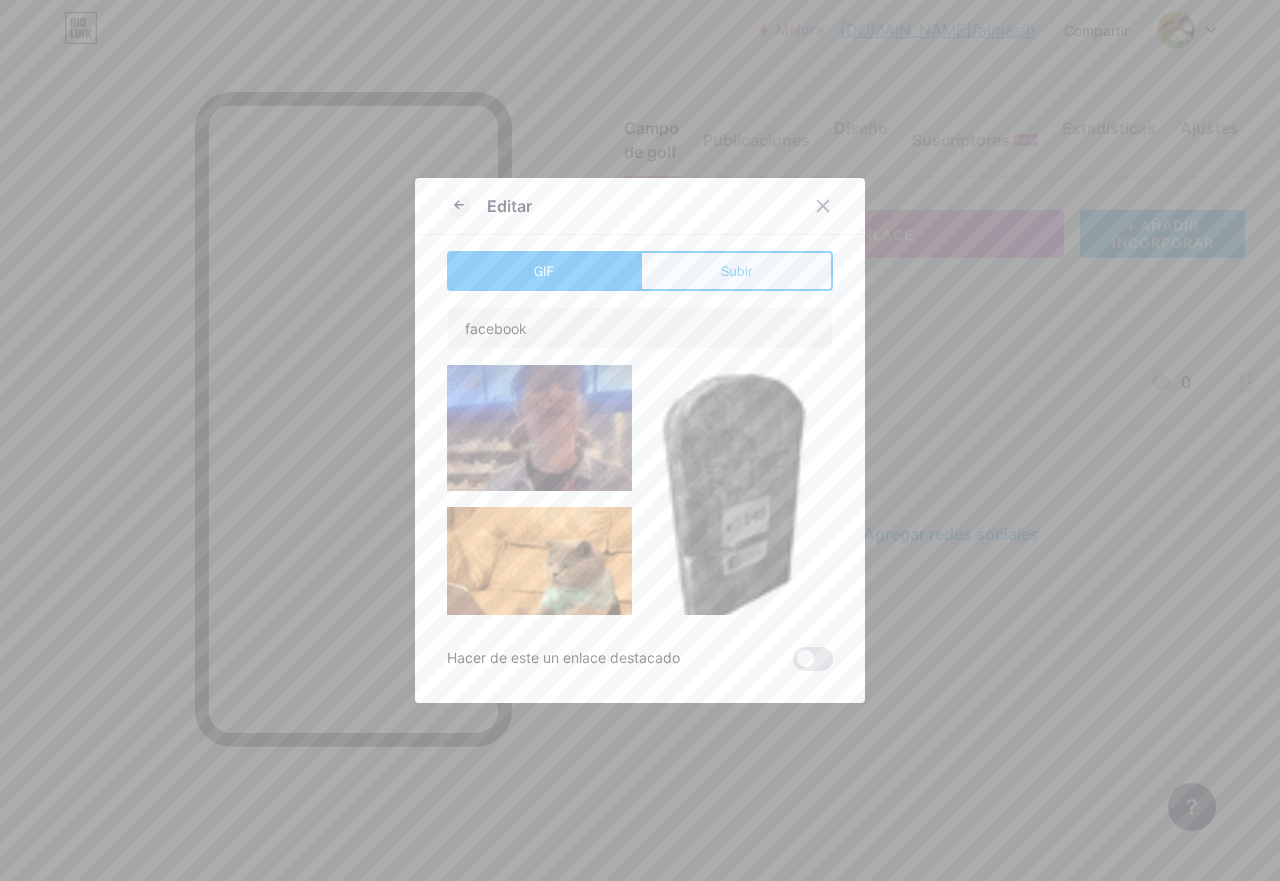 click on "Subir" at bounding box center (736, 271) 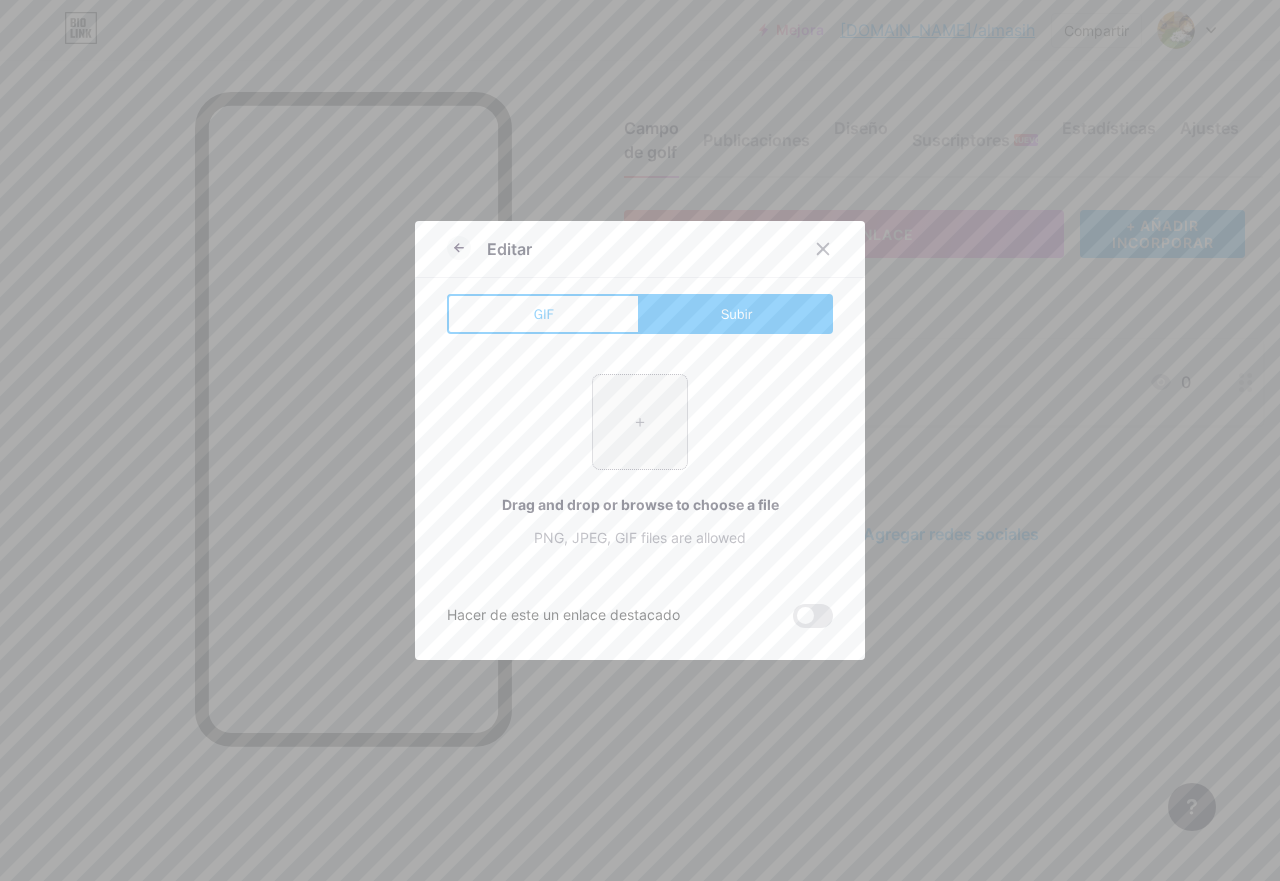 click at bounding box center [640, 422] 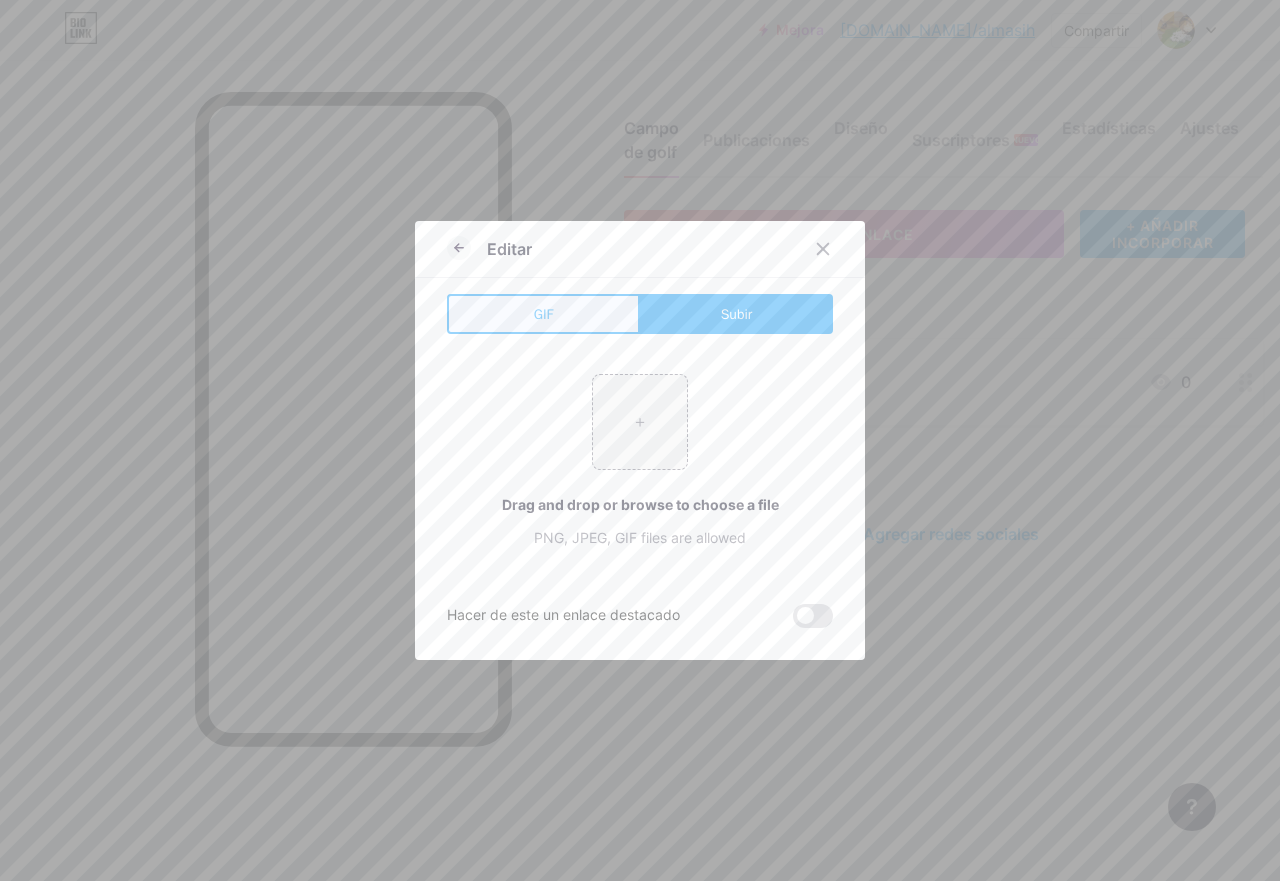 click on "GIF" at bounding box center (543, 314) 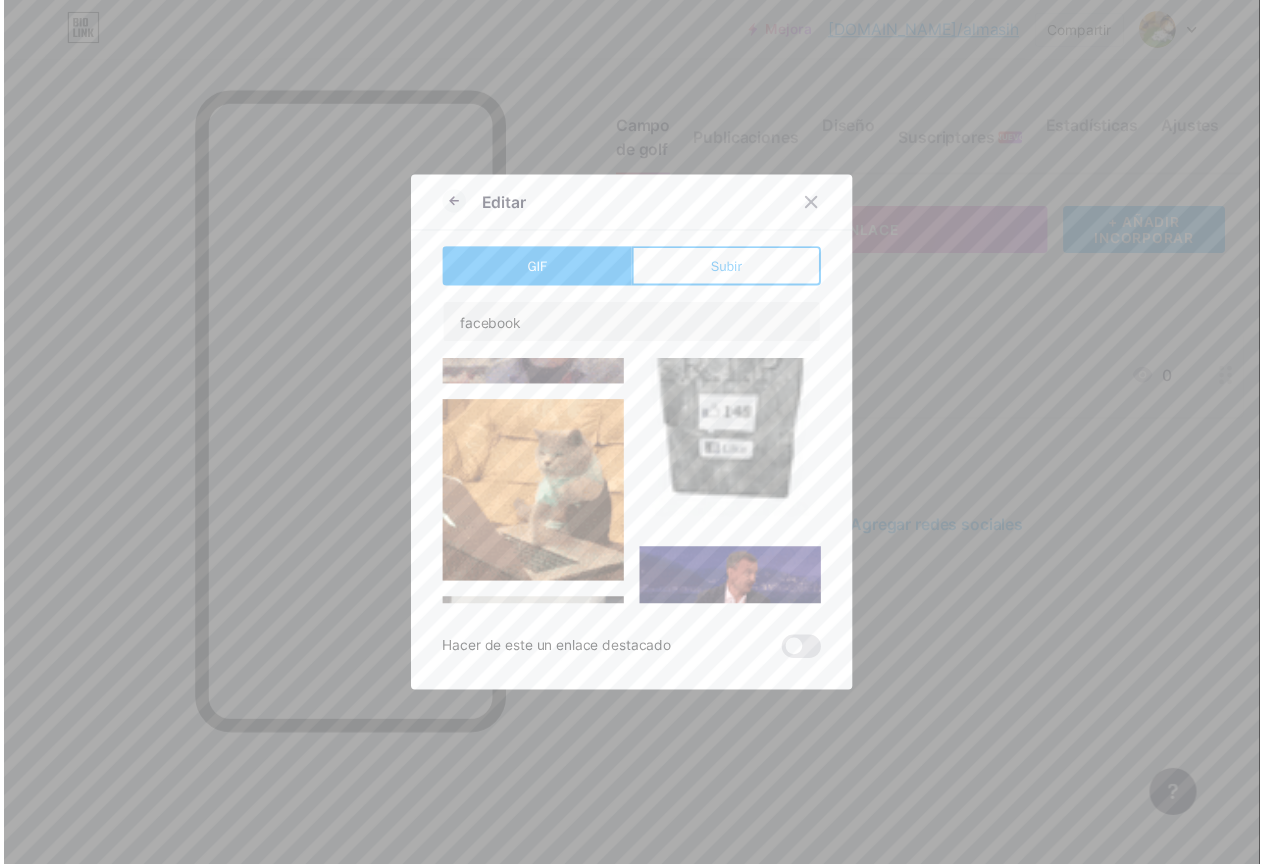 scroll, scrollTop: 0, scrollLeft: 0, axis: both 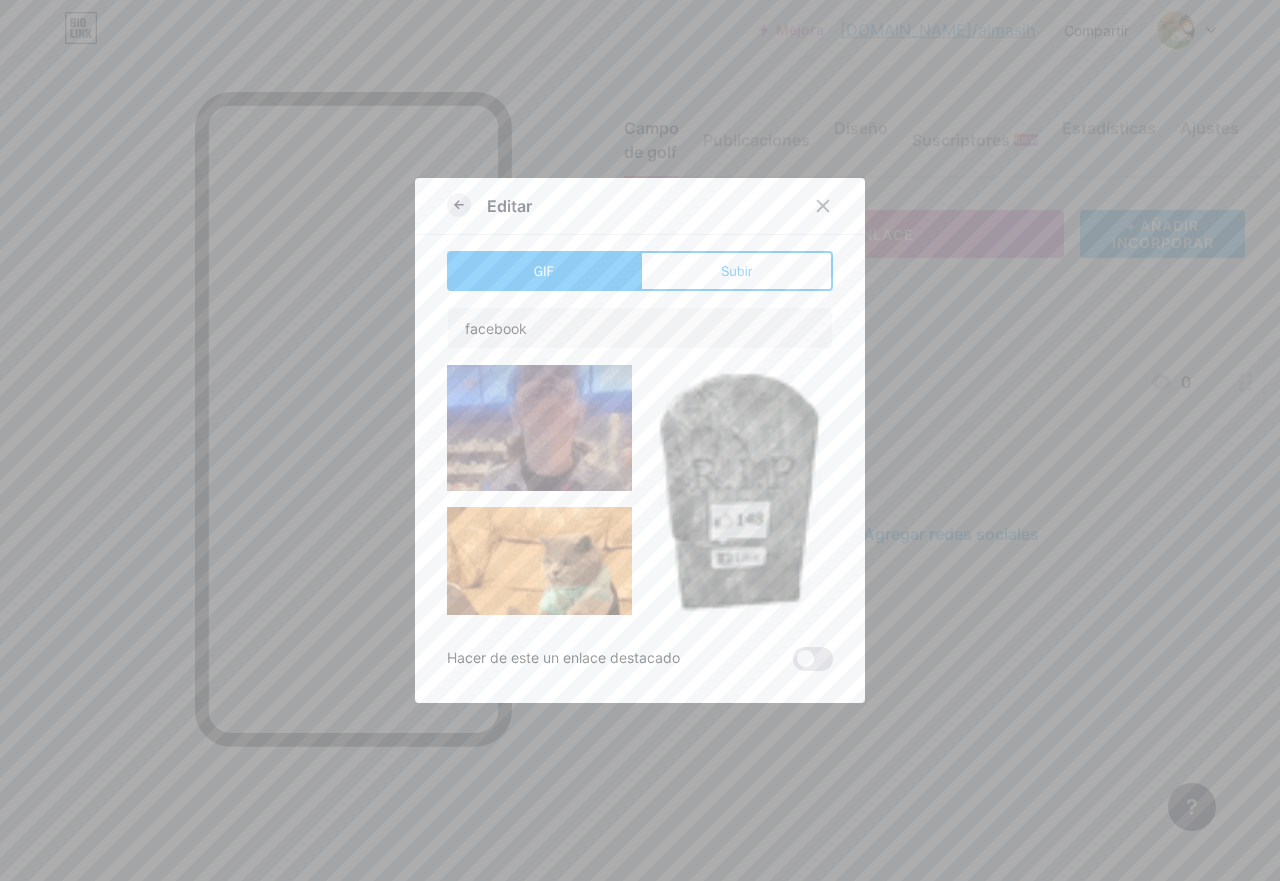 click 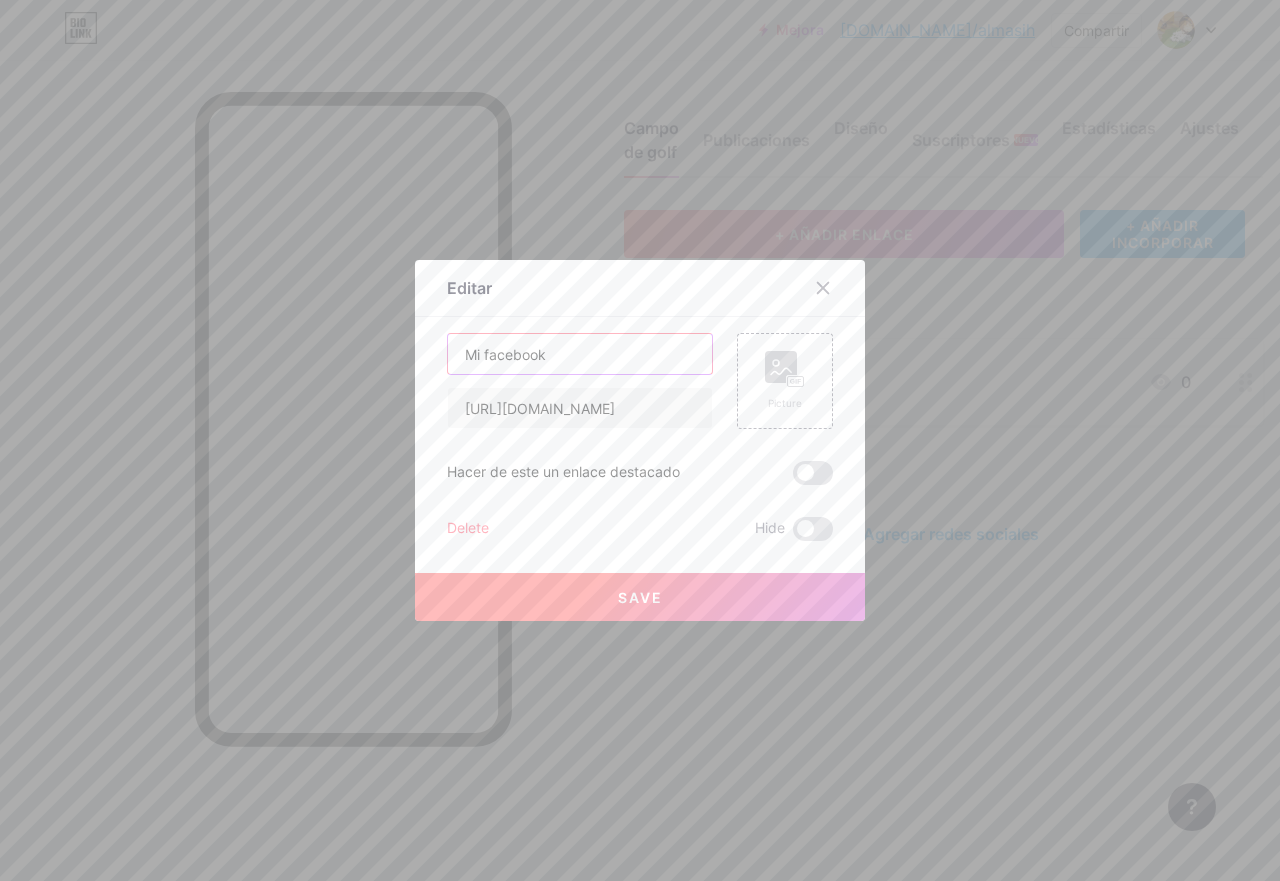 drag, startPoint x: 610, startPoint y: 359, endPoint x: 444, endPoint y: 345, distance: 166.58931 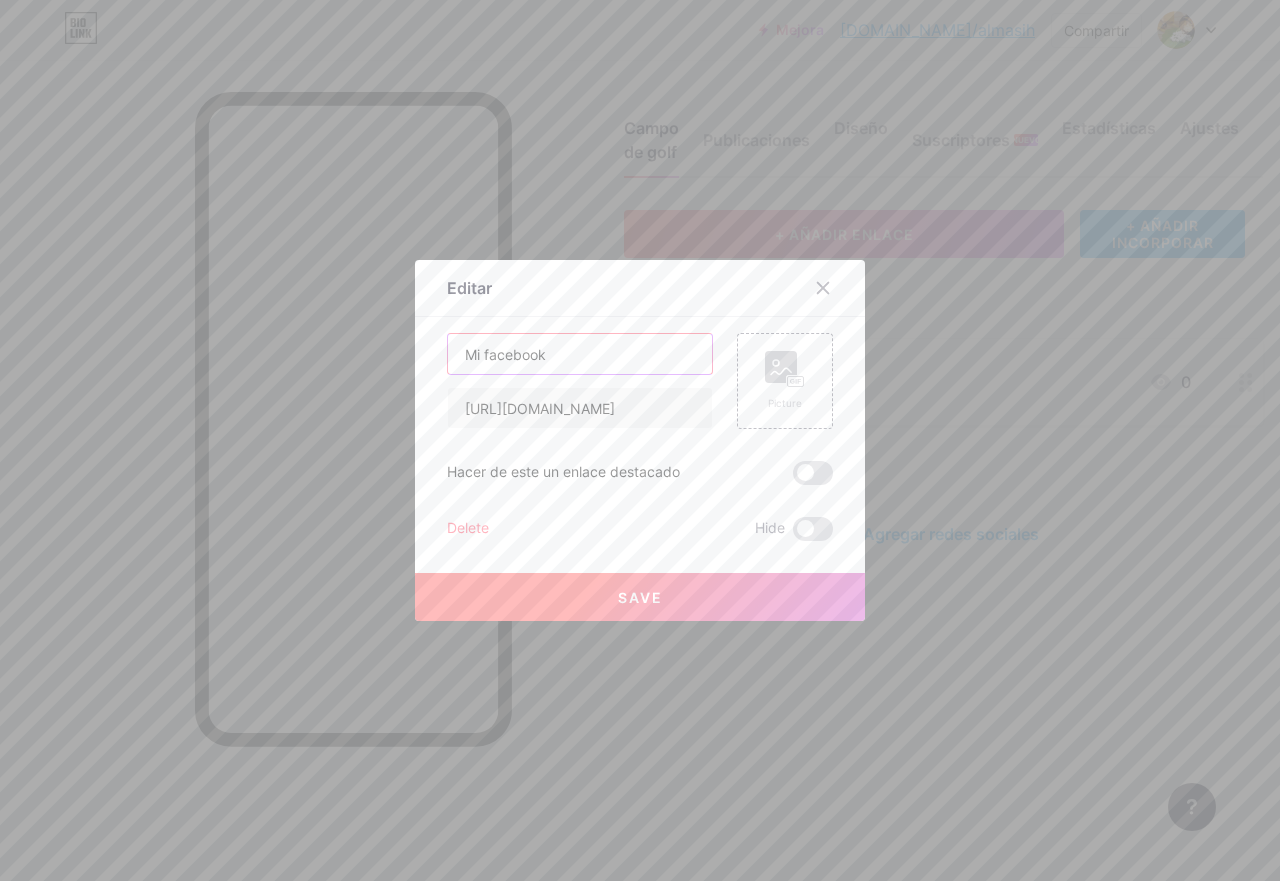 click on "Mi facebook" at bounding box center [580, 354] 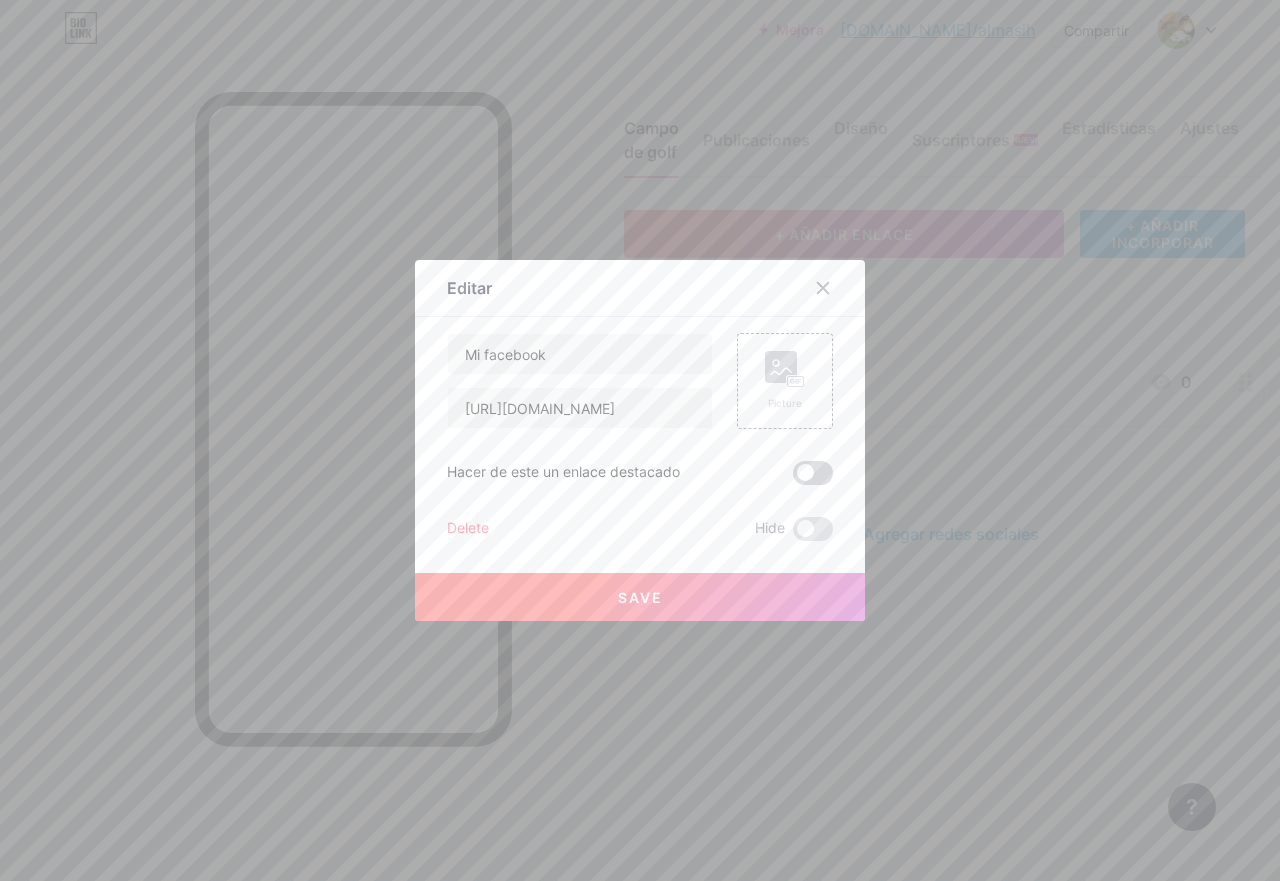 click at bounding box center (813, 473) 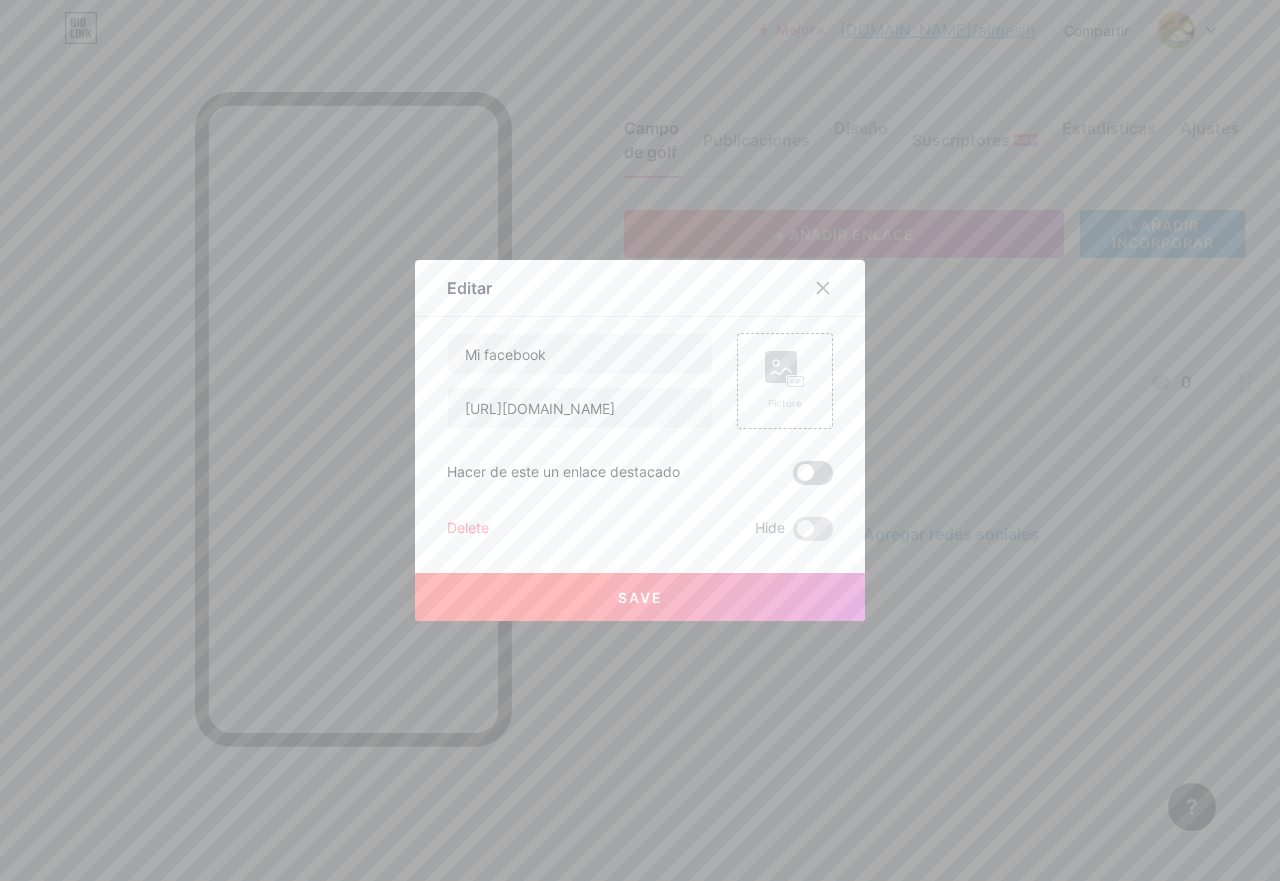 click at bounding box center (793, 478) 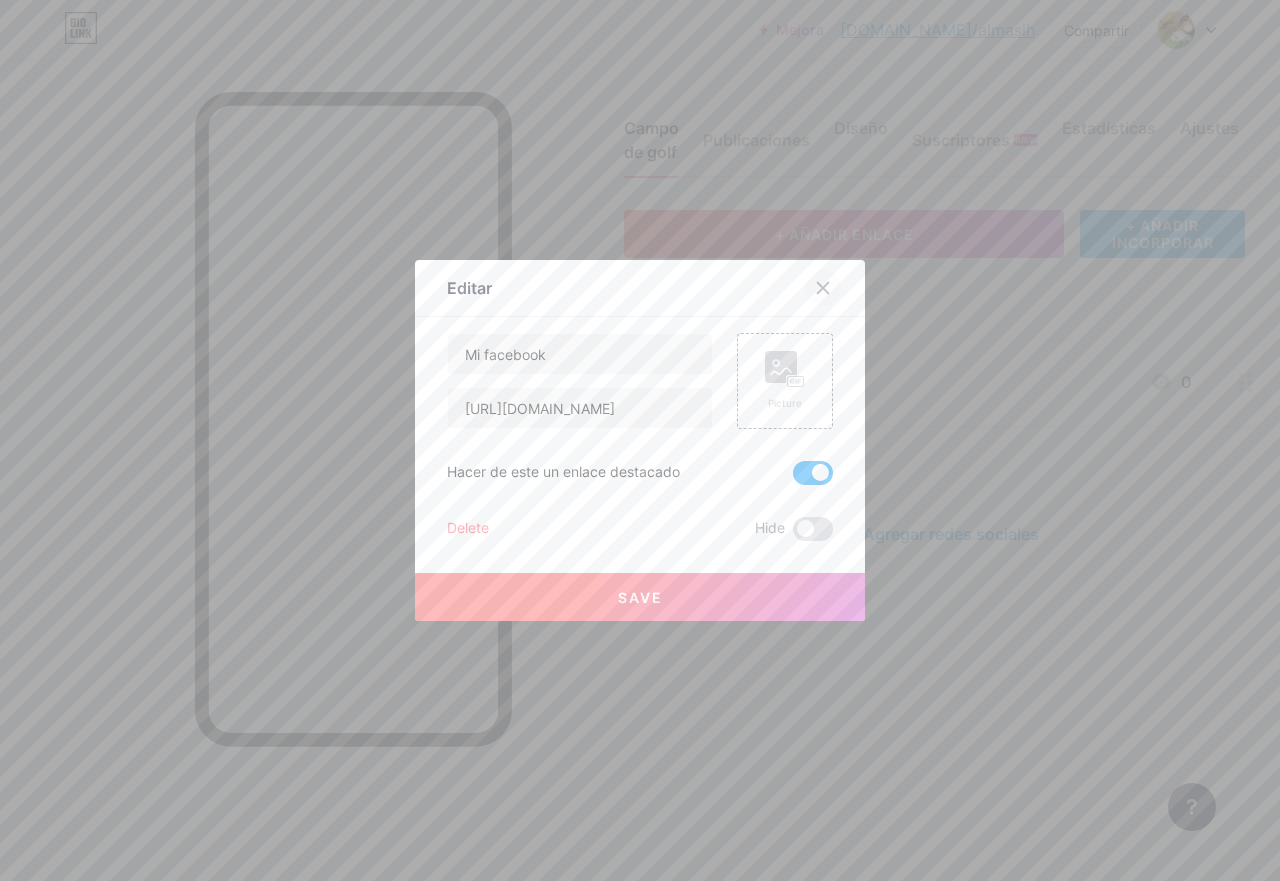 click 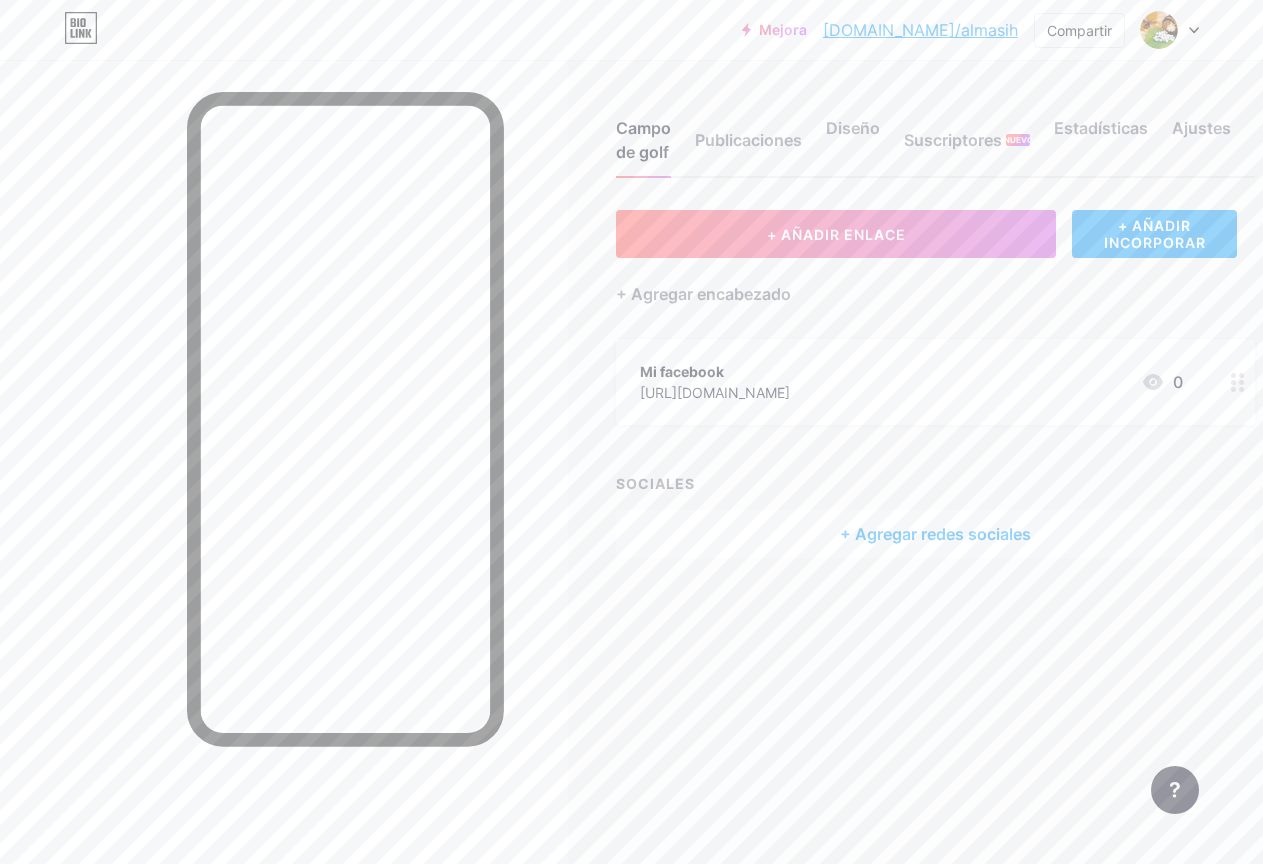 click on "[URL][DOMAIN_NAME]" at bounding box center [715, 392] 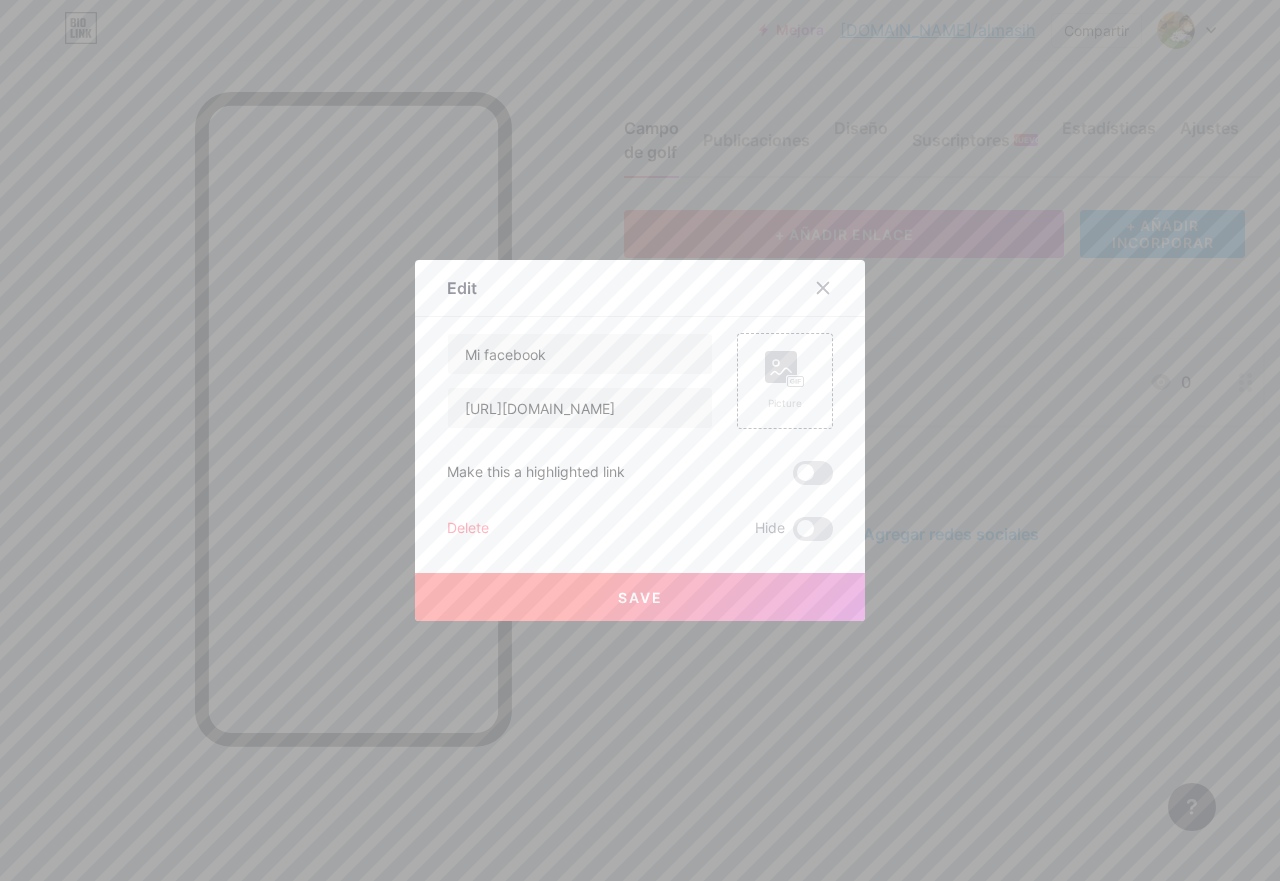 click on "Mi facebook     https://www.facebook.com/share/16EAs3Qoji/                     Picture
Make this a highlighted link
Delete
Hide         Save" at bounding box center [640, 437] 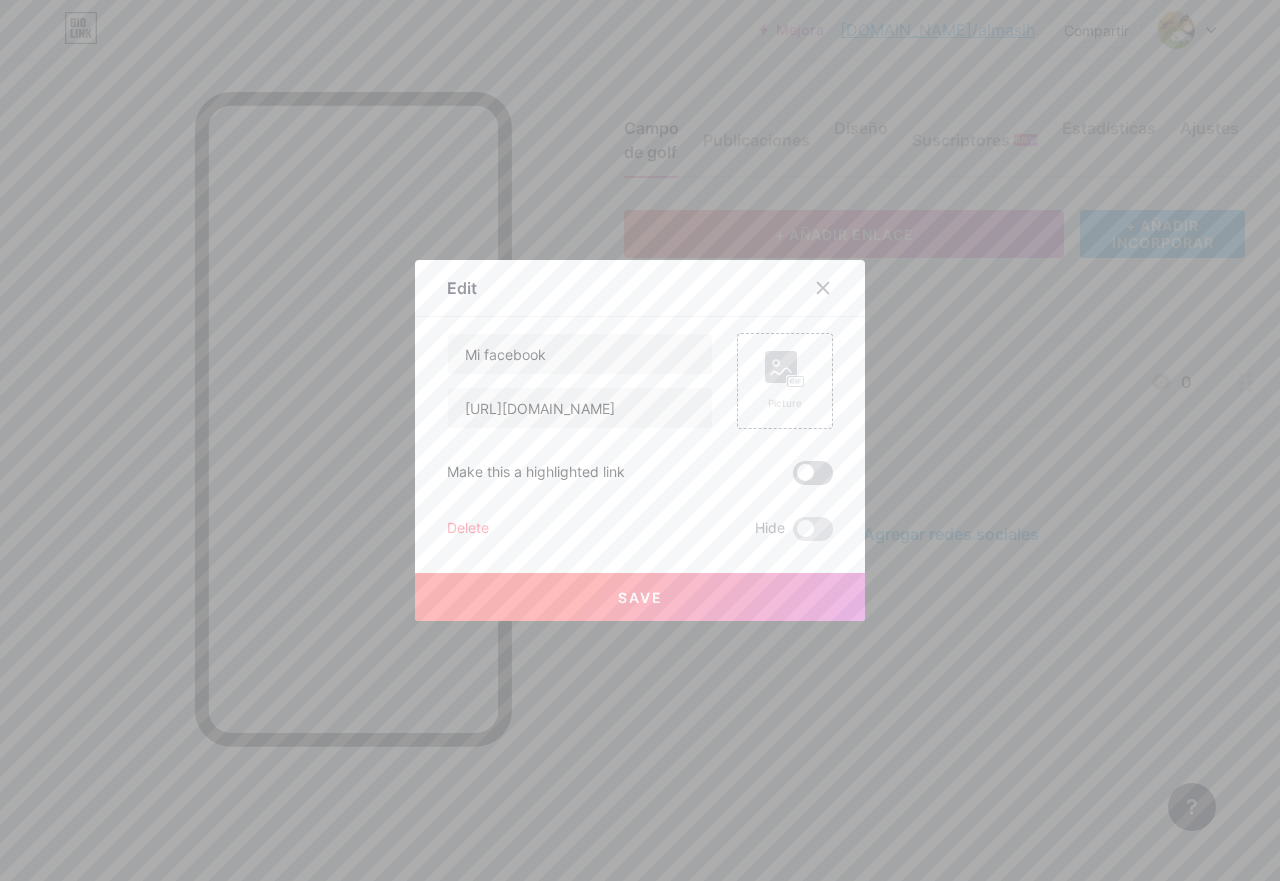 click at bounding box center [813, 473] 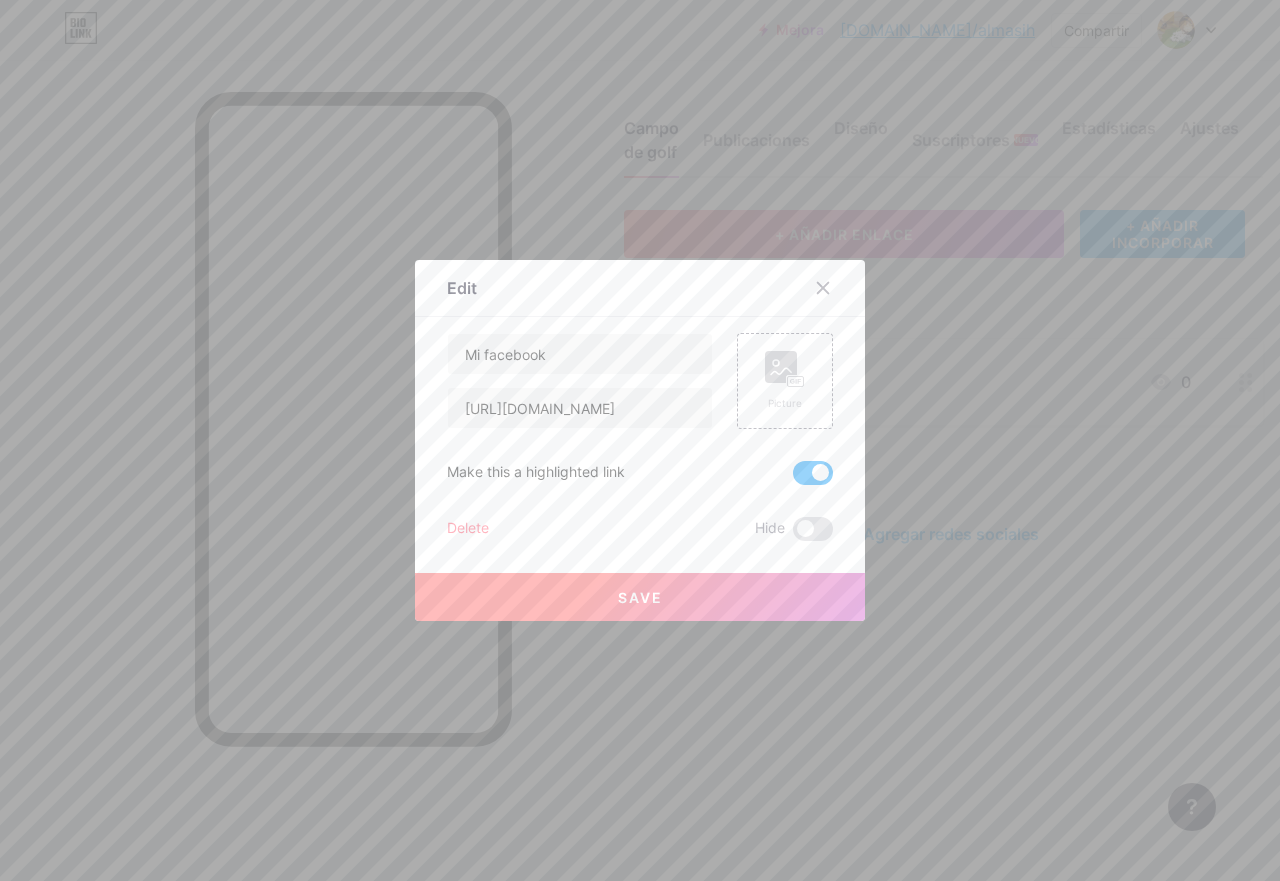 click on "Save" at bounding box center (640, 597) 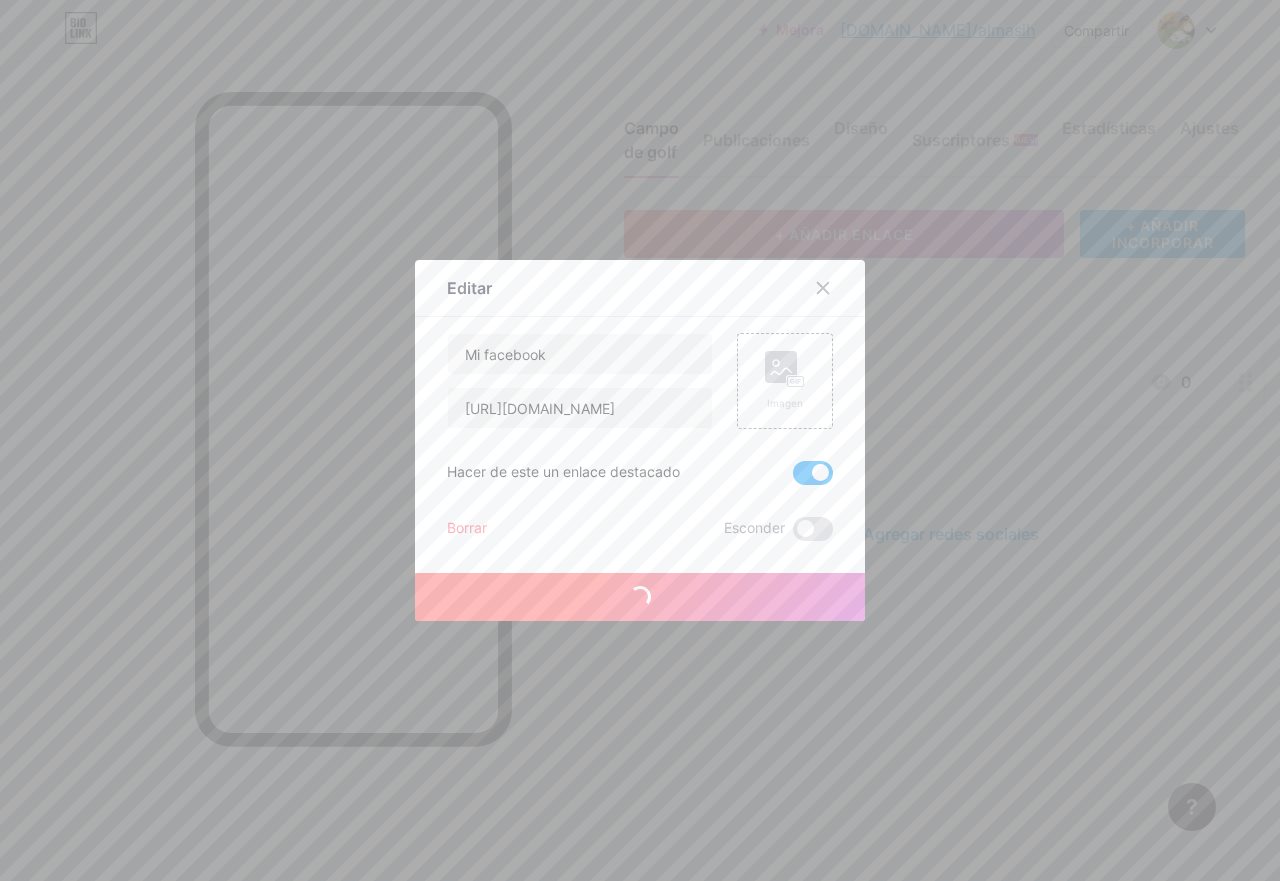 click at bounding box center [813, 473] 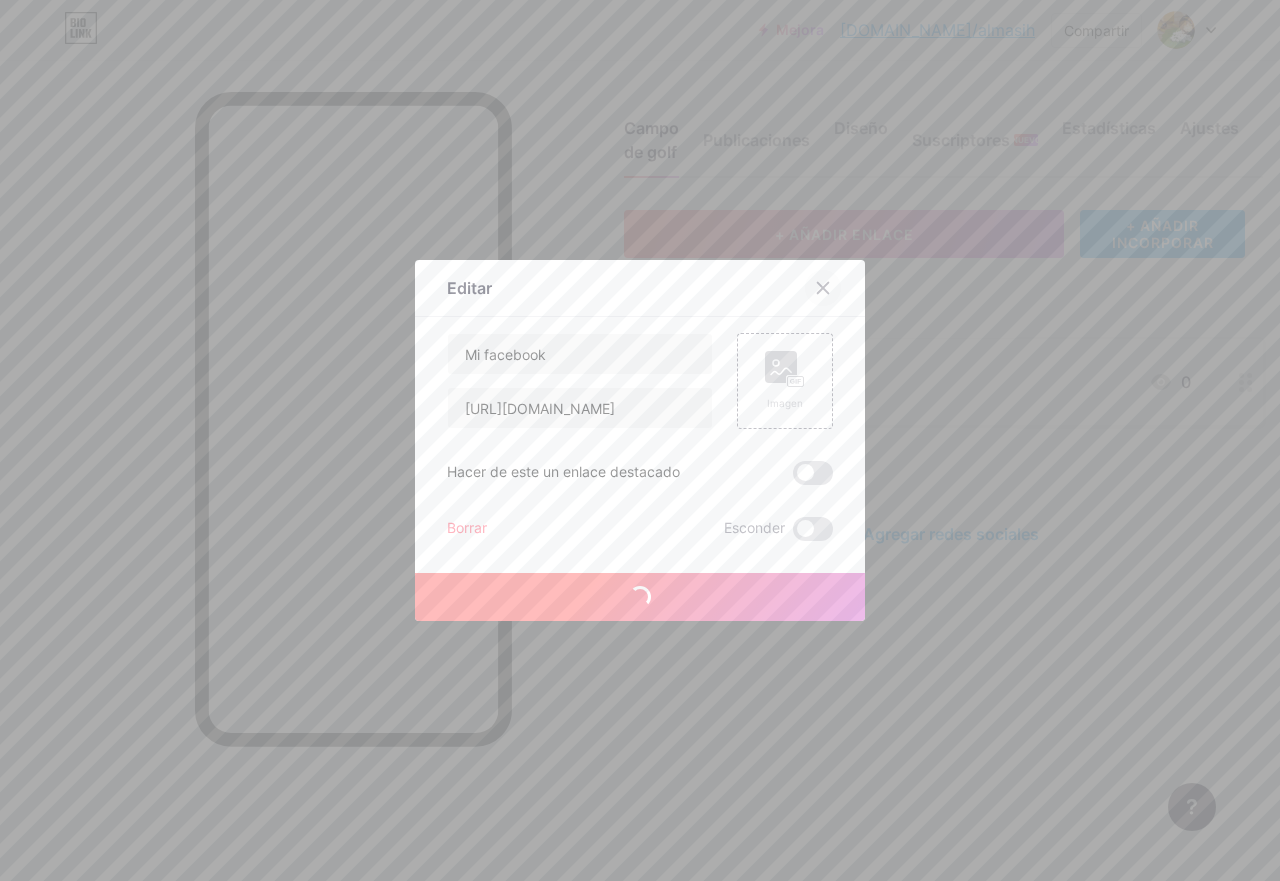 click 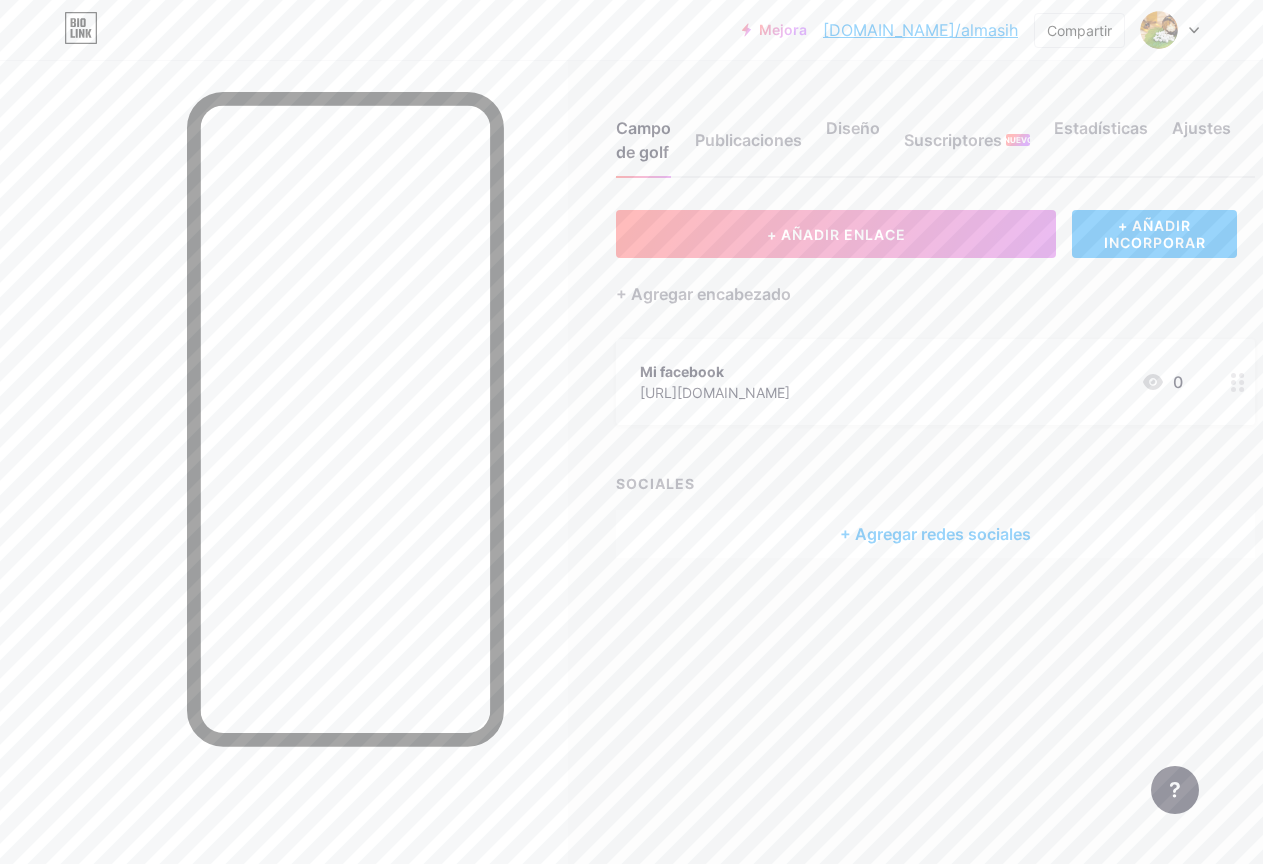 click on "[URL][DOMAIN_NAME]" at bounding box center (715, 392) 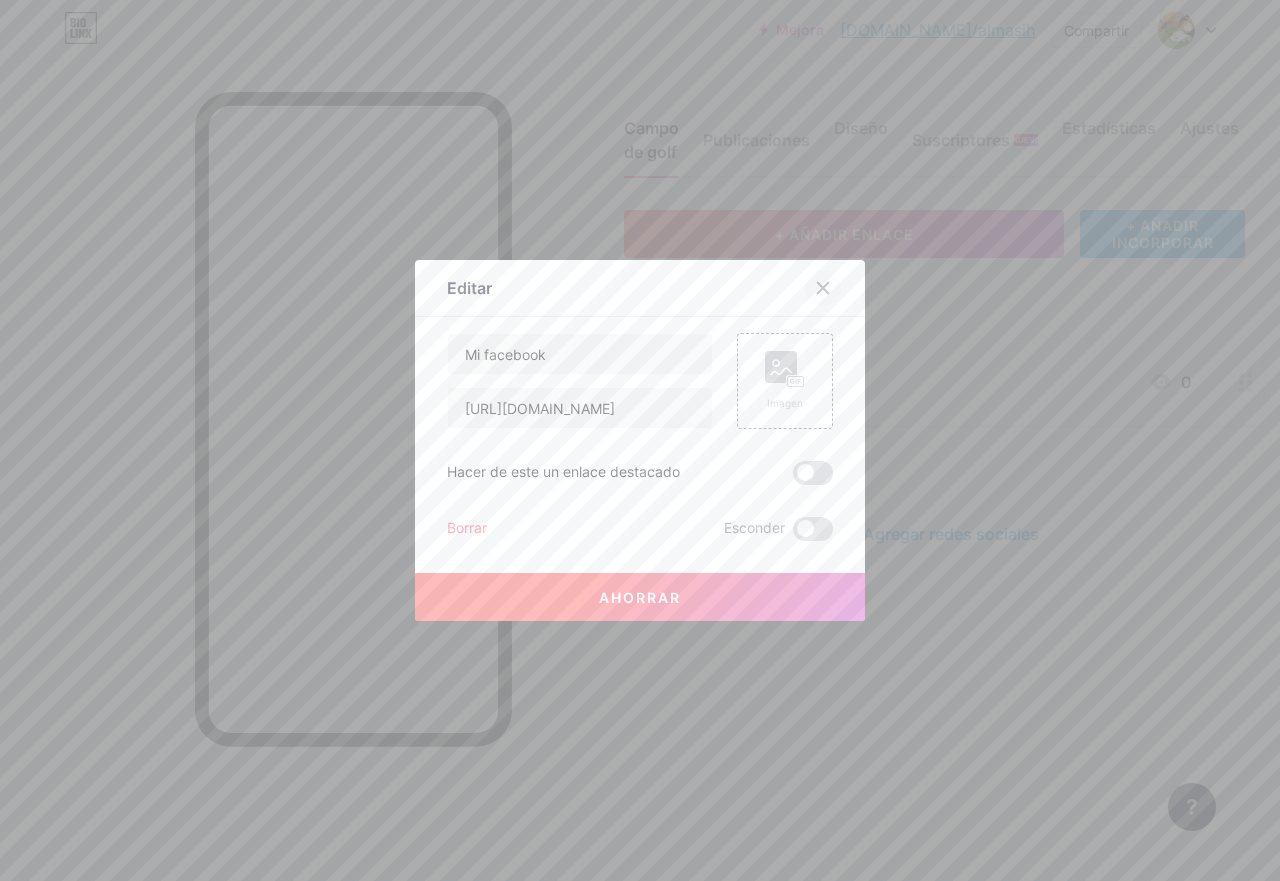 click 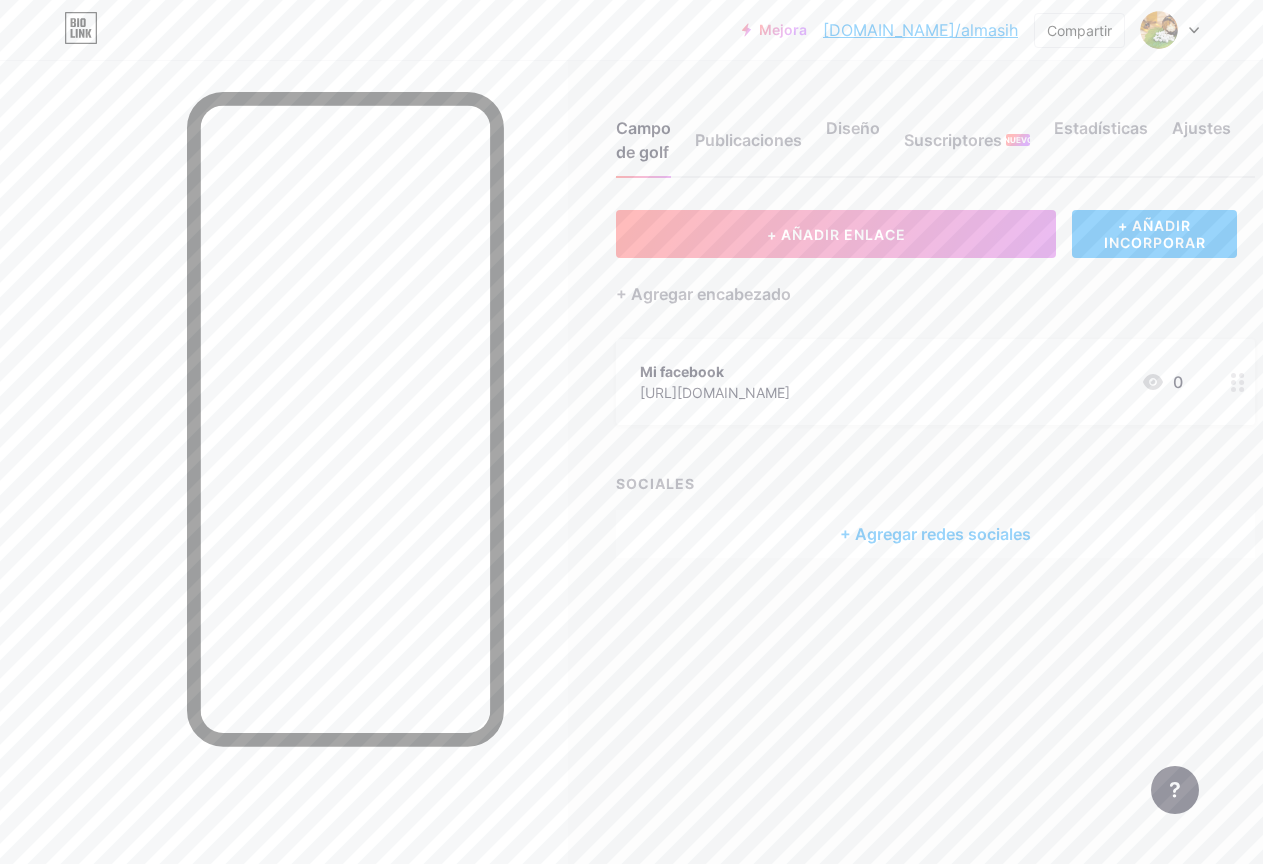 click on "Mi facebook
[URL][DOMAIN_NAME]
0" at bounding box center [935, 382] 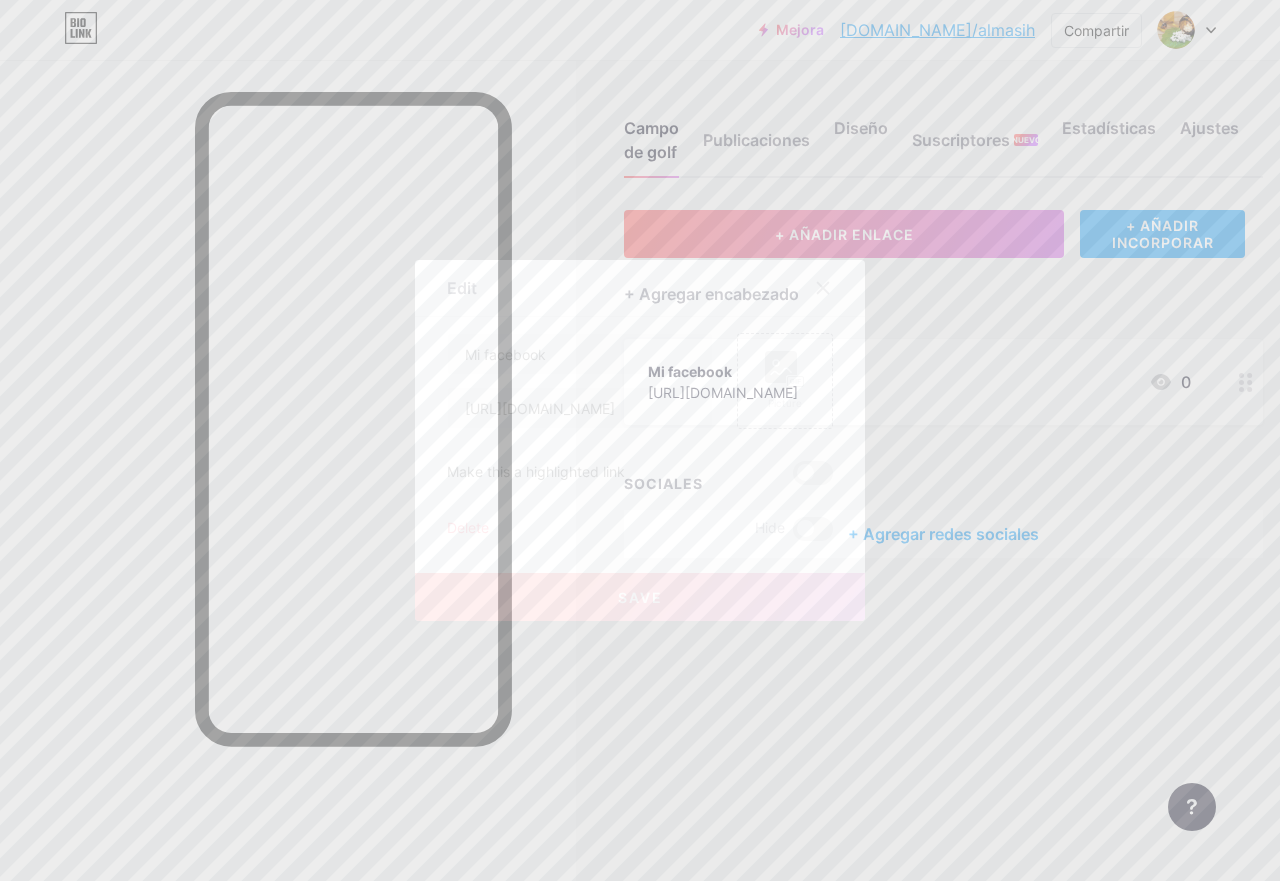 click 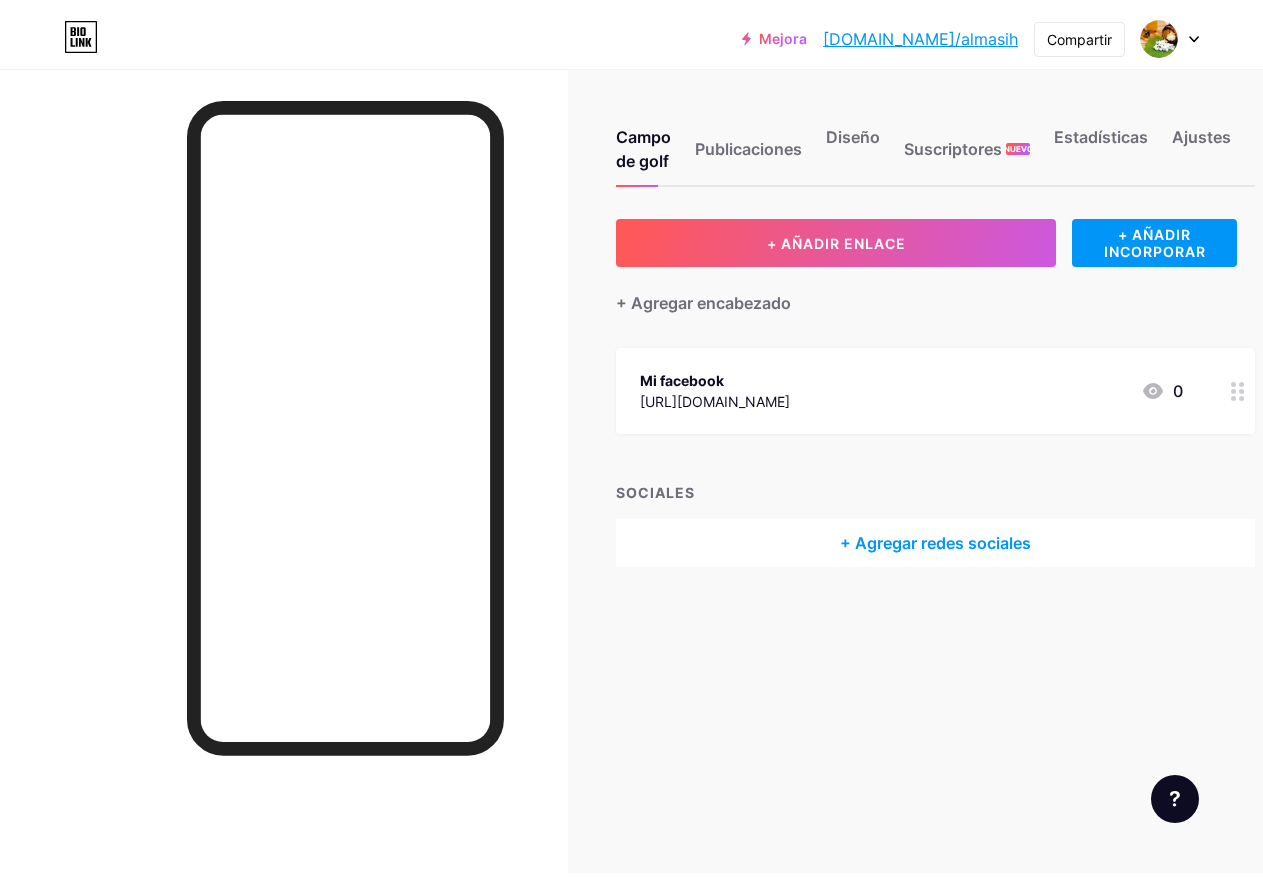 scroll, scrollTop: 0, scrollLeft: 0, axis: both 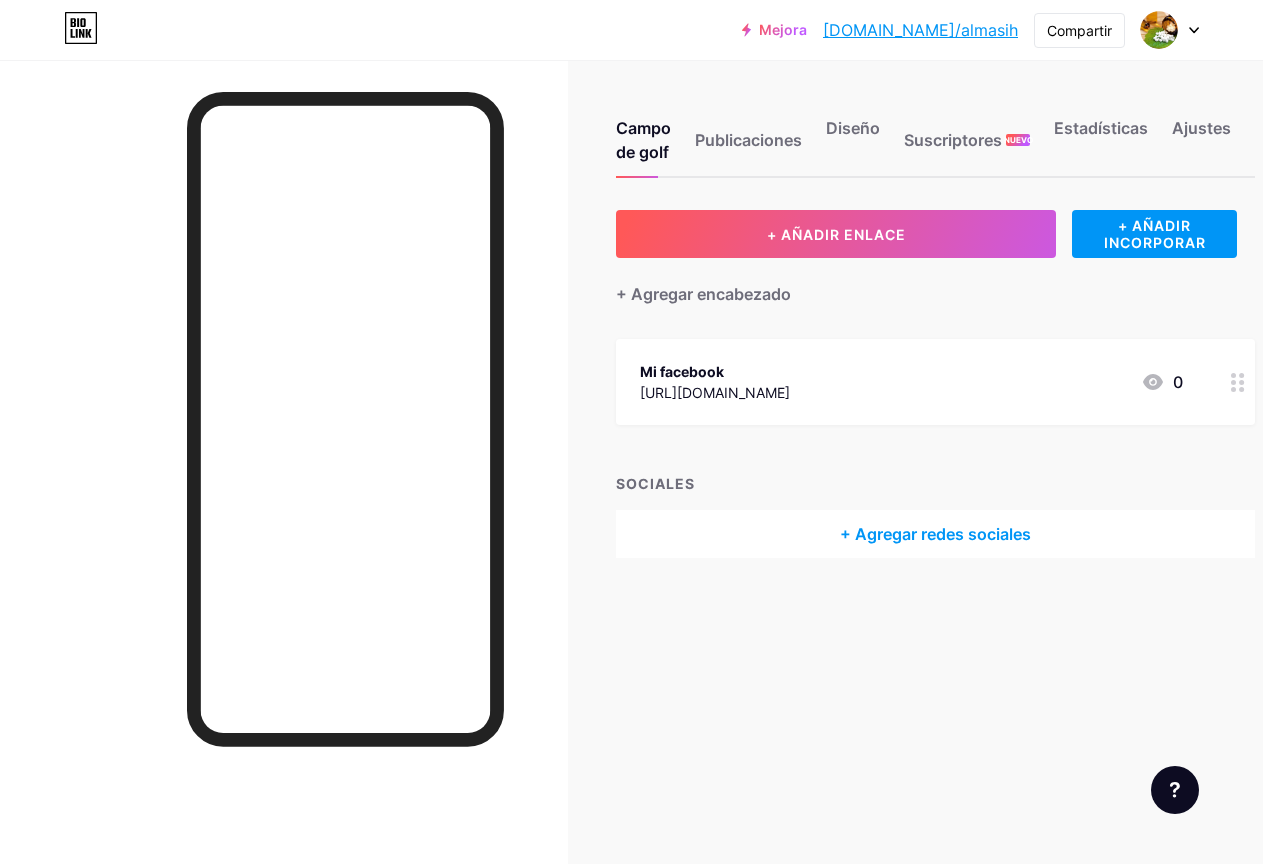 click at bounding box center (1170, 30) 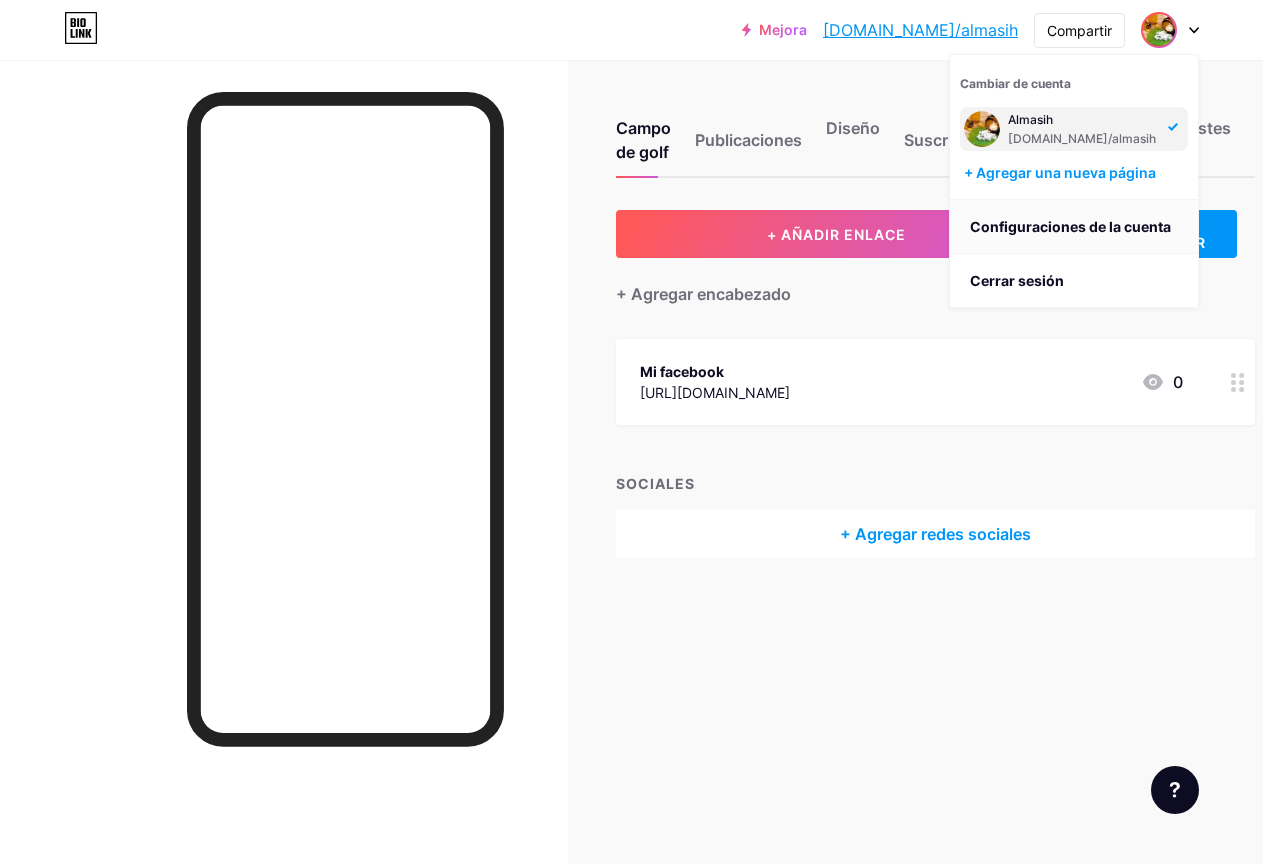 click on "Configuraciones de la cuenta" at bounding box center (1070, 226) 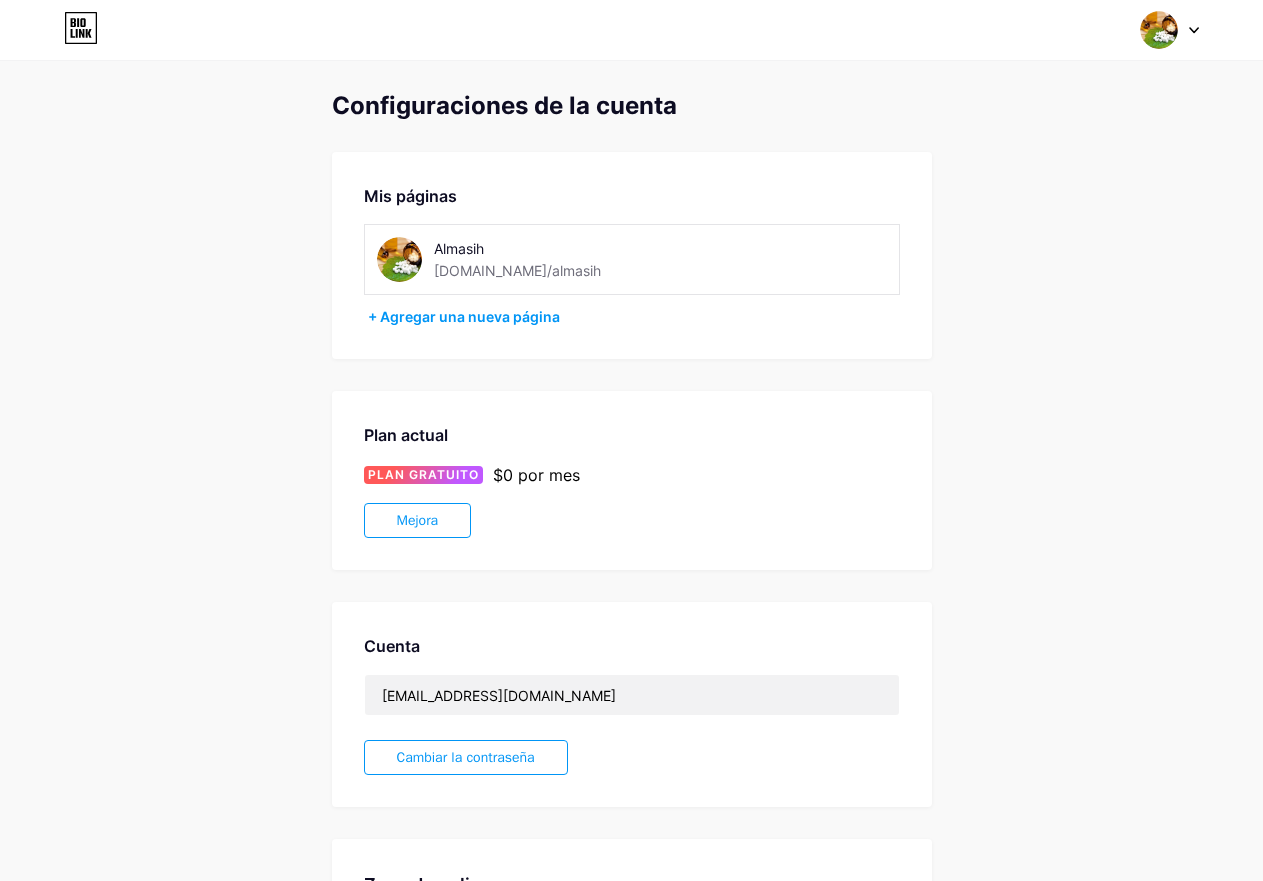 click on "[DOMAIN_NAME]/almasih" at bounding box center (517, 270) 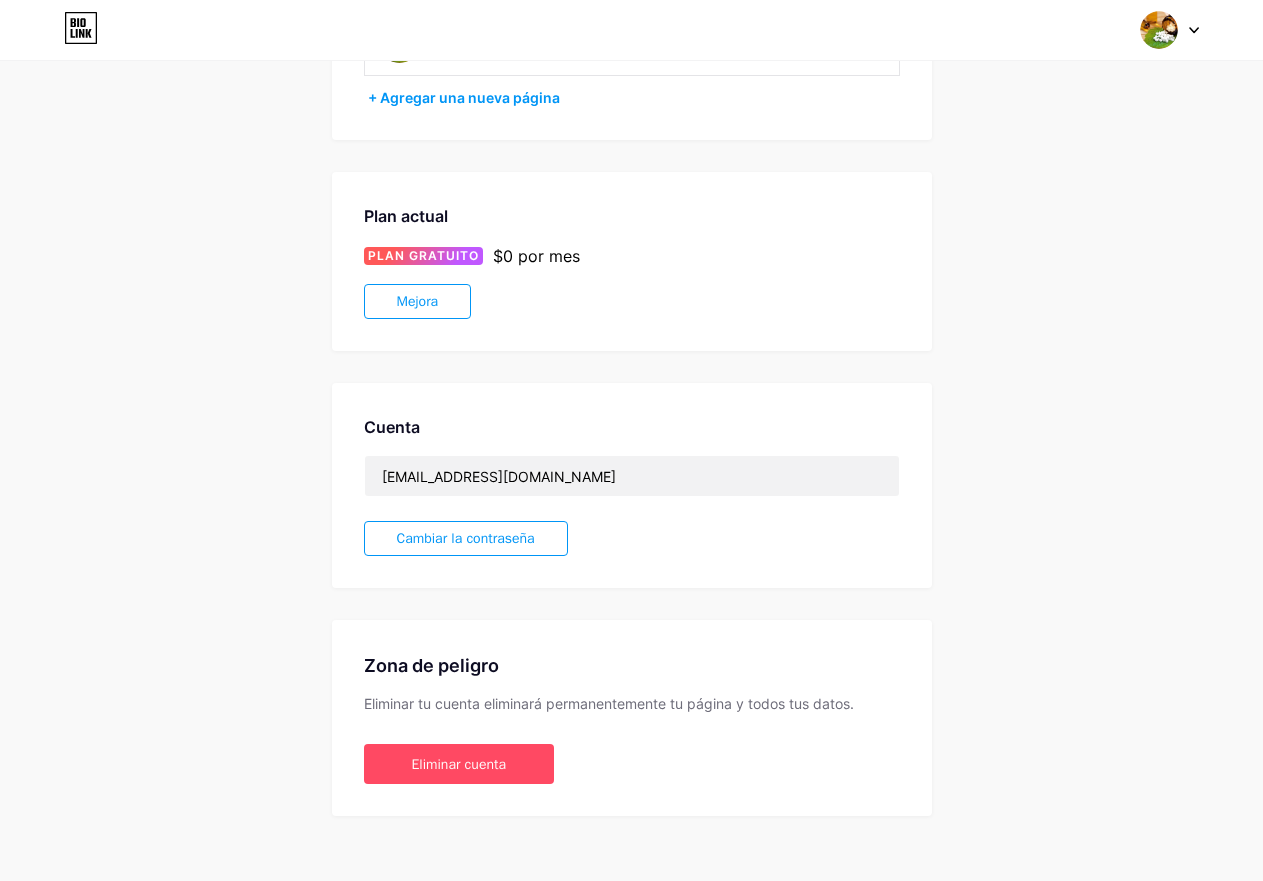 scroll, scrollTop: 234, scrollLeft: 0, axis: vertical 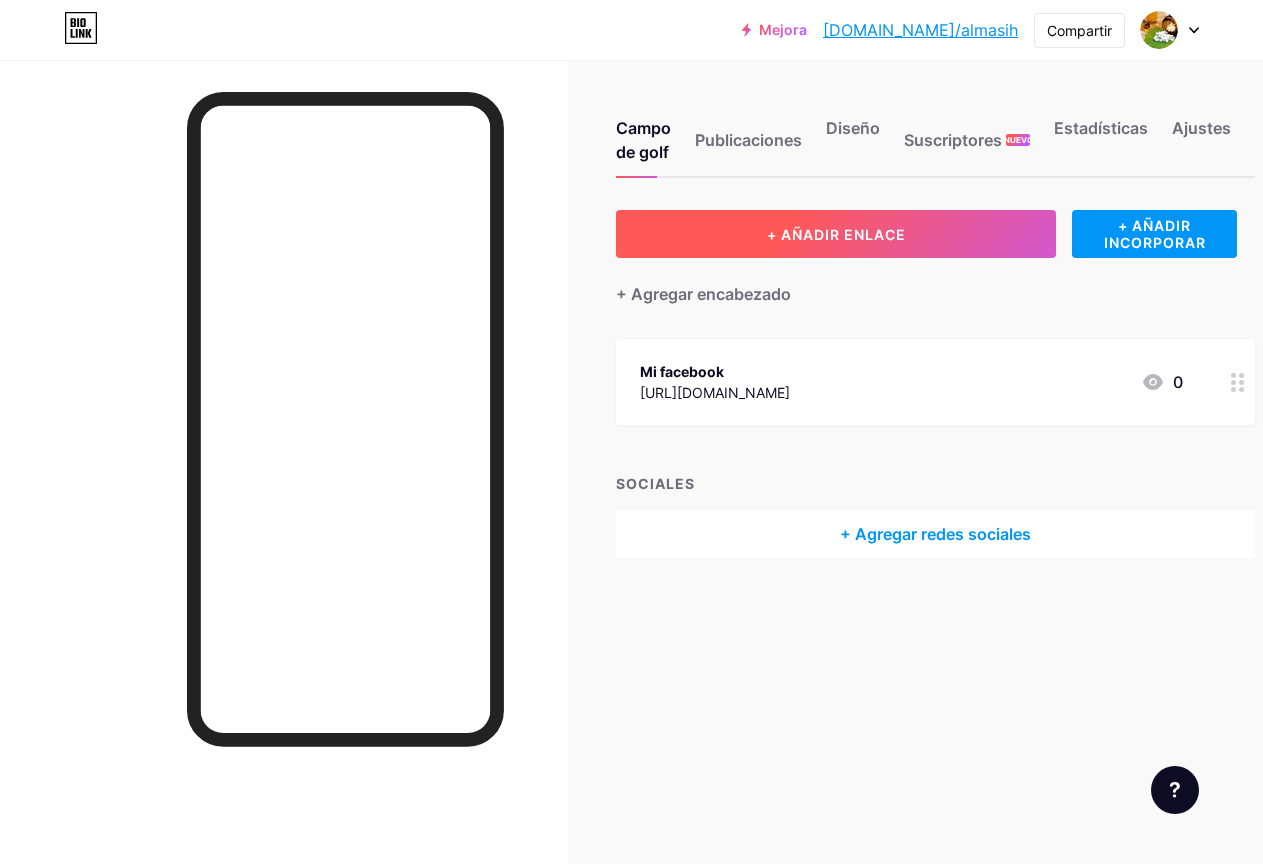 click on "+ AÑADIR ENLACE" at bounding box center (836, 234) 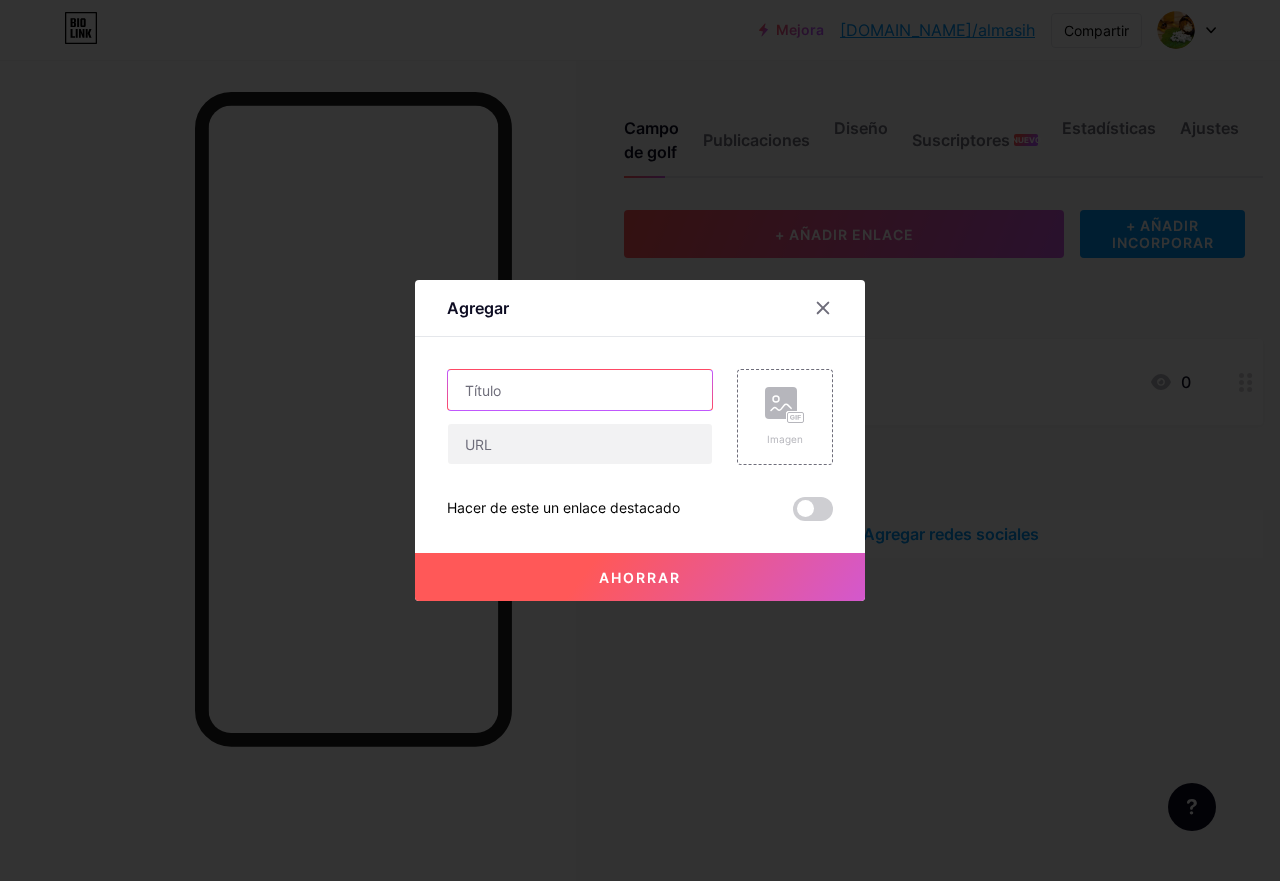 click at bounding box center (580, 390) 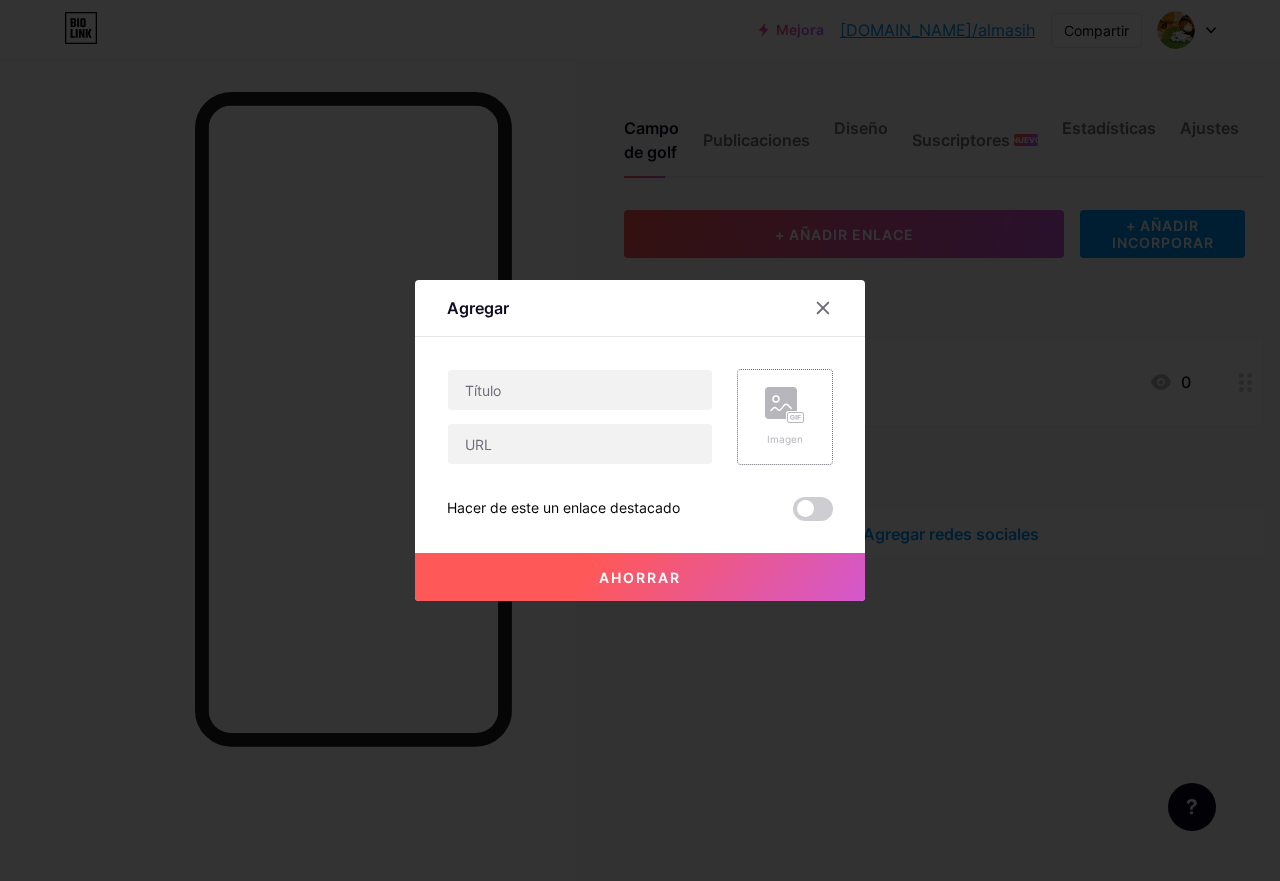 click on "Imagen" at bounding box center (785, 417) 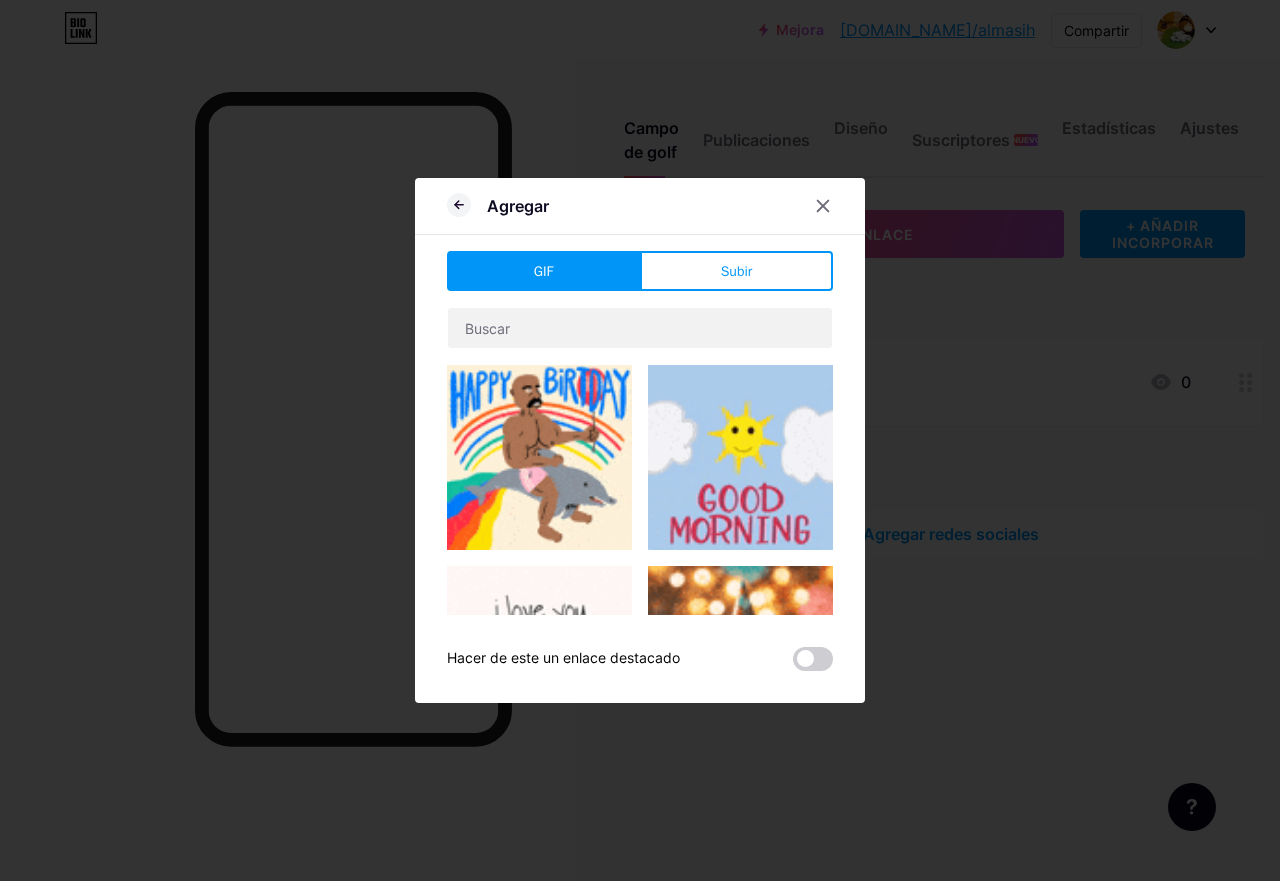 click at bounding box center [539, 457] 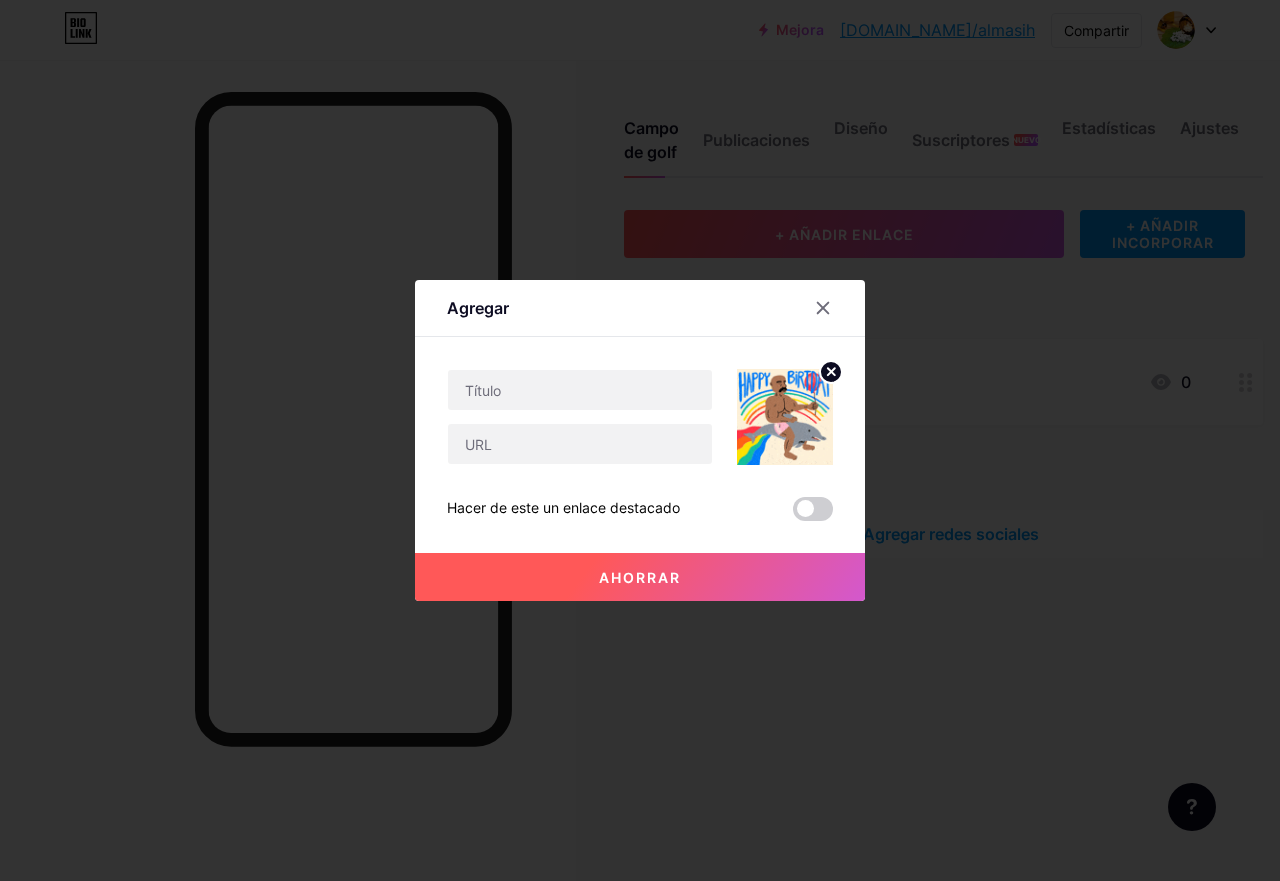 click on "Ahorrar" at bounding box center (640, 577) 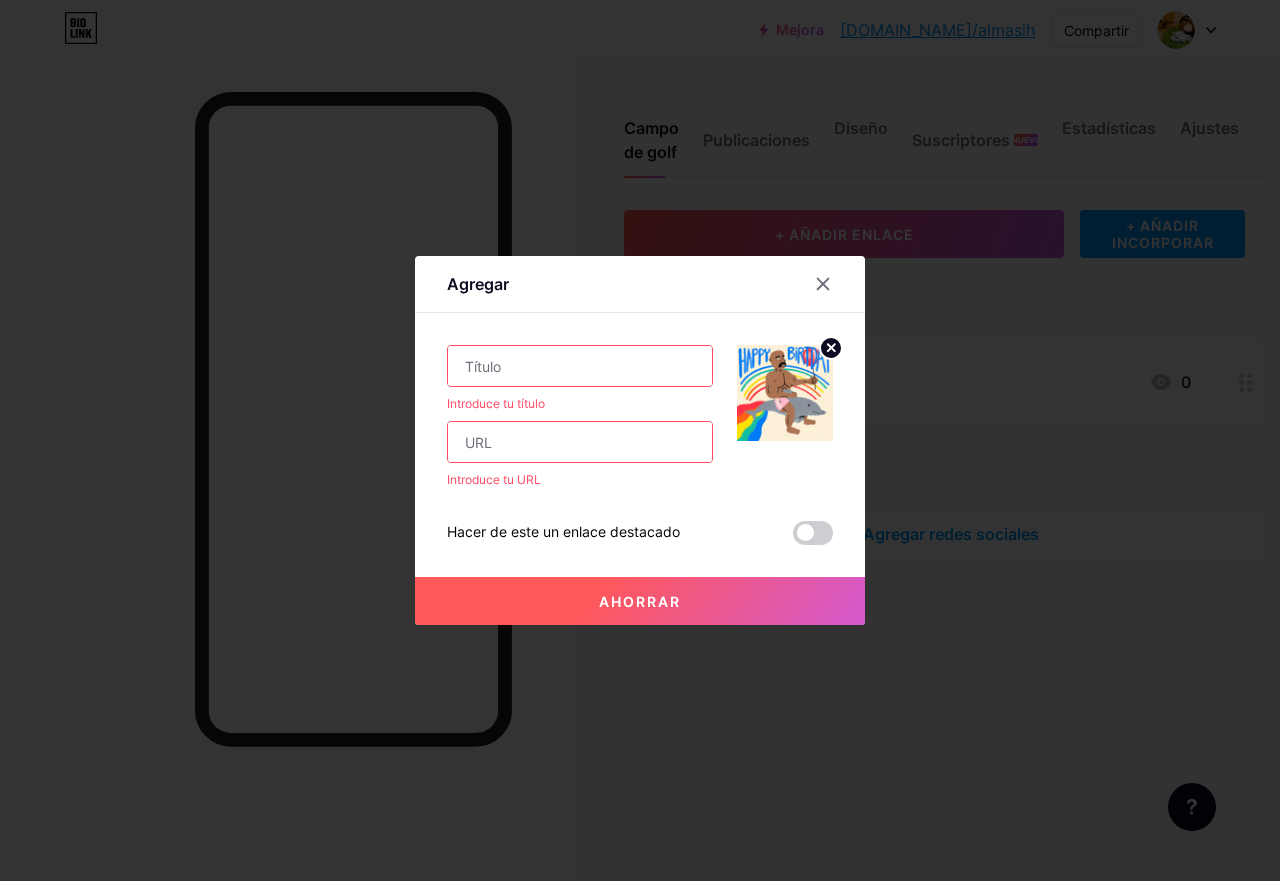 click at bounding box center (580, 366) 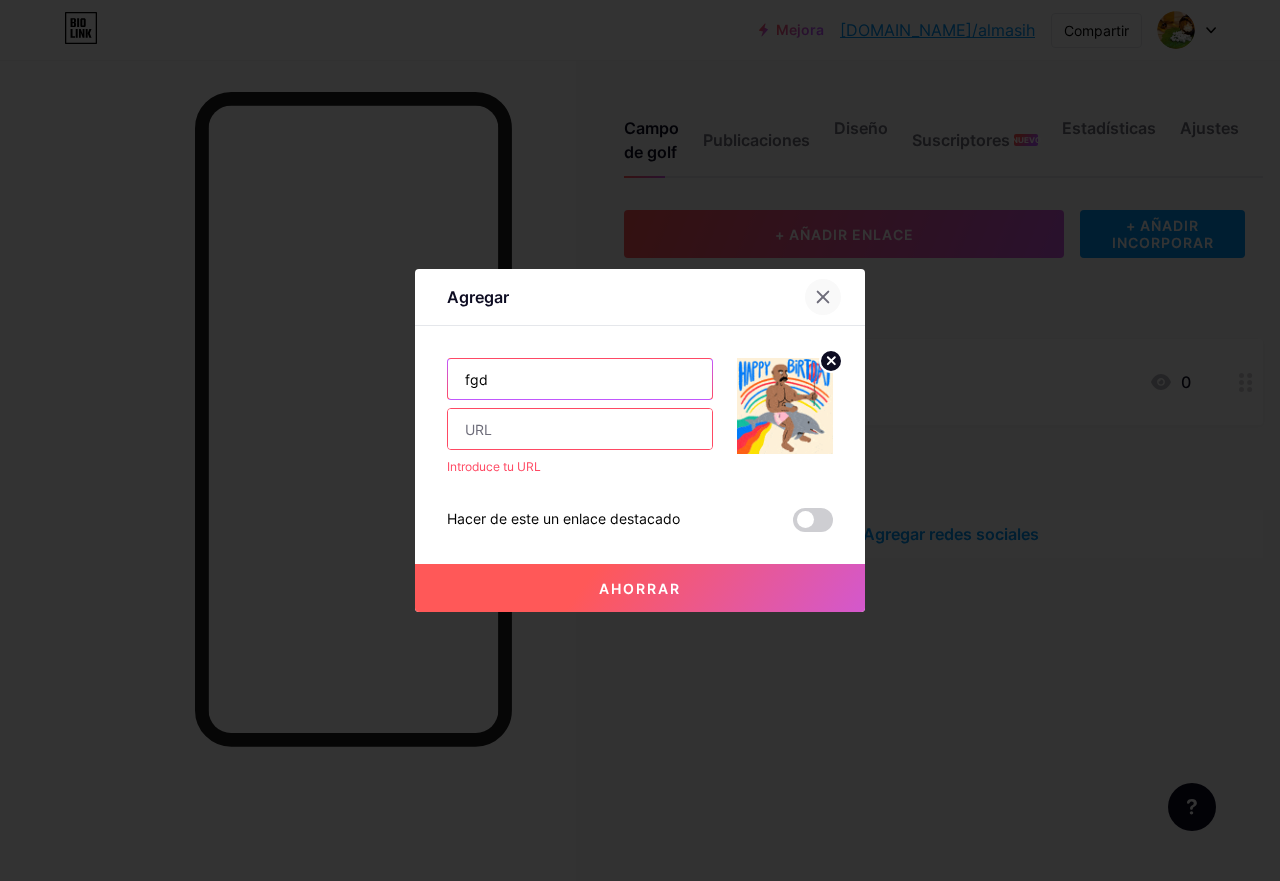 type on "fgd" 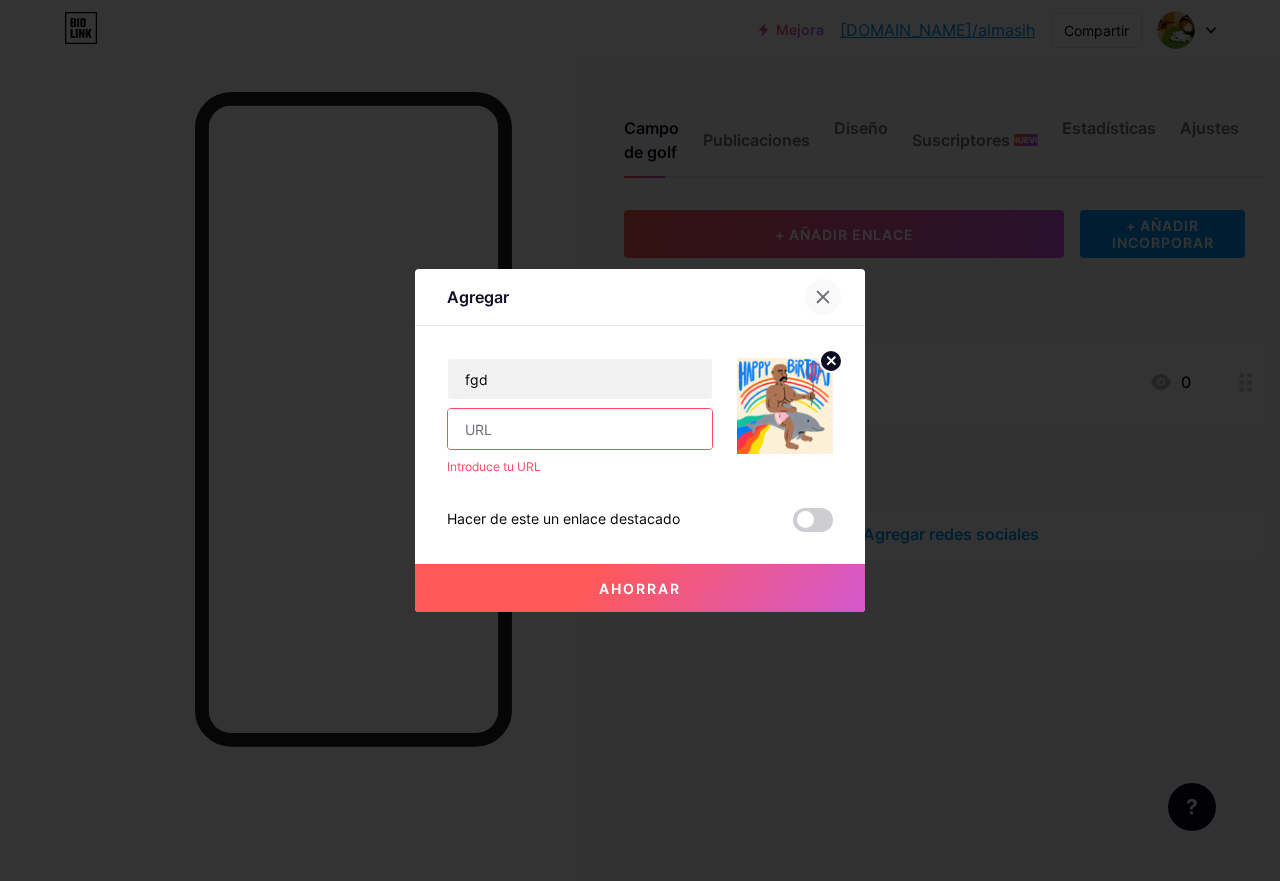click 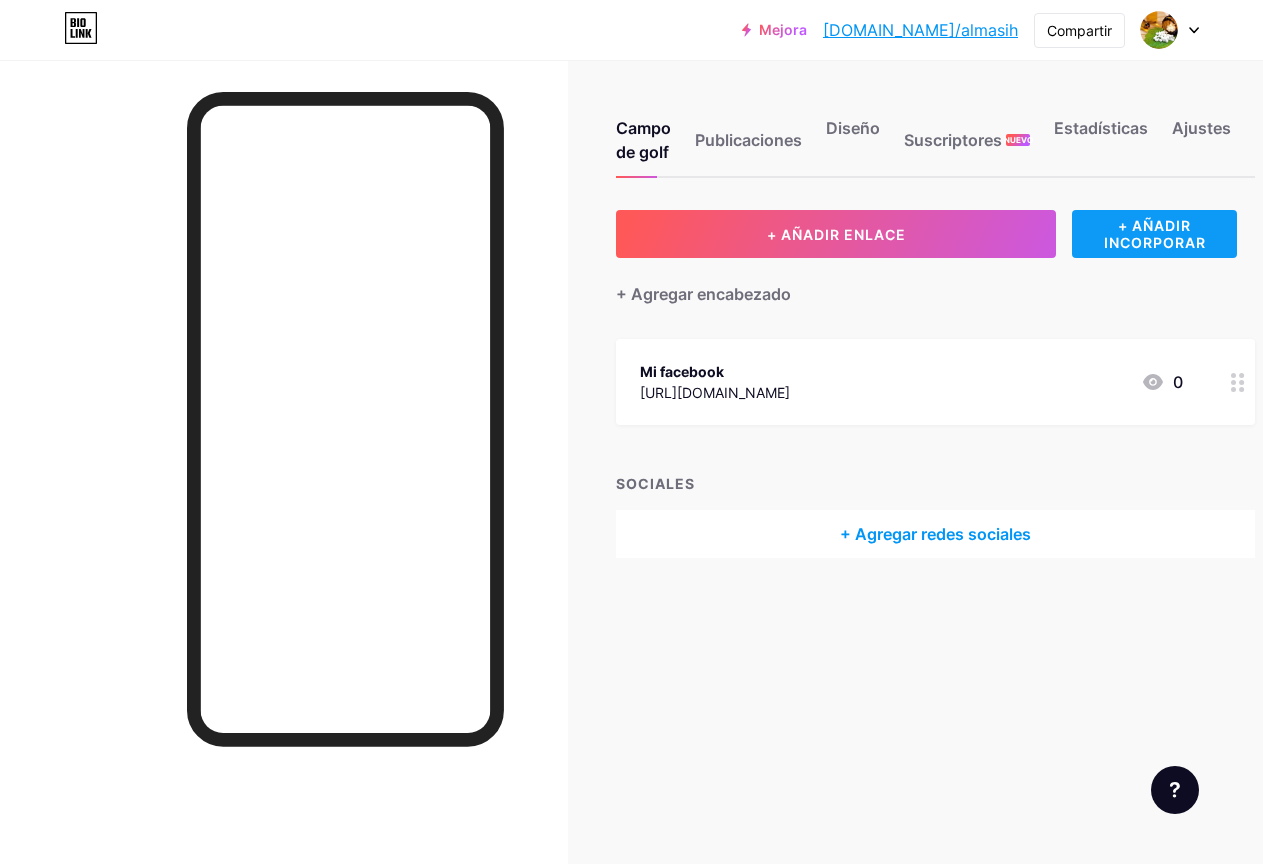 click on "+ AÑADIR INCORPORAR" at bounding box center (1155, 234) 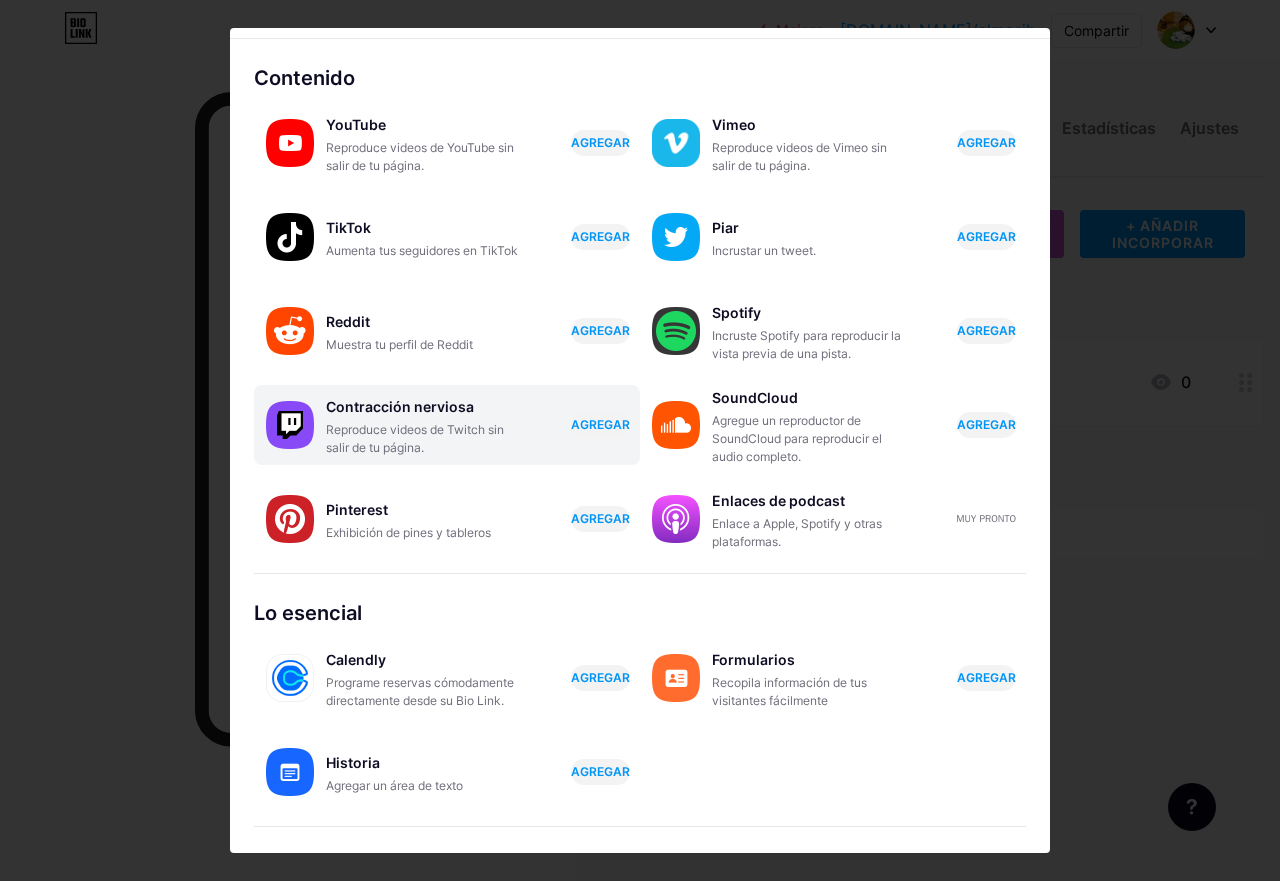 scroll, scrollTop: 0, scrollLeft: 0, axis: both 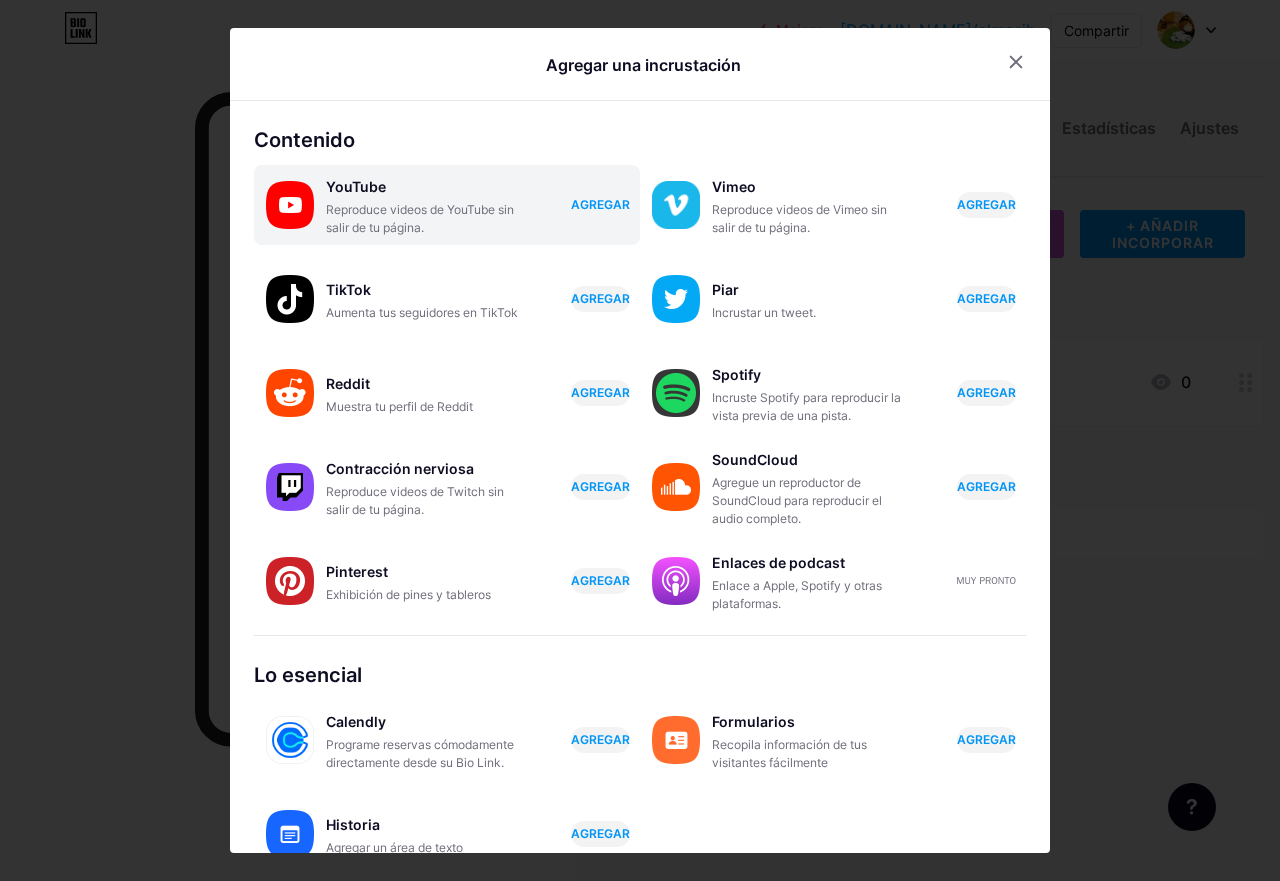 click on "AGREGAR" at bounding box center (600, 204) 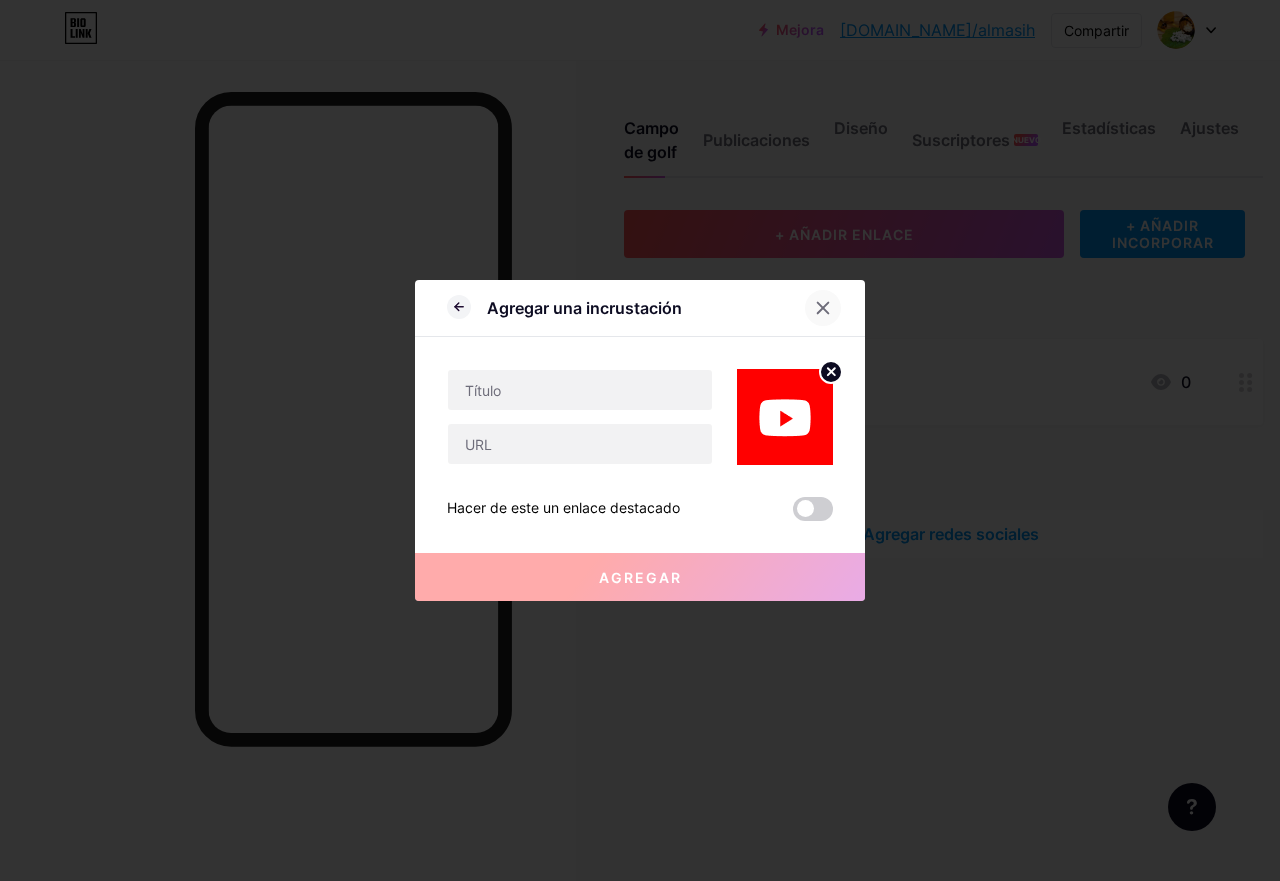 click 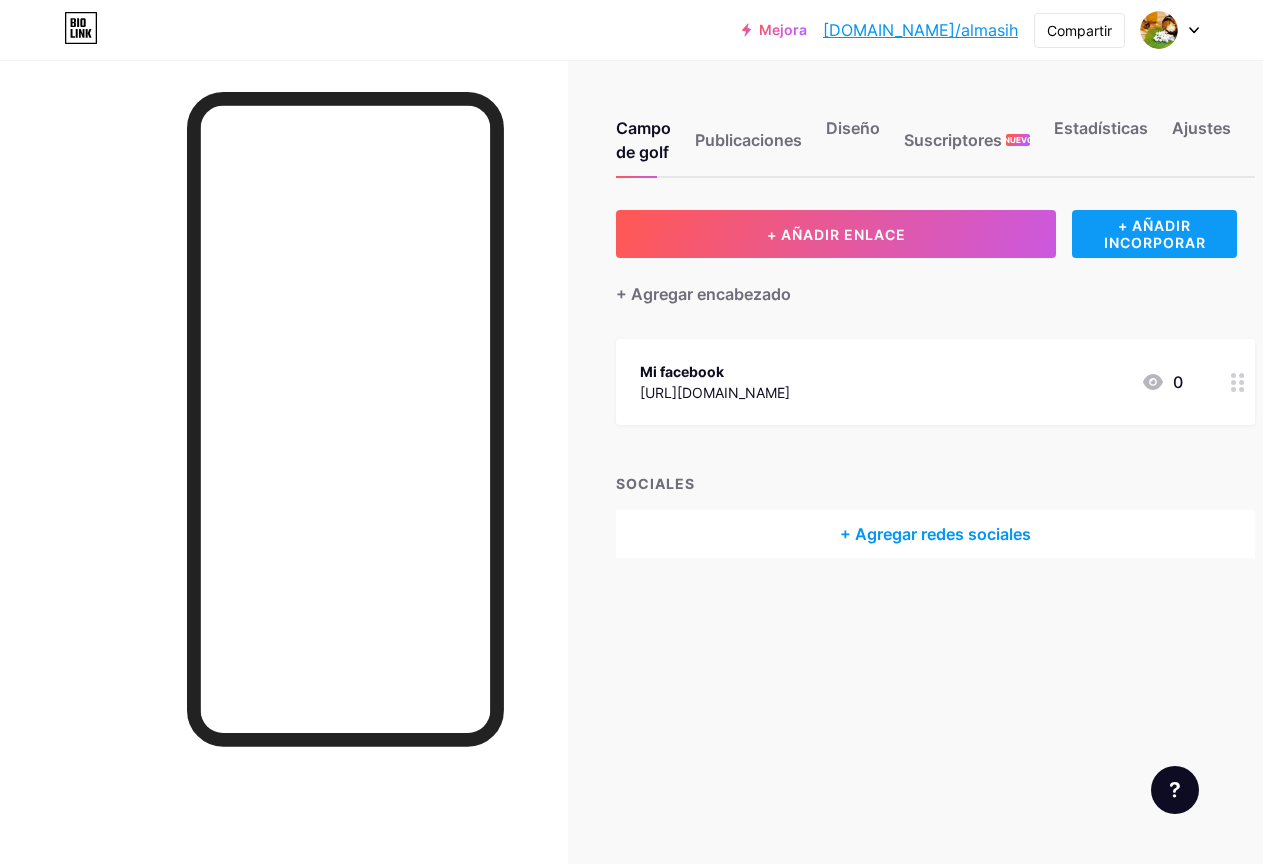 drag, startPoint x: 1186, startPoint y: 207, endPoint x: 1167, endPoint y: 227, distance: 27.58623 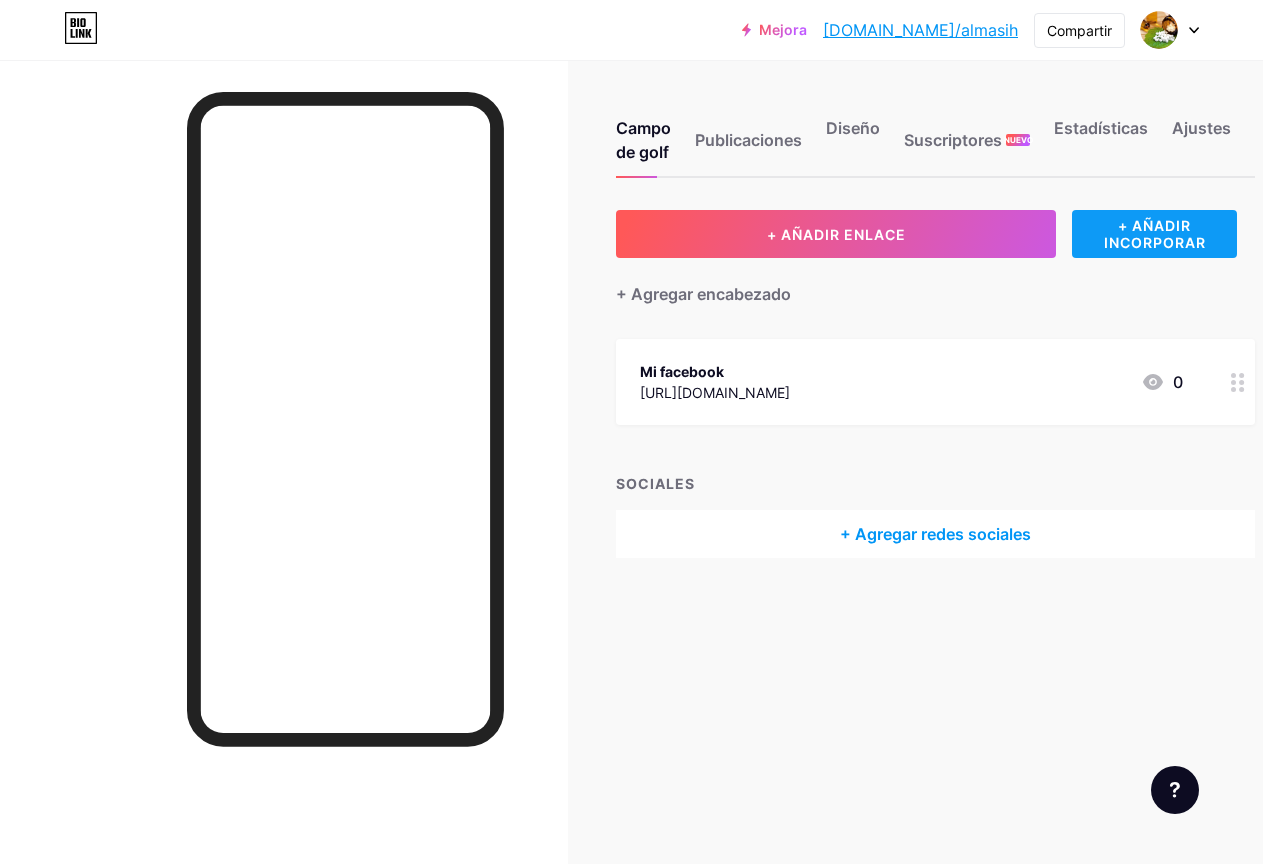 click on "Campo de golf
Publicaciones
Diseño
Suscriptores
NUEVO
Estadísticas
Ajustes       + AÑADIR ENLACE     + AÑADIR INCORPORAR
+ Agregar encabezado
Mi facebook
[URL][DOMAIN_NAME]
0
SOCIALES     + Agregar redes sociales                       Solicitudes de funciones             Centro de ayuda         Contactar con soporte técnico" at bounding box center [669, 359] 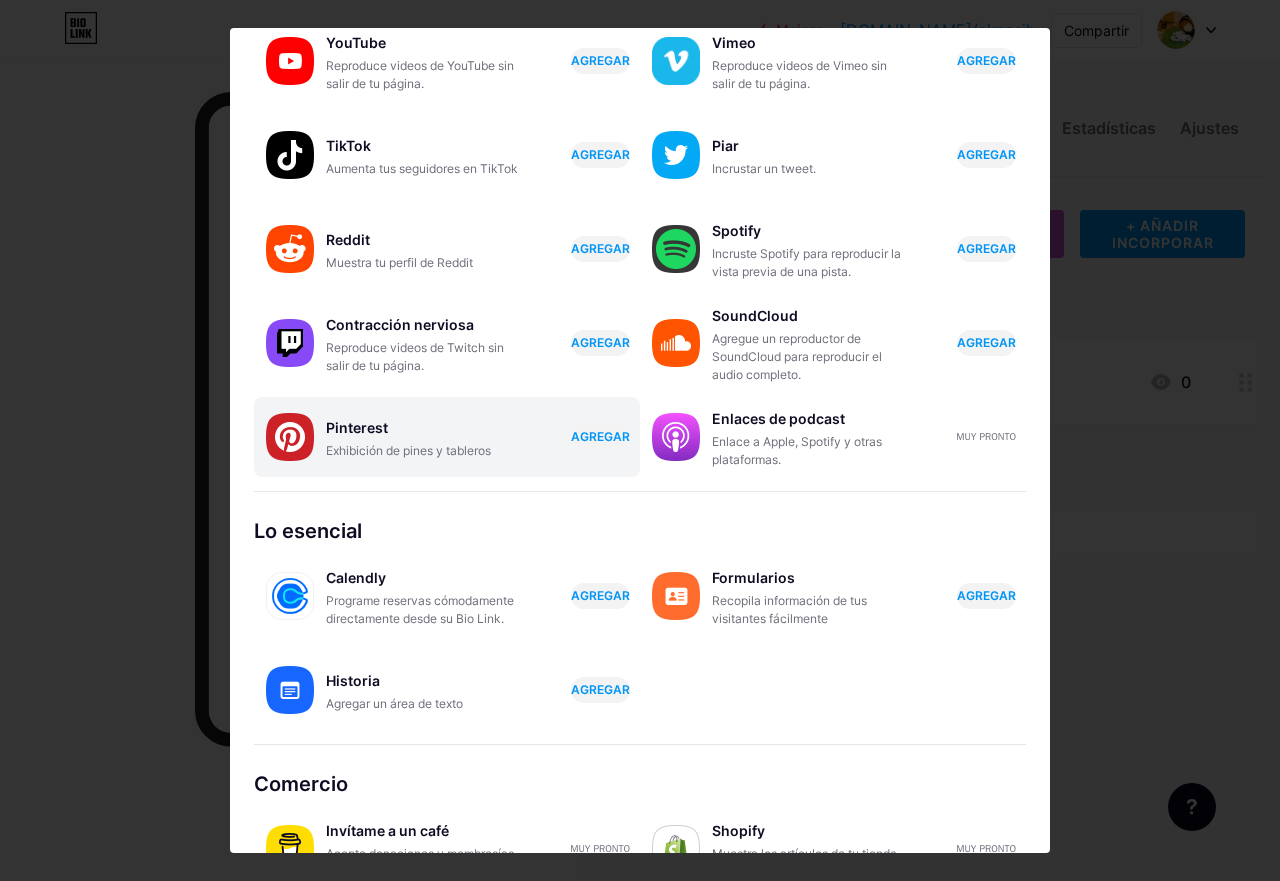 scroll, scrollTop: 0, scrollLeft: 0, axis: both 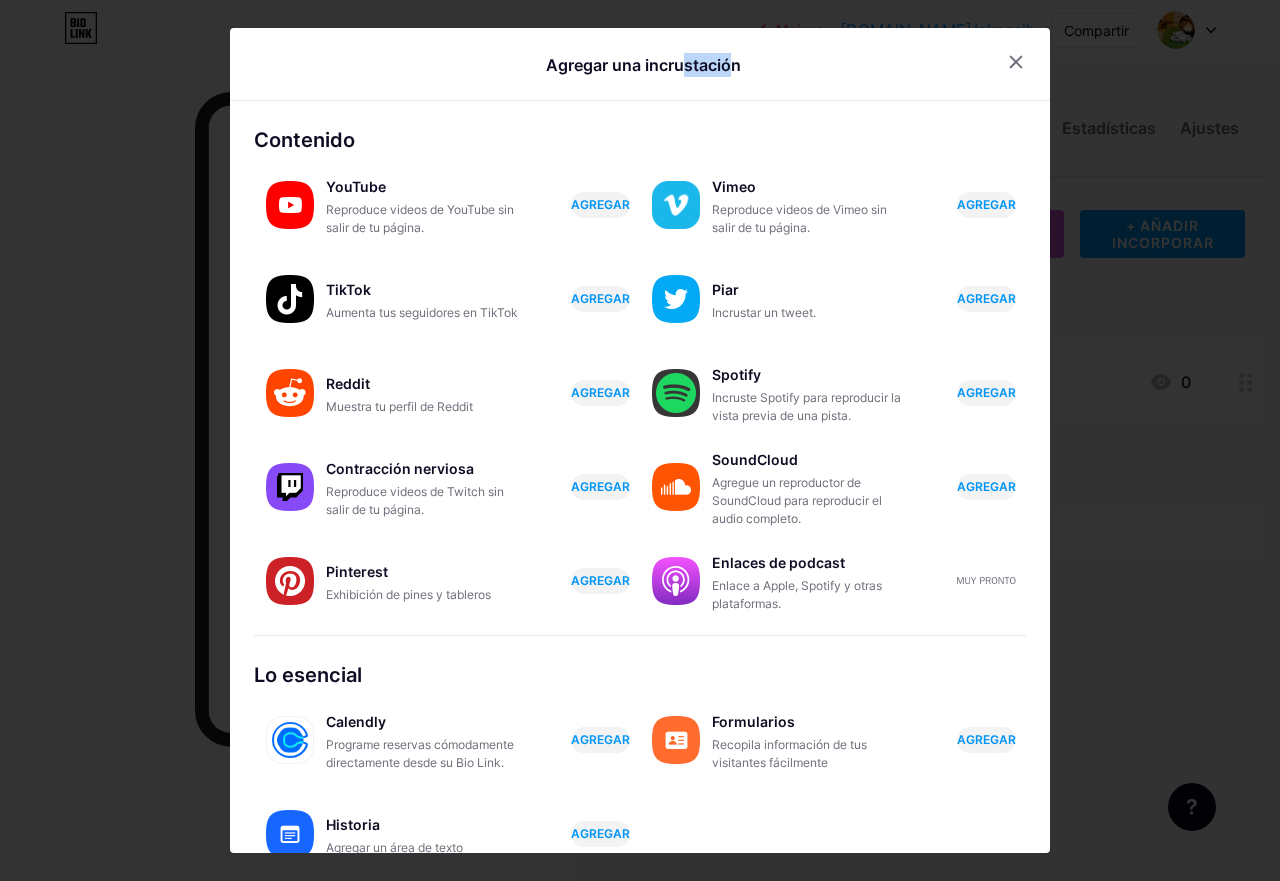 drag, startPoint x: 676, startPoint y: 66, endPoint x: 720, endPoint y: 40, distance: 51.10773 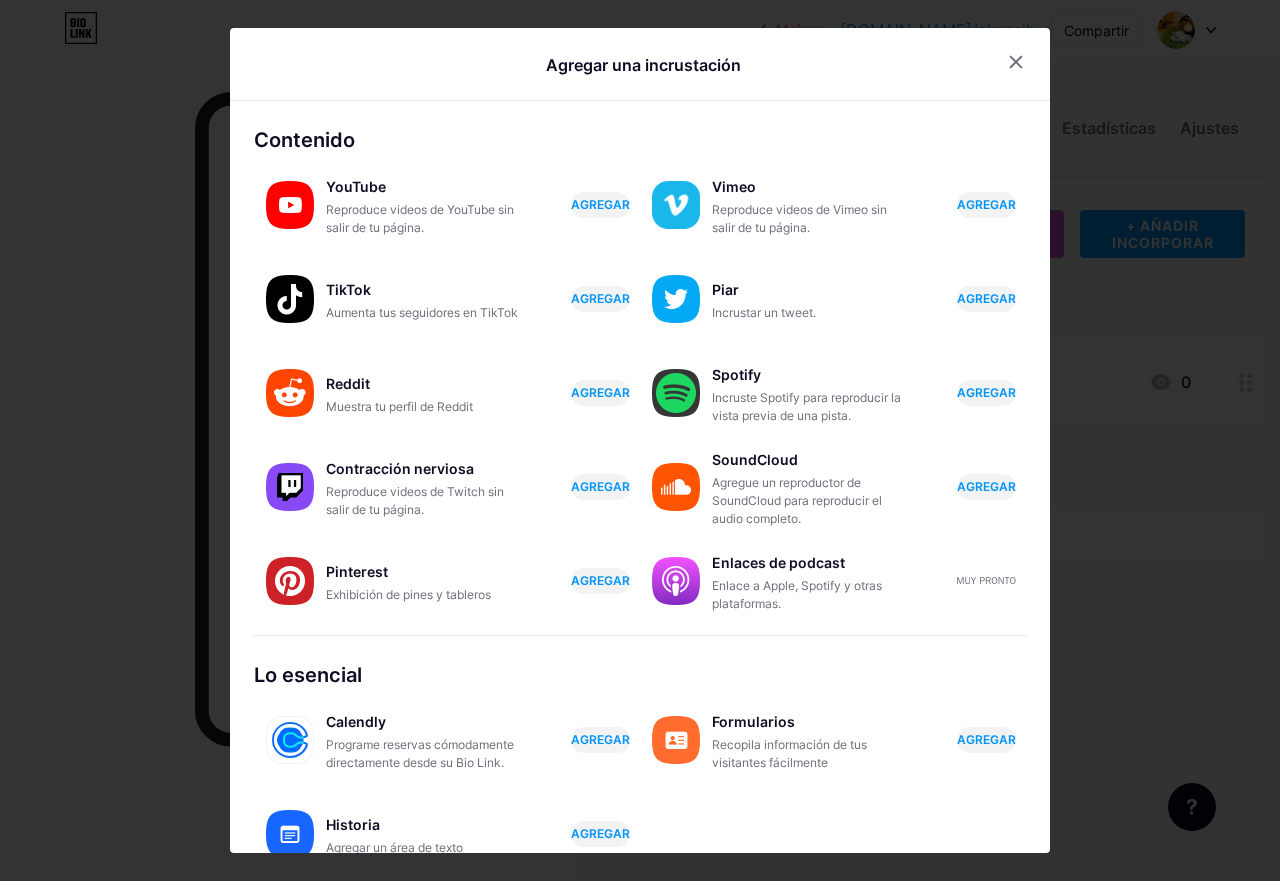 click on "Agregar una incrustación" at bounding box center [643, 65] 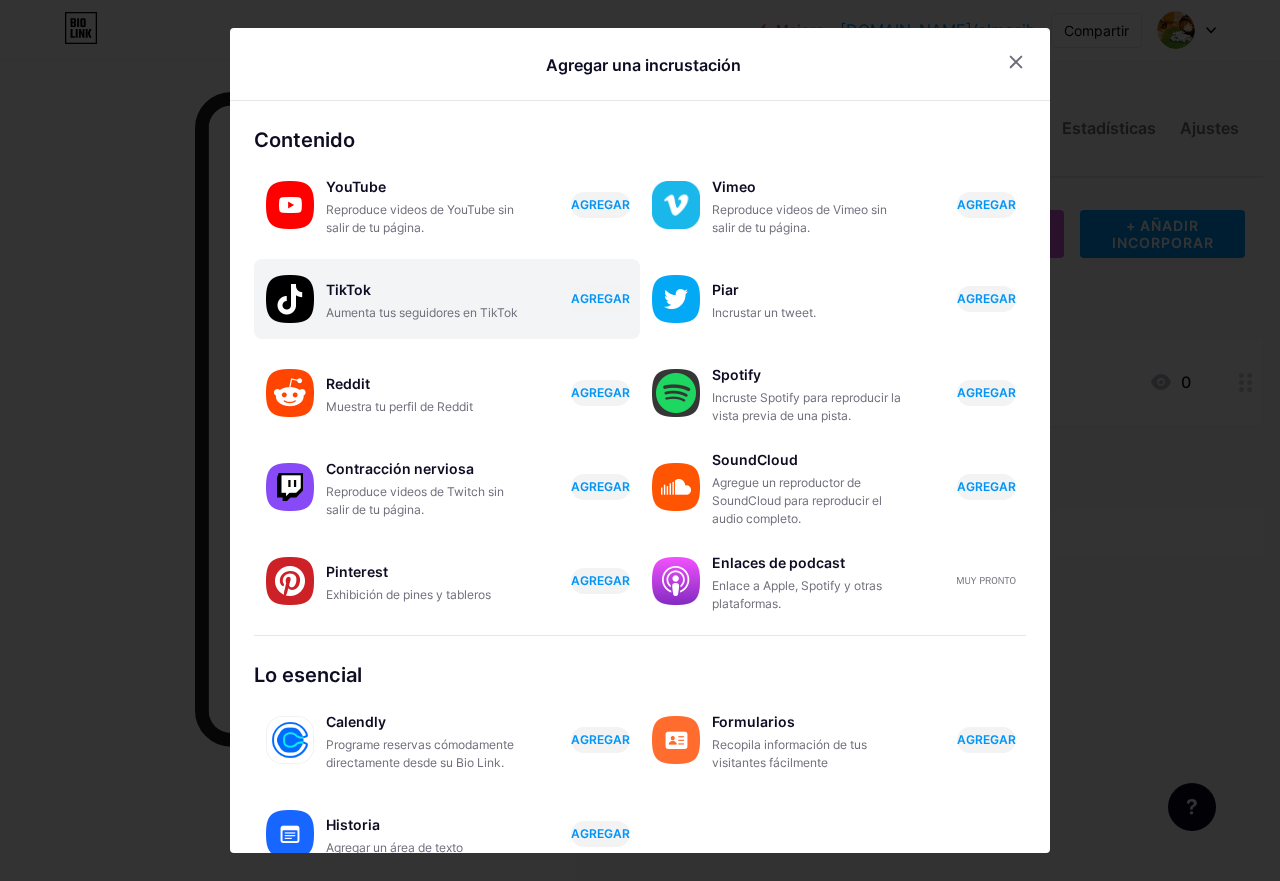 click on "Aumenta tus seguidores en TikTok" at bounding box center (422, 312) 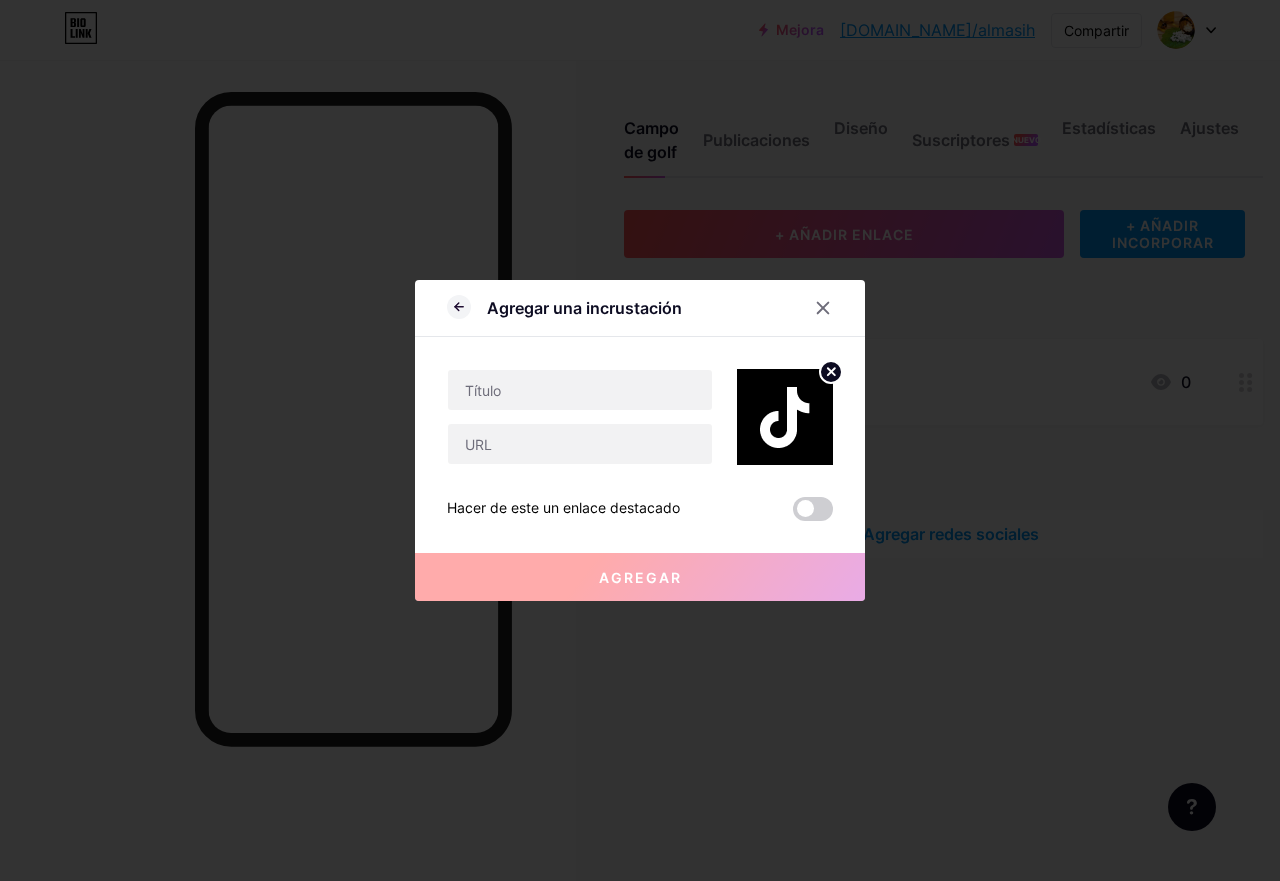 click 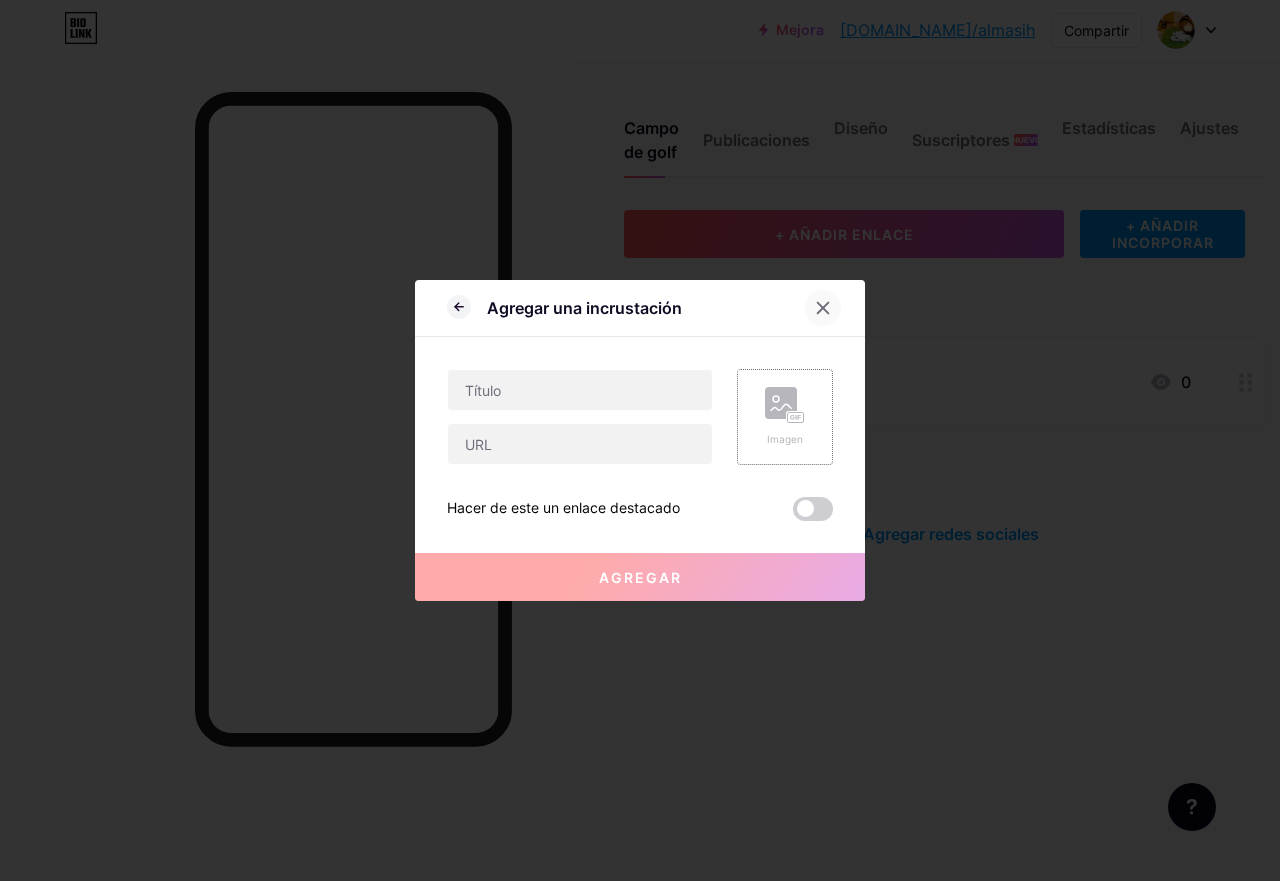 click at bounding box center [823, 308] 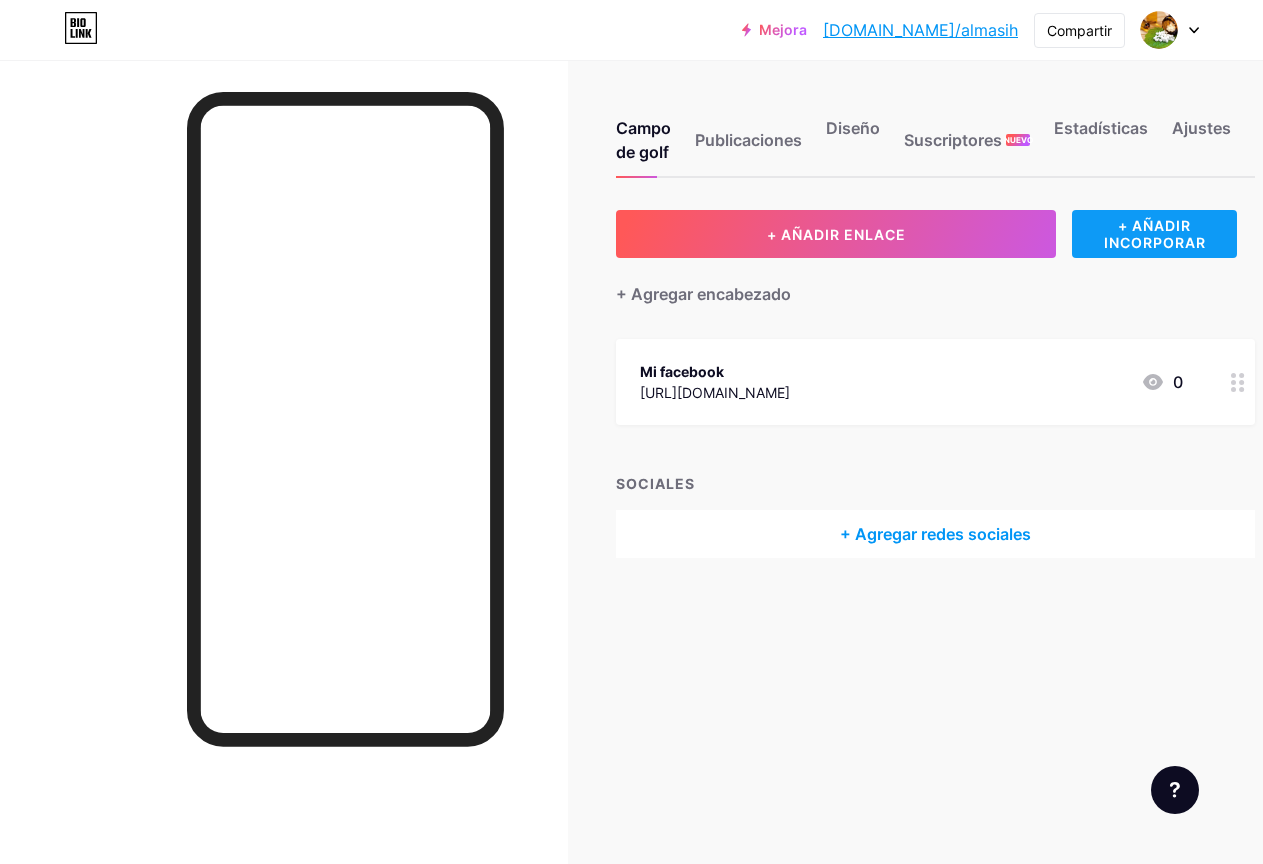click on "+ AÑADIR INCORPORAR" at bounding box center [1155, 234] 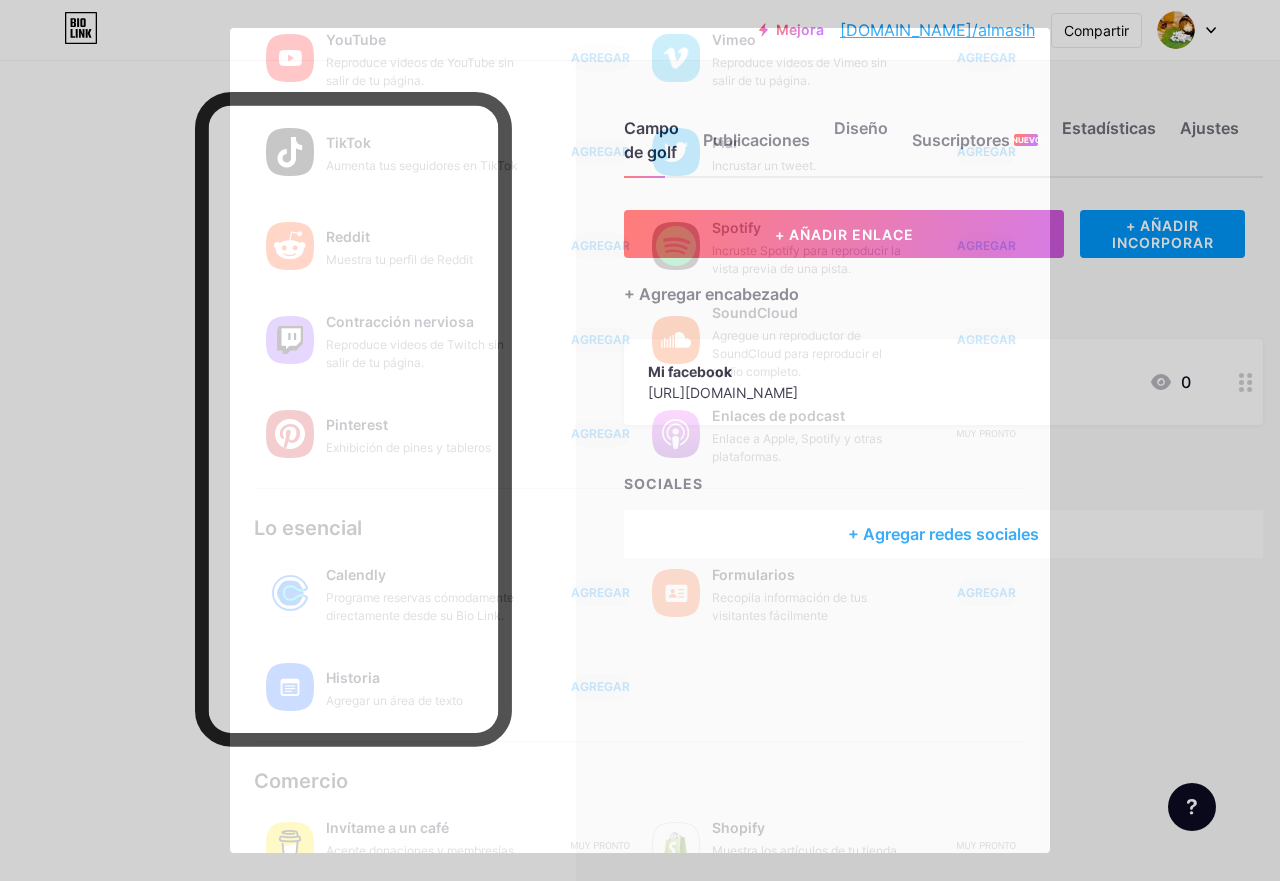 scroll, scrollTop: 0, scrollLeft: 0, axis: both 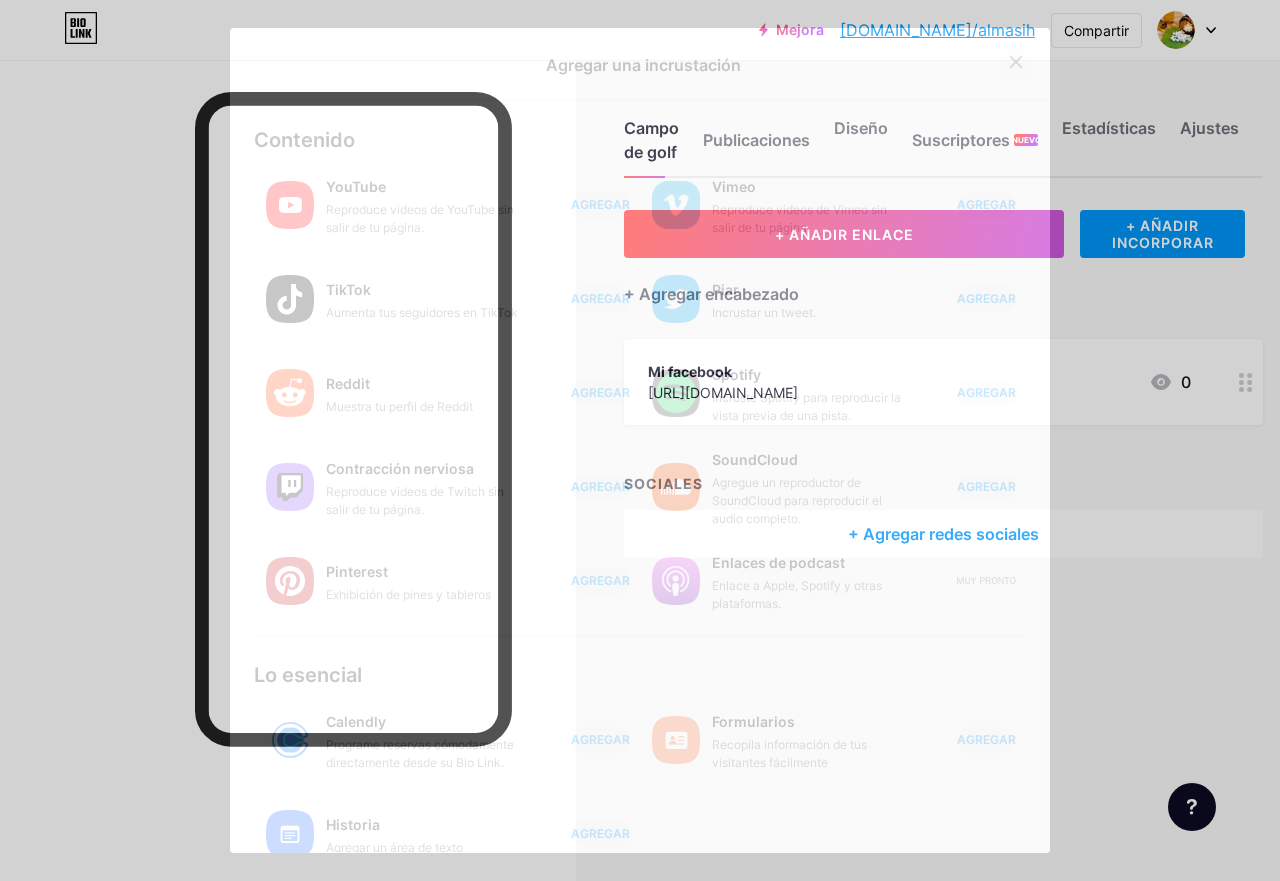 click at bounding box center [1016, 62] 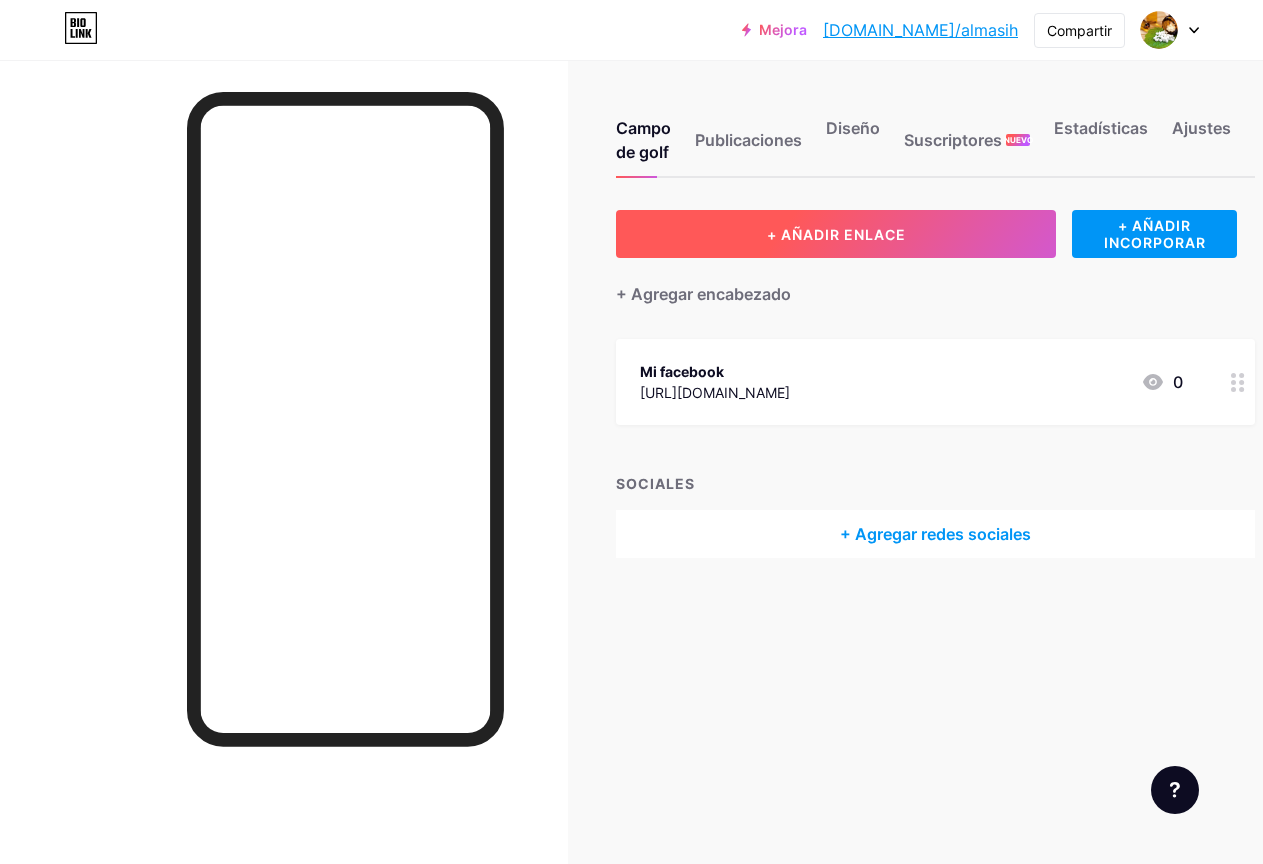 click on "+ AÑADIR ENLACE" at bounding box center [836, 234] 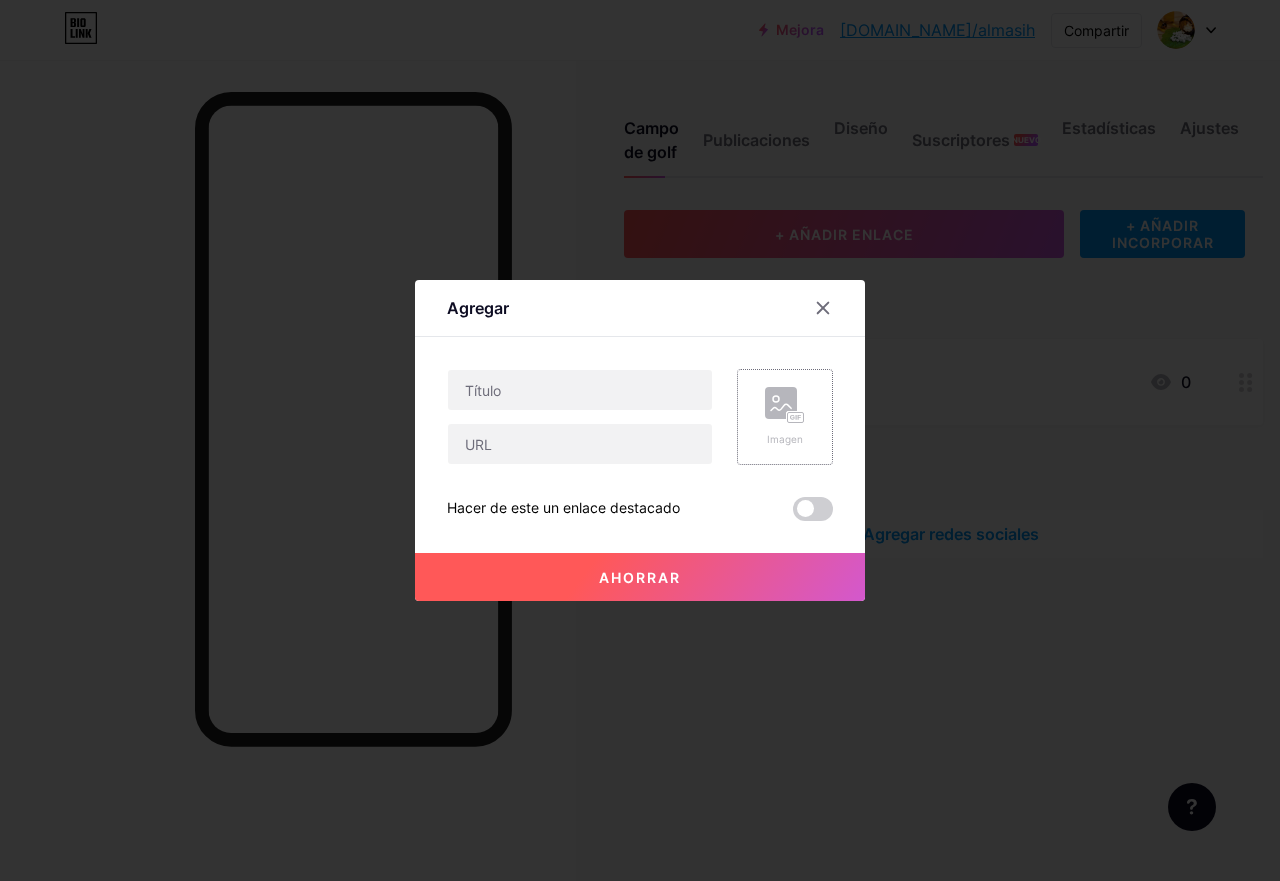 click on "Imagen" at bounding box center [785, 439] 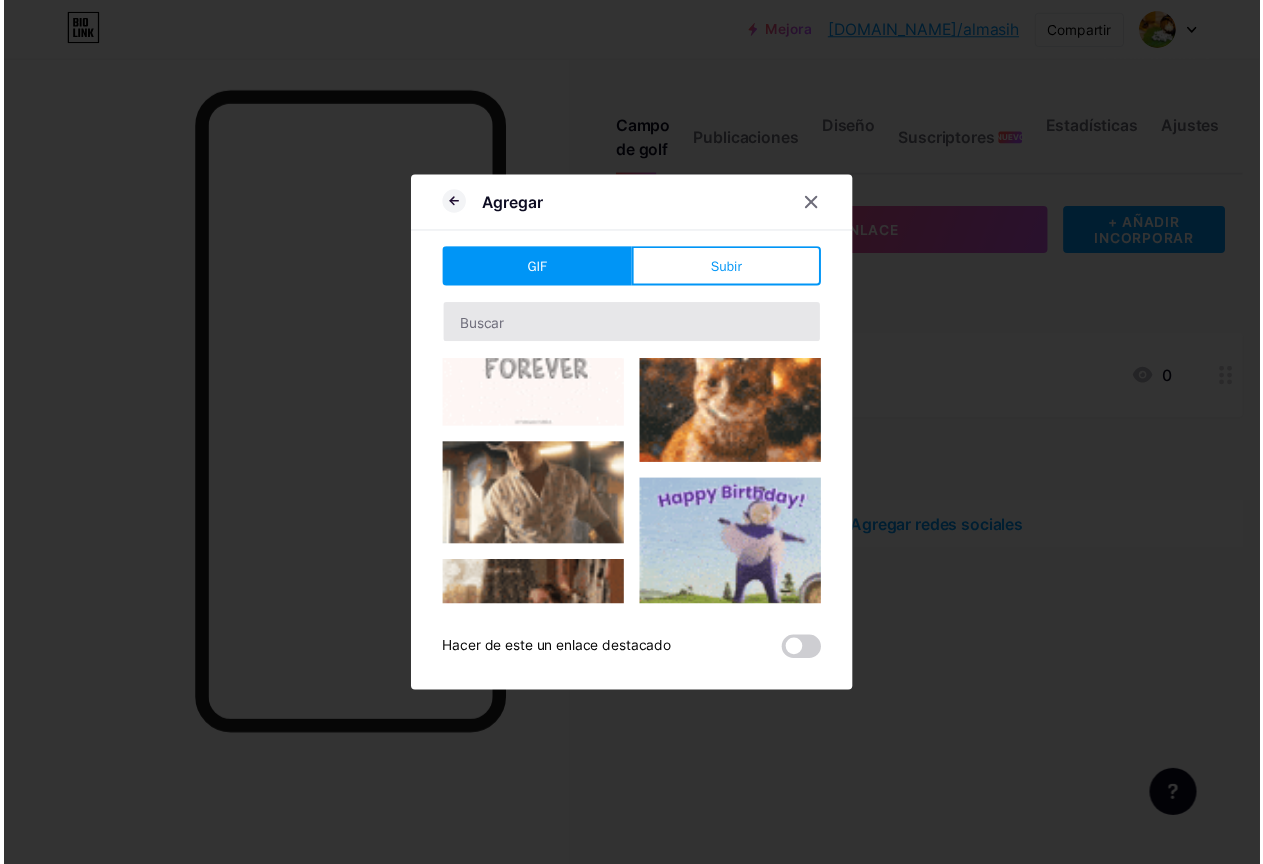 scroll, scrollTop: 500, scrollLeft: 0, axis: vertical 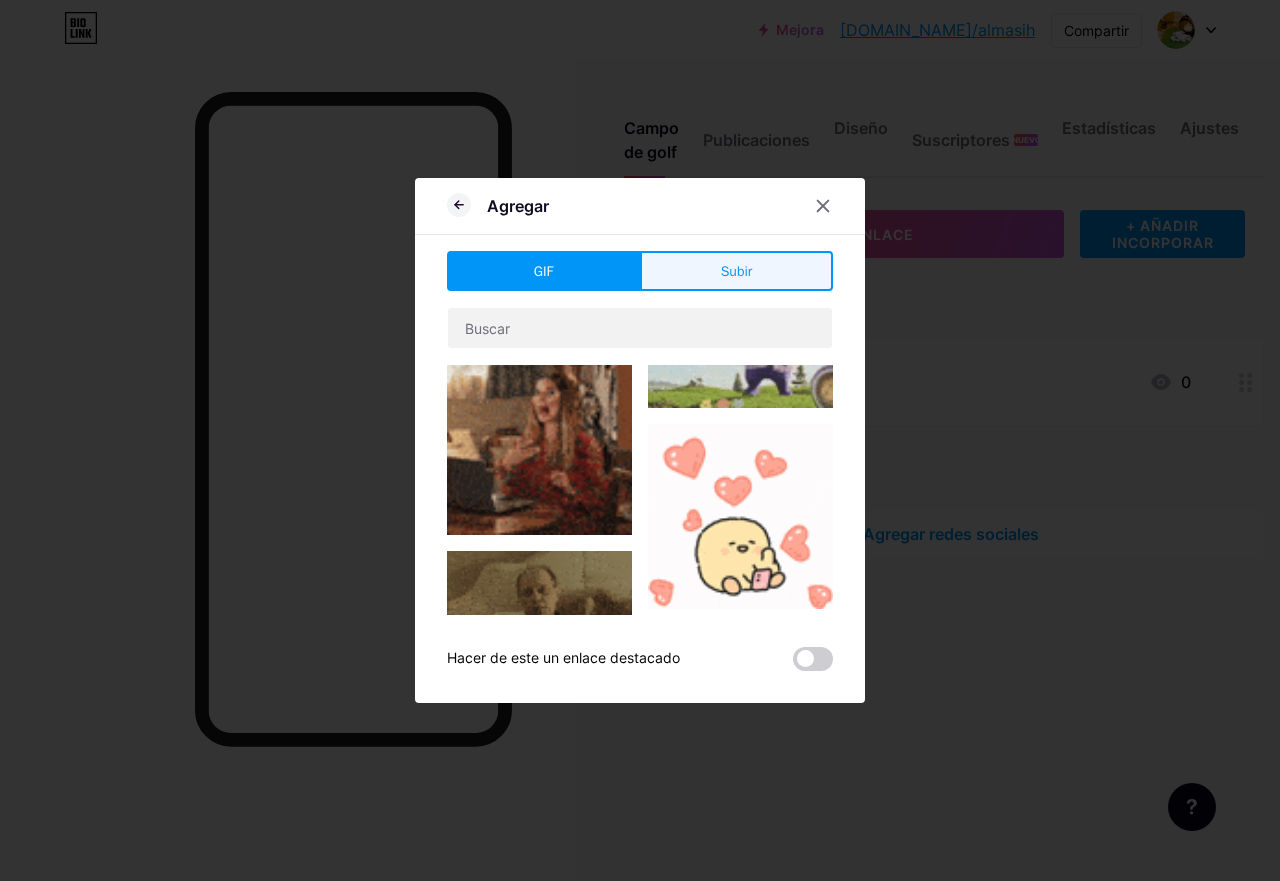 click on "Subir" at bounding box center [736, 271] 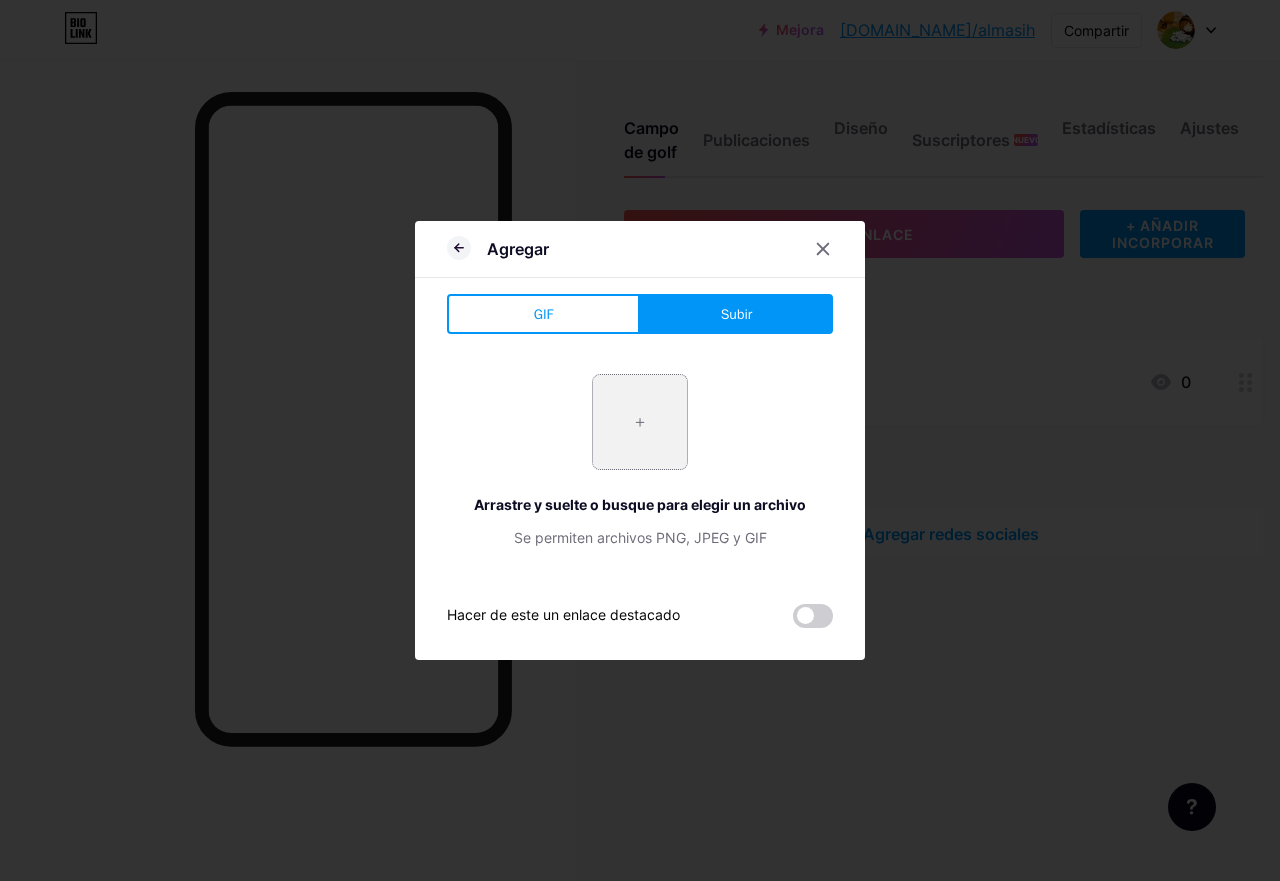 click at bounding box center [640, 422] 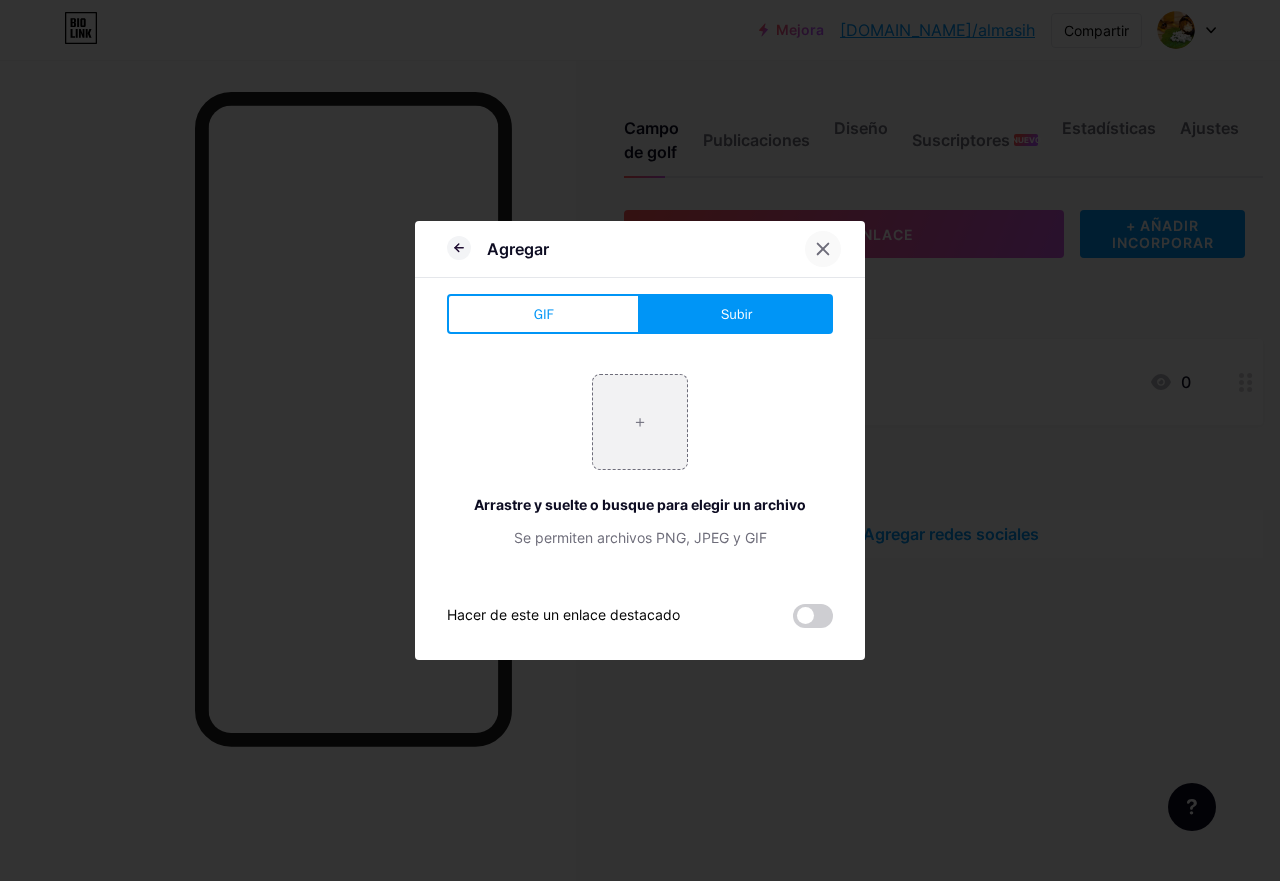 click at bounding box center [823, 249] 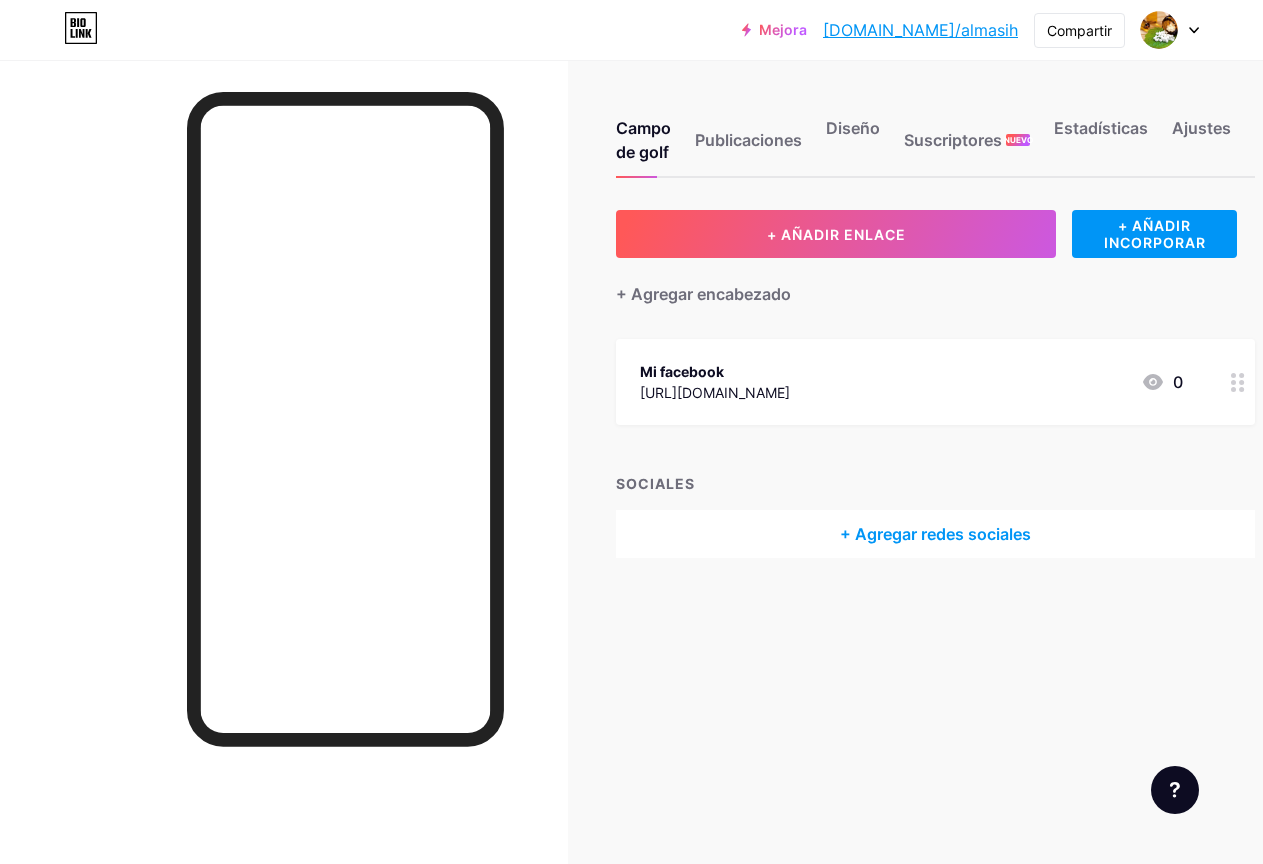 click on "[URL][DOMAIN_NAME]" at bounding box center [715, 392] 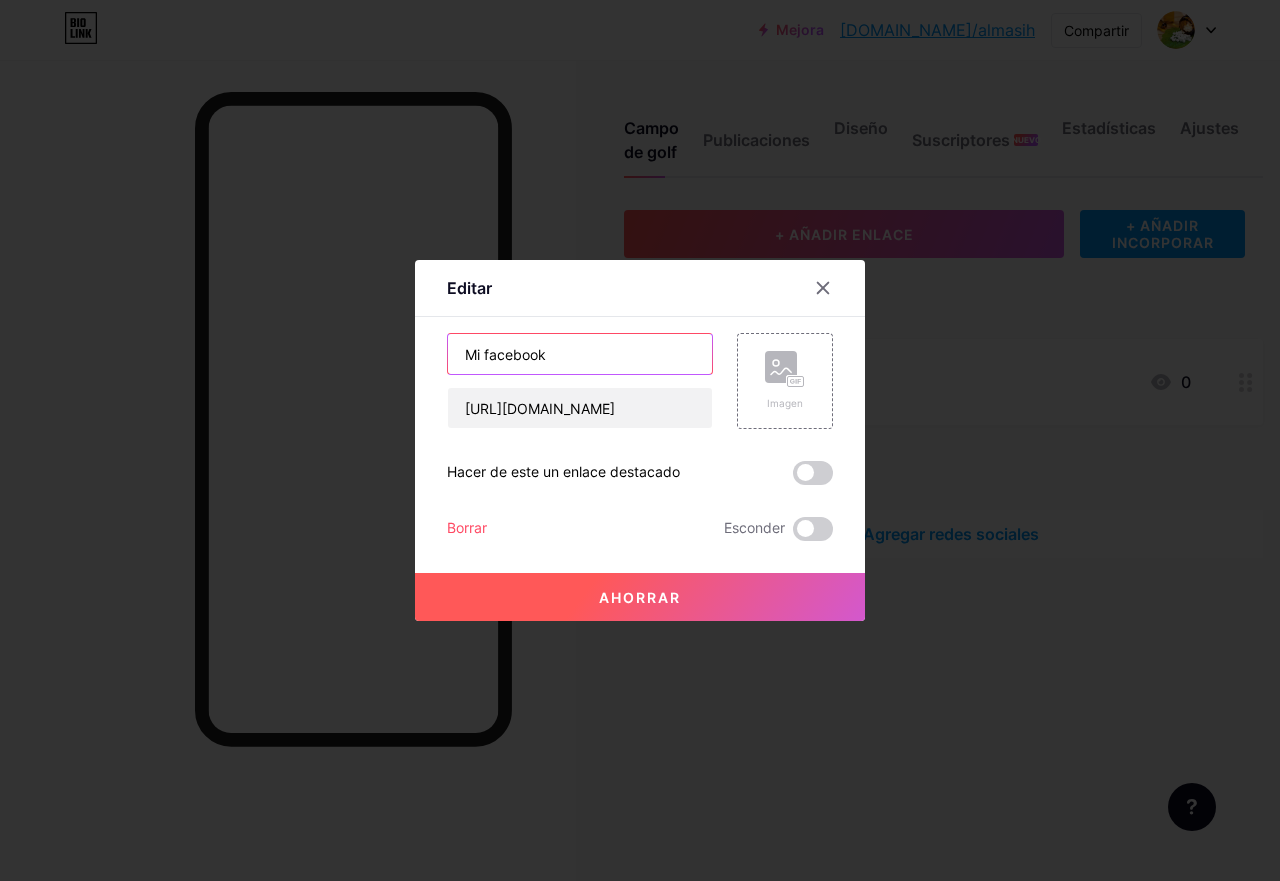 drag, startPoint x: 623, startPoint y: 362, endPoint x: 439, endPoint y: 361, distance: 184.00272 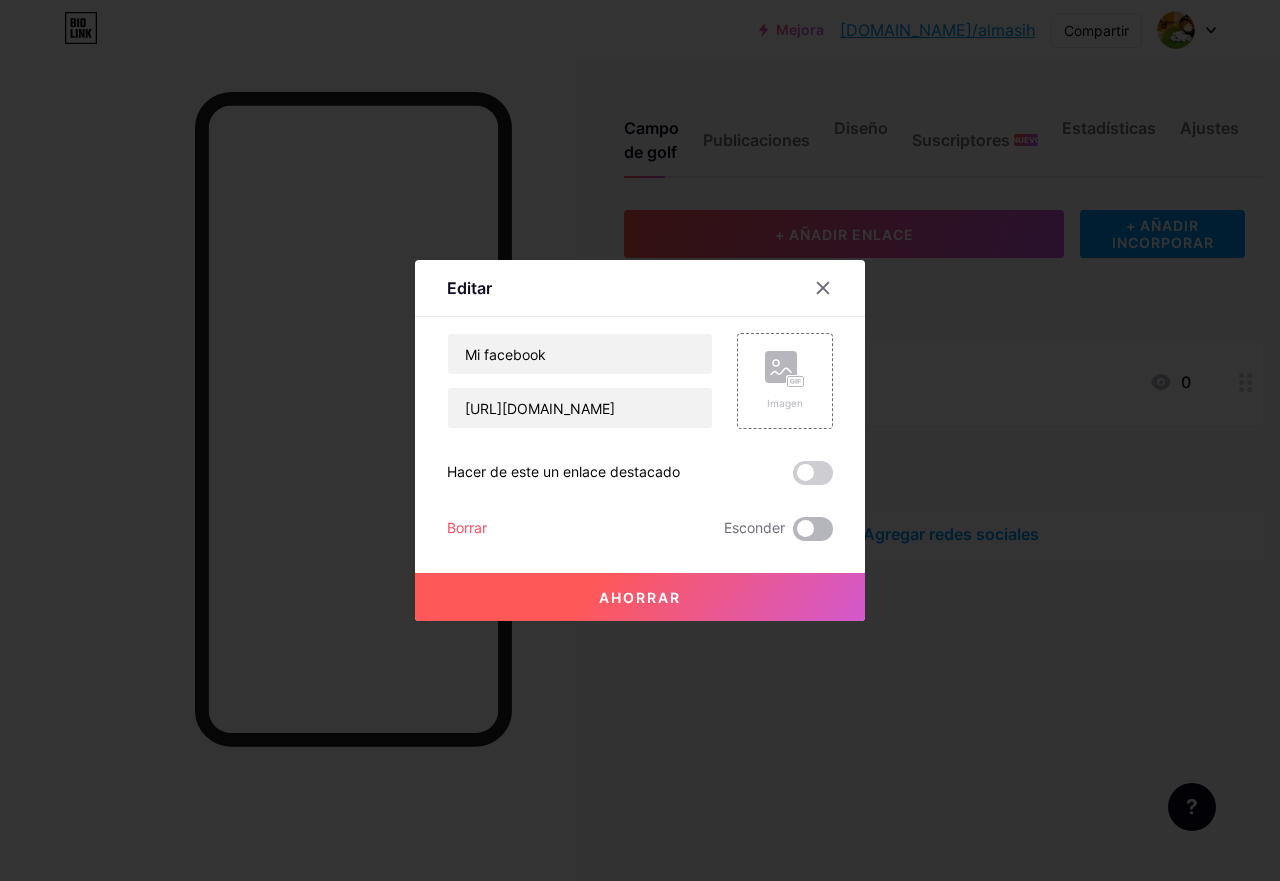 click at bounding box center (813, 529) 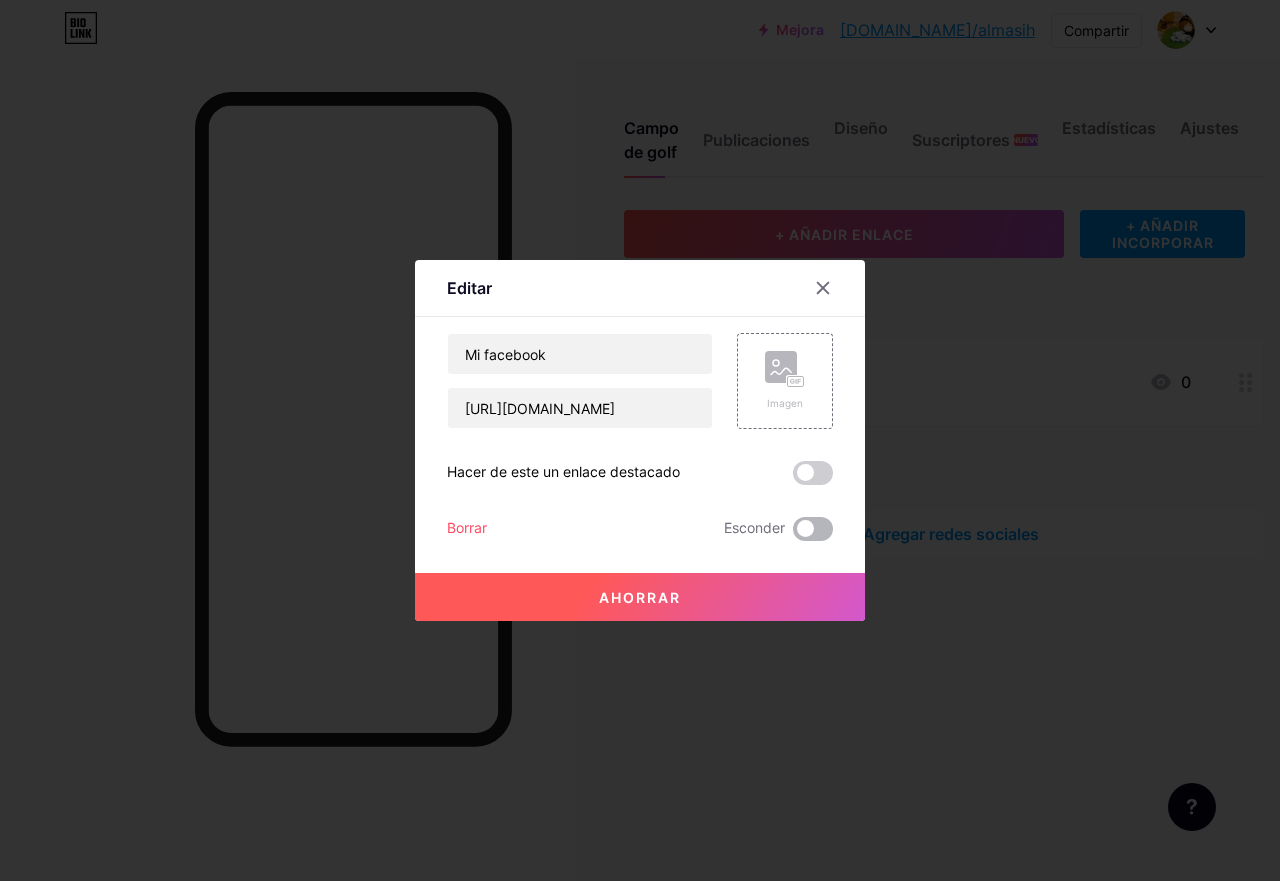 click at bounding box center (793, 534) 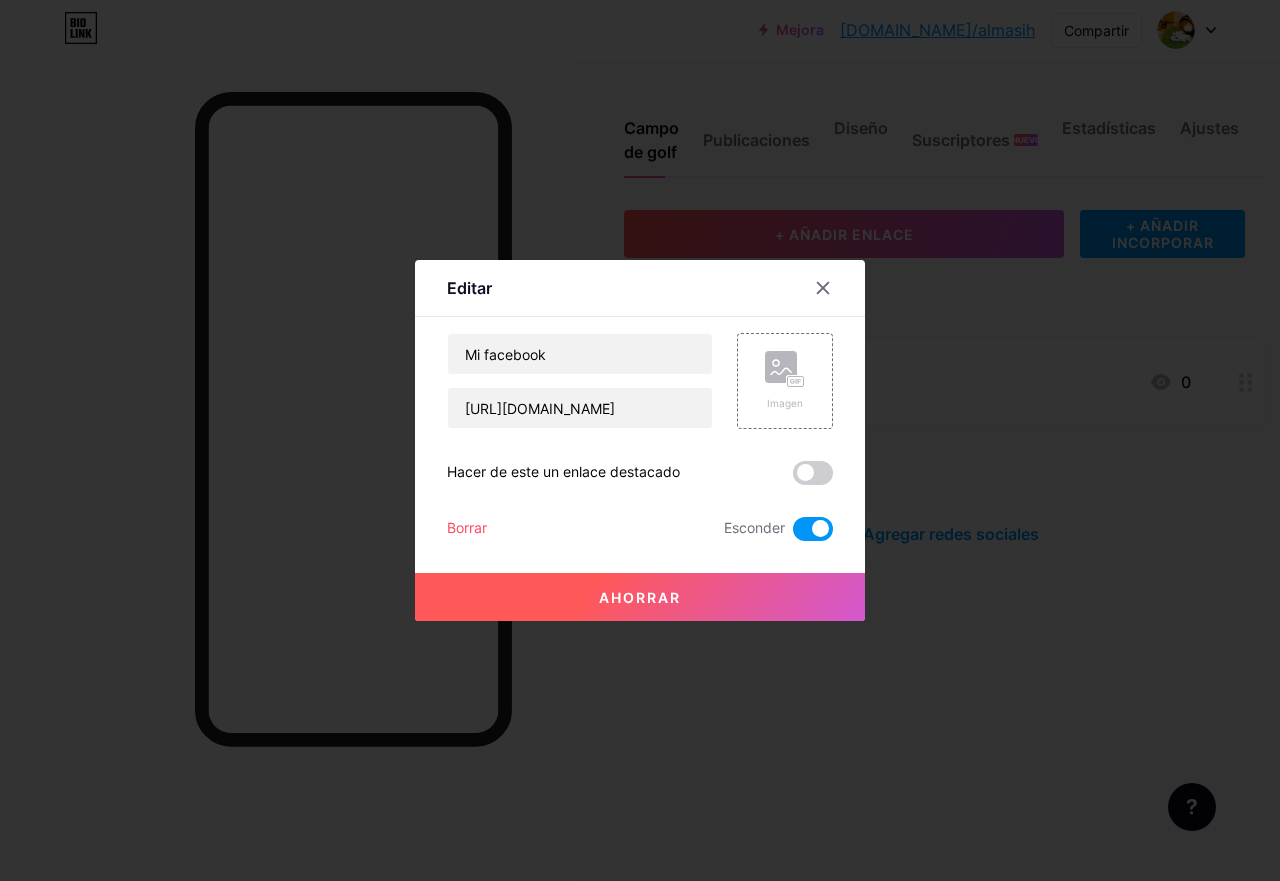 click on "Borrar" at bounding box center [467, 527] 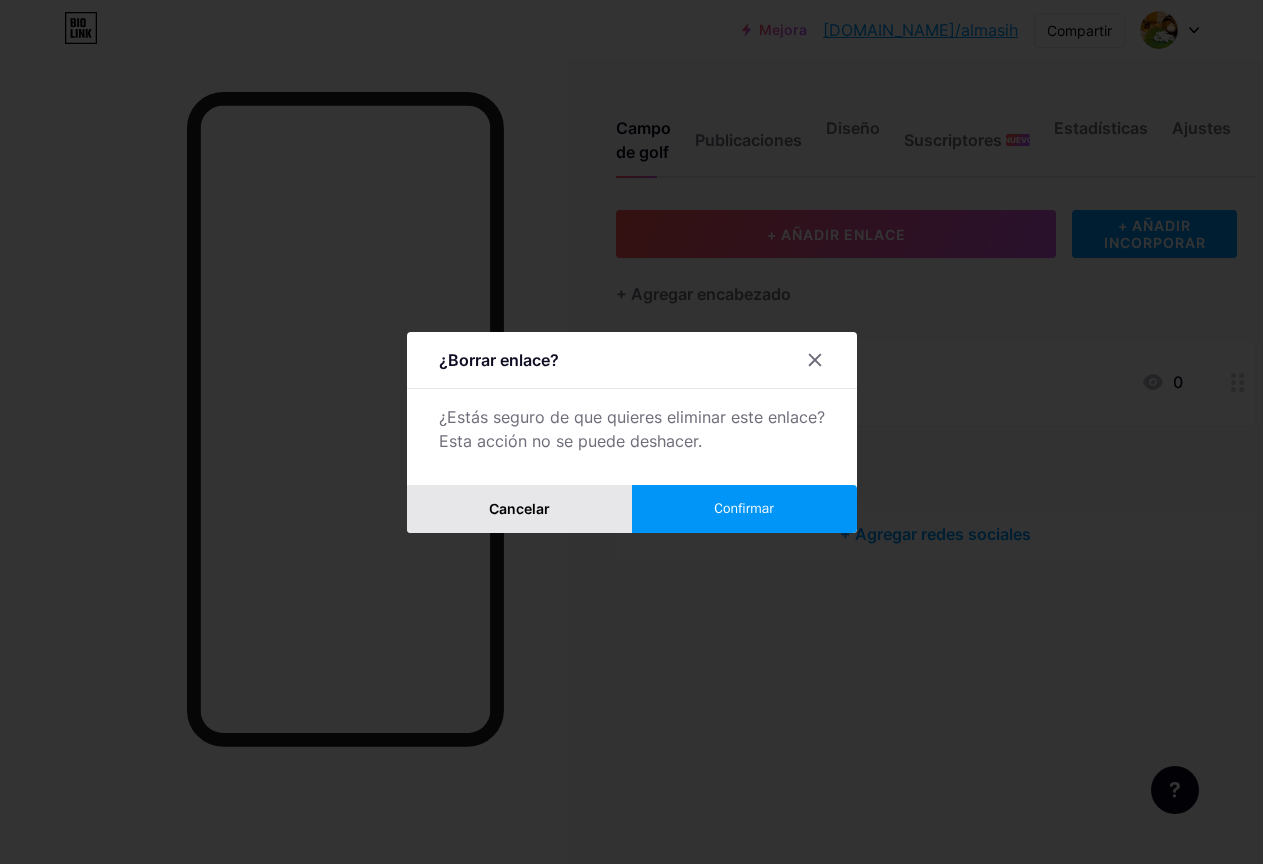 click on "Cancelar" at bounding box center (519, 509) 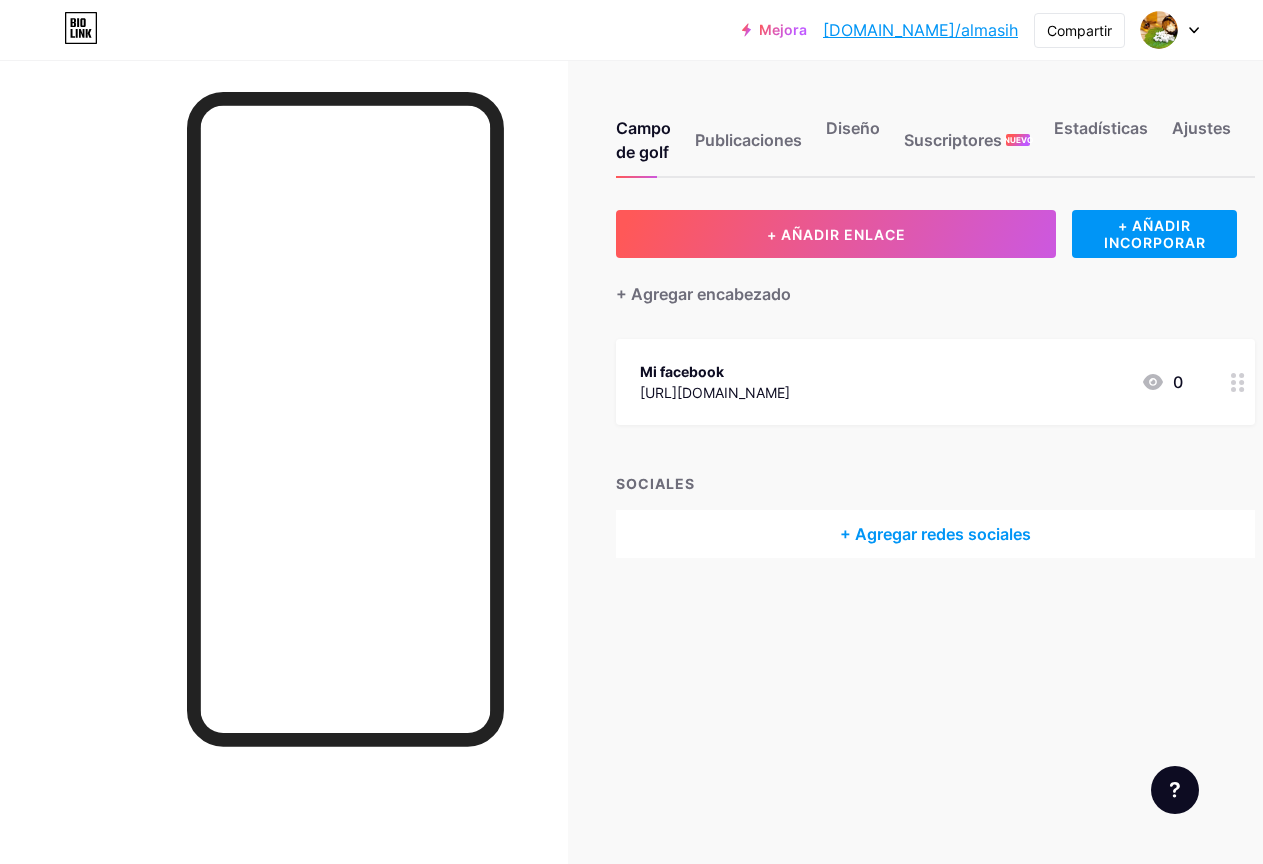 click on "Mi facebook
[URL][DOMAIN_NAME]" at bounding box center (715, 382) 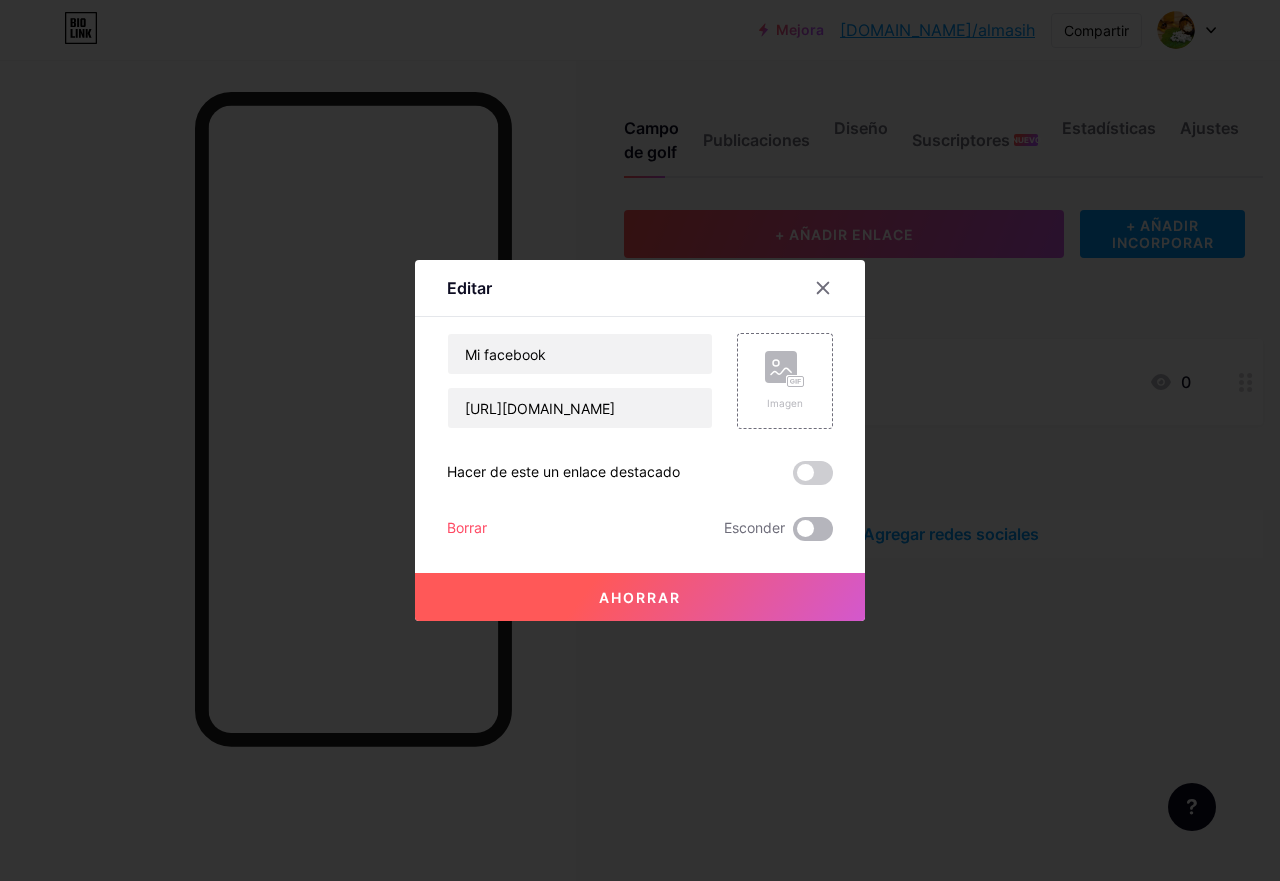 click at bounding box center (813, 529) 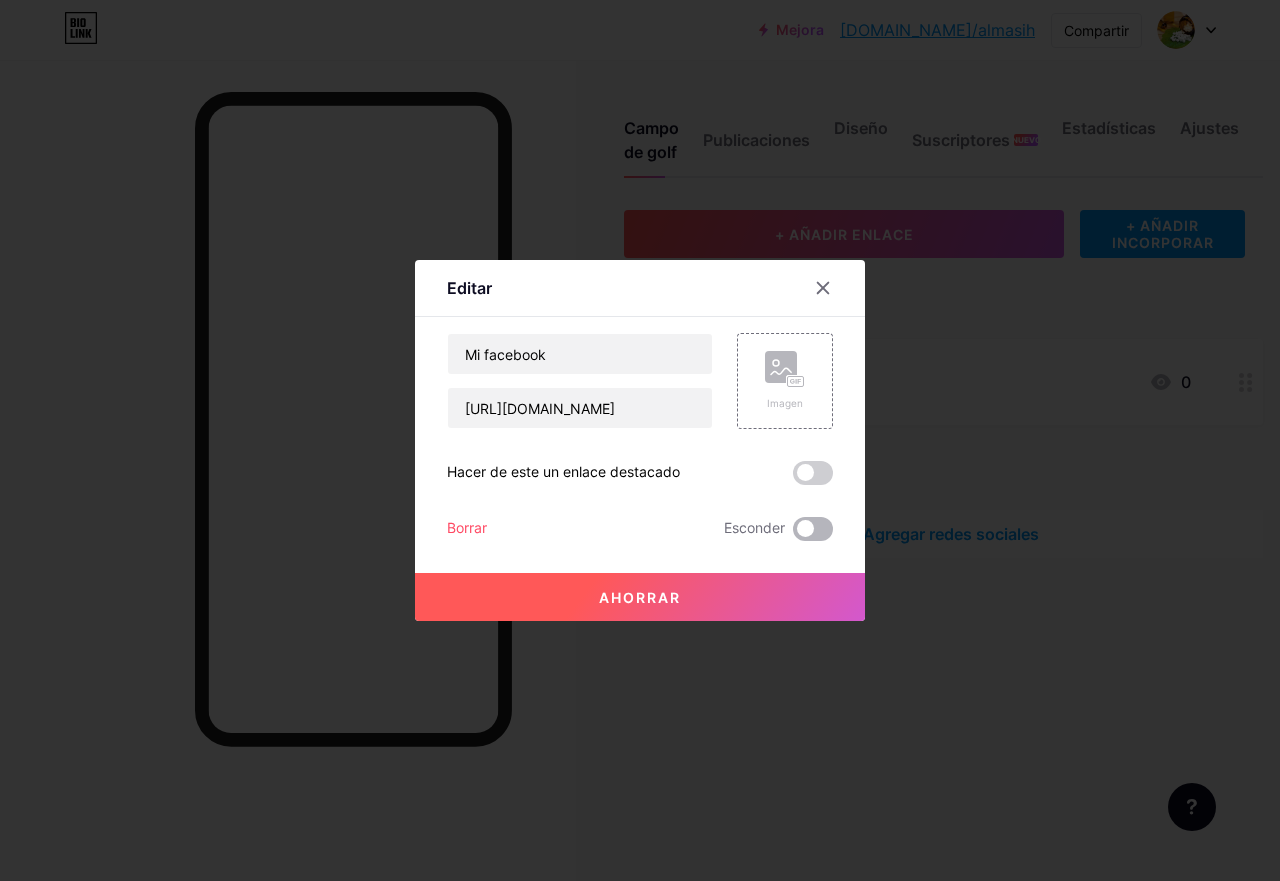 click at bounding box center (793, 534) 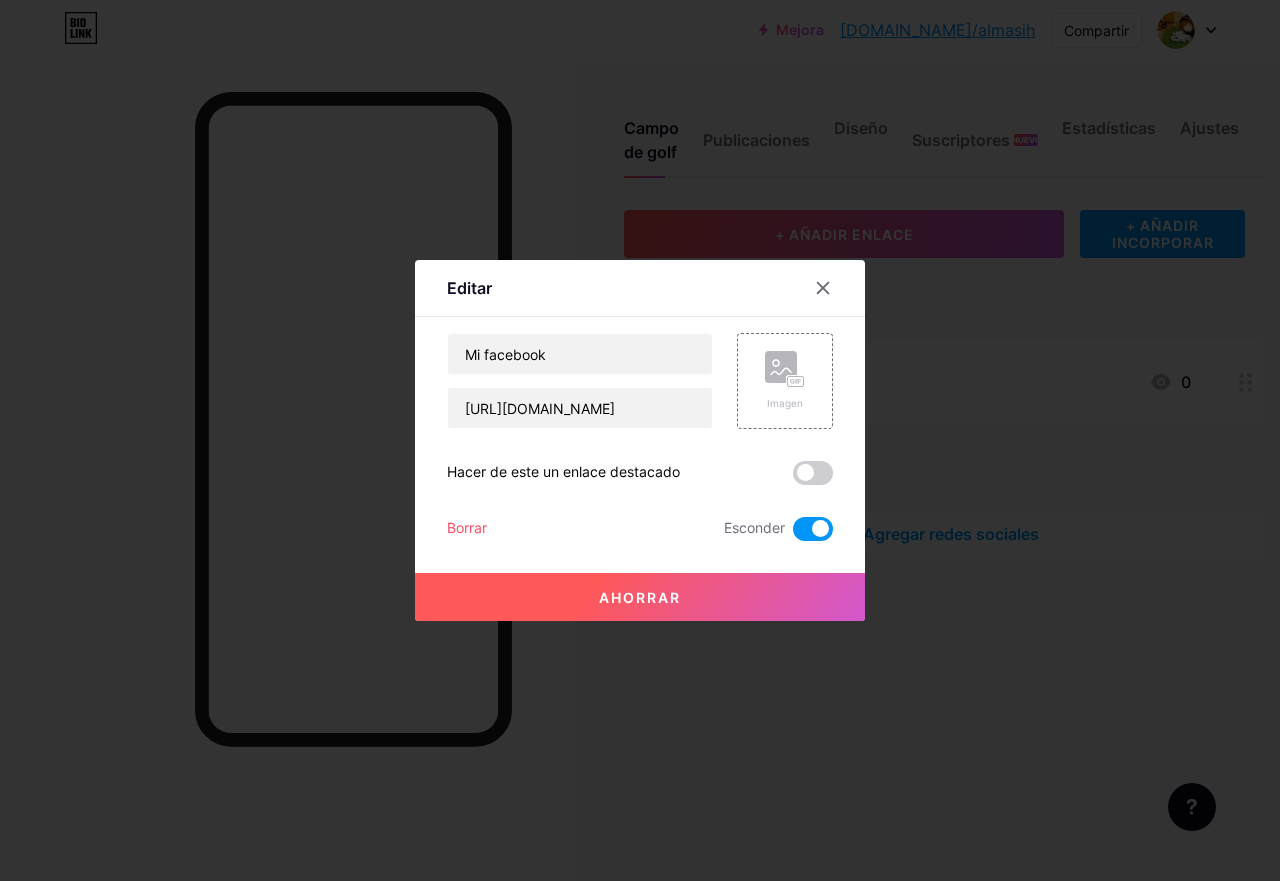 click on "Ahorrar" at bounding box center (640, 597) 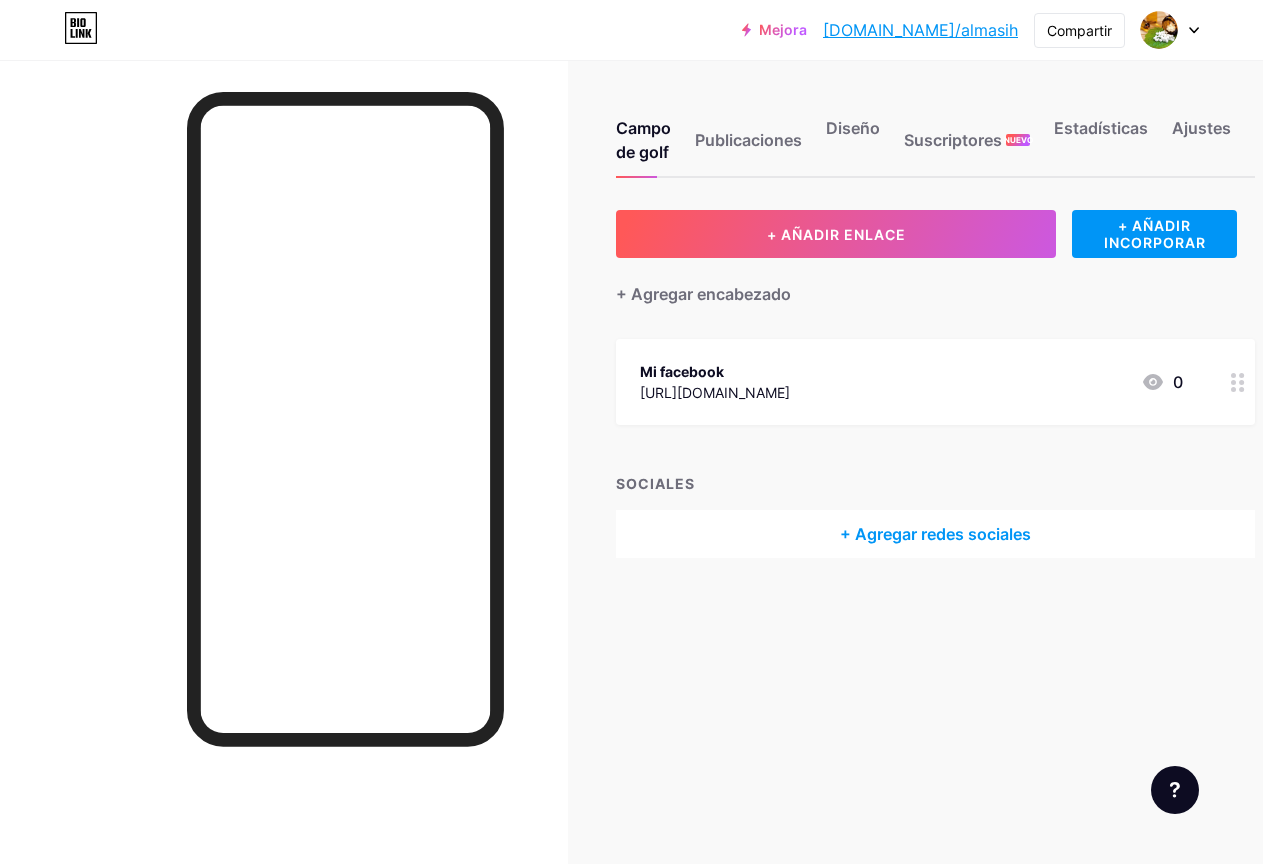 click on "Mi facebook
[URL][DOMAIN_NAME]" at bounding box center (715, 382) 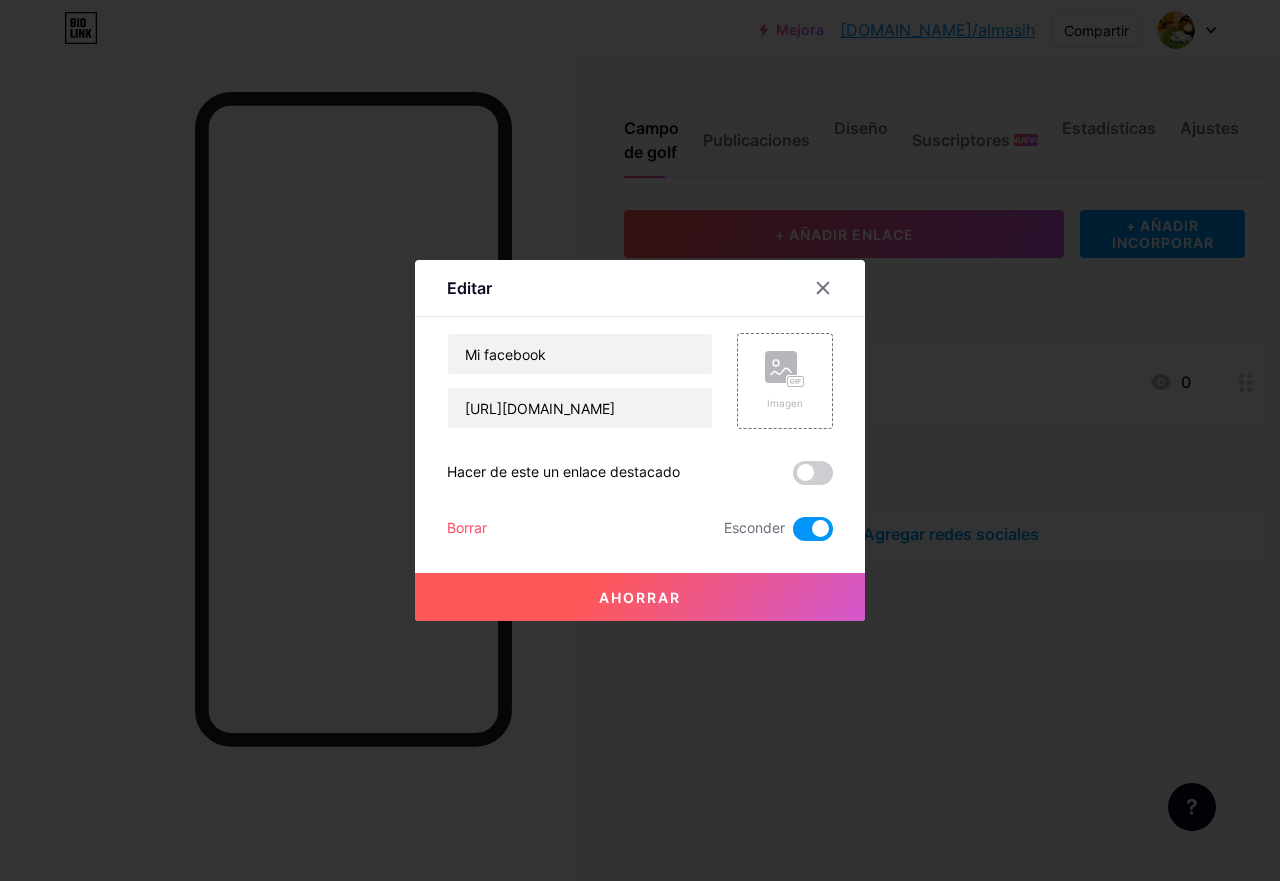 click at bounding box center (813, 529) 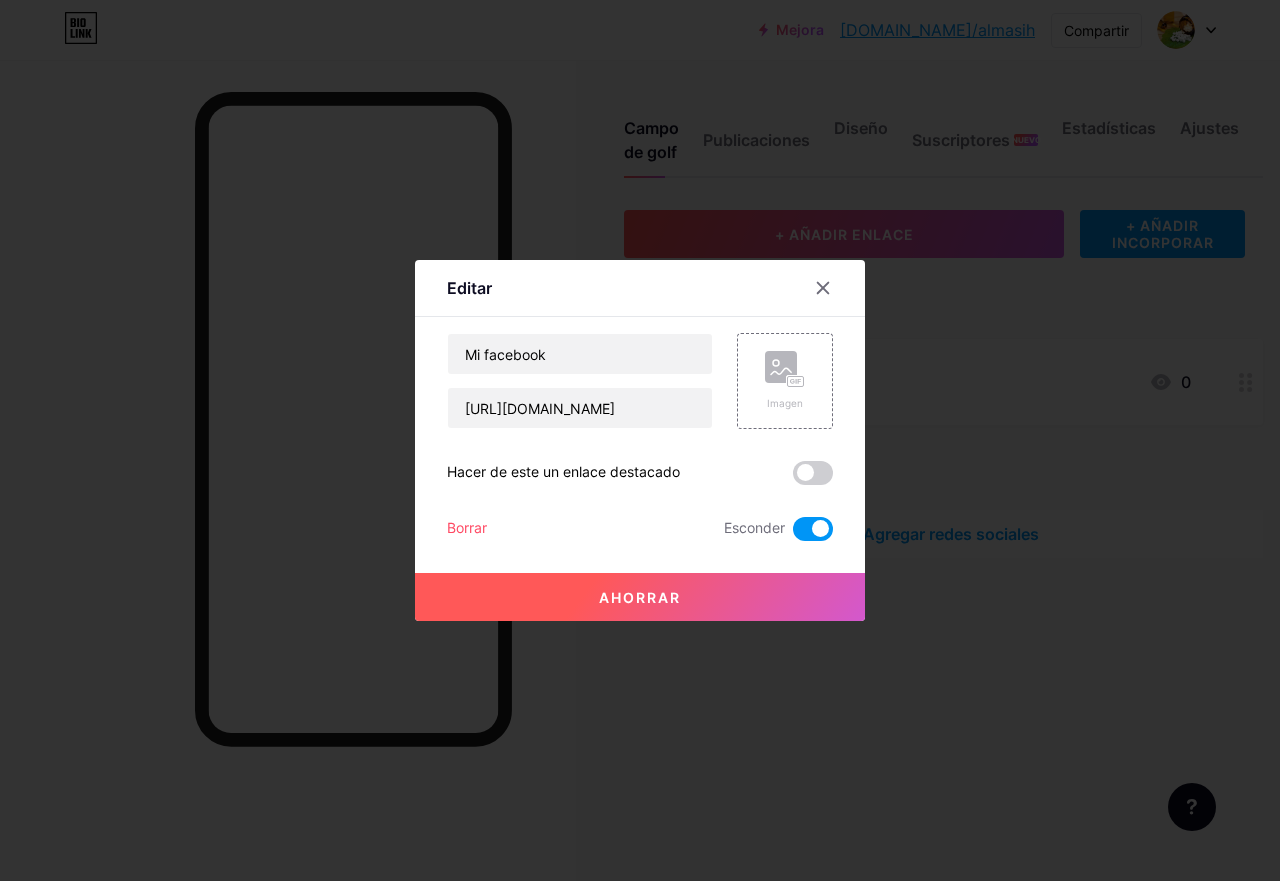 click at bounding box center (793, 534) 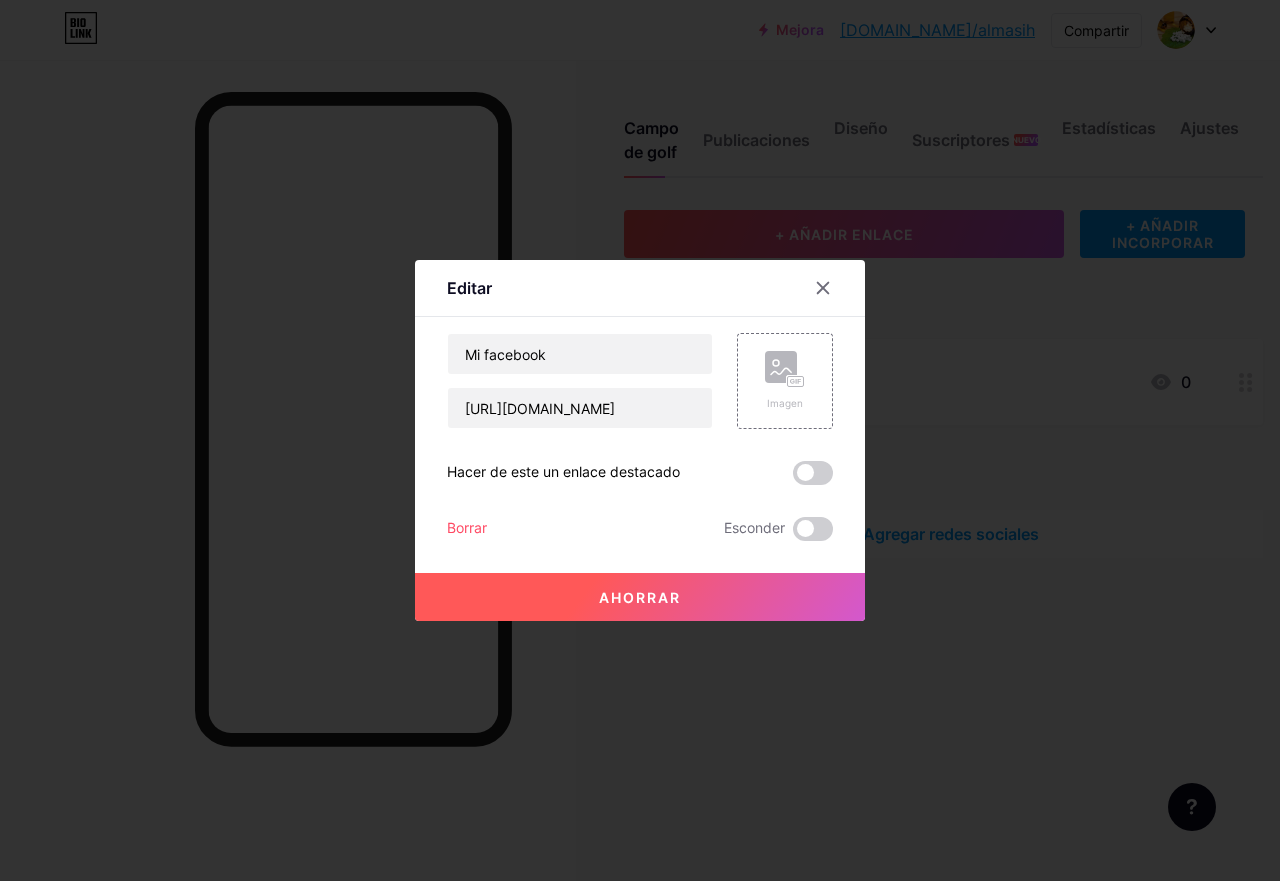 click on "Hacer de este un enlace destacado" at bounding box center [640, 473] 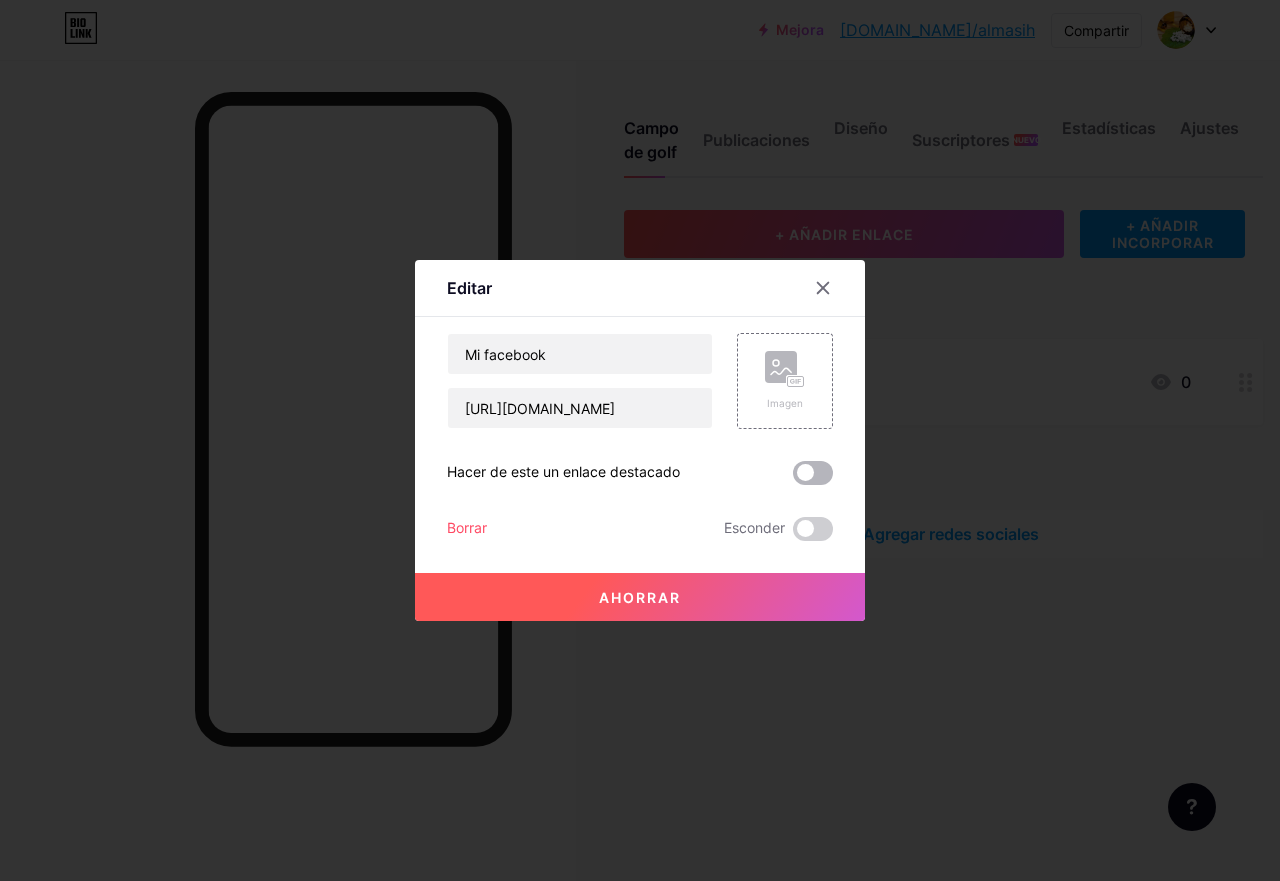 click at bounding box center (813, 473) 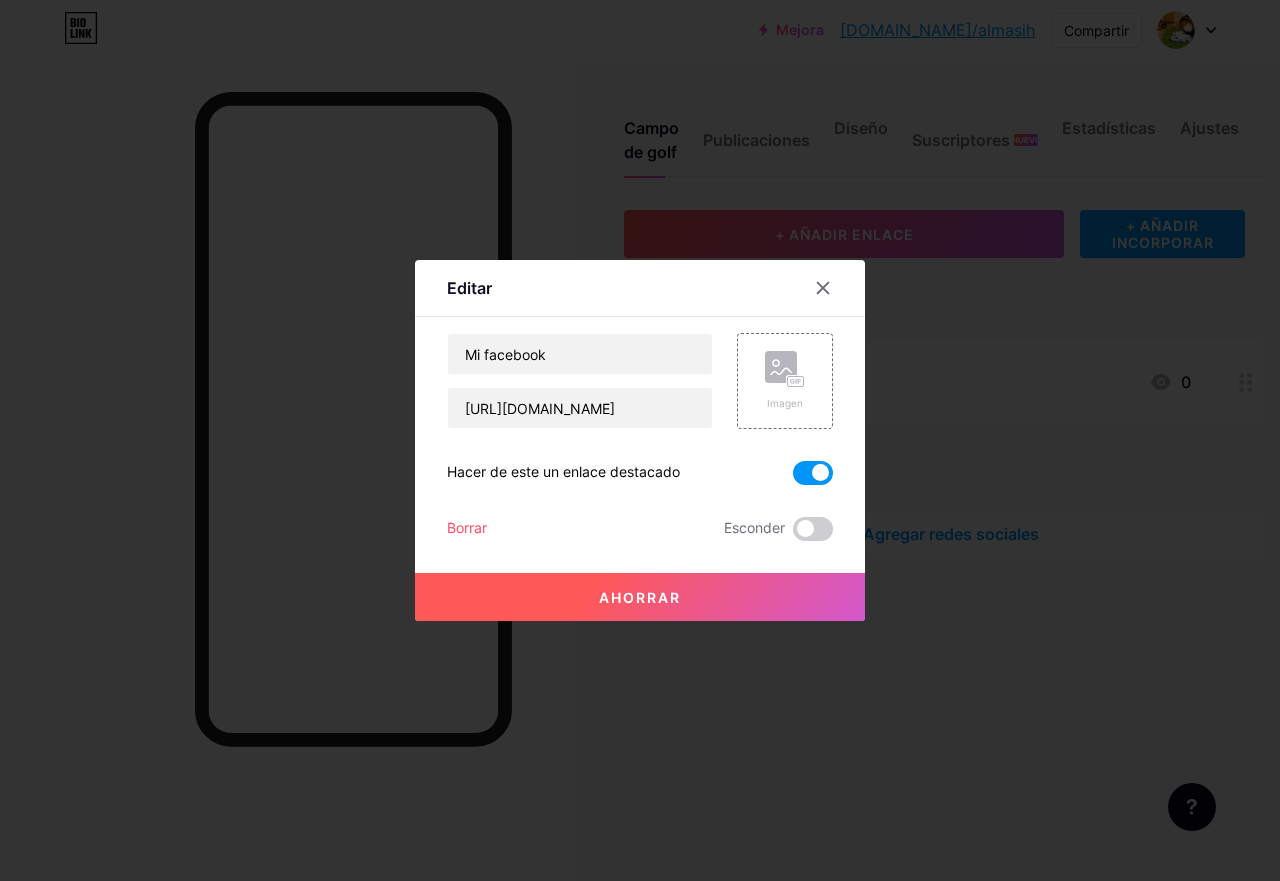 click on "Ahorrar" at bounding box center (640, 597) 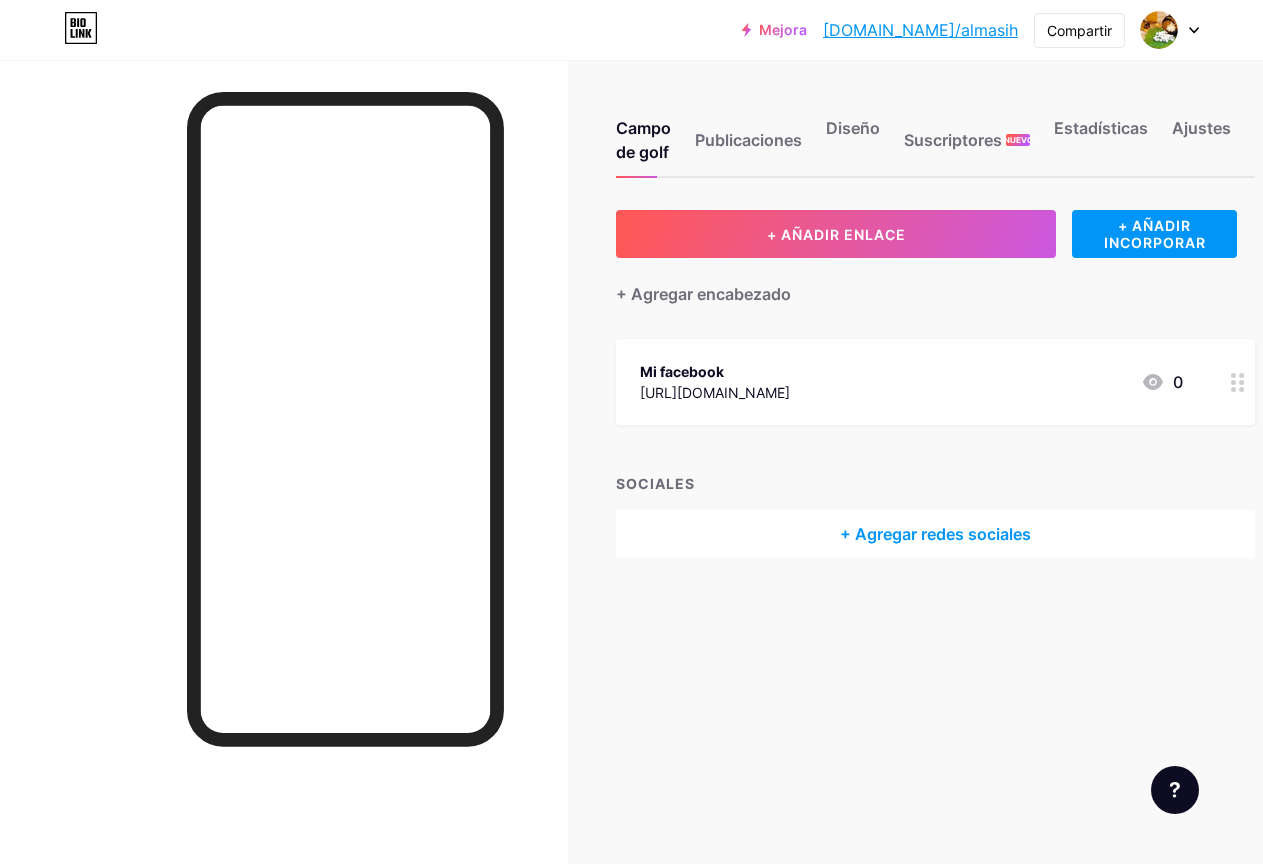 click on "[URL][DOMAIN_NAME]" at bounding box center (715, 392) 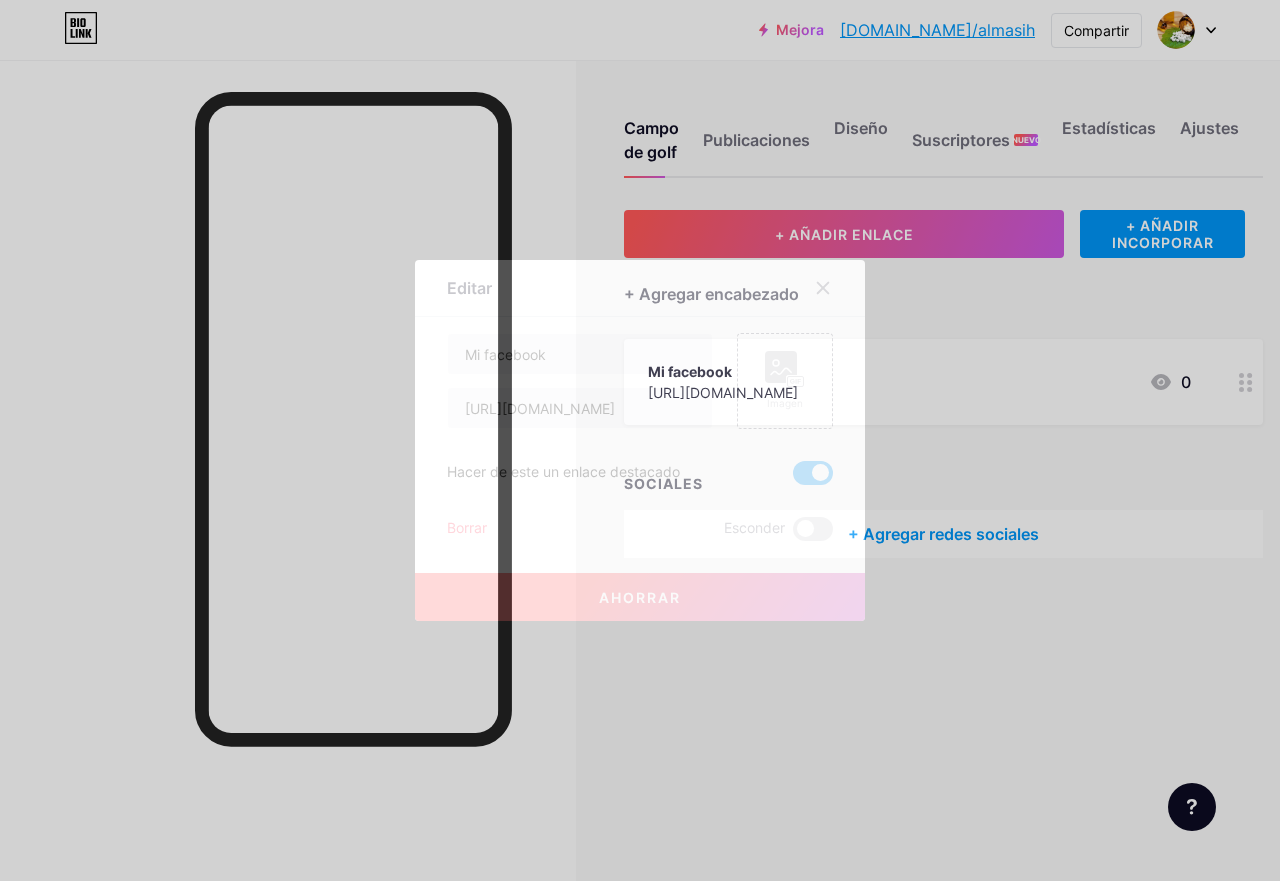 click at bounding box center [813, 473] 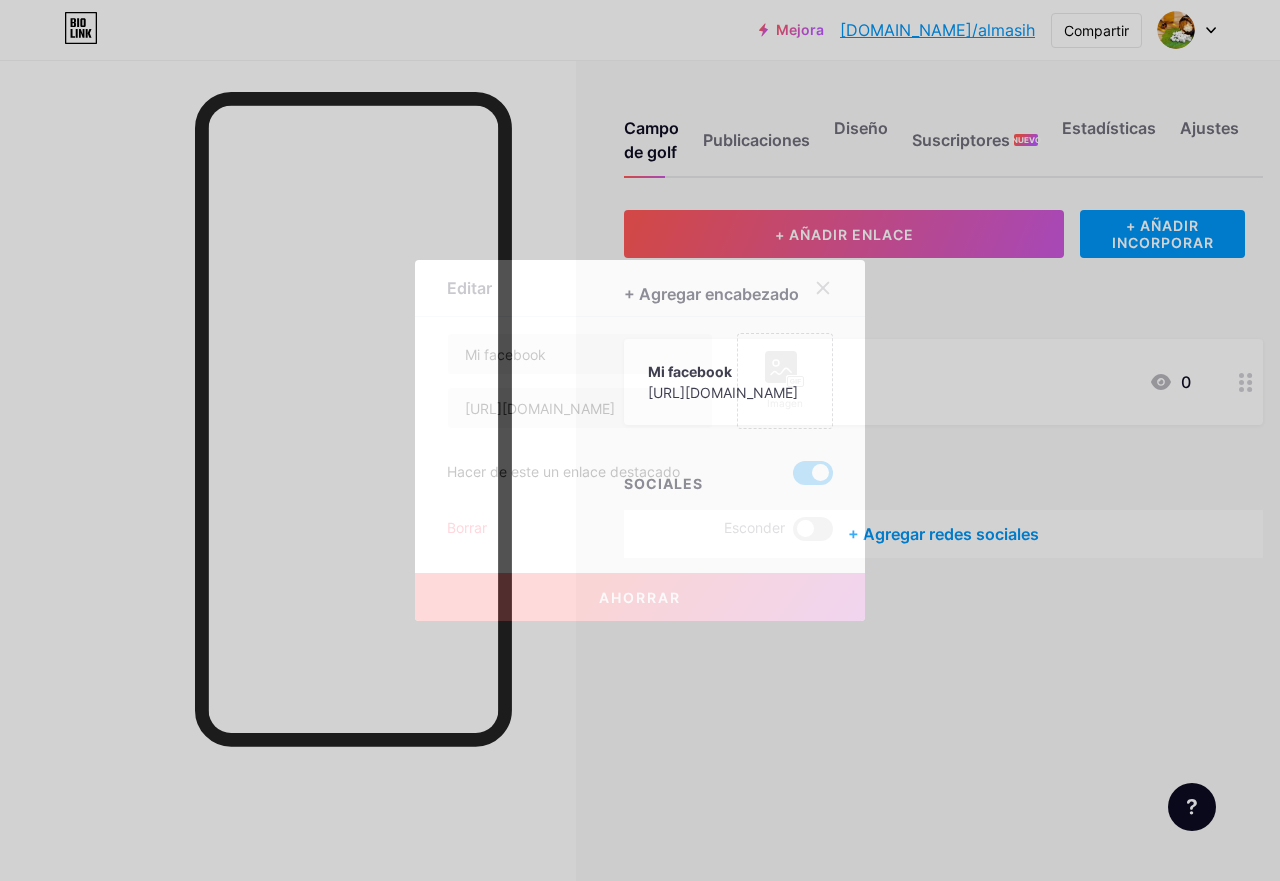 click at bounding box center (793, 478) 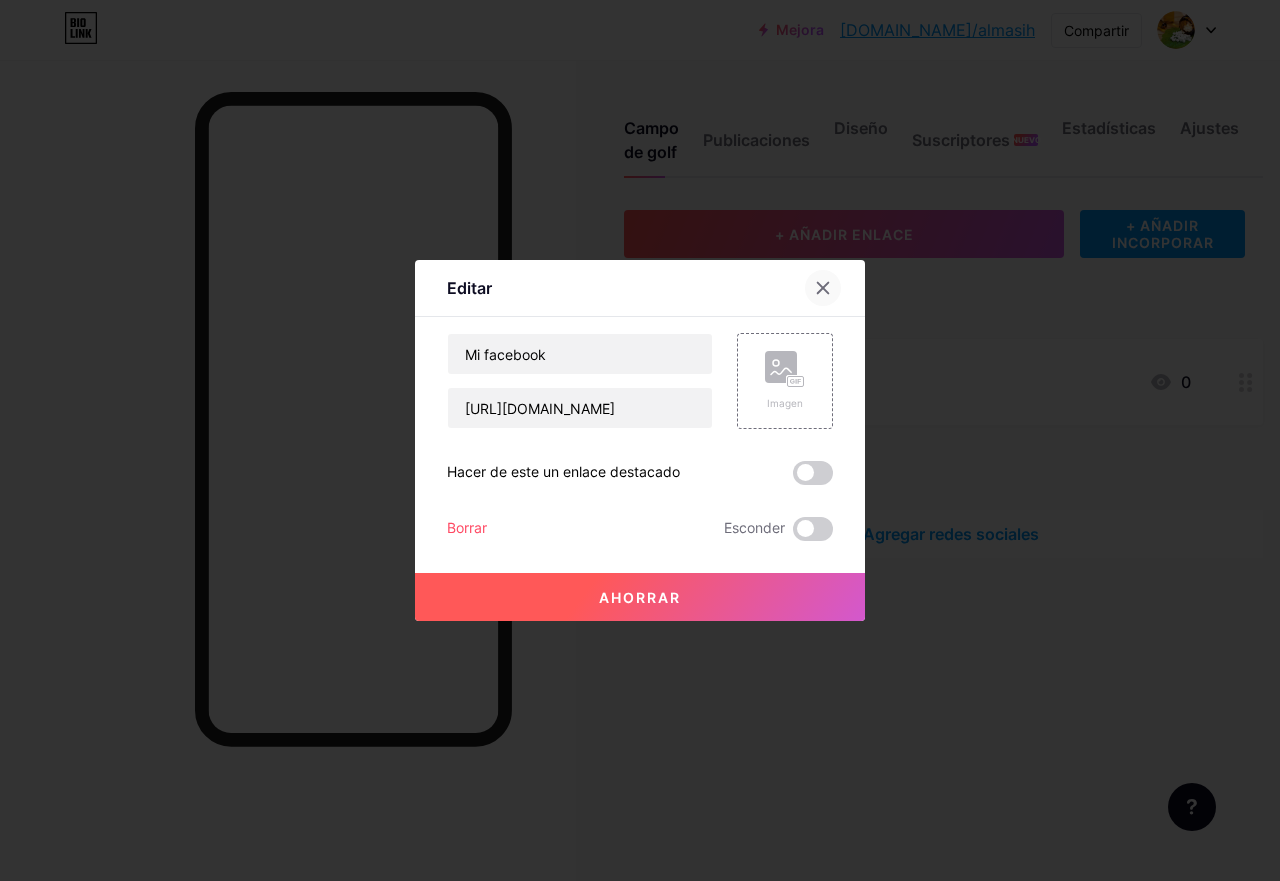 click 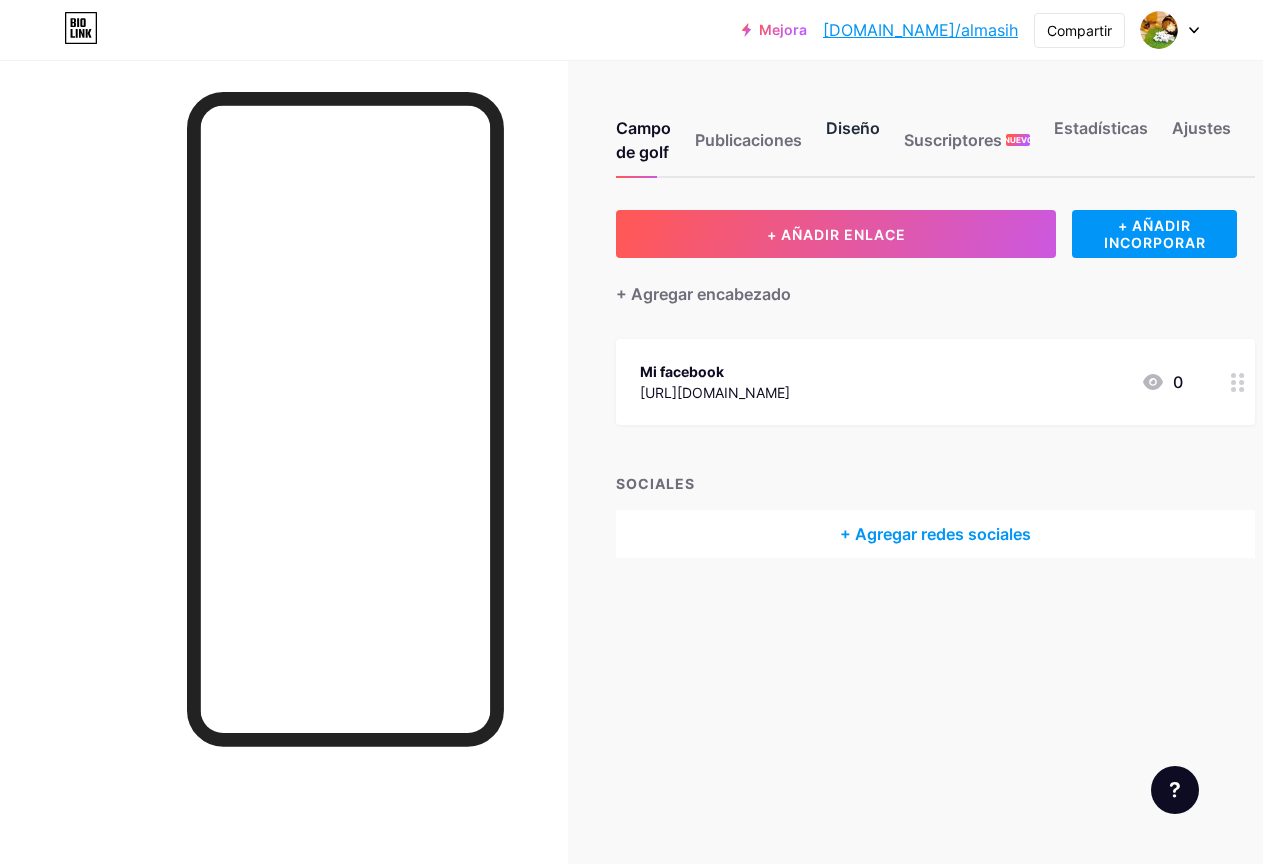 click on "Diseño" at bounding box center (853, 128) 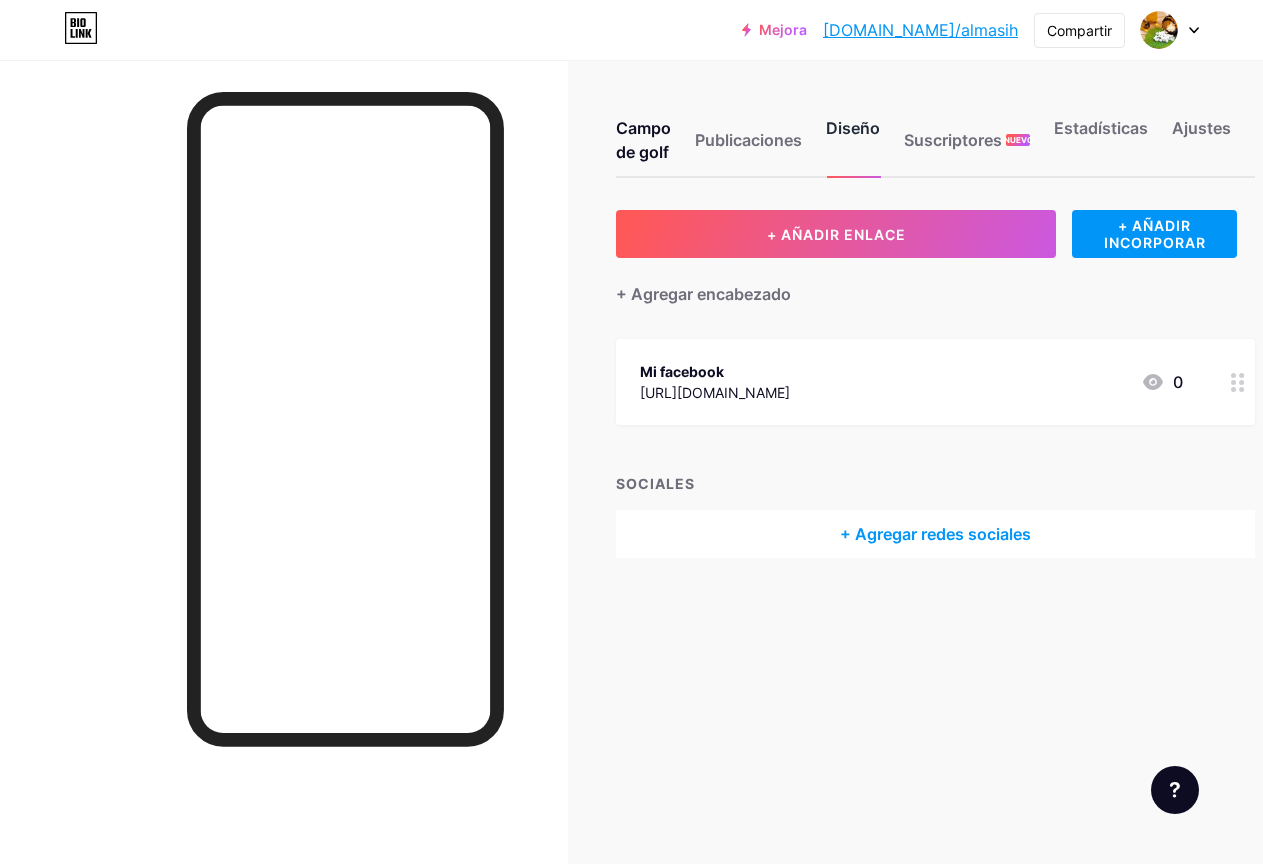 click on "Diseño" at bounding box center (853, 128) 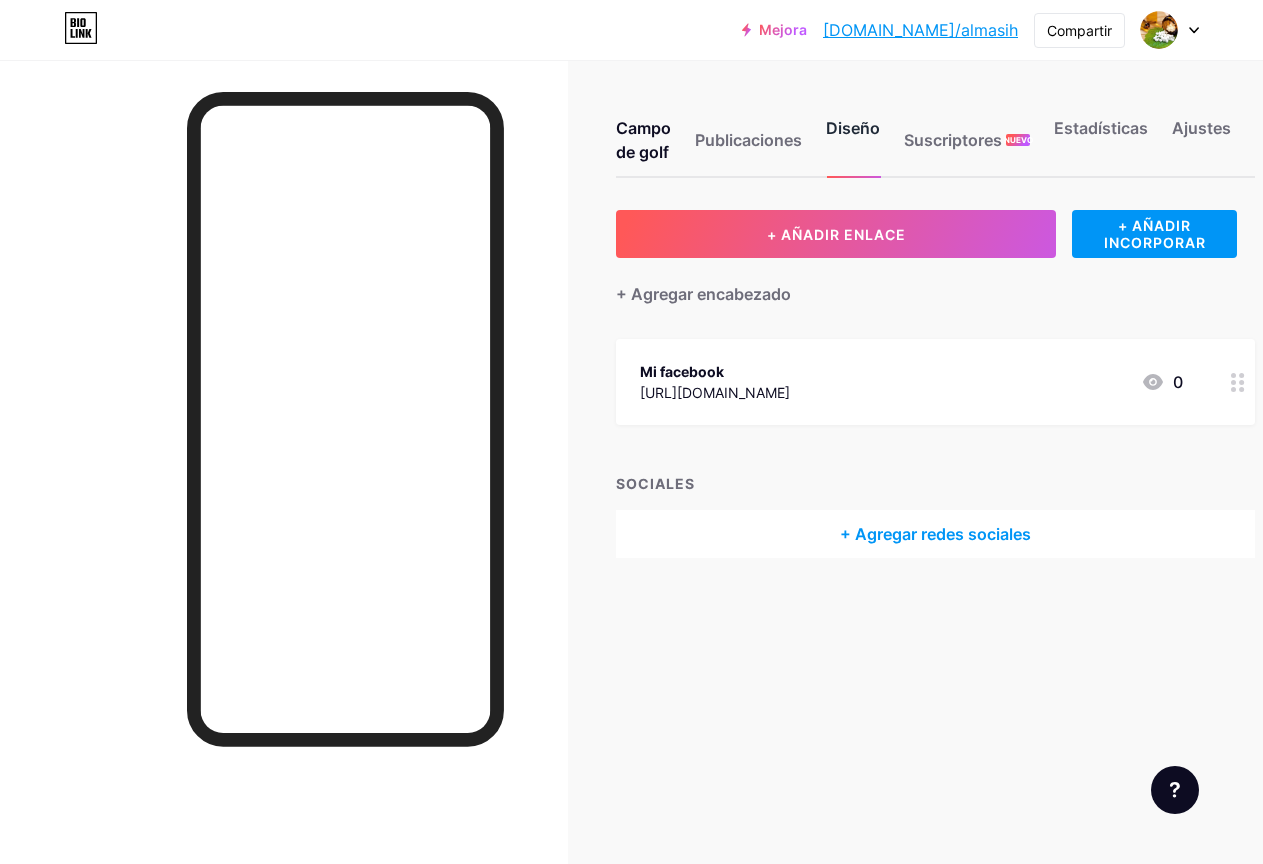 click on "Diseño" at bounding box center (853, 128) 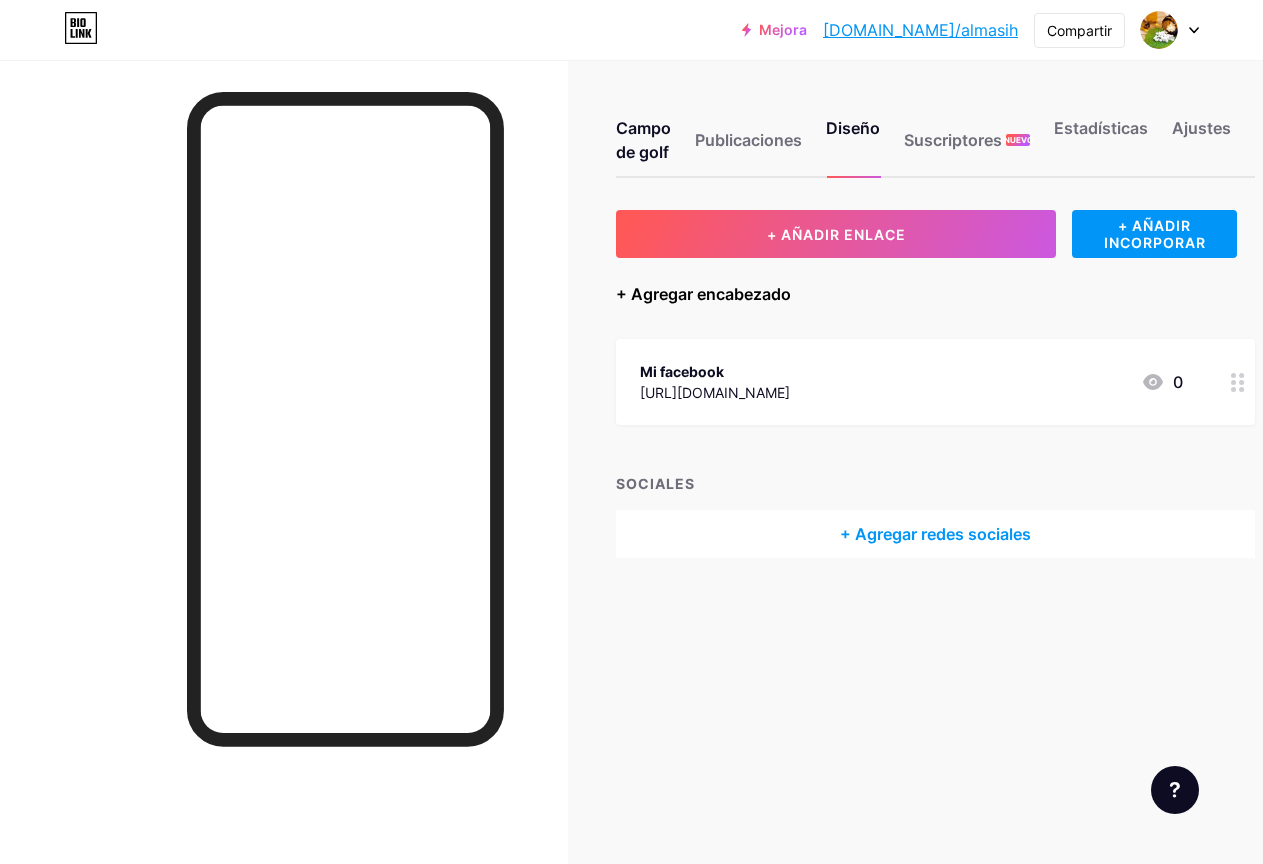 click on "+ Agregar encabezado" at bounding box center [703, 294] 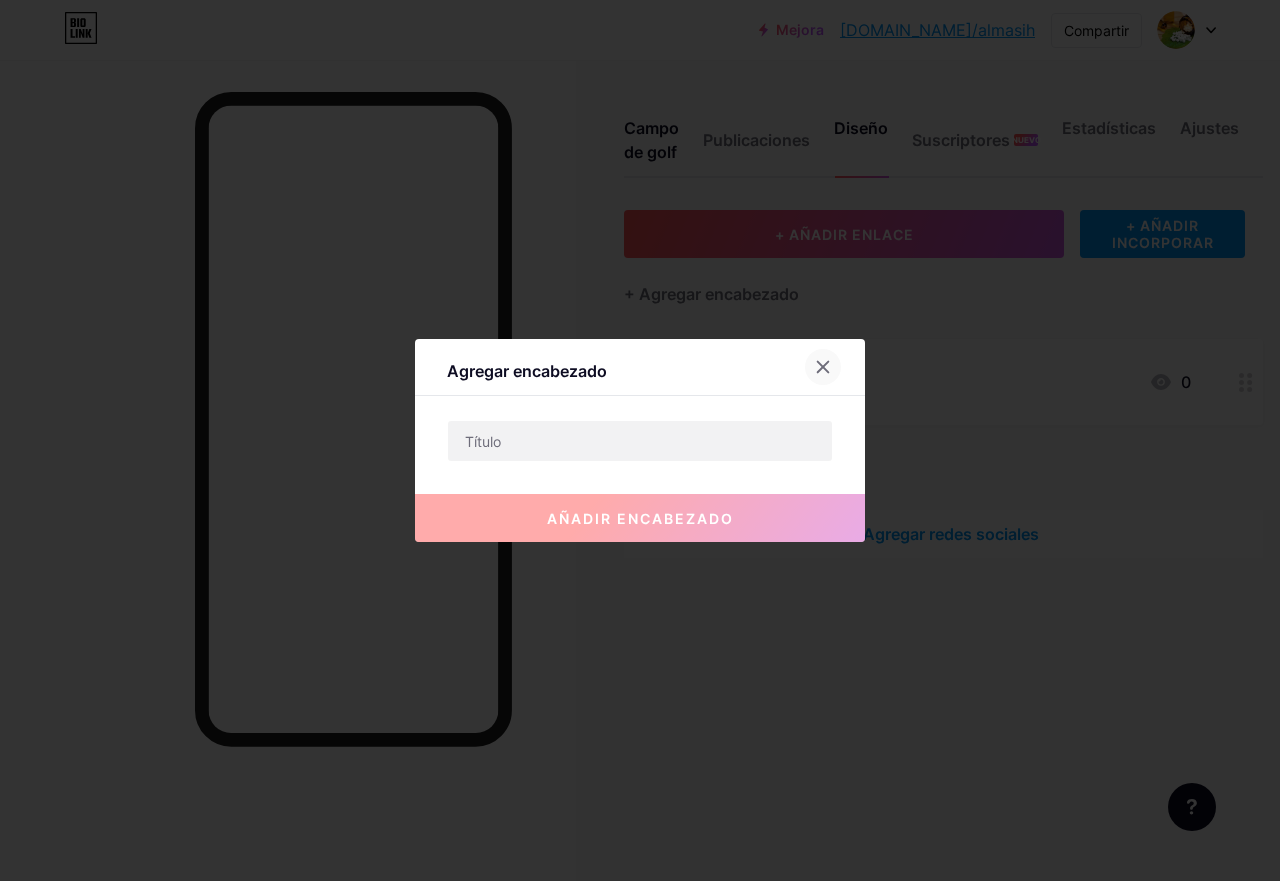 click at bounding box center [823, 367] 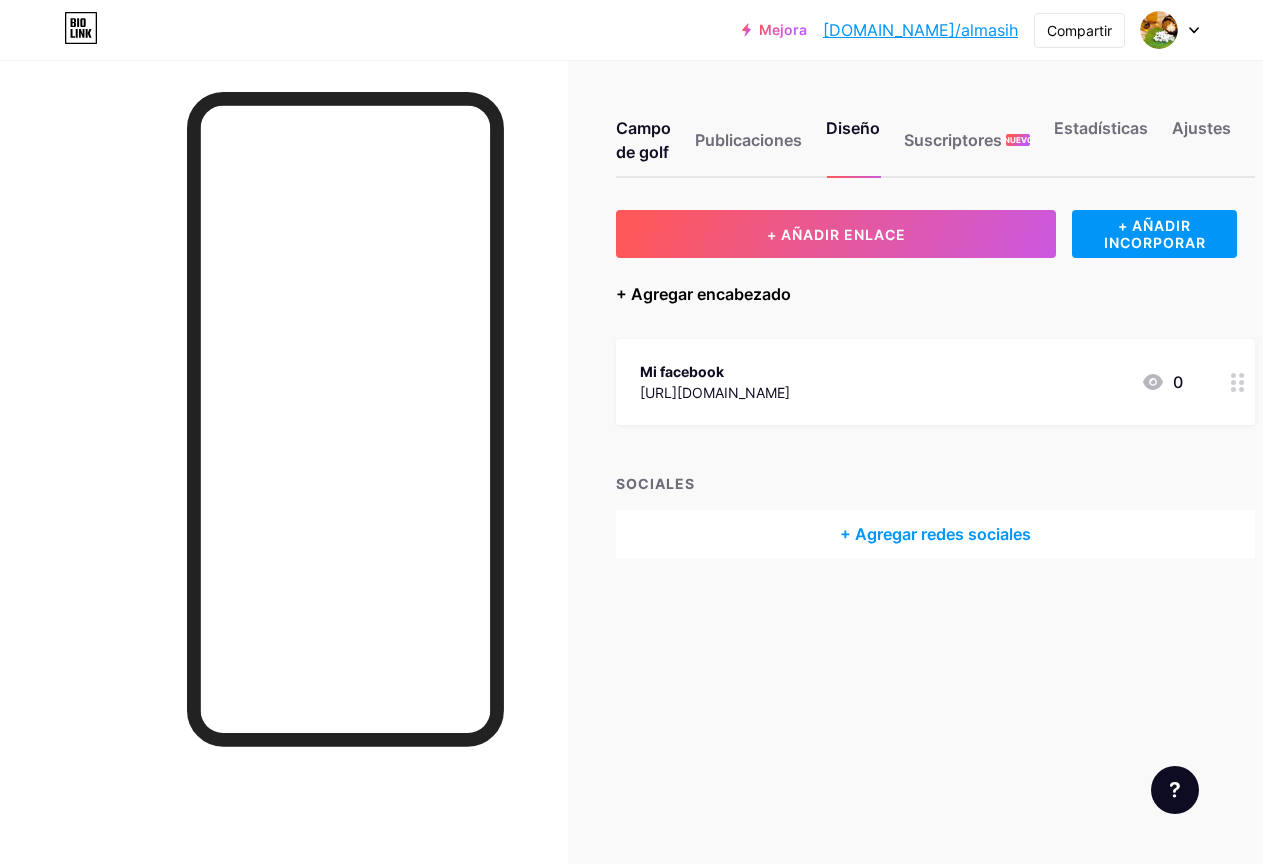 click on "+ Agregar encabezado" at bounding box center [703, 294] 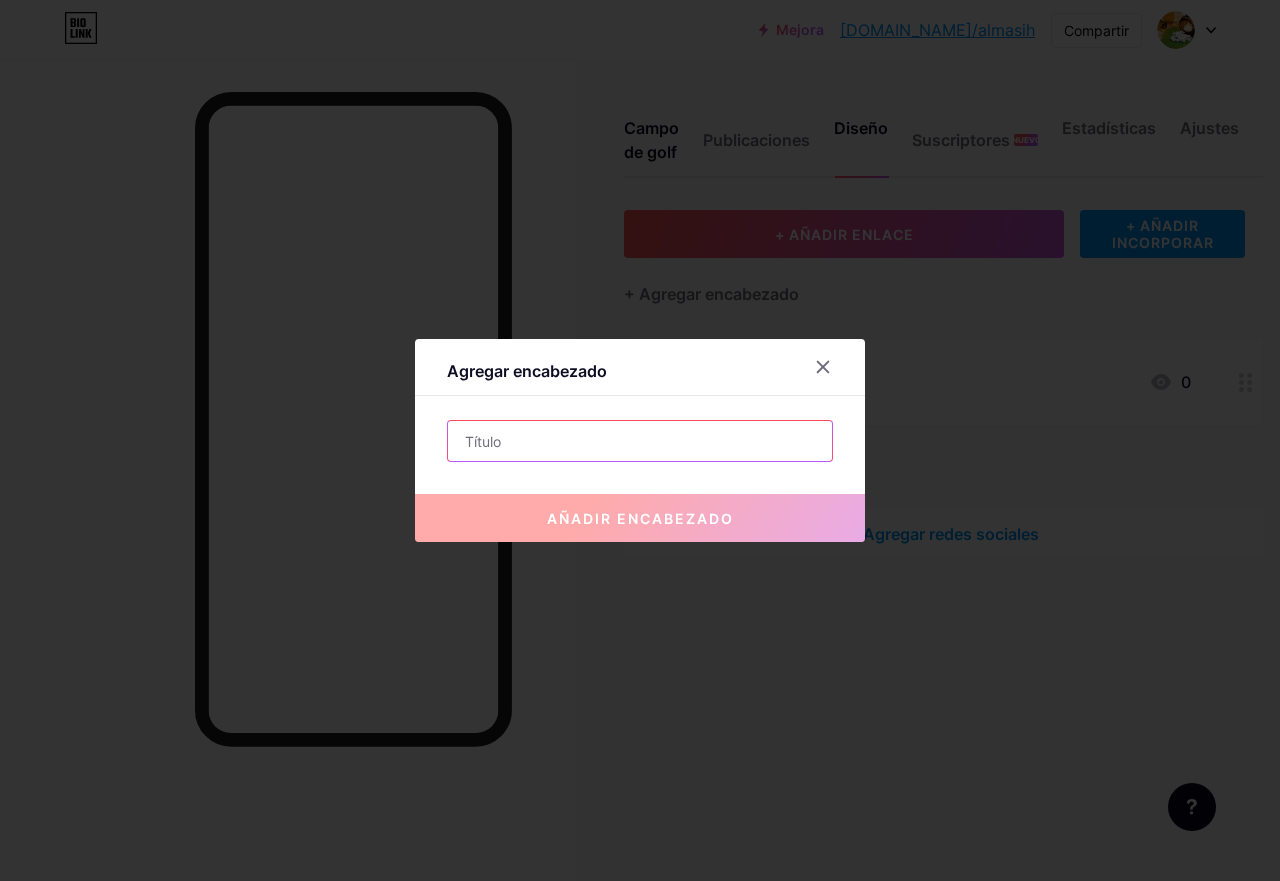 click at bounding box center (640, 441) 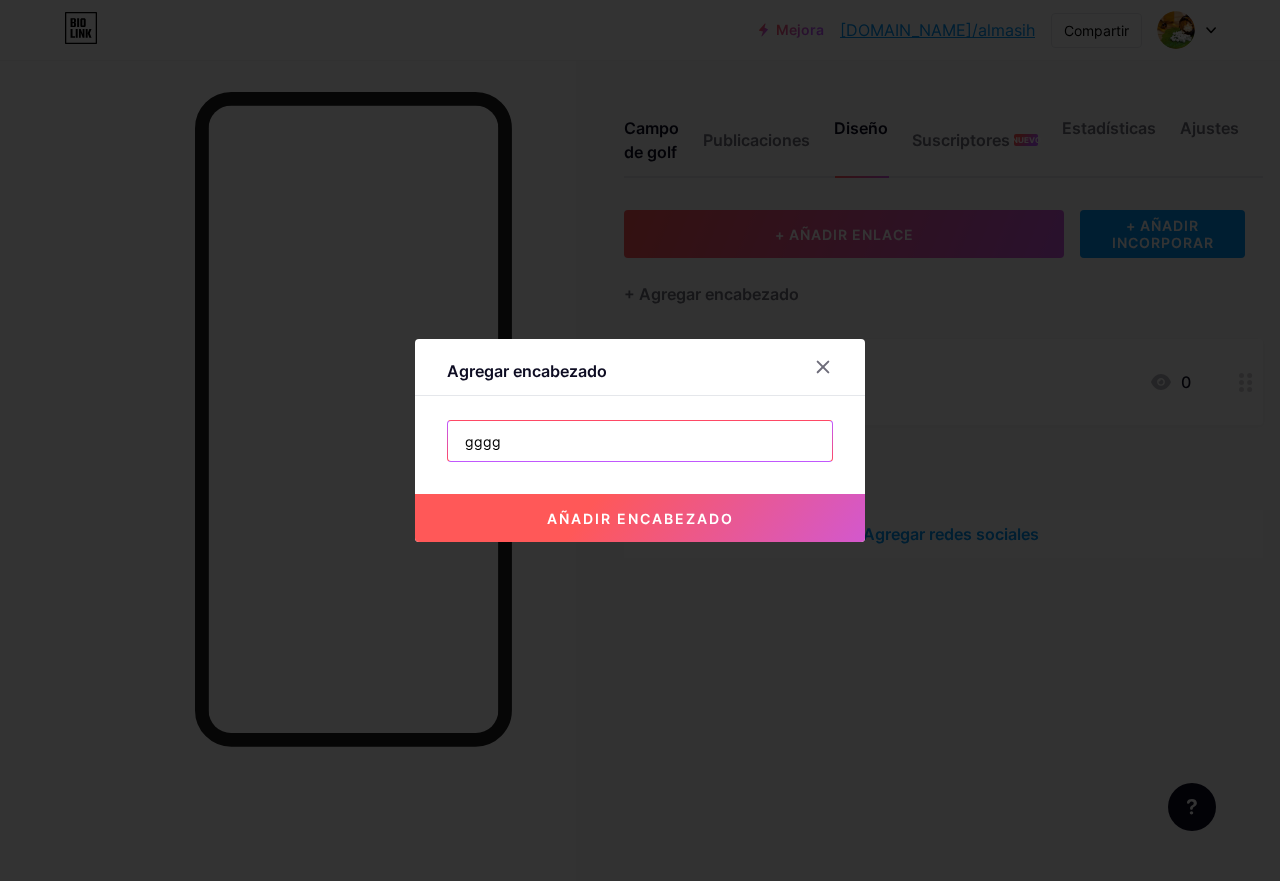 type on "gggg" 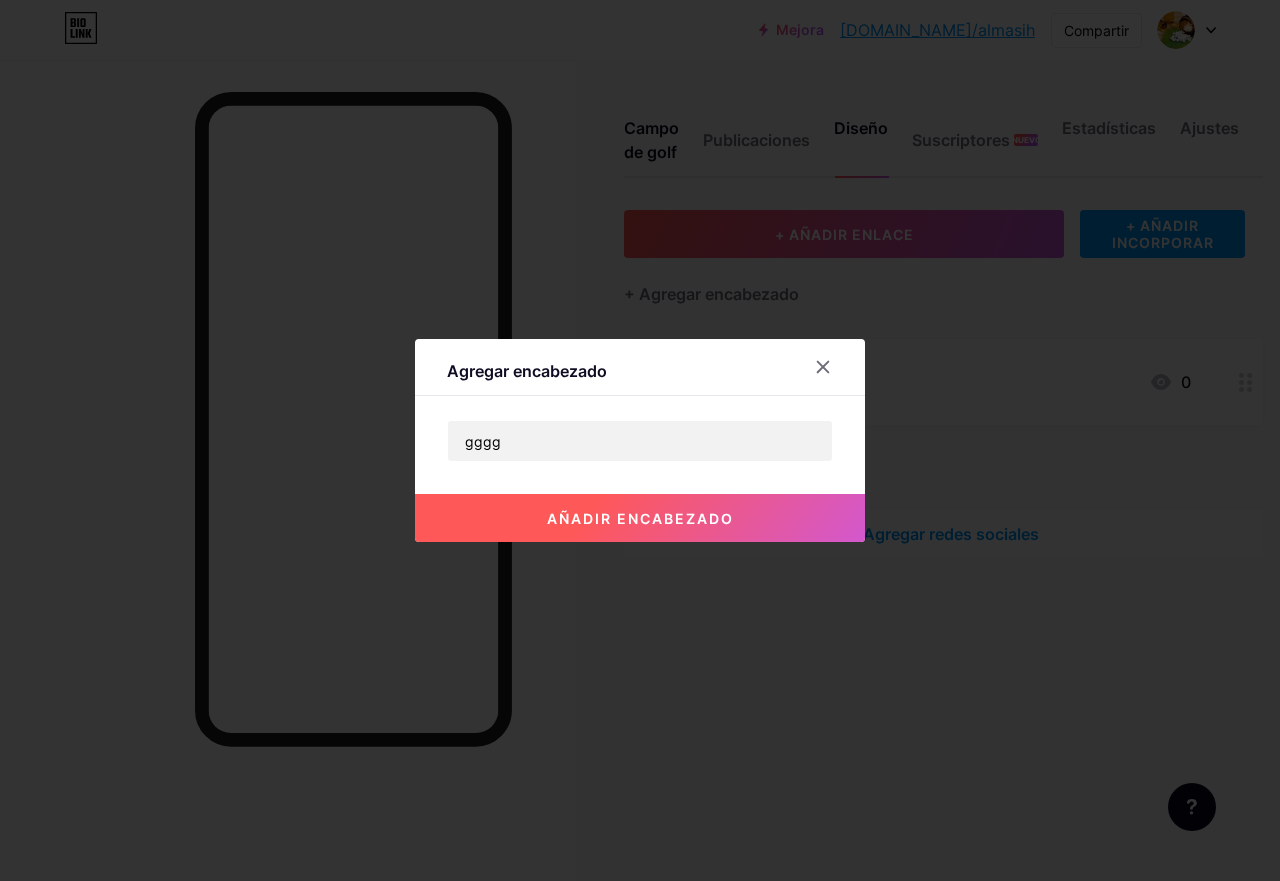 click on "añadir encabezado" at bounding box center (640, 518) 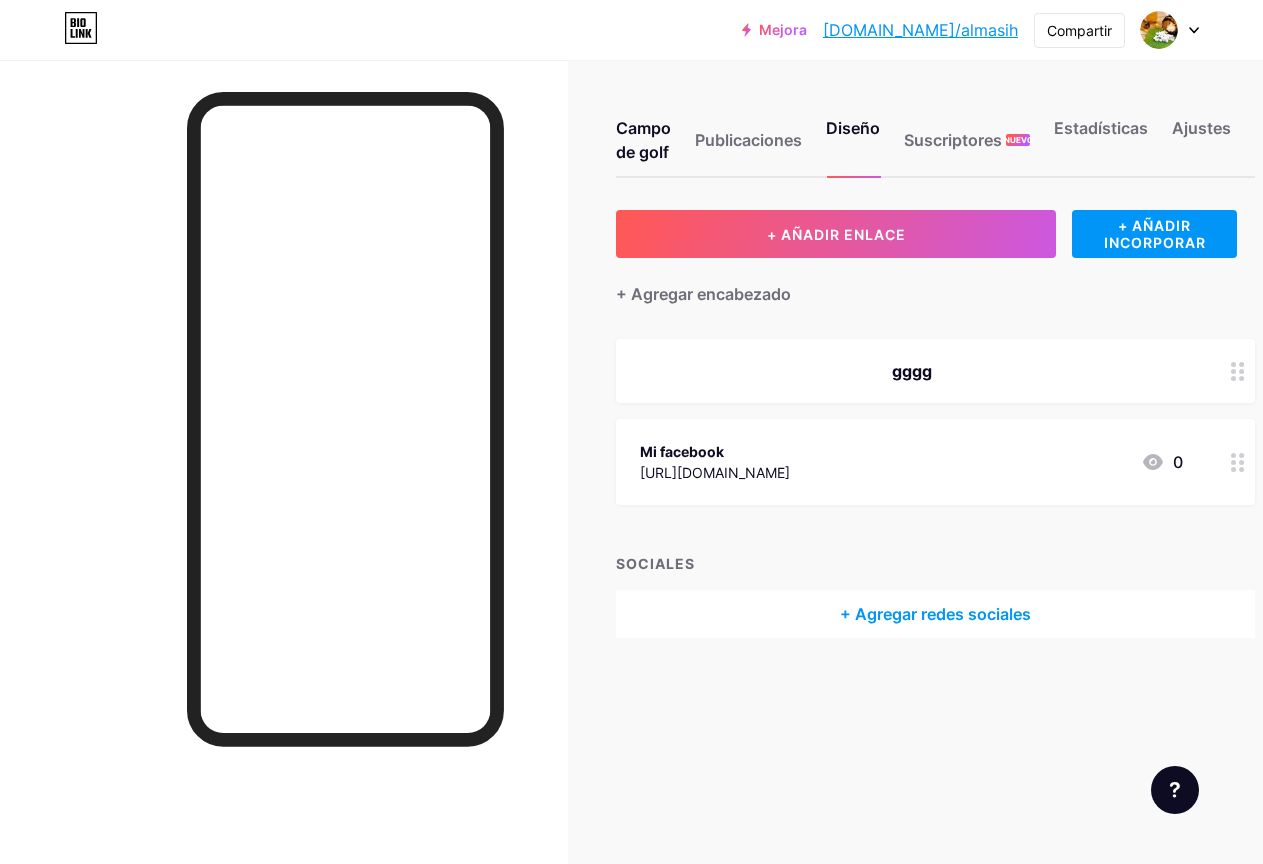 click on "gggg" at bounding box center (911, 371) 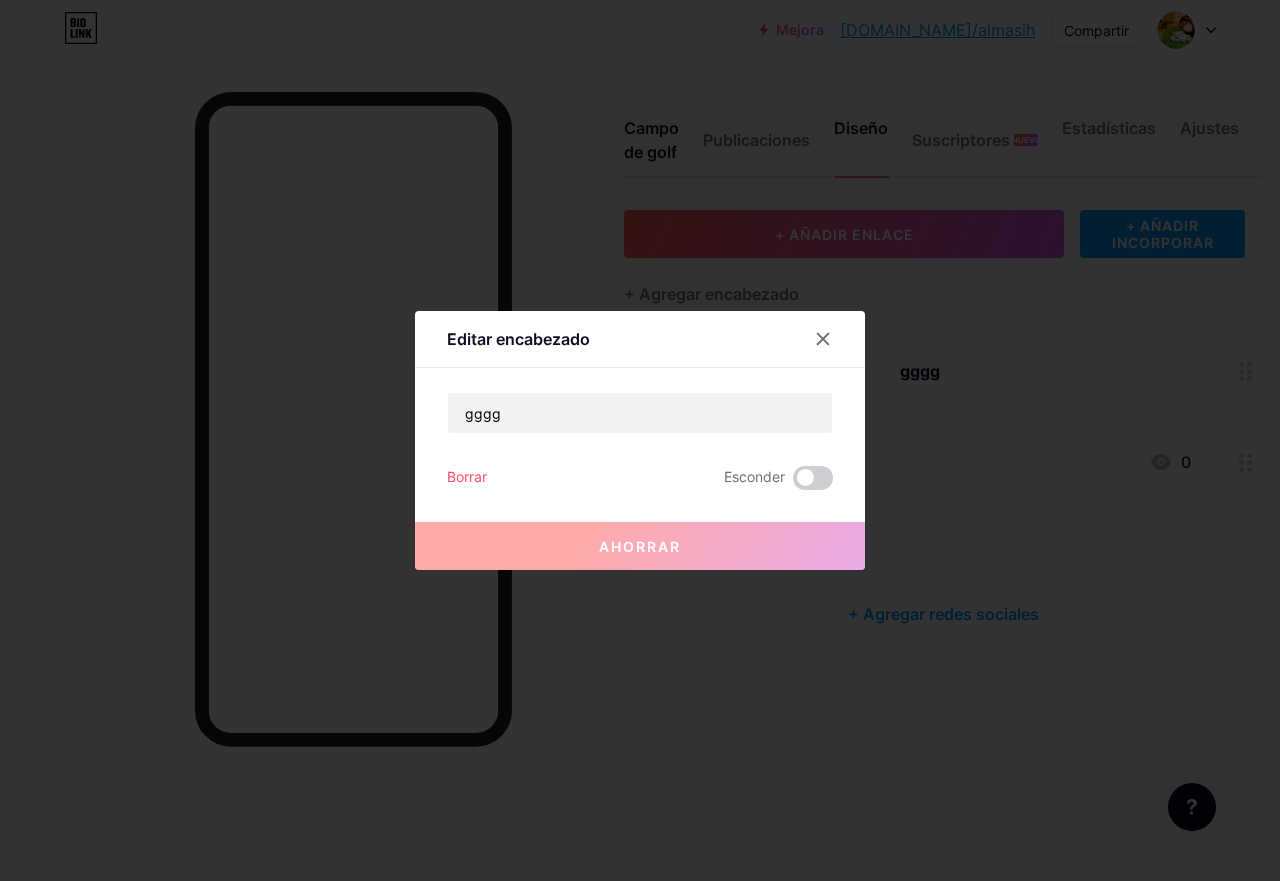 click on "Borrar" at bounding box center [467, 478] 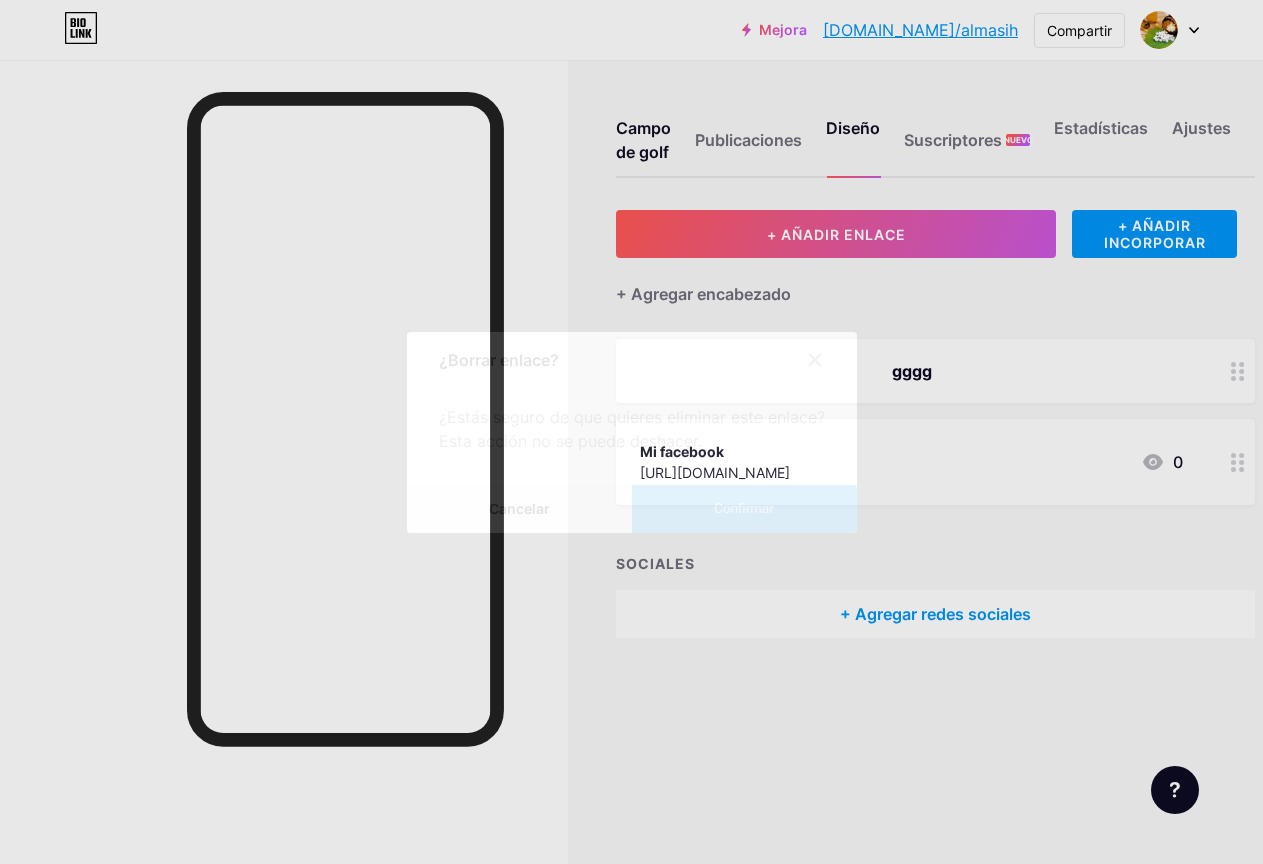 click on "Confirmar" at bounding box center [744, 509] 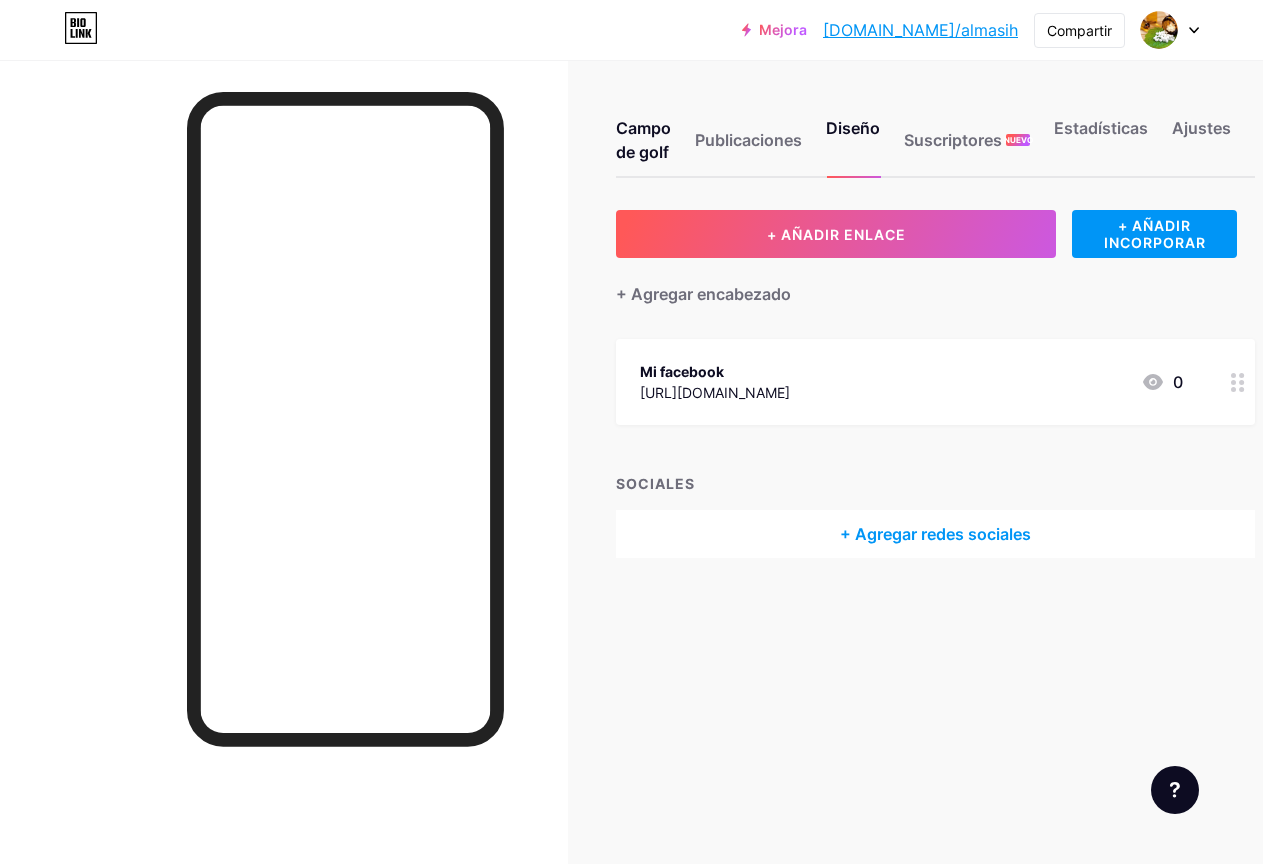 click on "[URL][DOMAIN_NAME]" at bounding box center [715, 392] 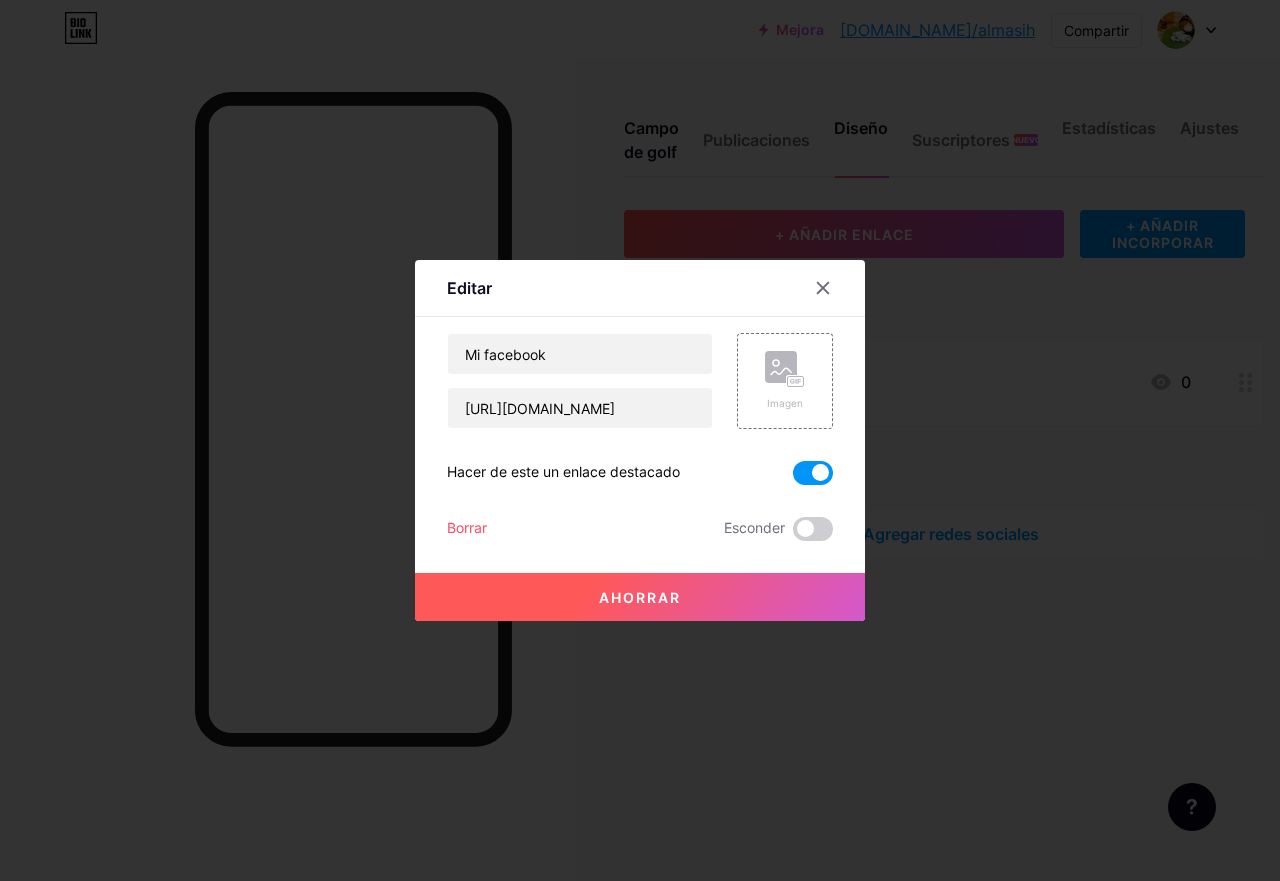 click at bounding box center (813, 473) 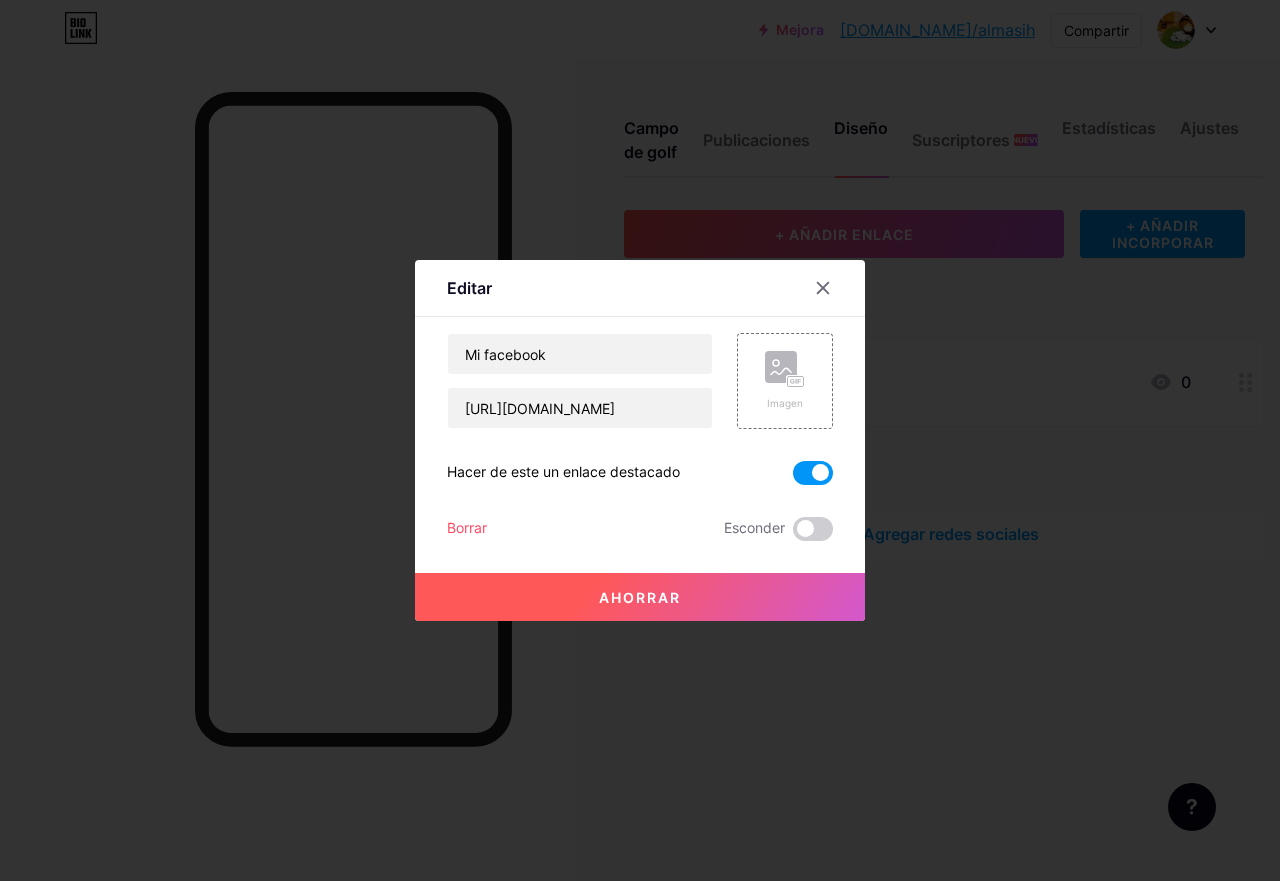 click at bounding box center (793, 478) 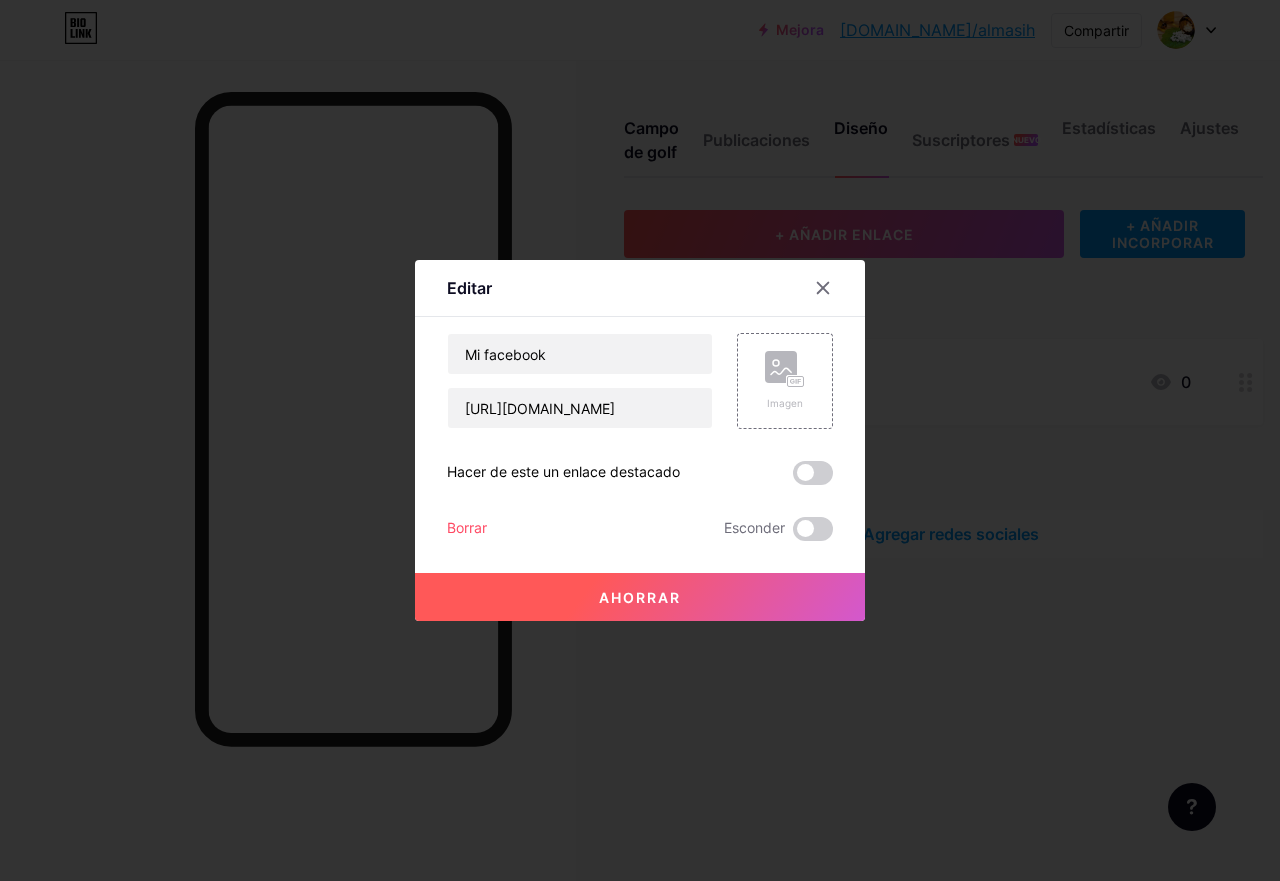 click on "Ahorrar" at bounding box center [640, 597] 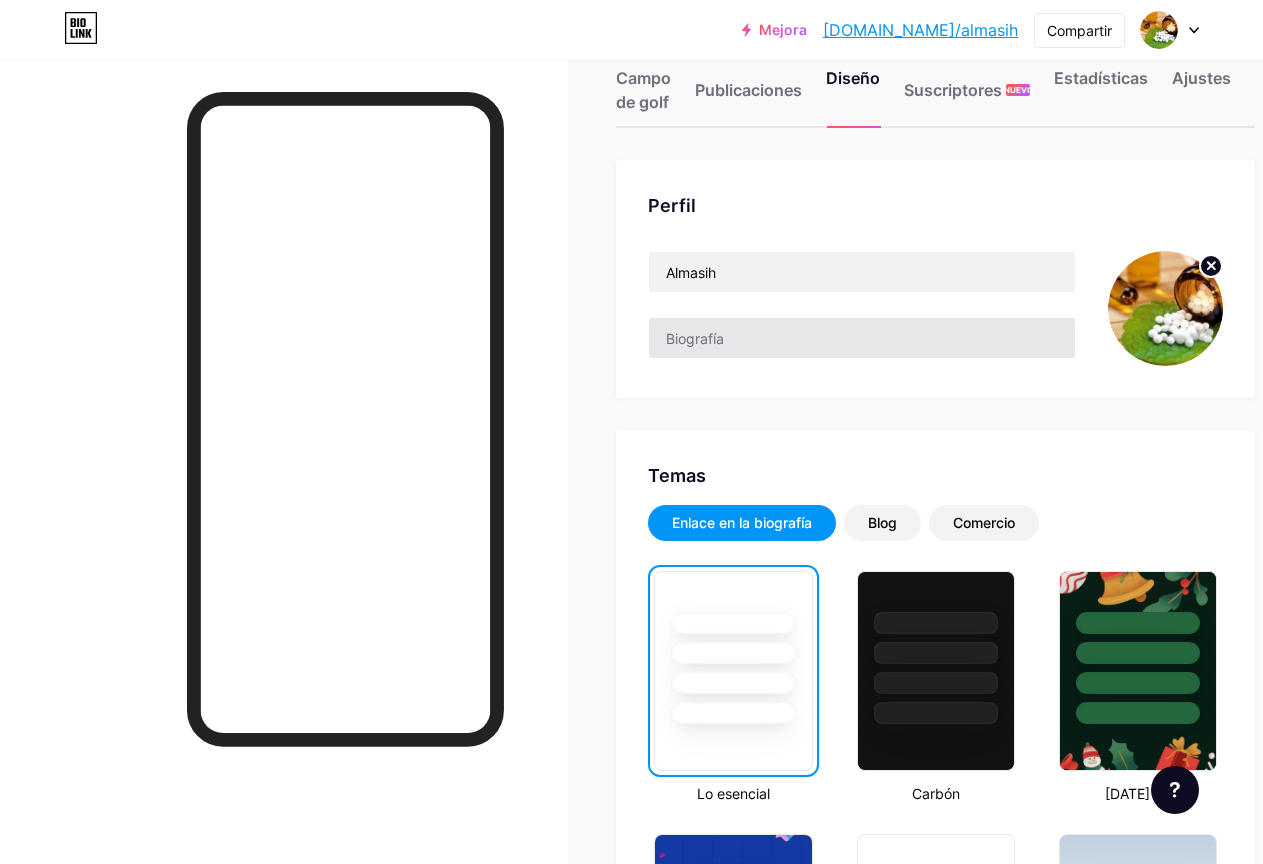 scroll, scrollTop: 100, scrollLeft: 0, axis: vertical 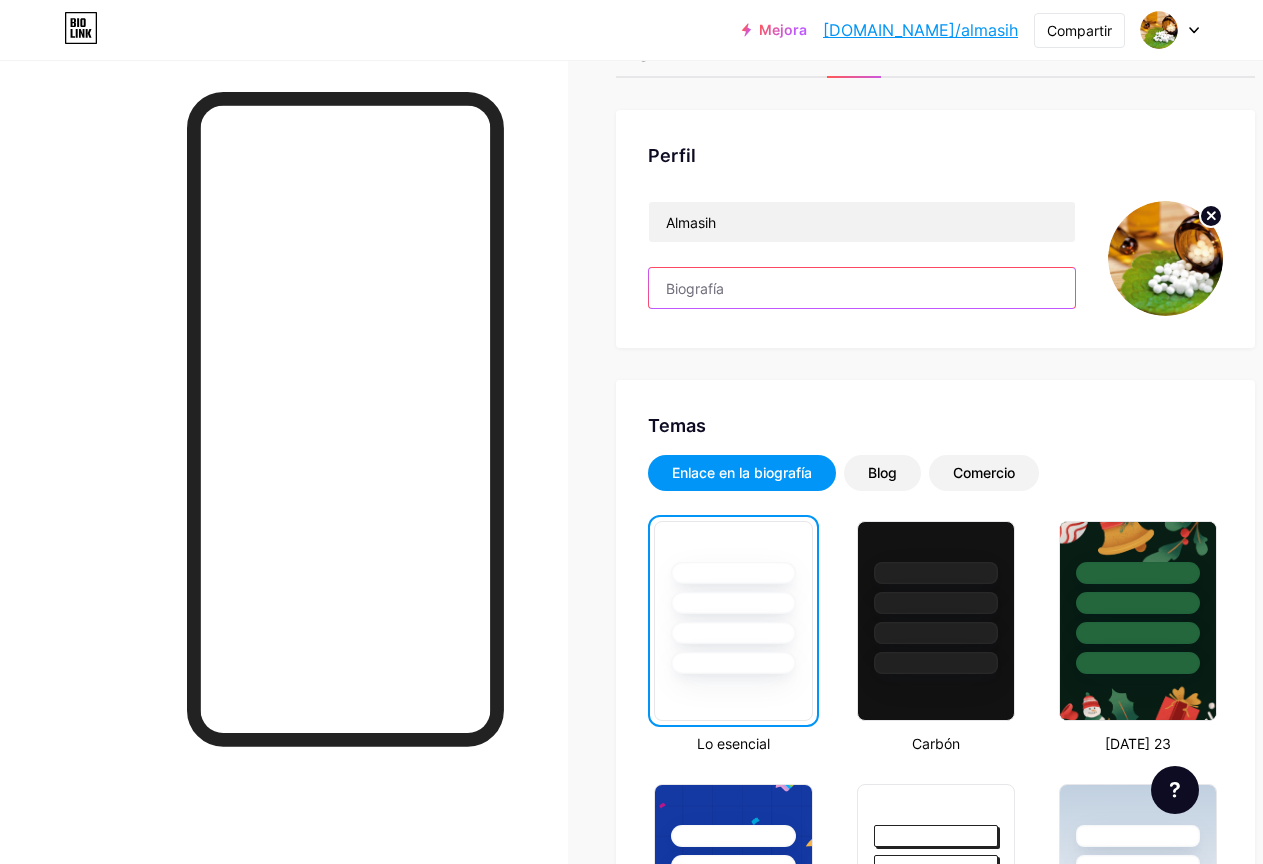 click at bounding box center [862, 288] 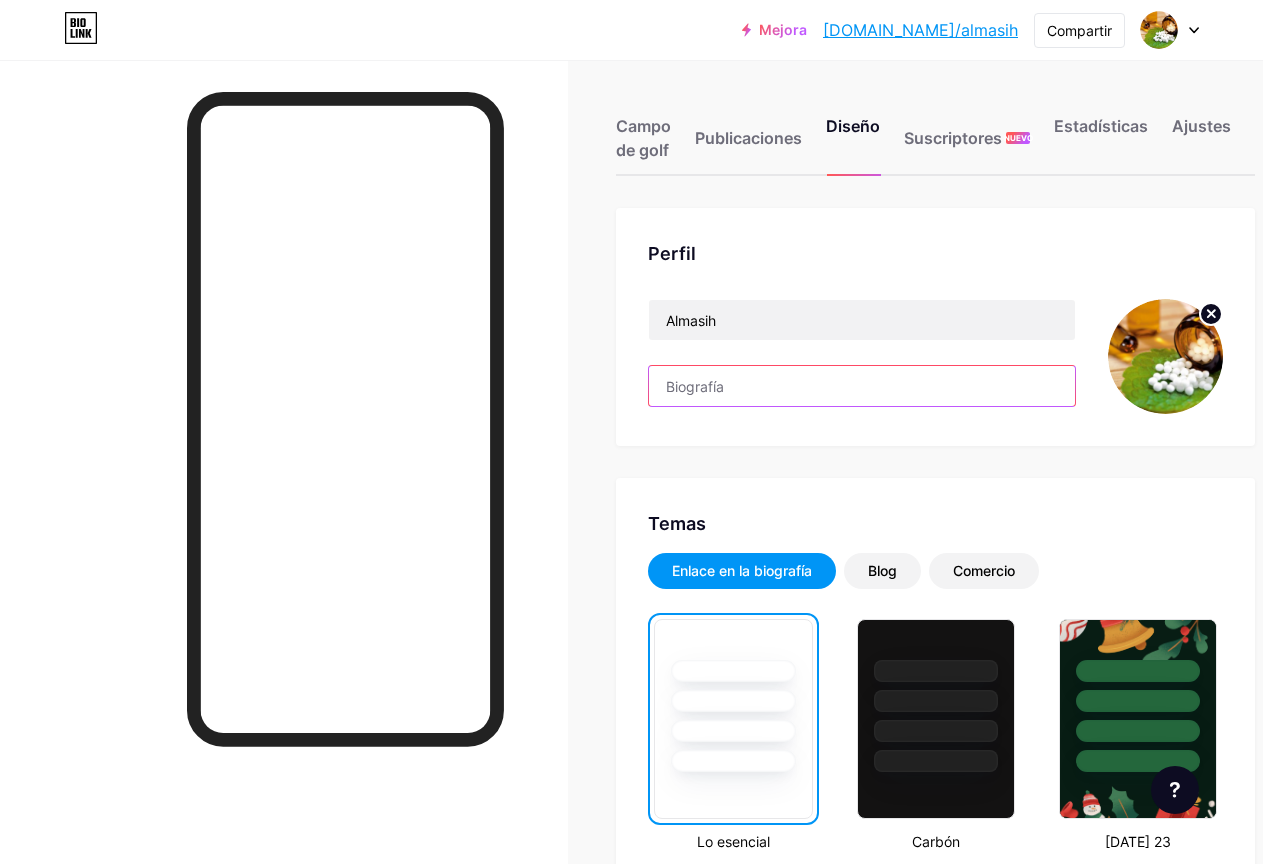 scroll, scrollTop: 0, scrollLeft: 0, axis: both 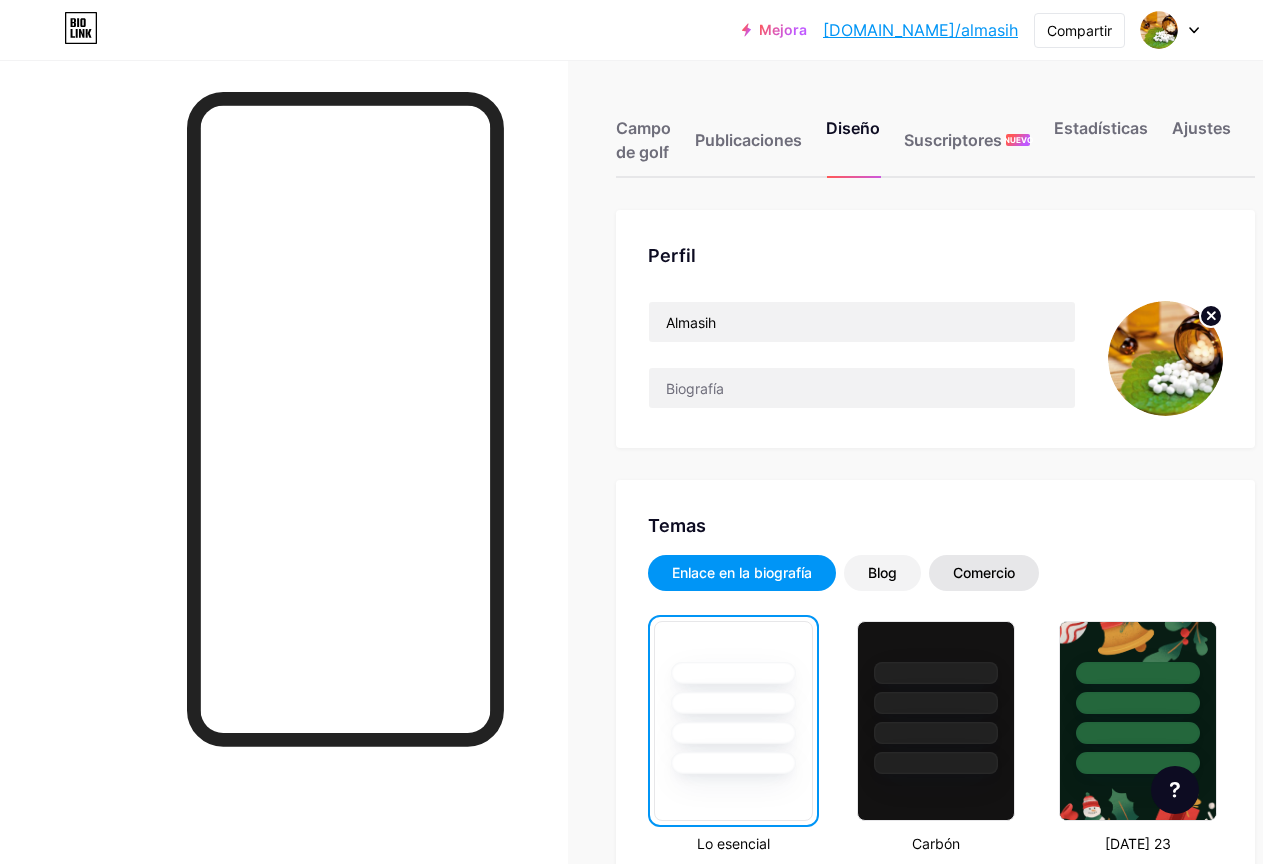 click on "Comercio" at bounding box center [984, 573] 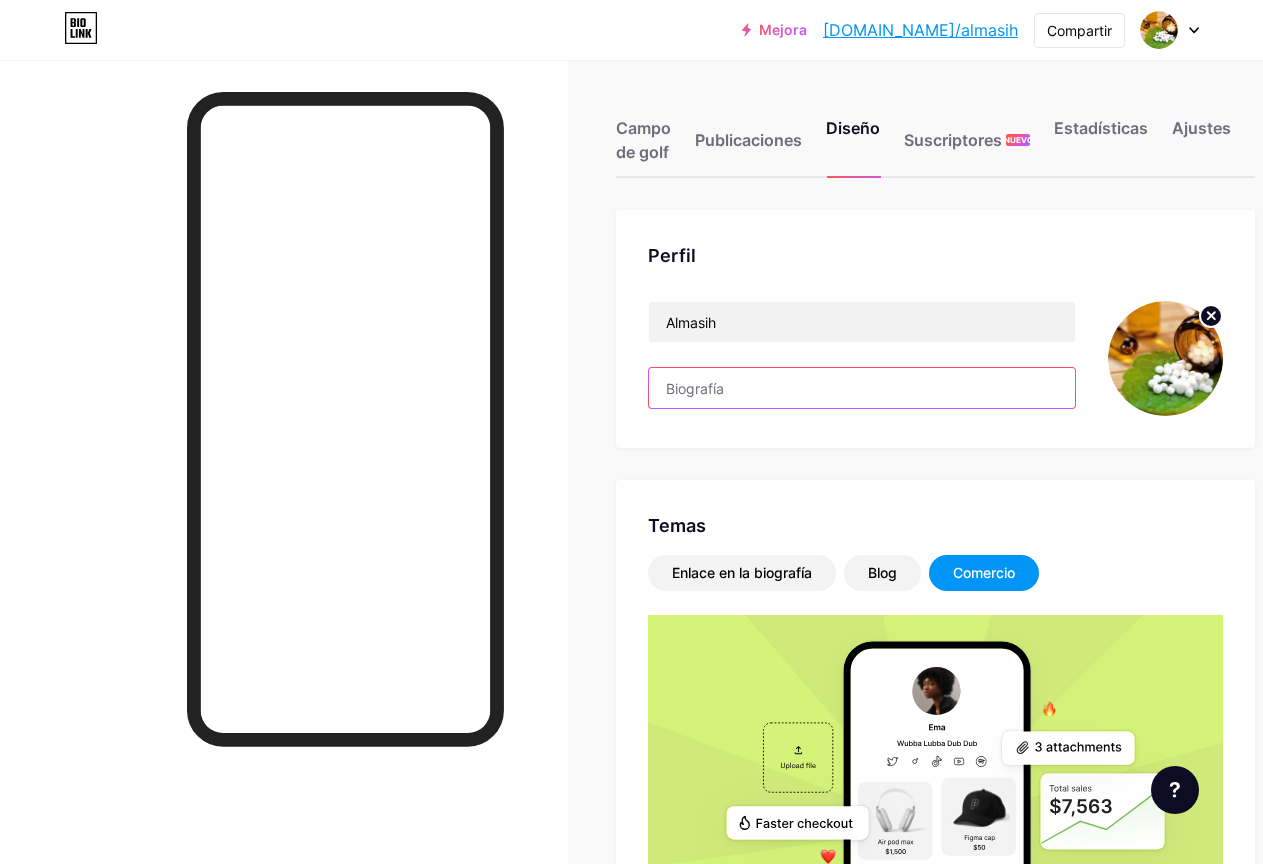 click at bounding box center [862, 388] 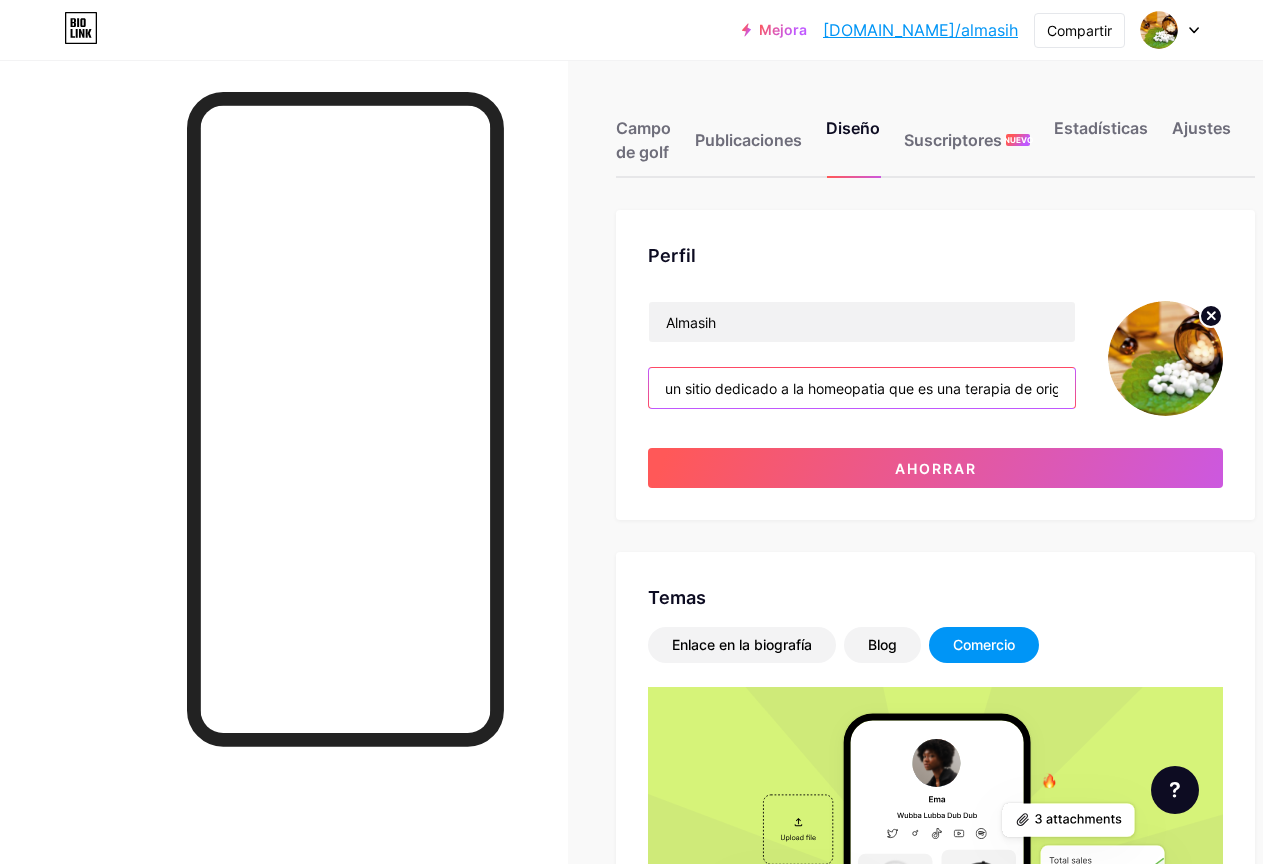 scroll, scrollTop: 0, scrollLeft: 0, axis: both 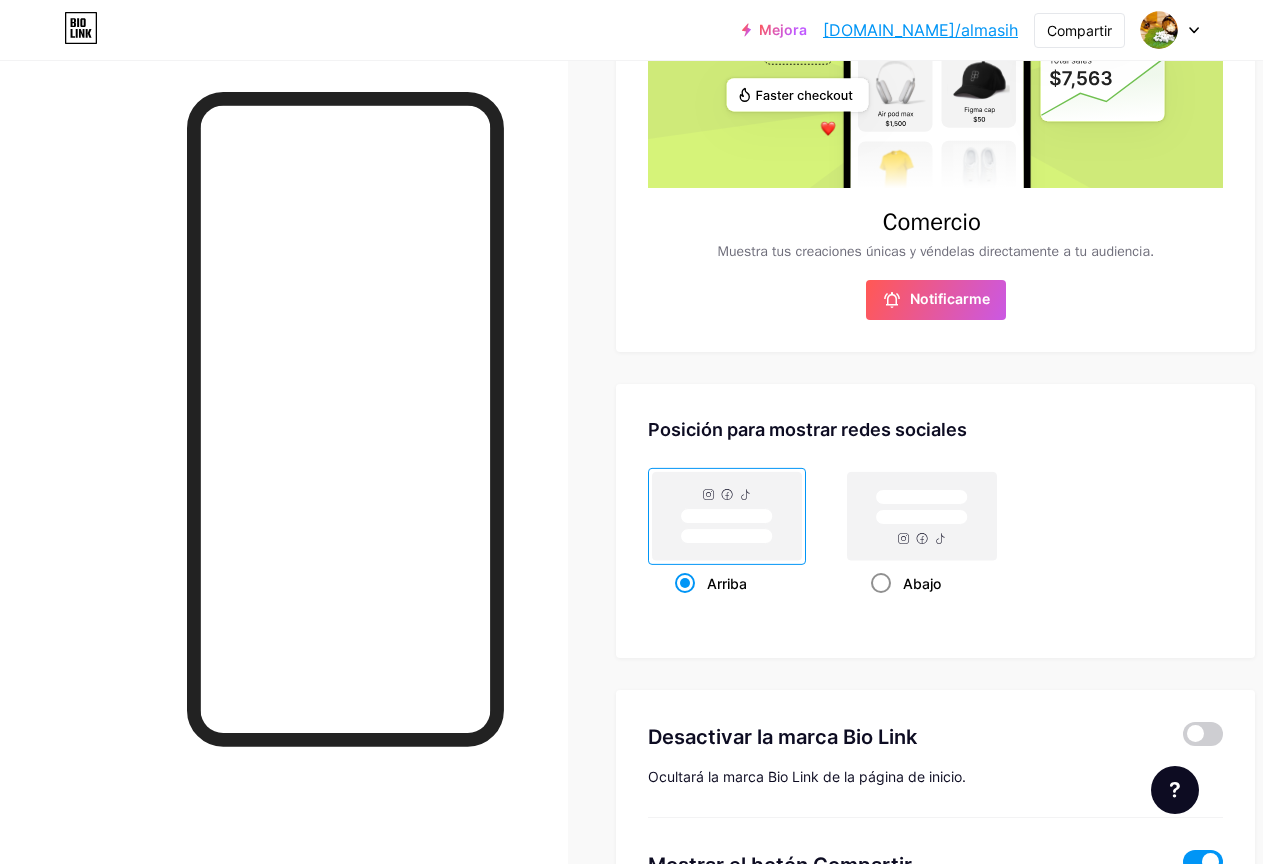 type on "Somos un sitio dedicado a la homeopatia que es una terapia de origen natural sin efectos secuendarios para ayudar a tu cuerpo a recuperar su equilibrio" 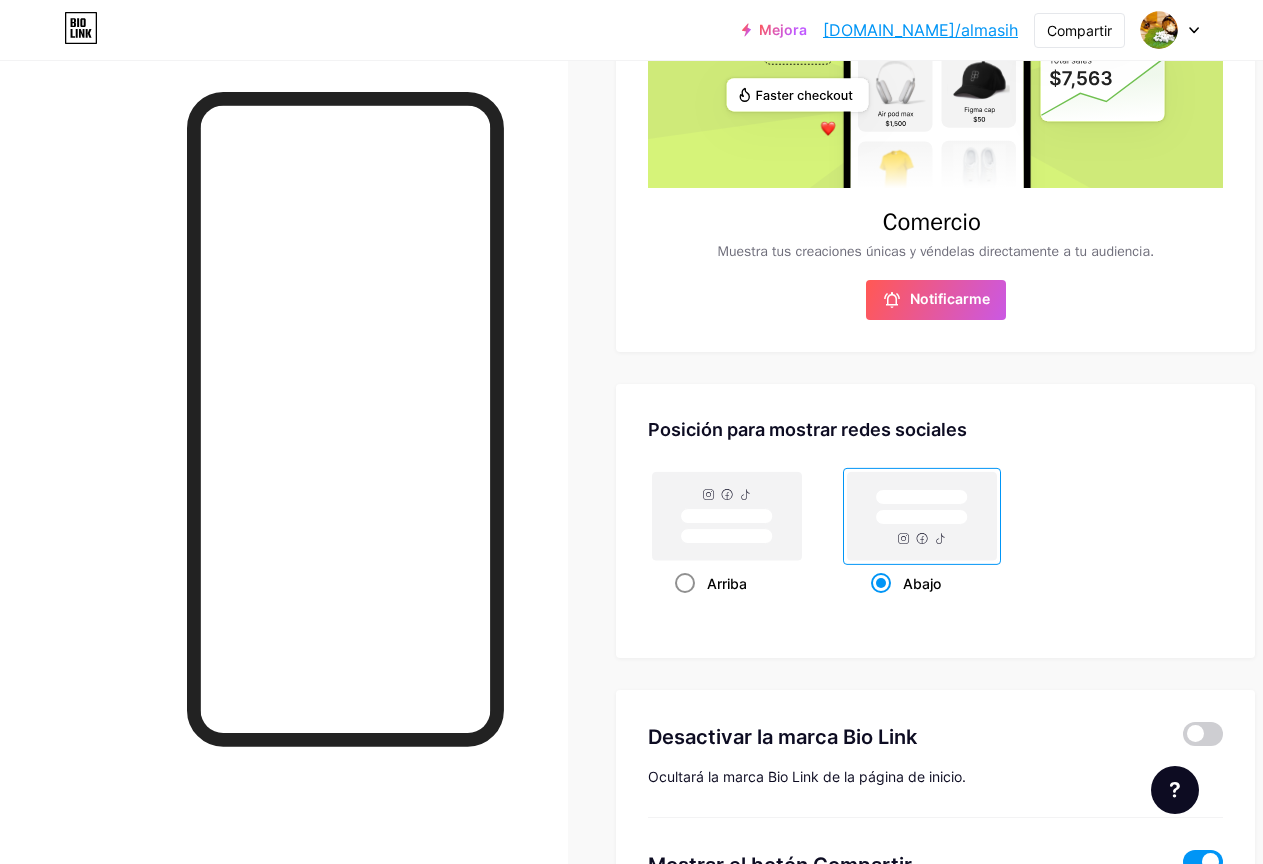 click on "Arriba" at bounding box center (727, 583) 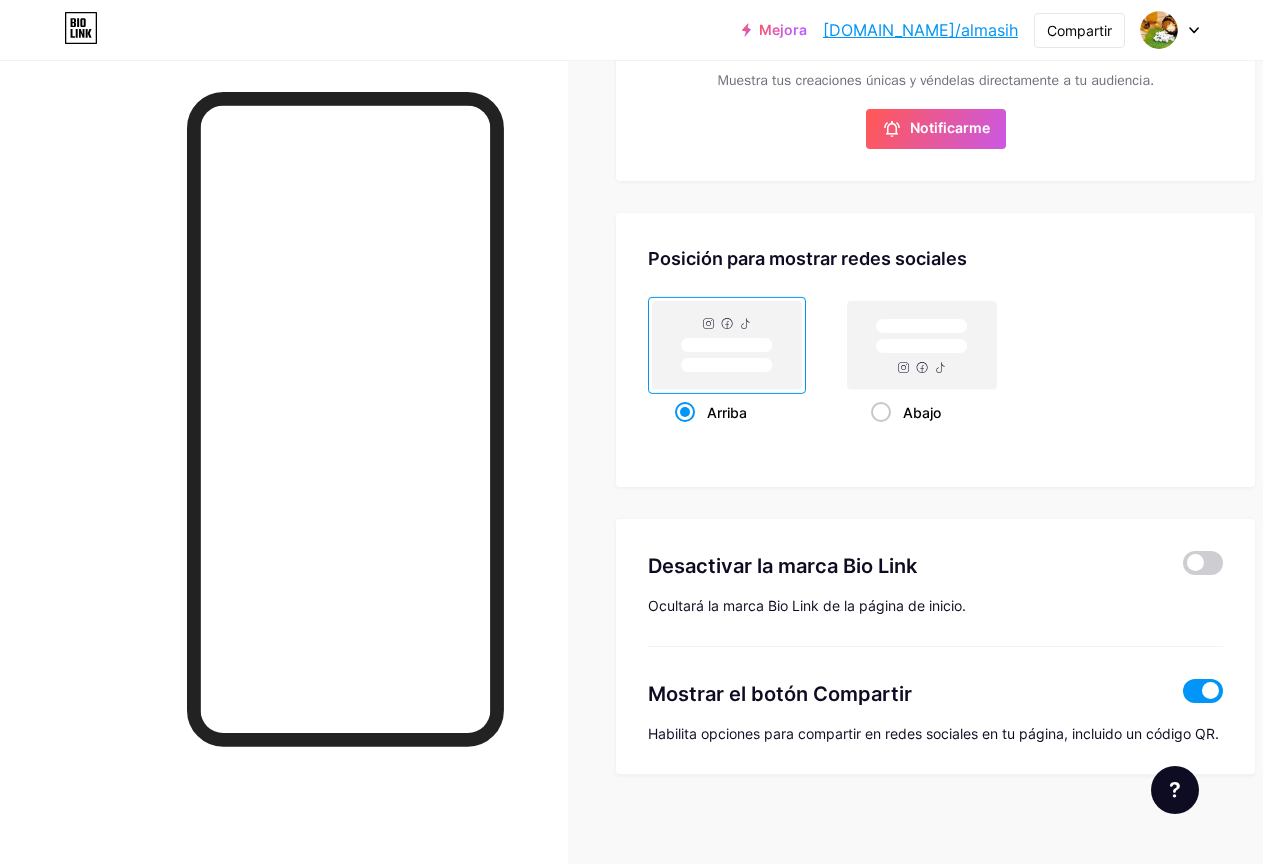 scroll, scrollTop: 983, scrollLeft: 0, axis: vertical 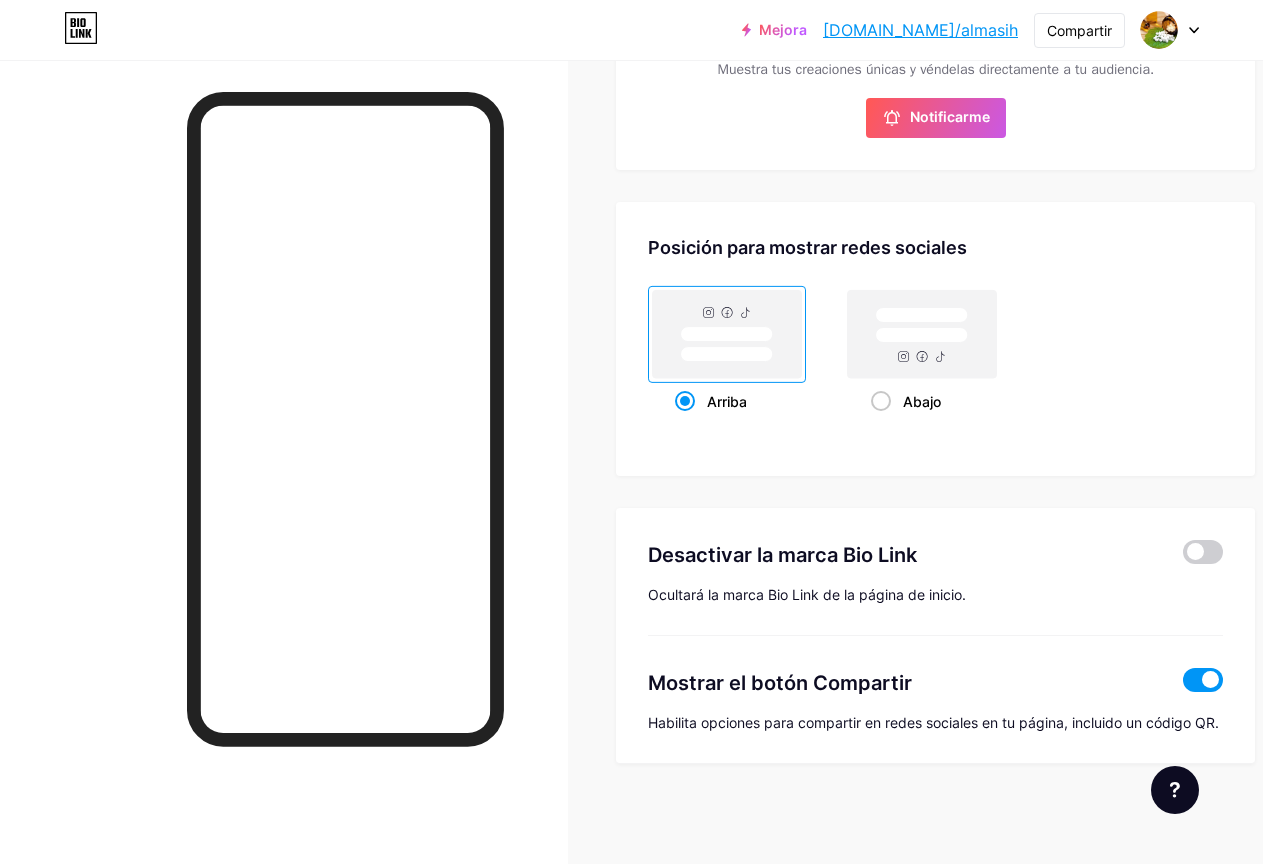 click at bounding box center (1203, 680) 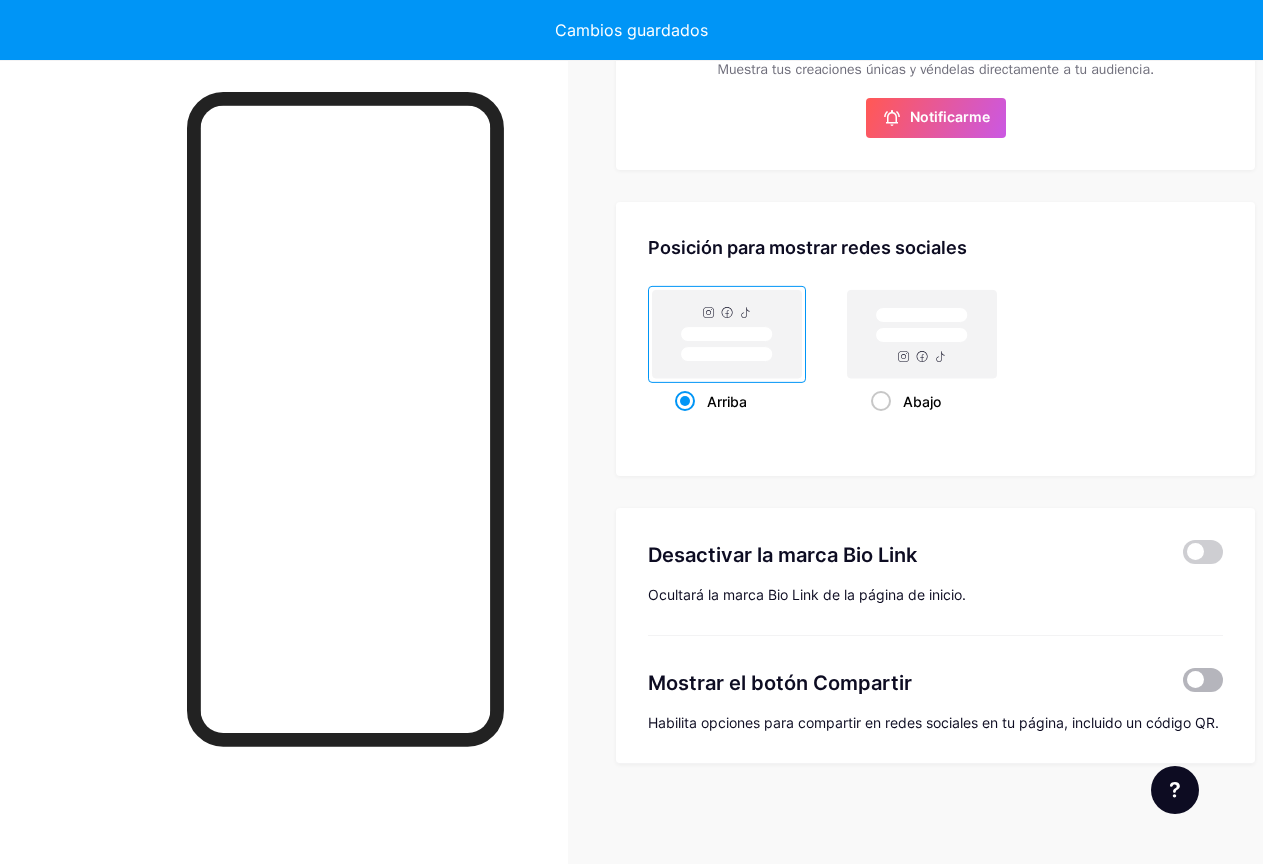 click at bounding box center [1203, 680] 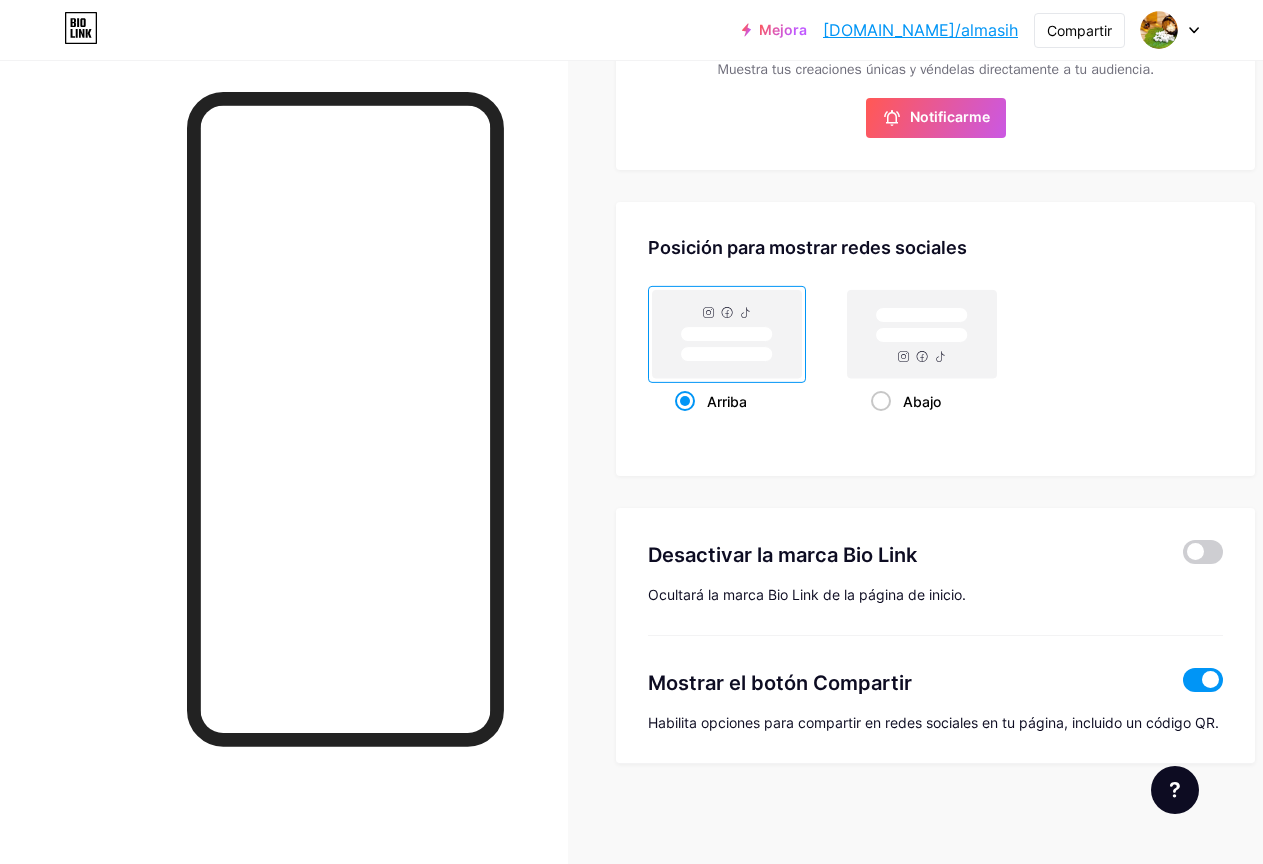 click at bounding box center (1203, 680) 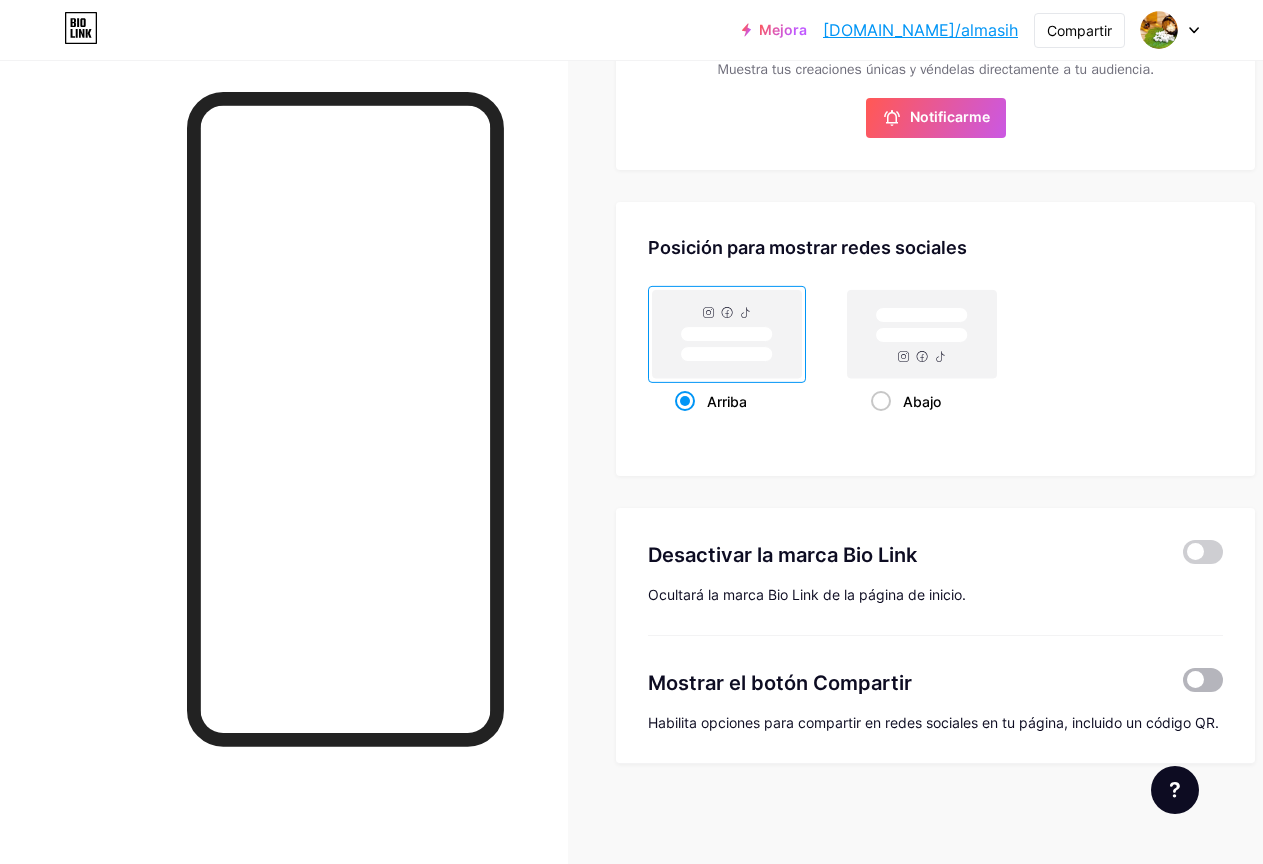 click at bounding box center [1203, 680] 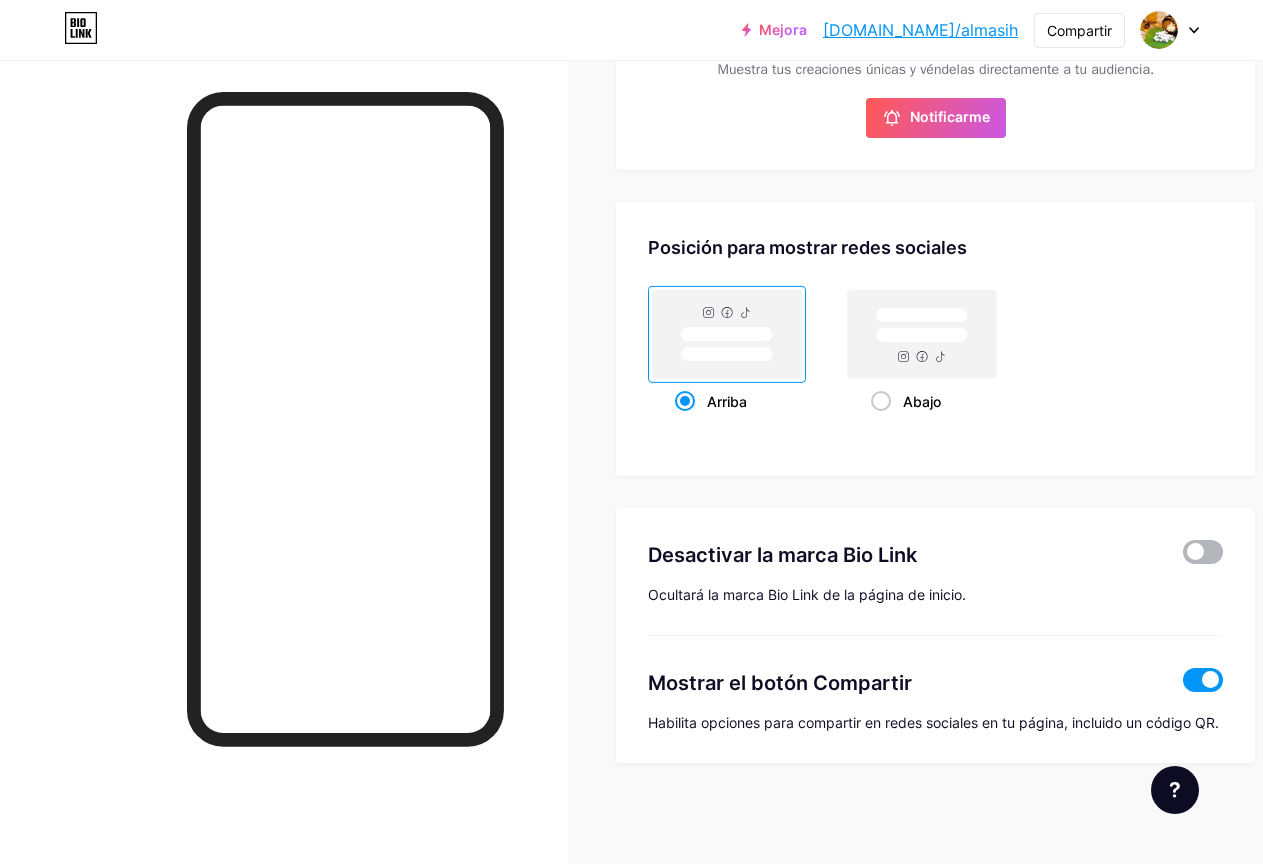 click at bounding box center [1203, 552] 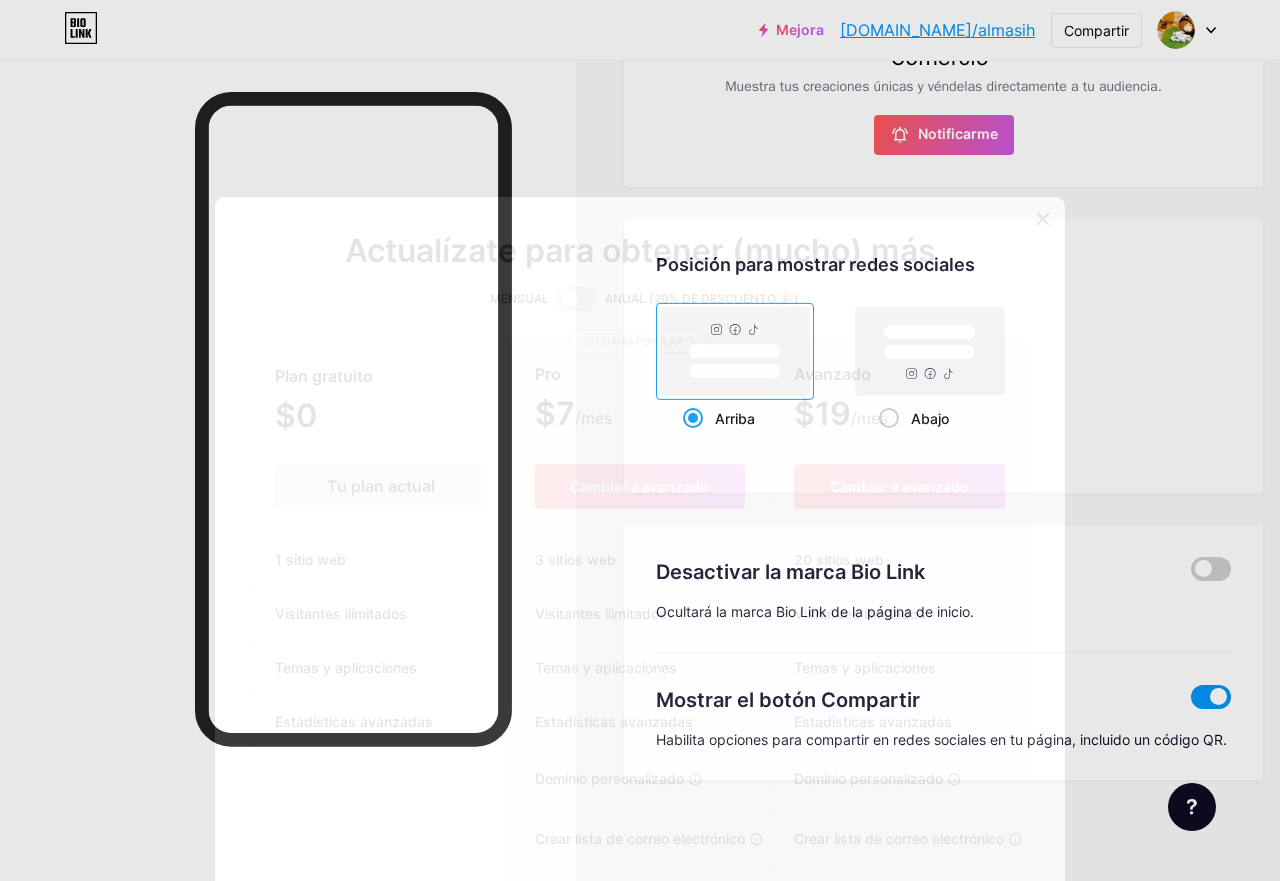 click at bounding box center (1043, 219) 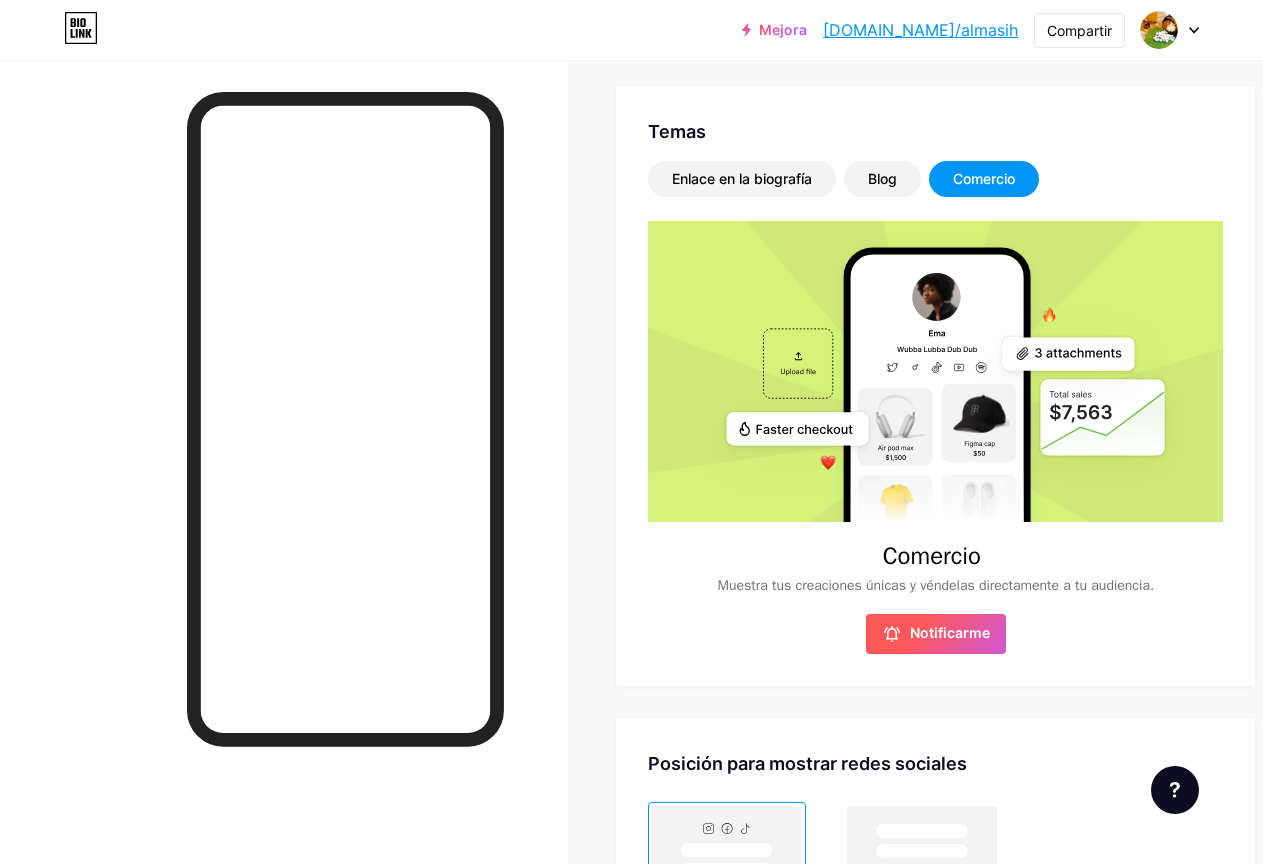 scroll, scrollTop: 366, scrollLeft: 0, axis: vertical 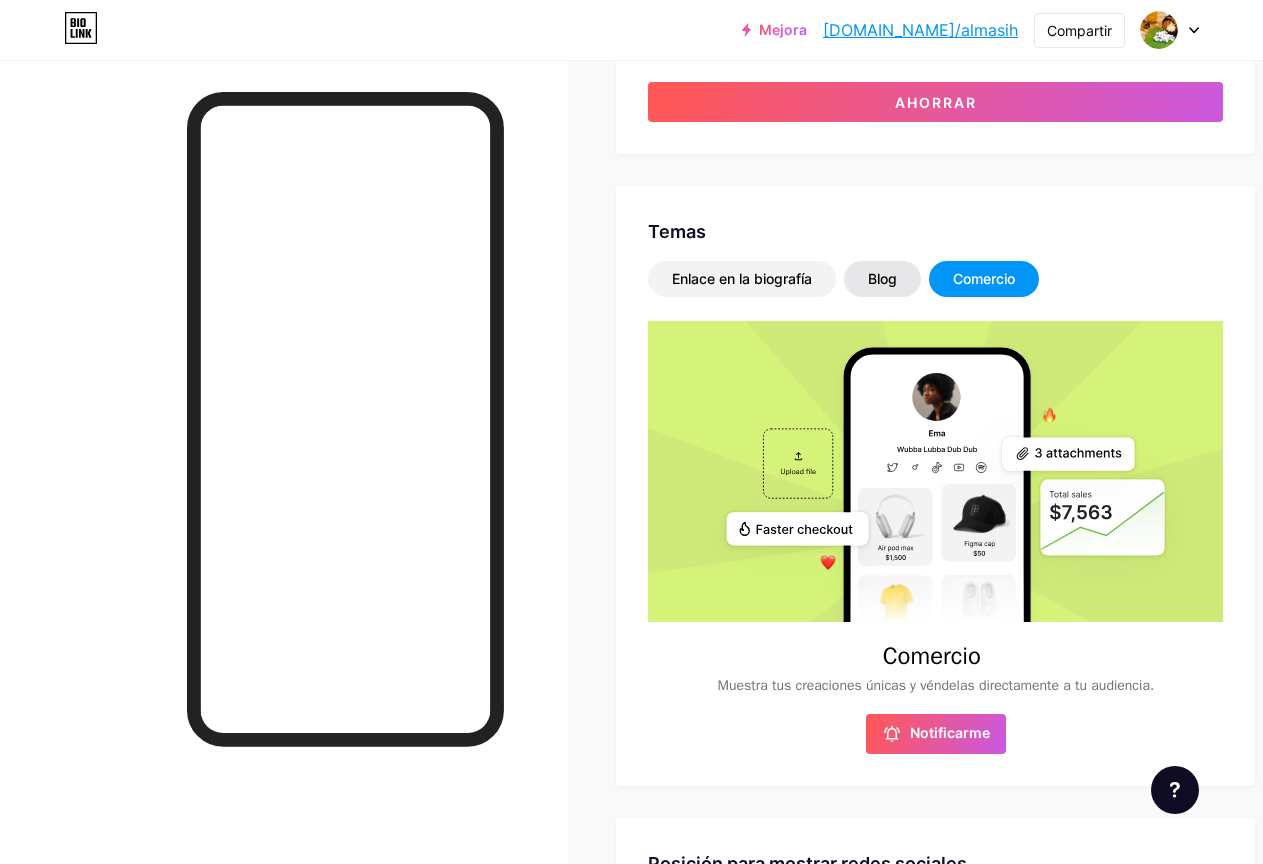 click on "Blog" at bounding box center [882, 279] 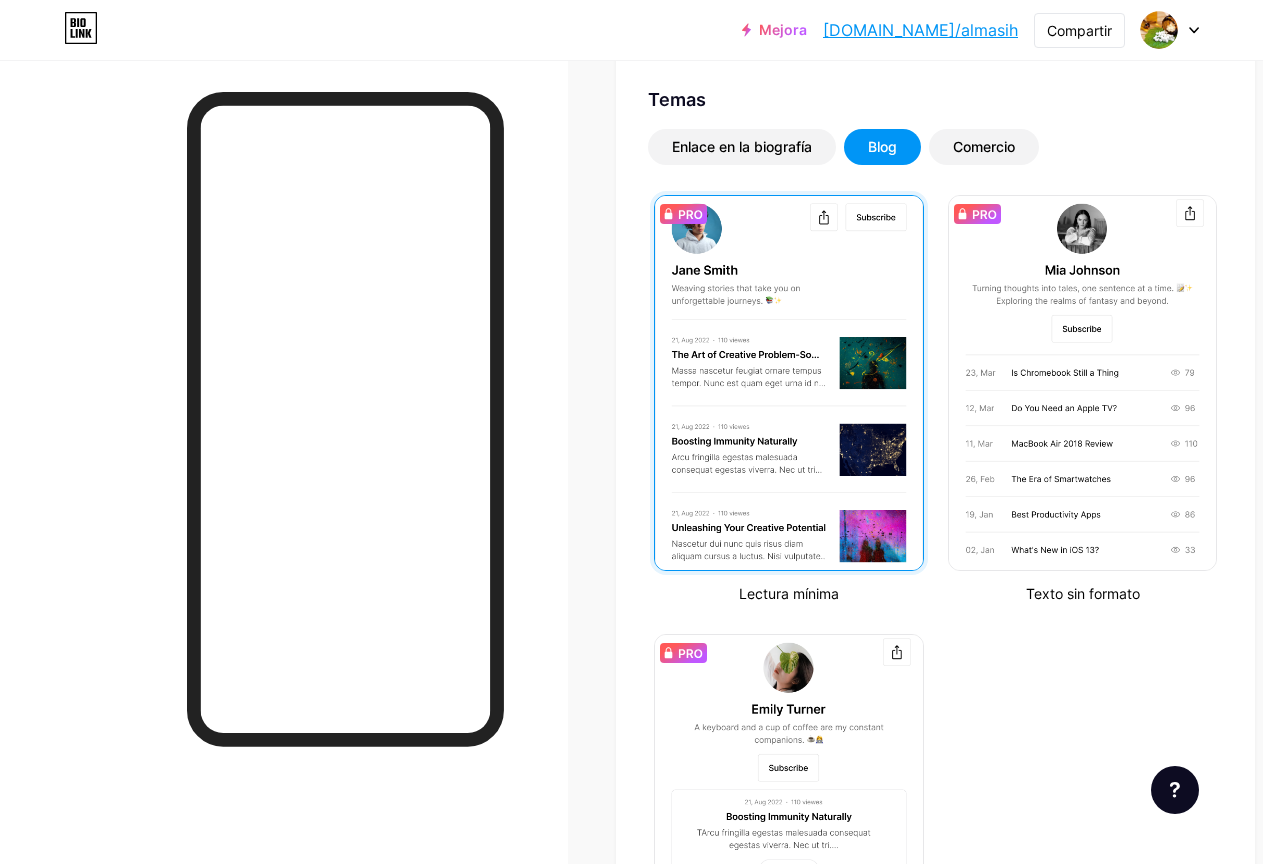scroll, scrollTop: 266, scrollLeft: 0, axis: vertical 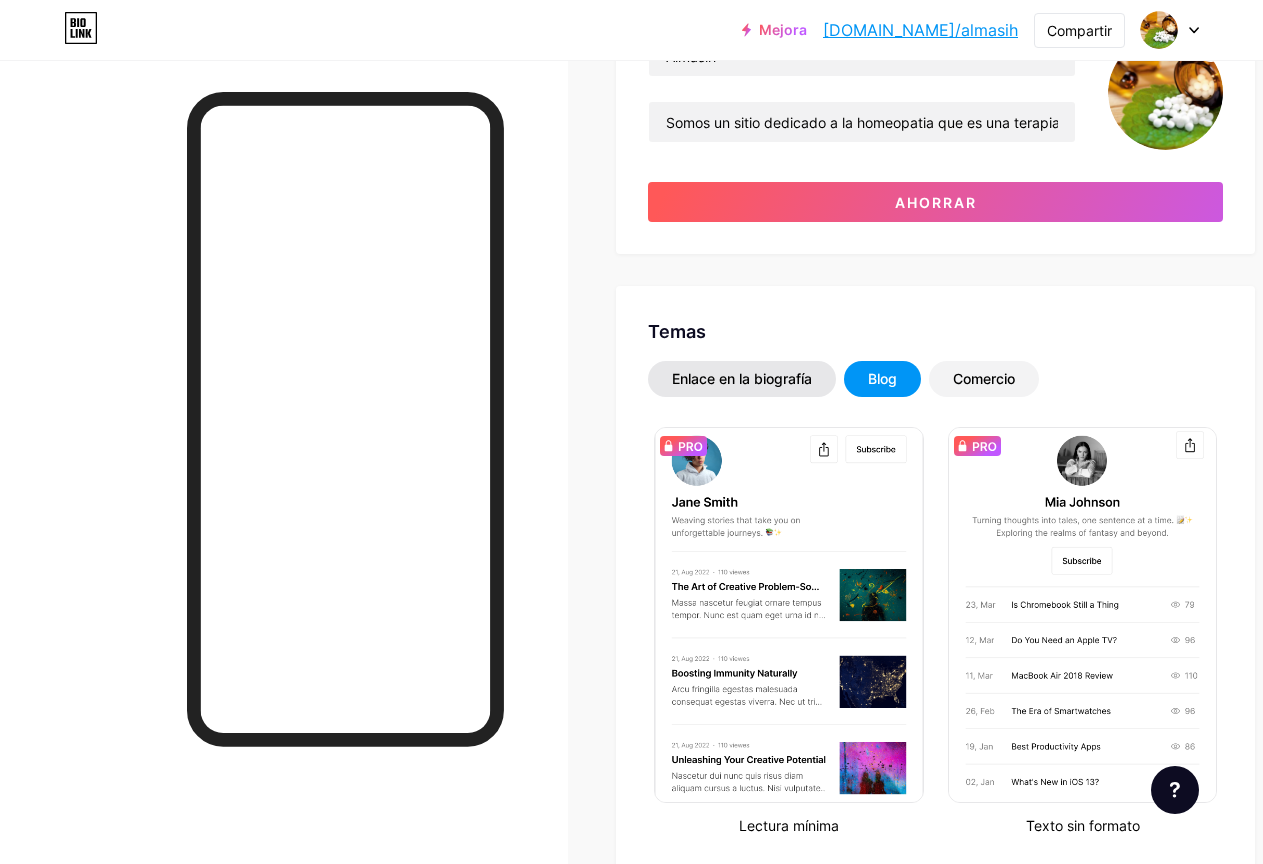 click on "Enlace en la biografía" at bounding box center [742, 378] 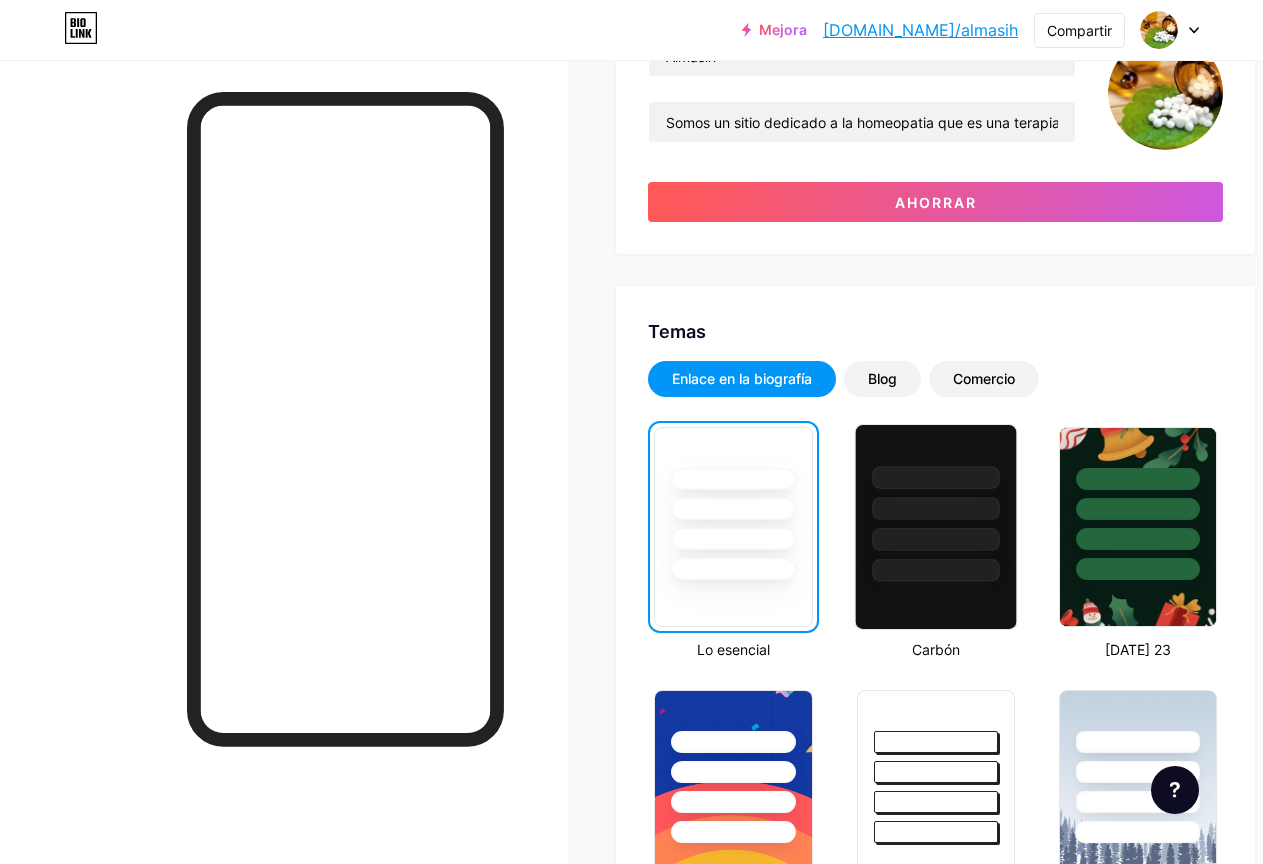 click at bounding box center [935, 503] 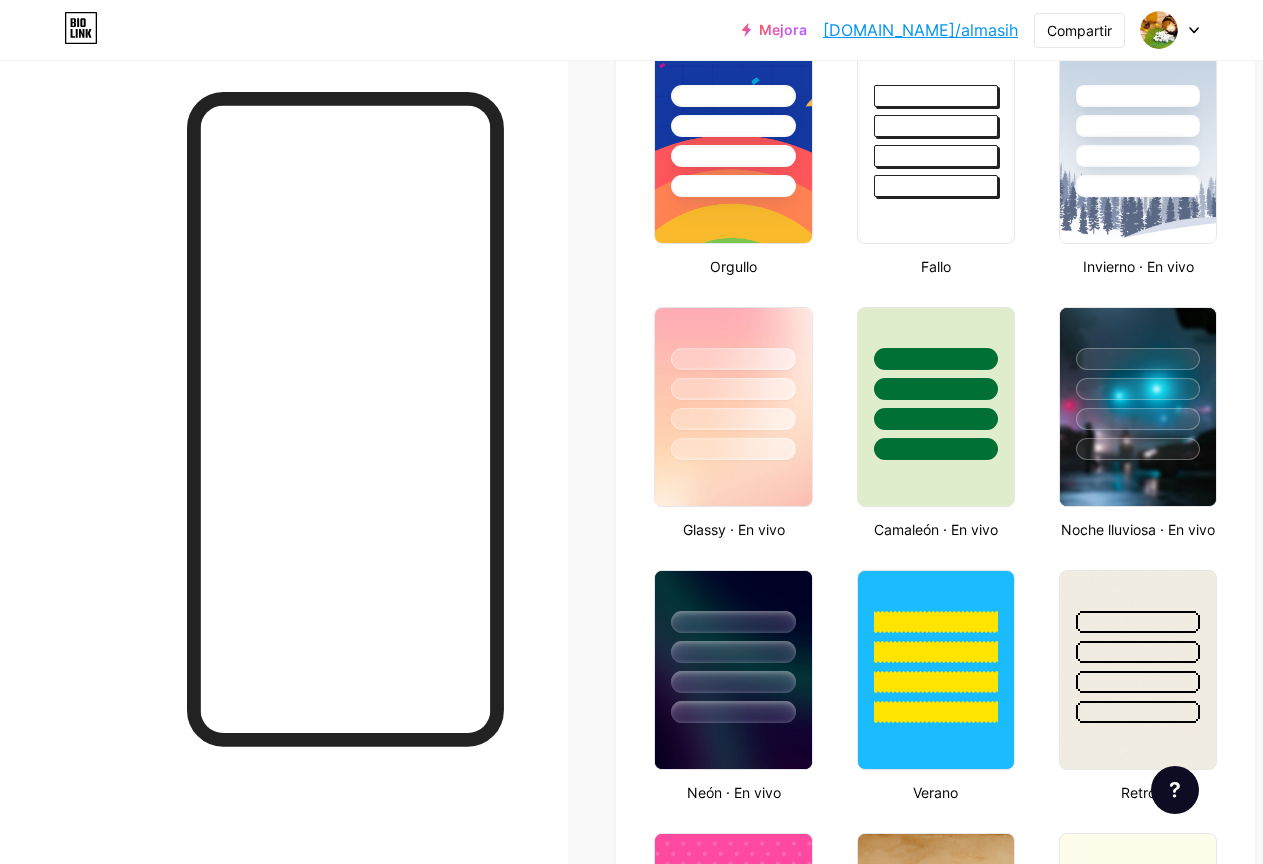 scroll, scrollTop: 966, scrollLeft: 0, axis: vertical 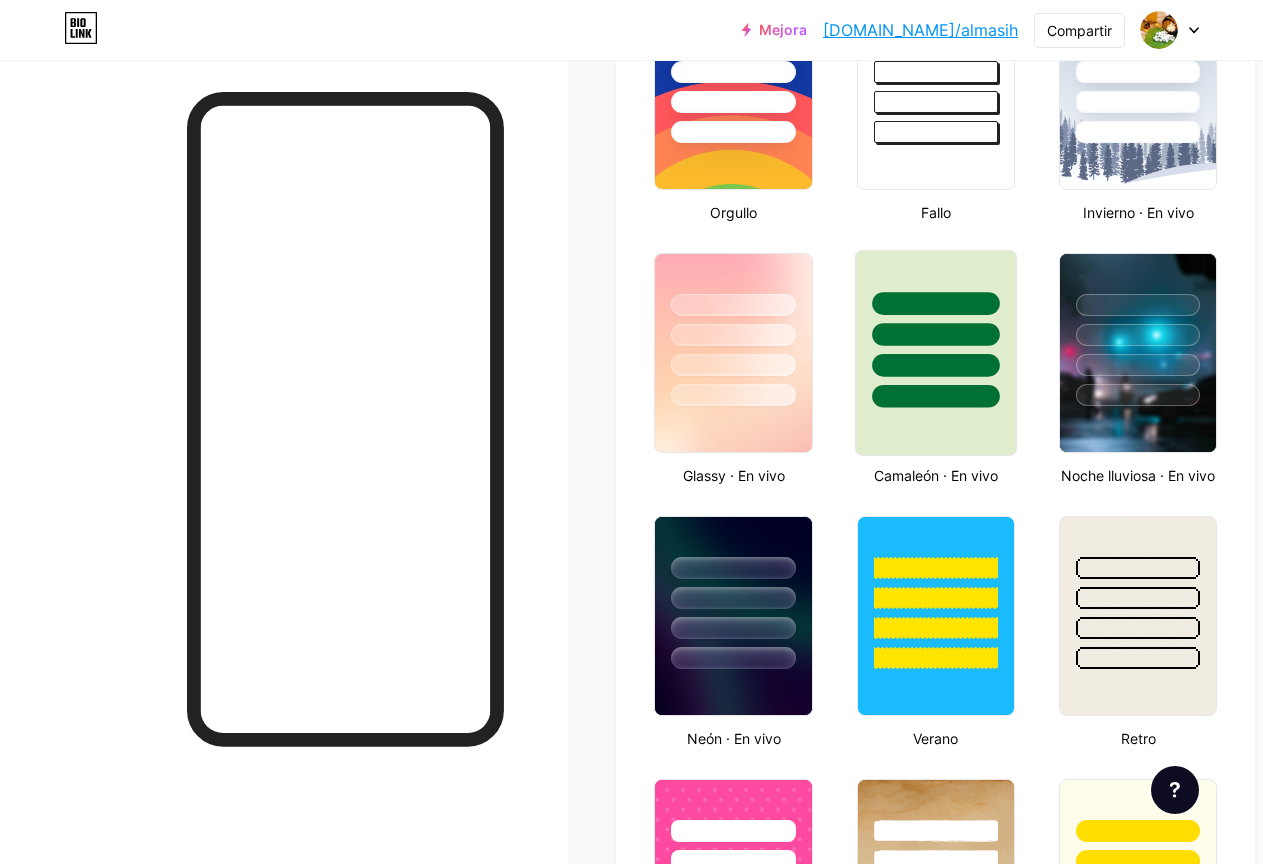 click at bounding box center [935, 353] 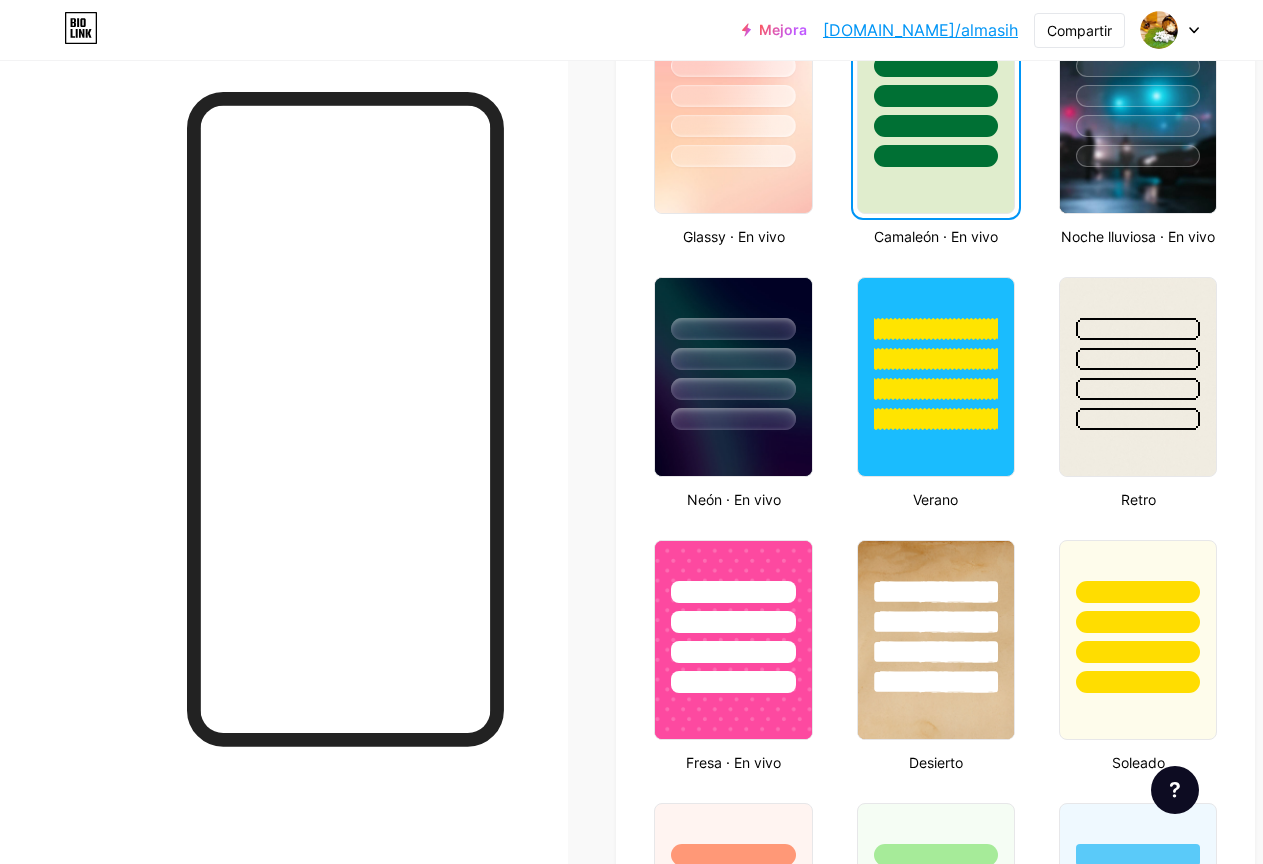 scroll, scrollTop: 1366, scrollLeft: 0, axis: vertical 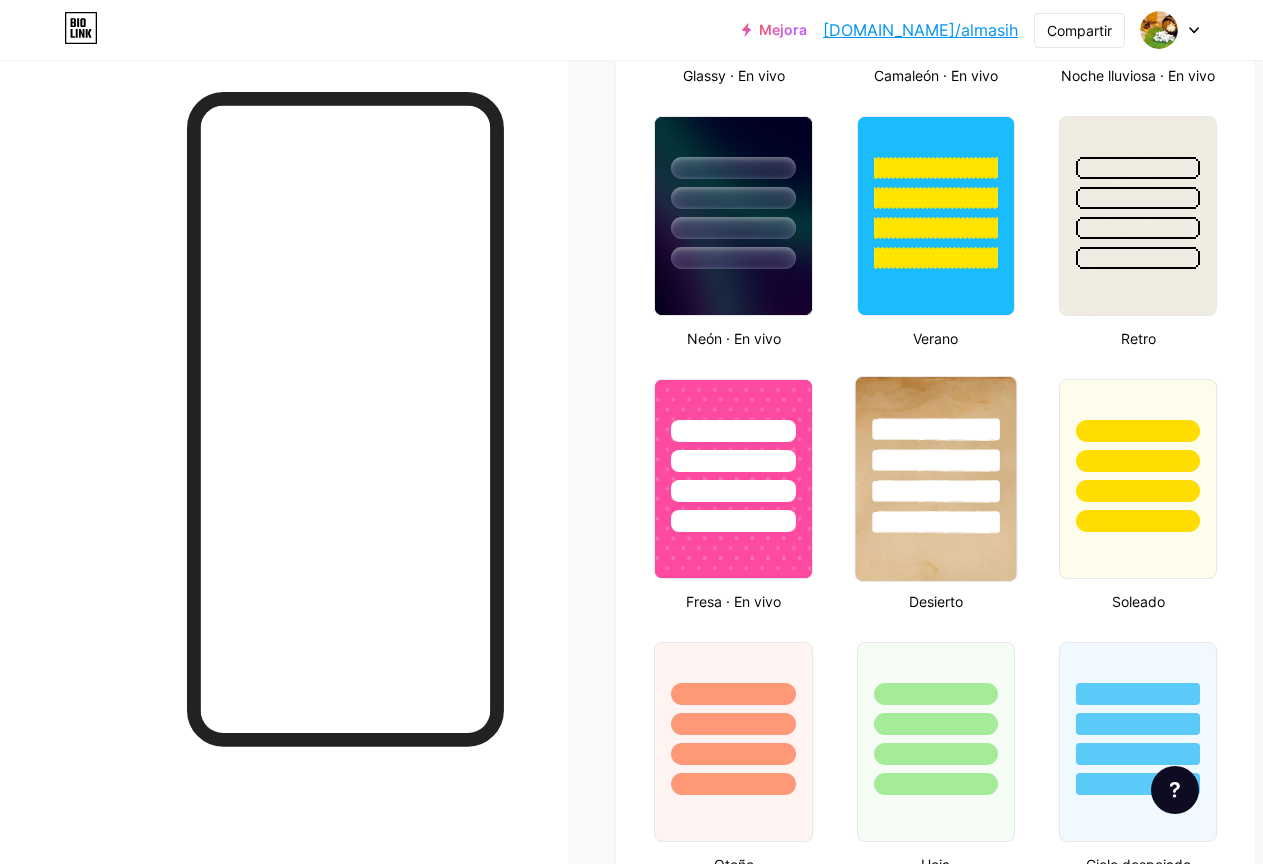 click at bounding box center (936, 429) 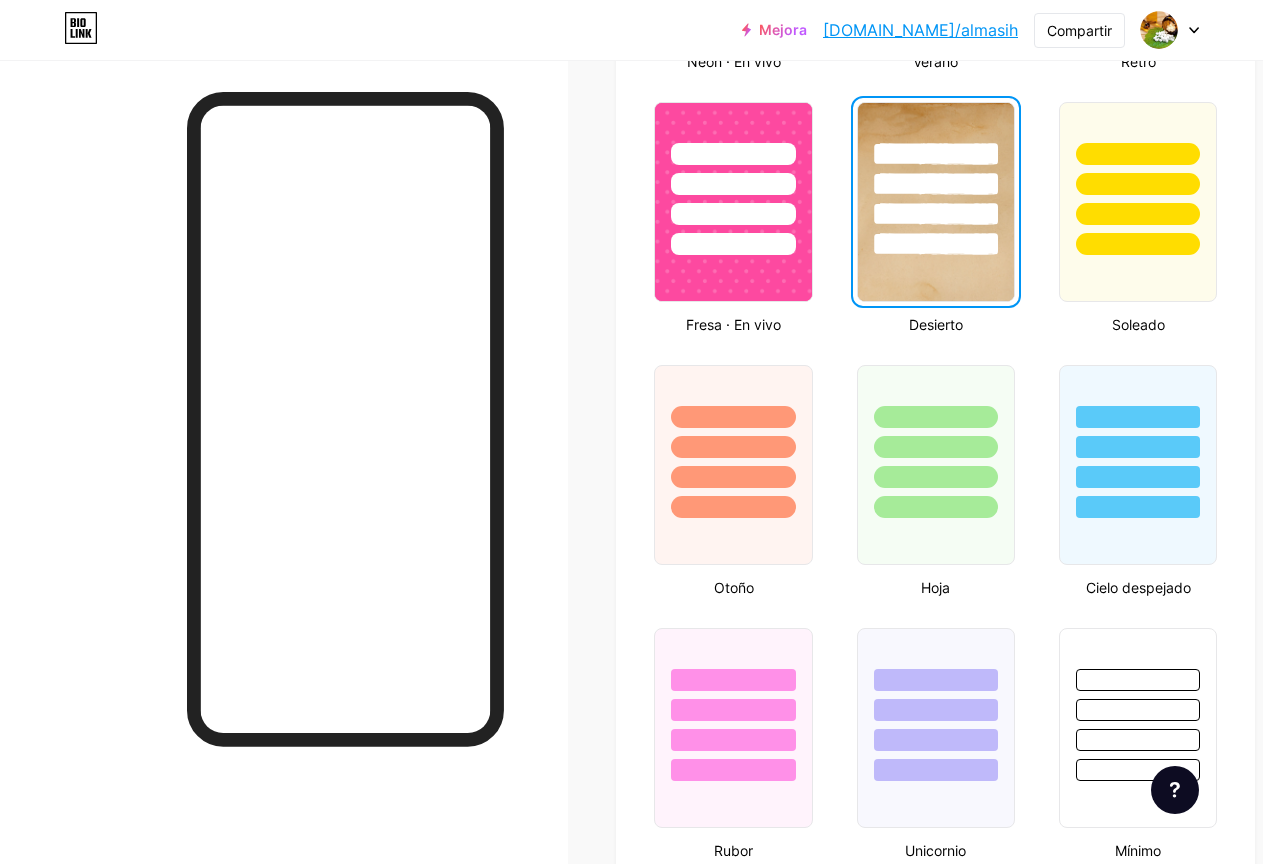 scroll, scrollTop: 1766, scrollLeft: 0, axis: vertical 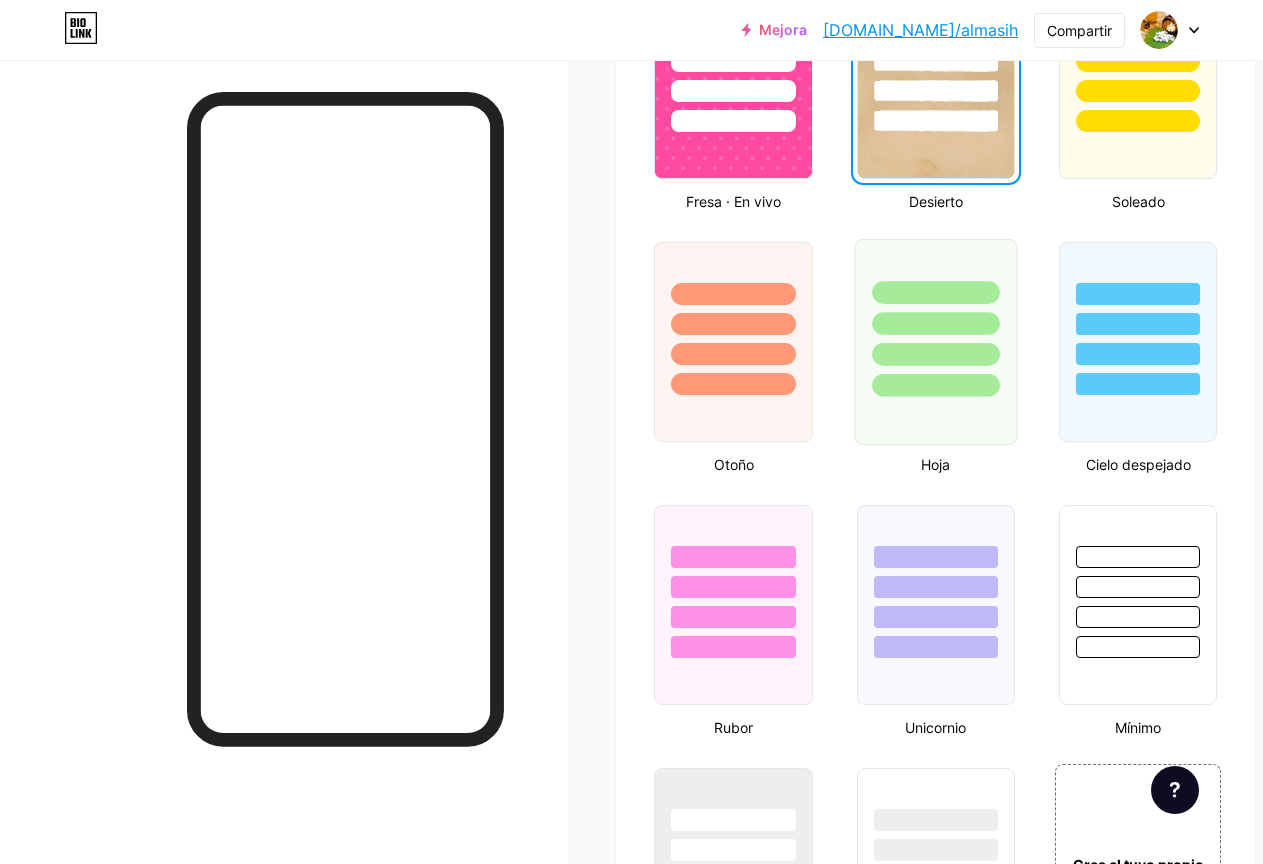 click at bounding box center (935, 342) 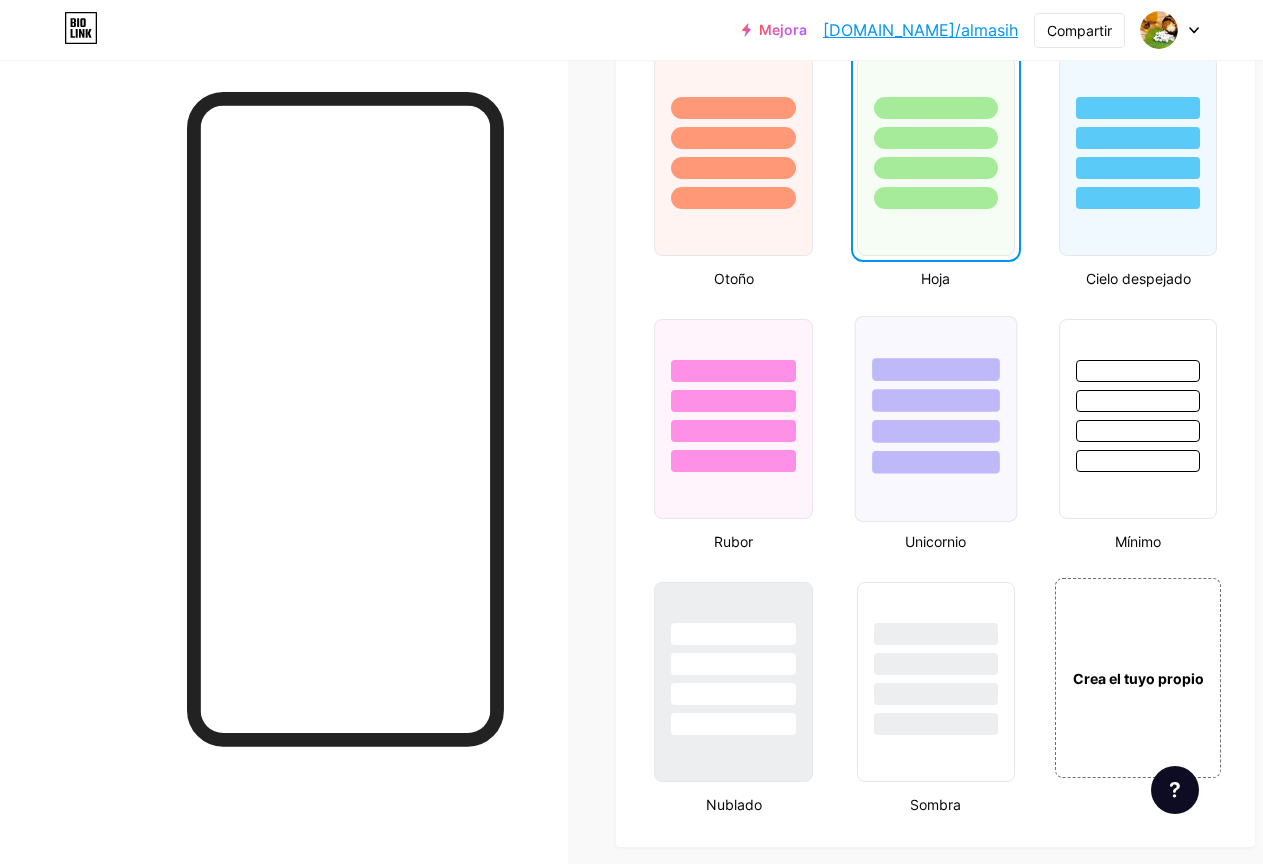 scroll, scrollTop: 1966, scrollLeft: 0, axis: vertical 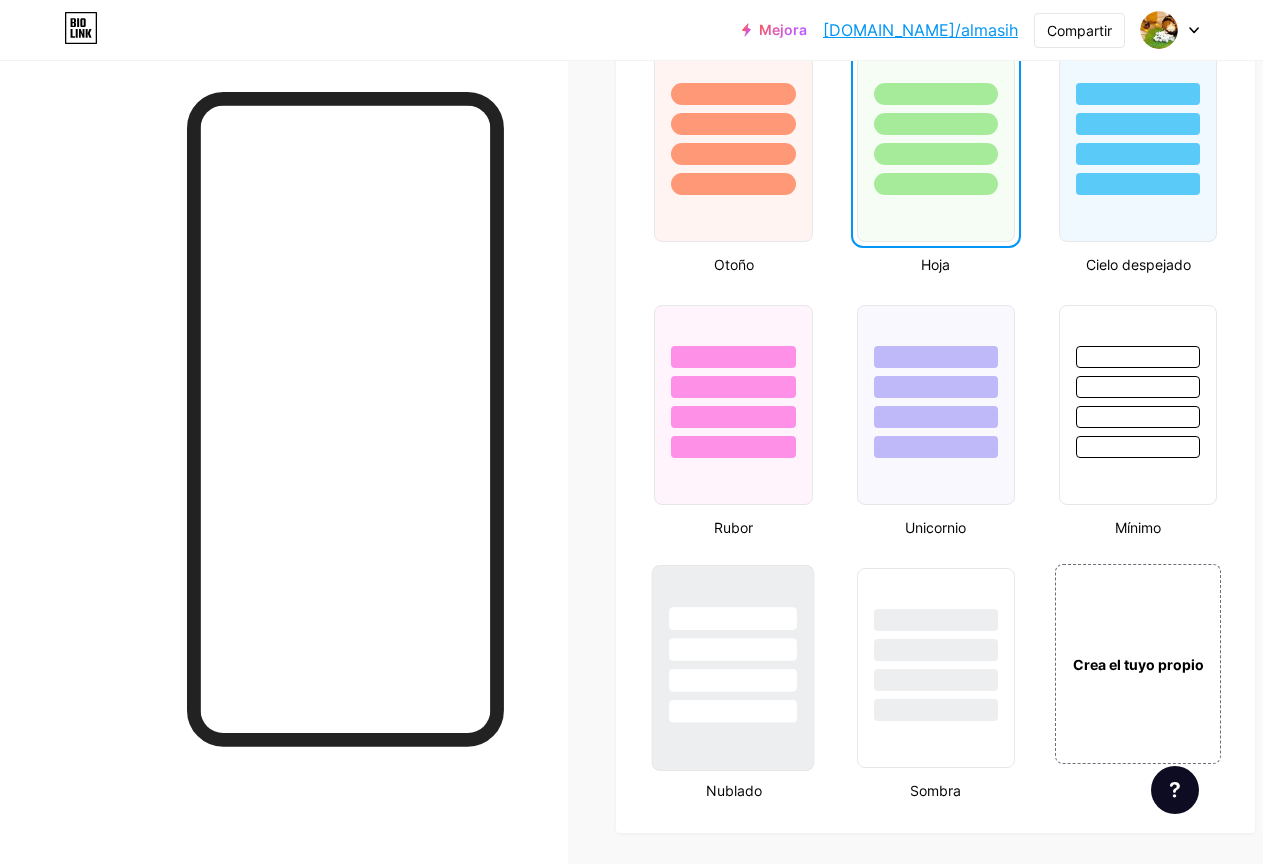 click at bounding box center (733, 649) 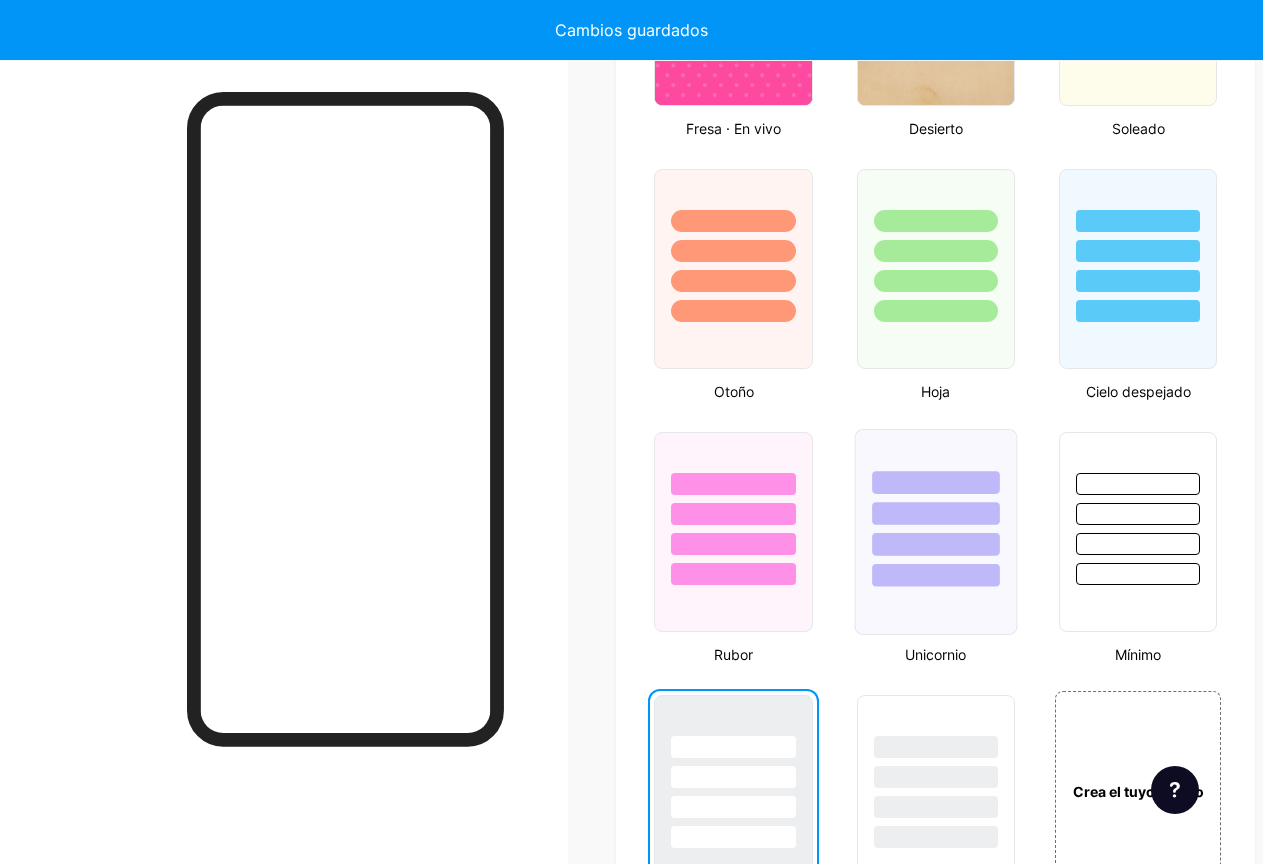 scroll, scrollTop: 1766, scrollLeft: 0, axis: vertical 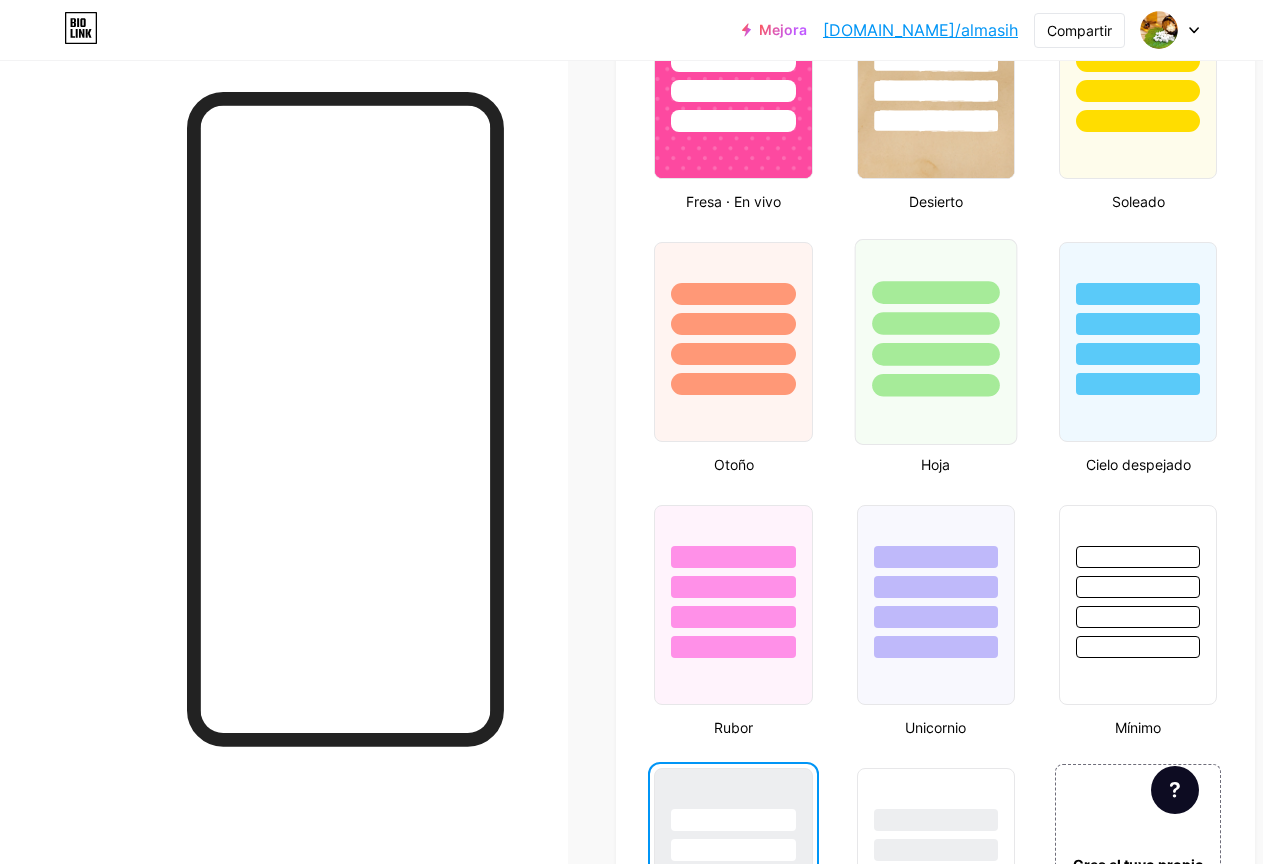 click at bounding box center (935, 318) 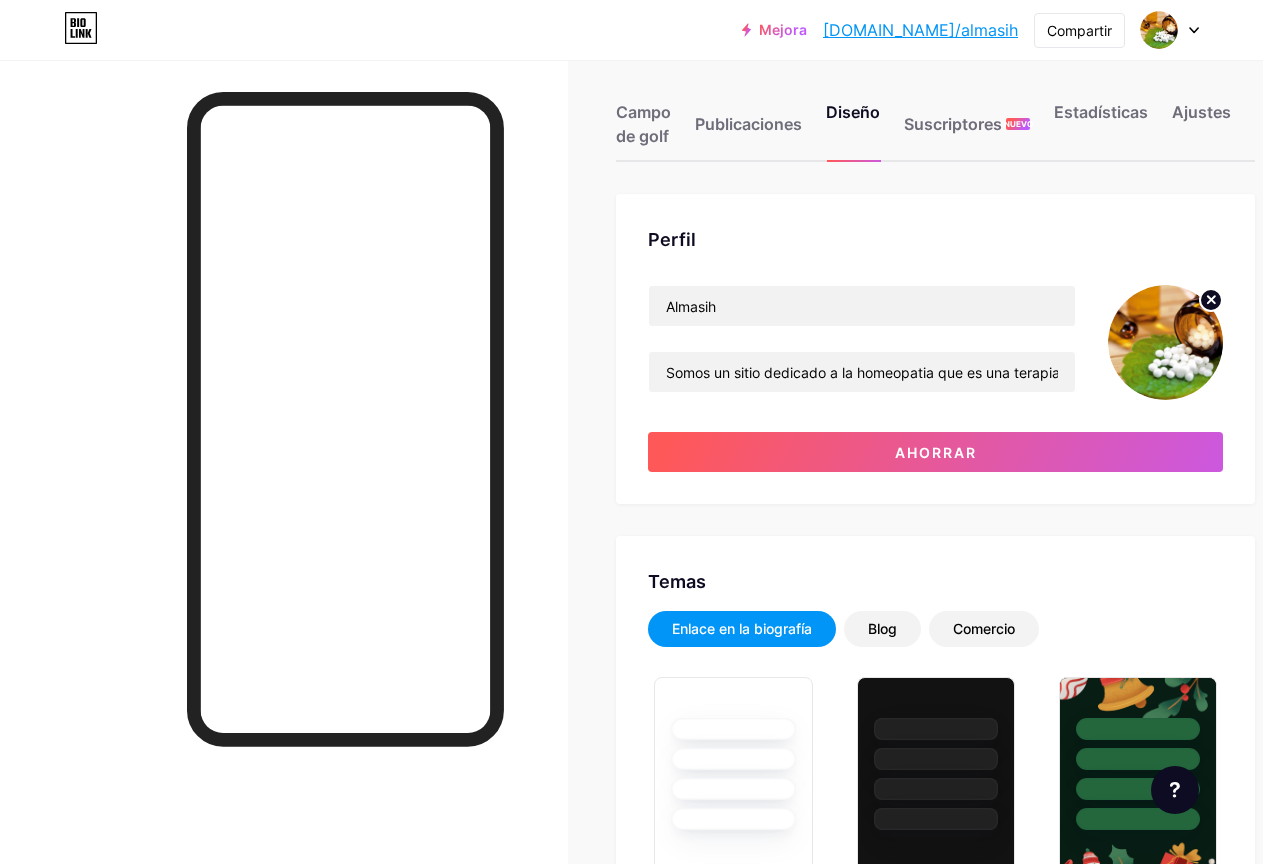 scroll, scrollTop: 0, scrollLeft: 0, axis: both 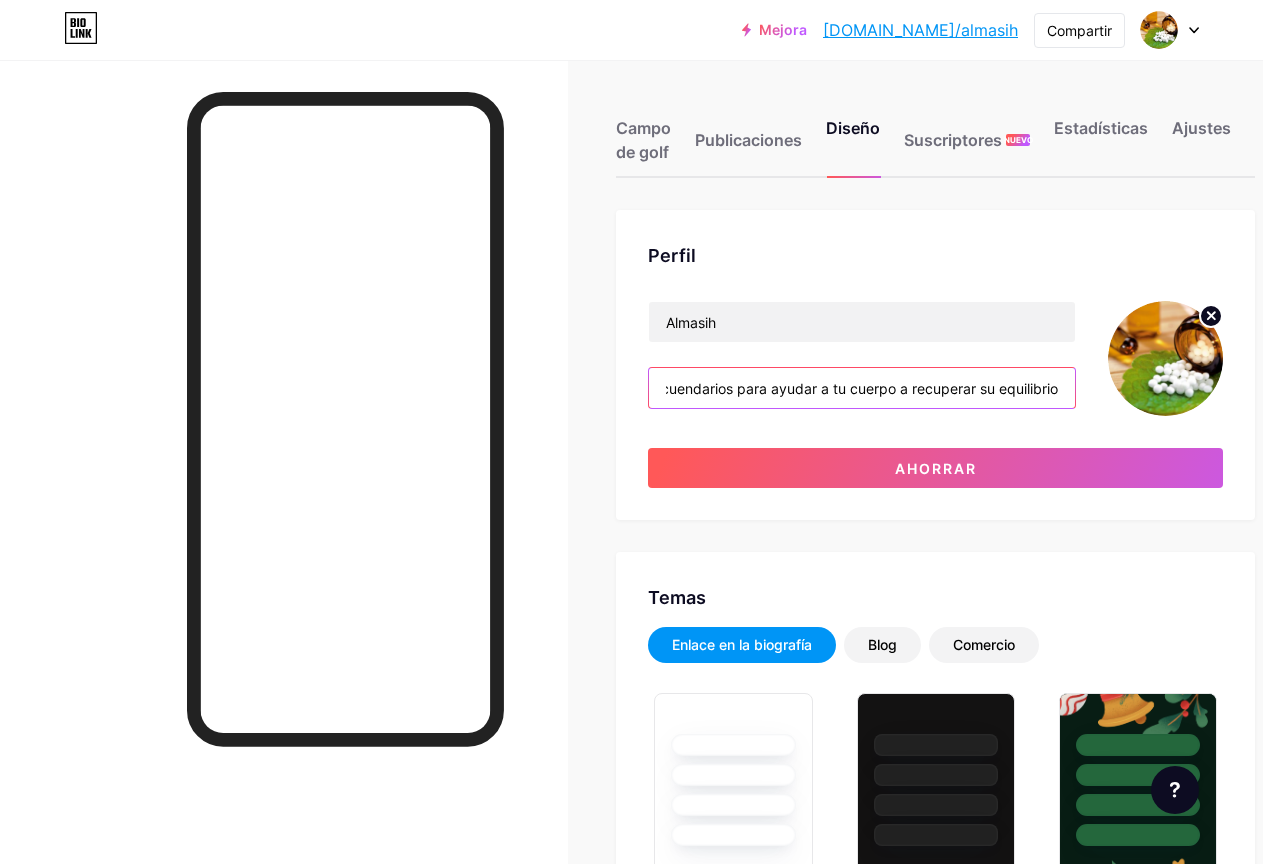 drag, startPoint x: 669, startPoint y: 396, endPoint x: 1068, endPoint y: 392, distance: 399.02005 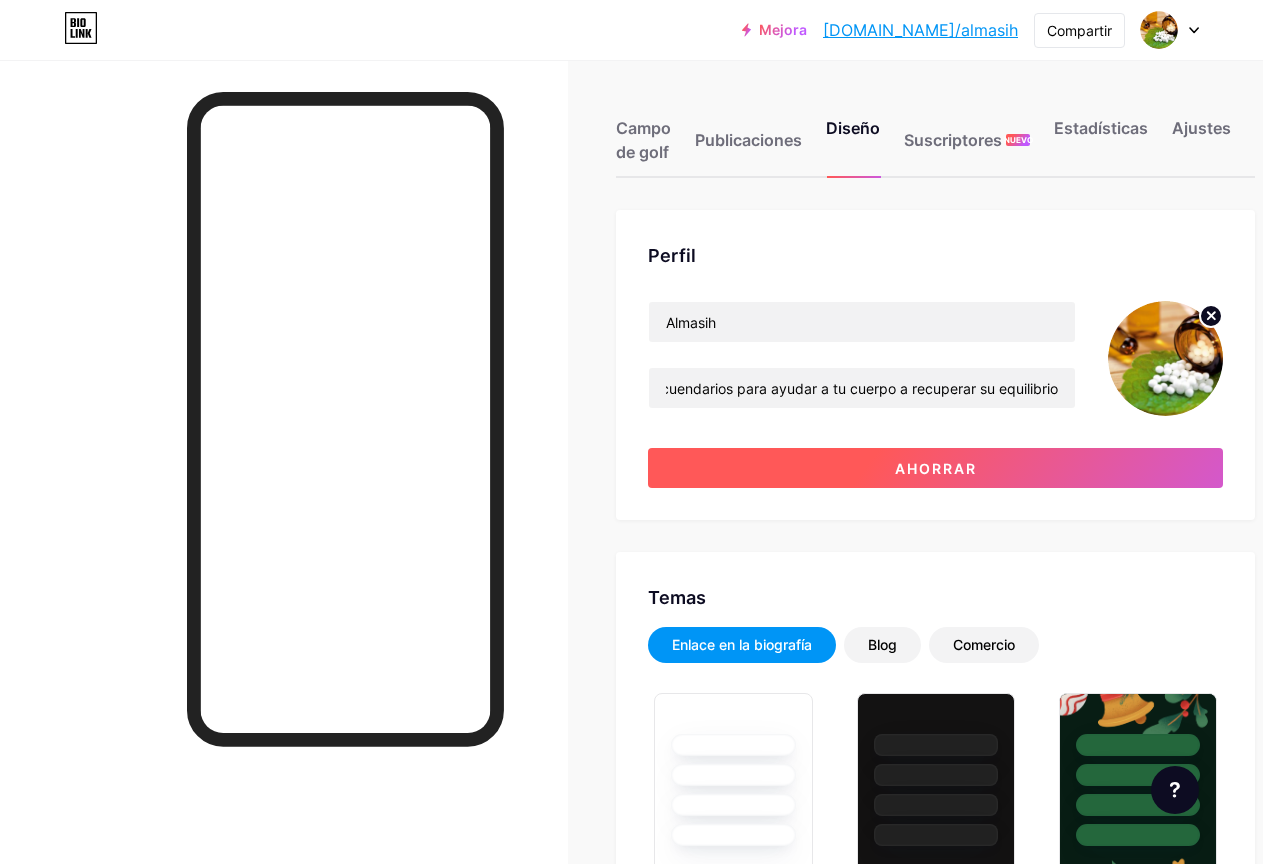 scroll, scrollTop: 0, scrollLeft: 0, axis: both 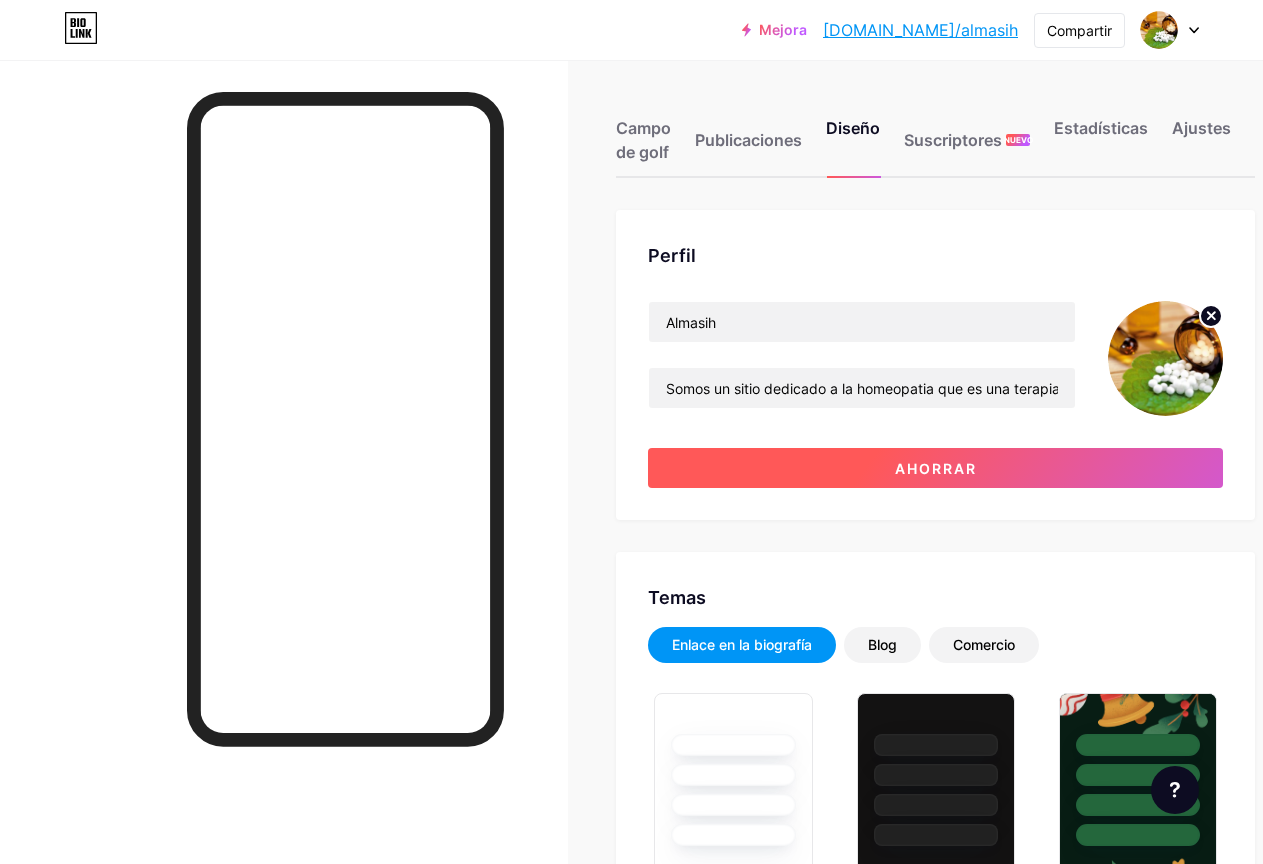 click on "Ahorrar" at bounding box center (935, 468) 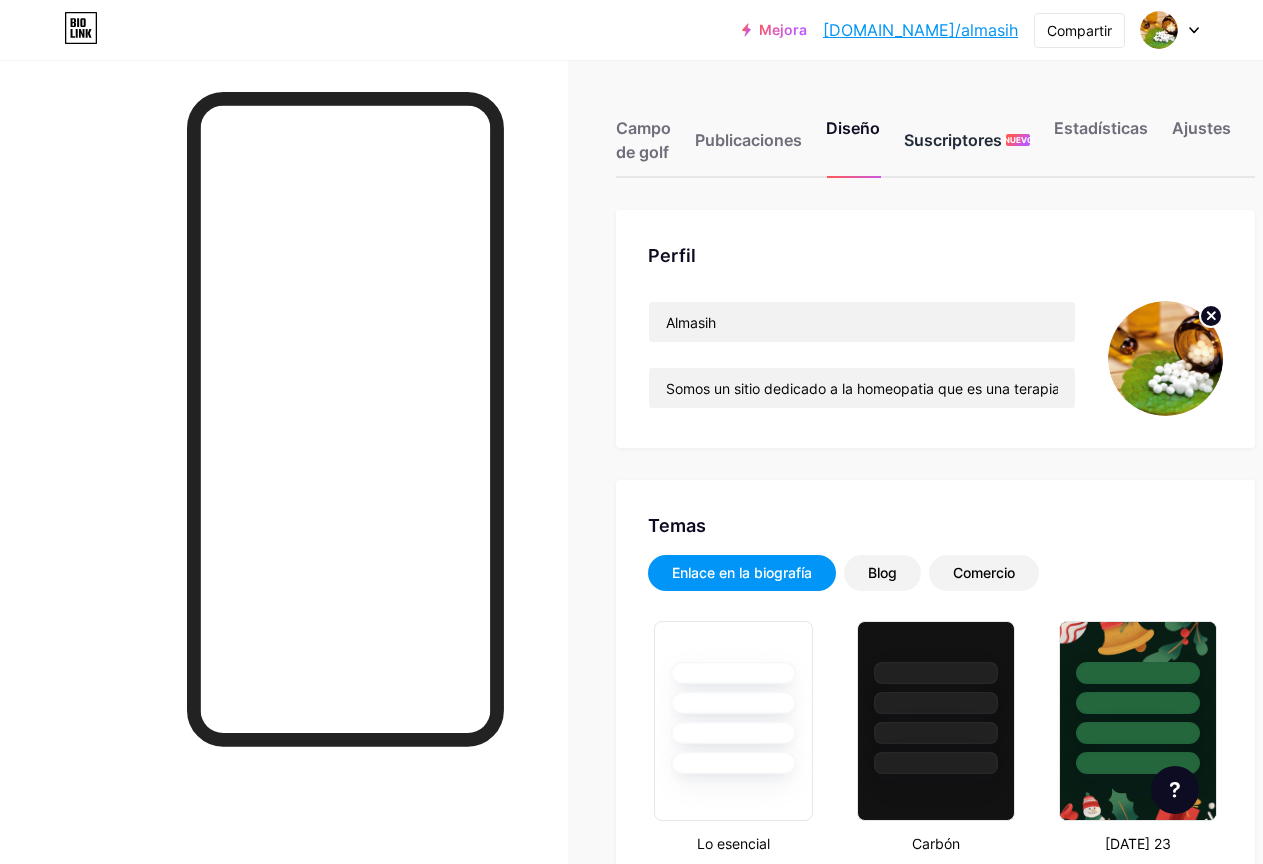 click on "Suscriptores" at bounding box center [953, 140] 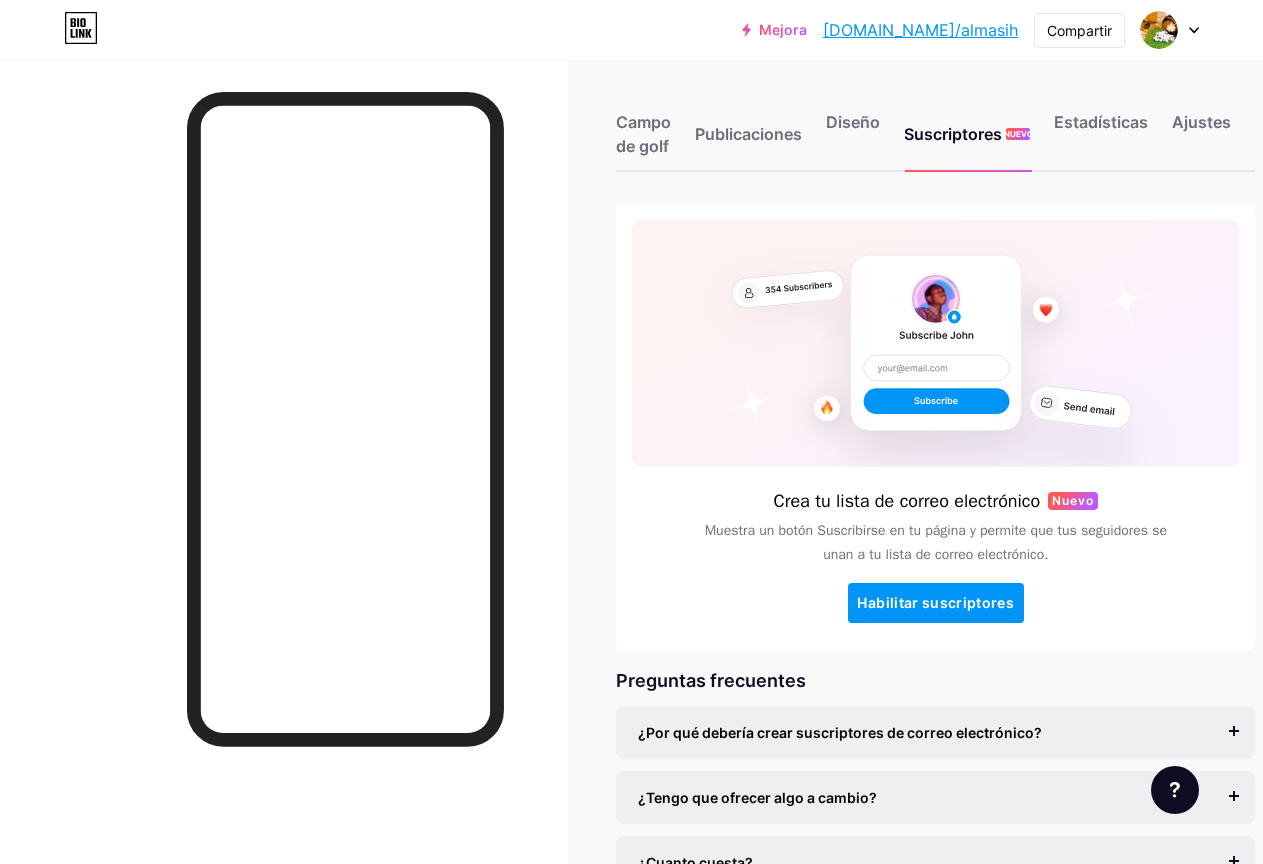 scroll, scrollTop: 0, scrollLeft: 0, axis: both 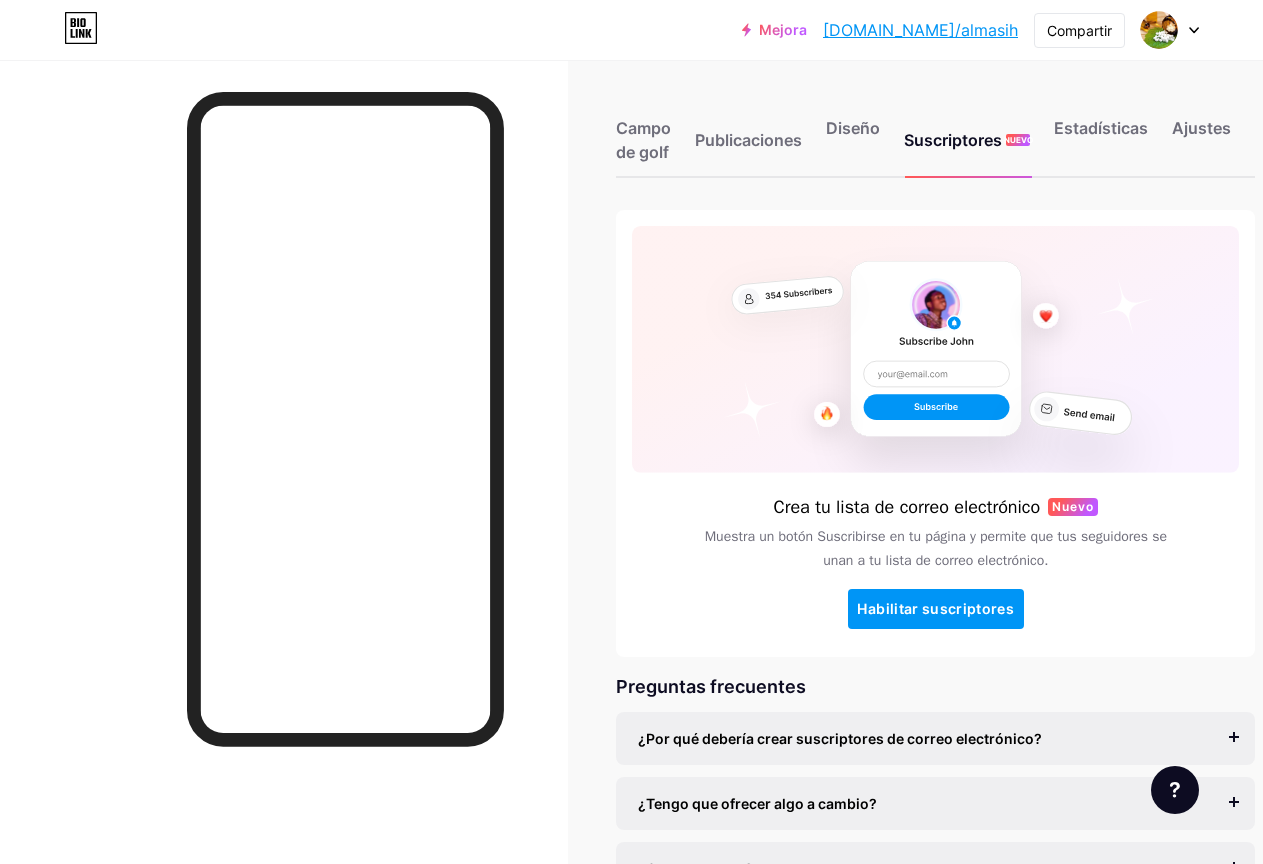 click on "Campo de golf
Publicaciones
Diseño
Suscriptores
NUEVO
Estadísticas
Ajustes" at bounding box center [935, 131] 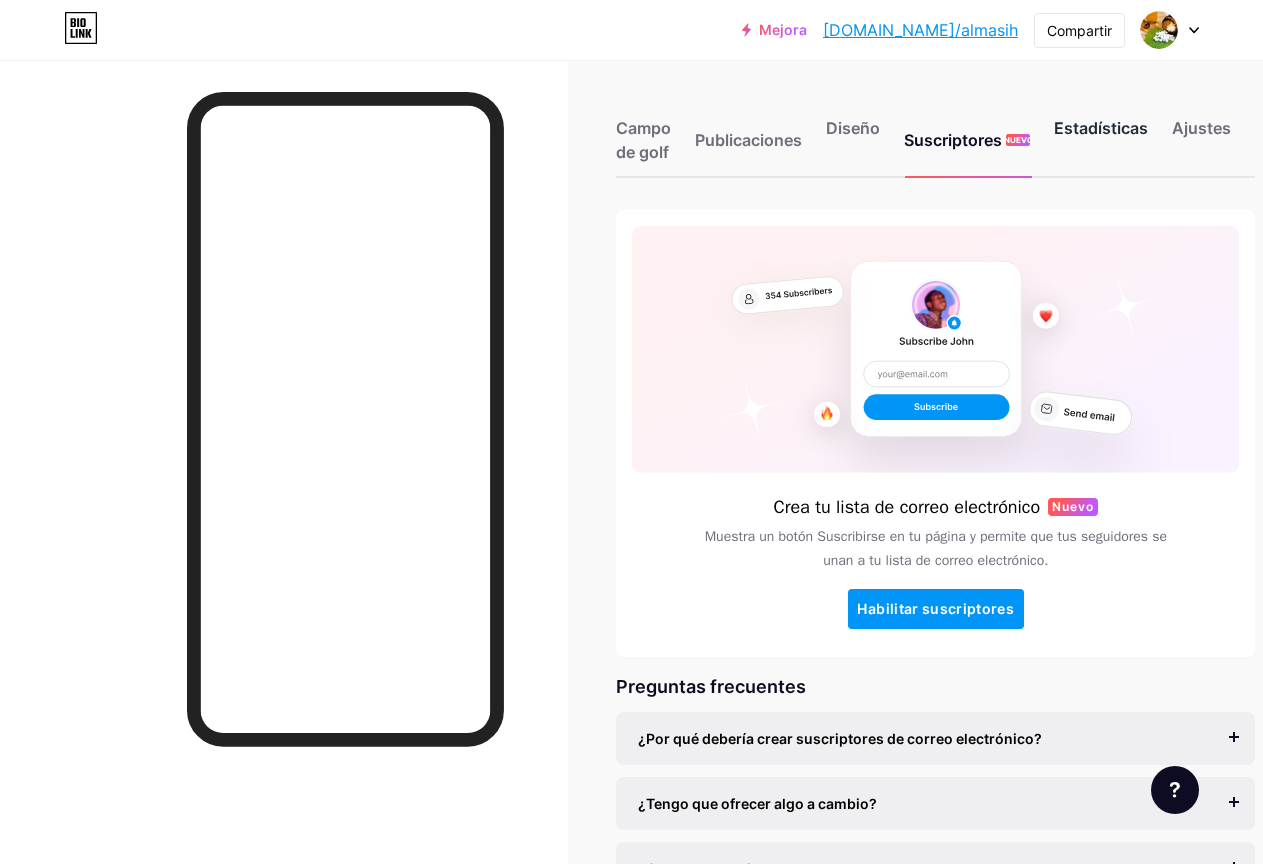 click on "Estadísticas" at bounding box center (1101, 128) 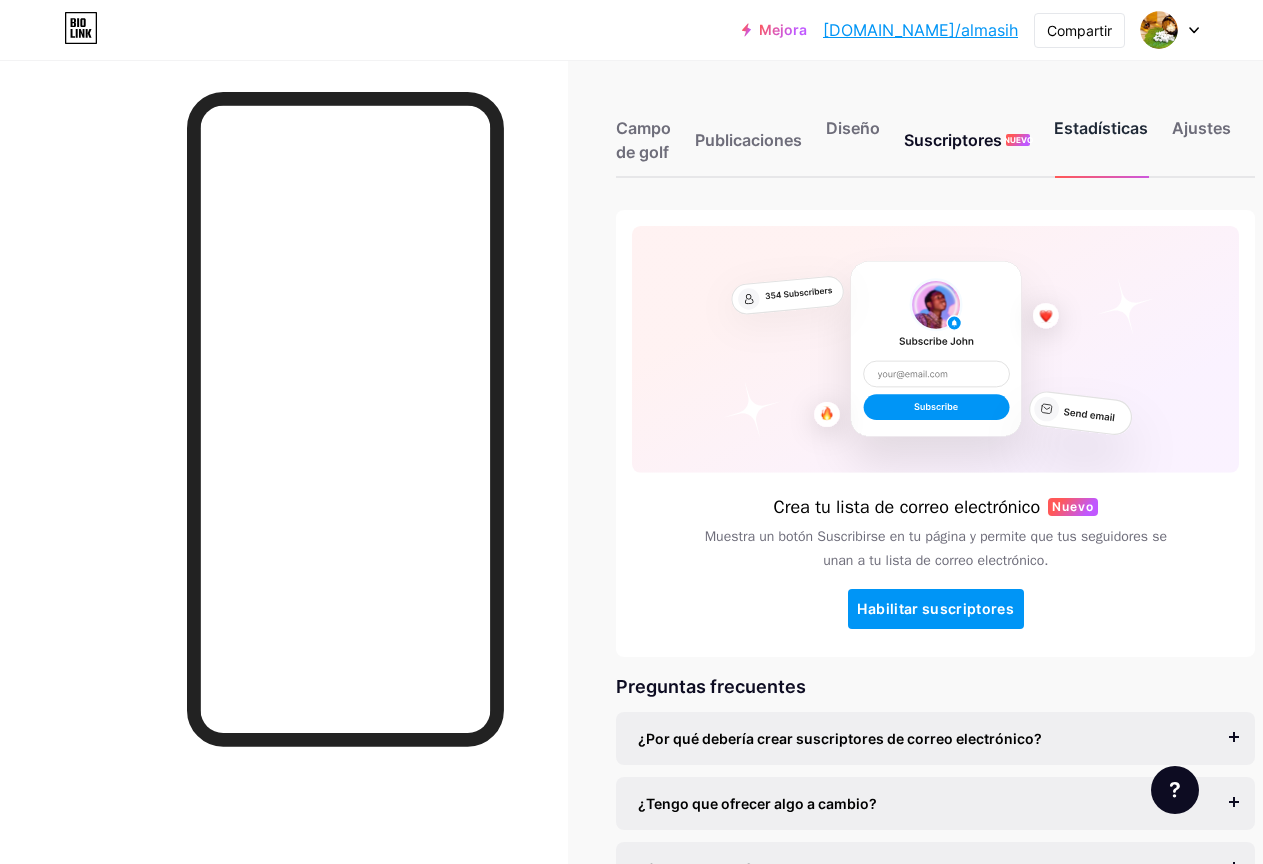 click on "Estadísticas" at bounding box center (1101, 128) 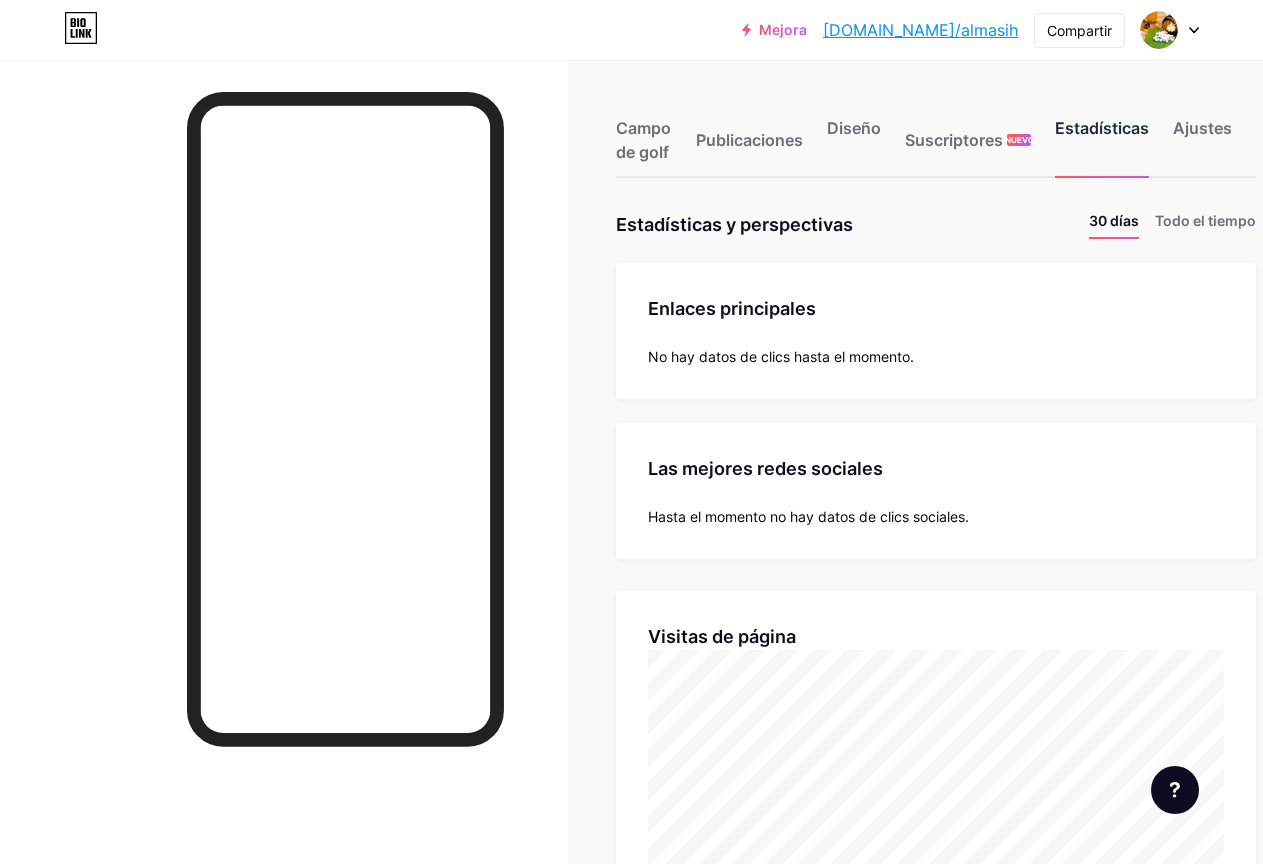 scroll, scrollTop: 999136, scrollLeft: 998737, axis: both 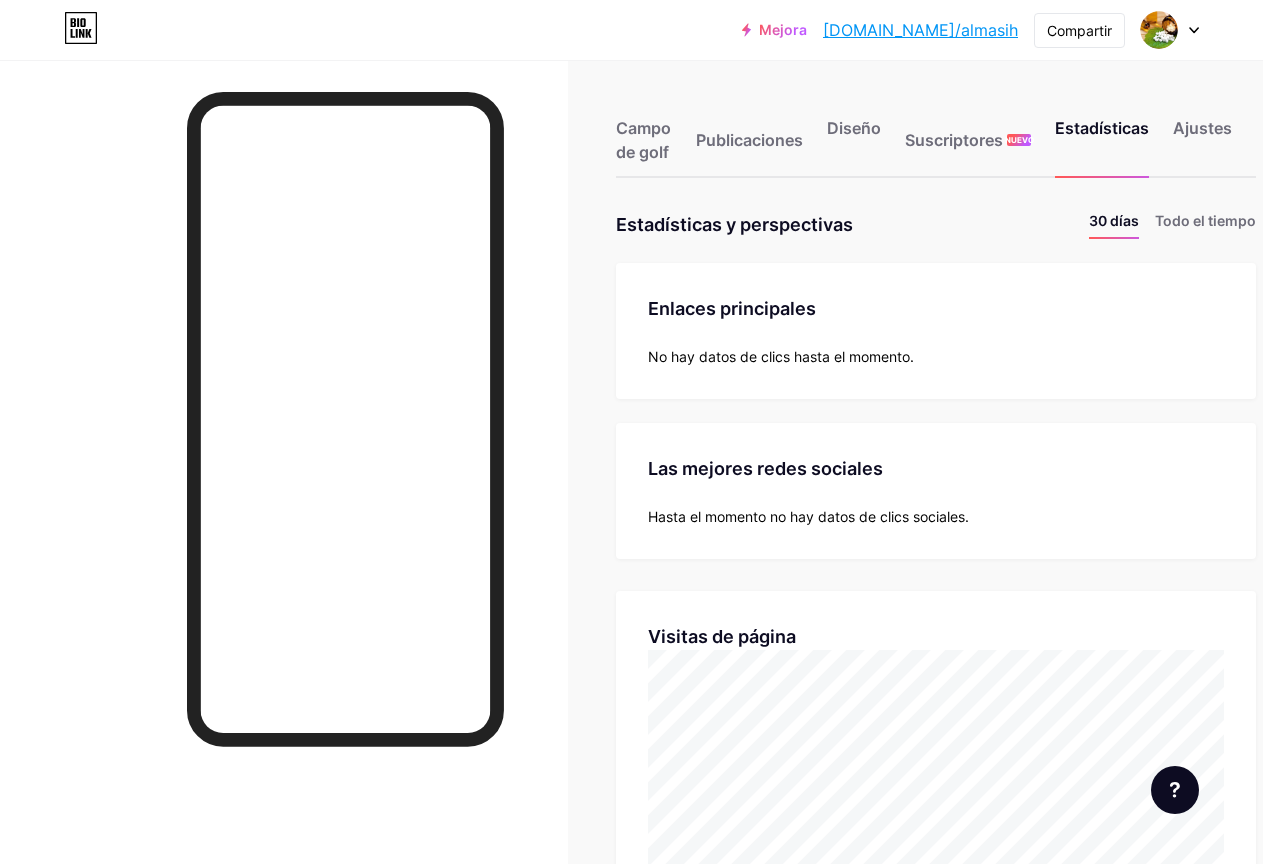 click on "Enlaces principales   Campo de golf   No hay datos de clics hasta el momento." at bounding box center [936, 331] 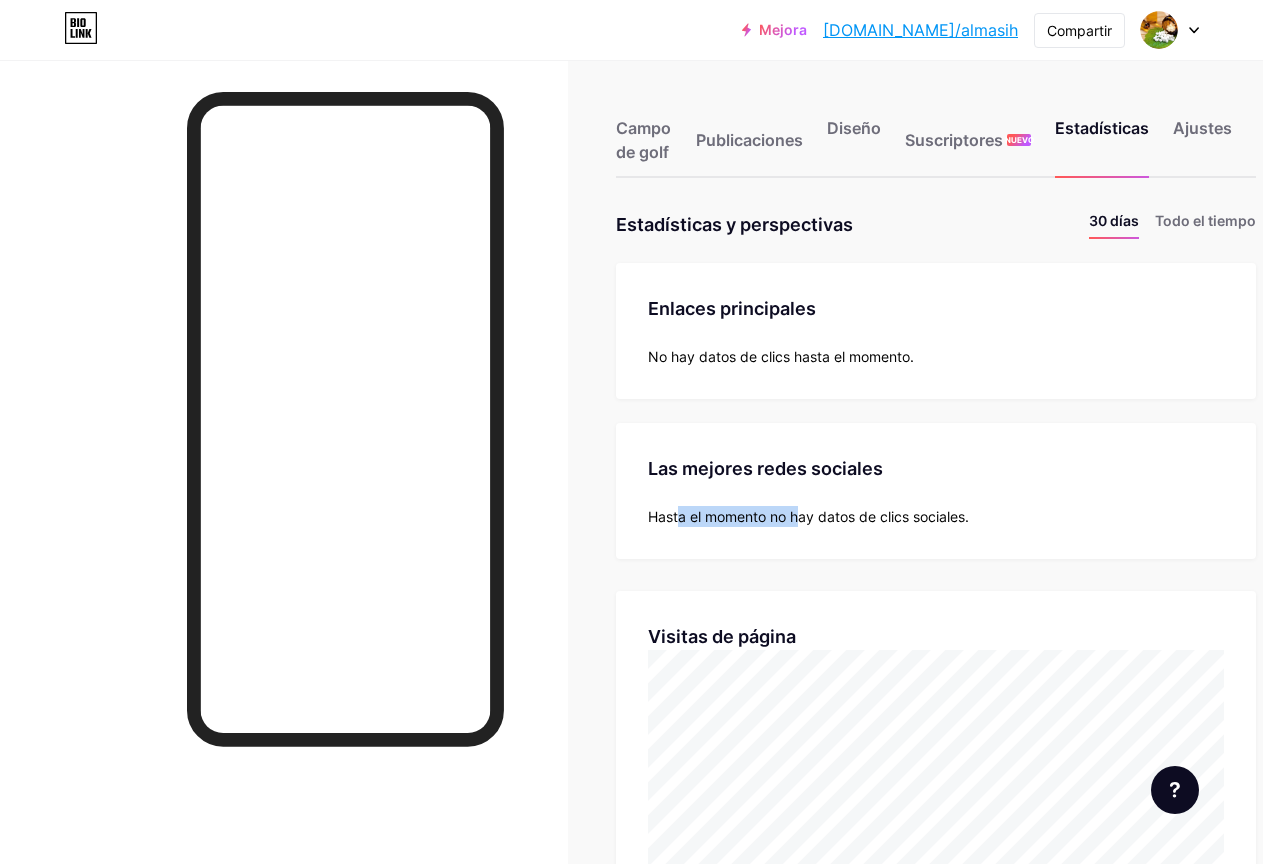 drag, startPoint x: 689, startPoint y: 522, endPoint x: 809, endPoint y: 518, distance: 120.06665 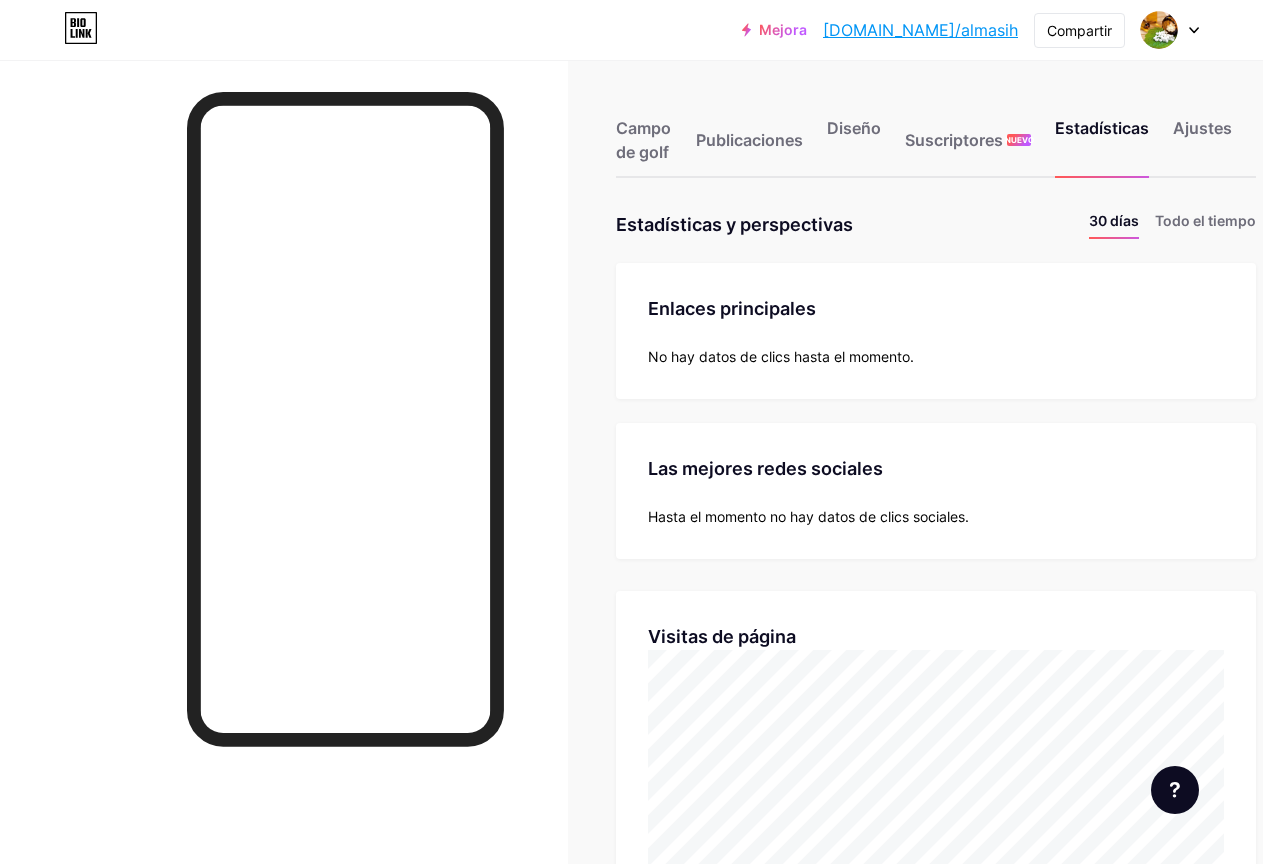 click on "Hasta el momento no hay datos de clics sociales." at bounding box center (808, 516) 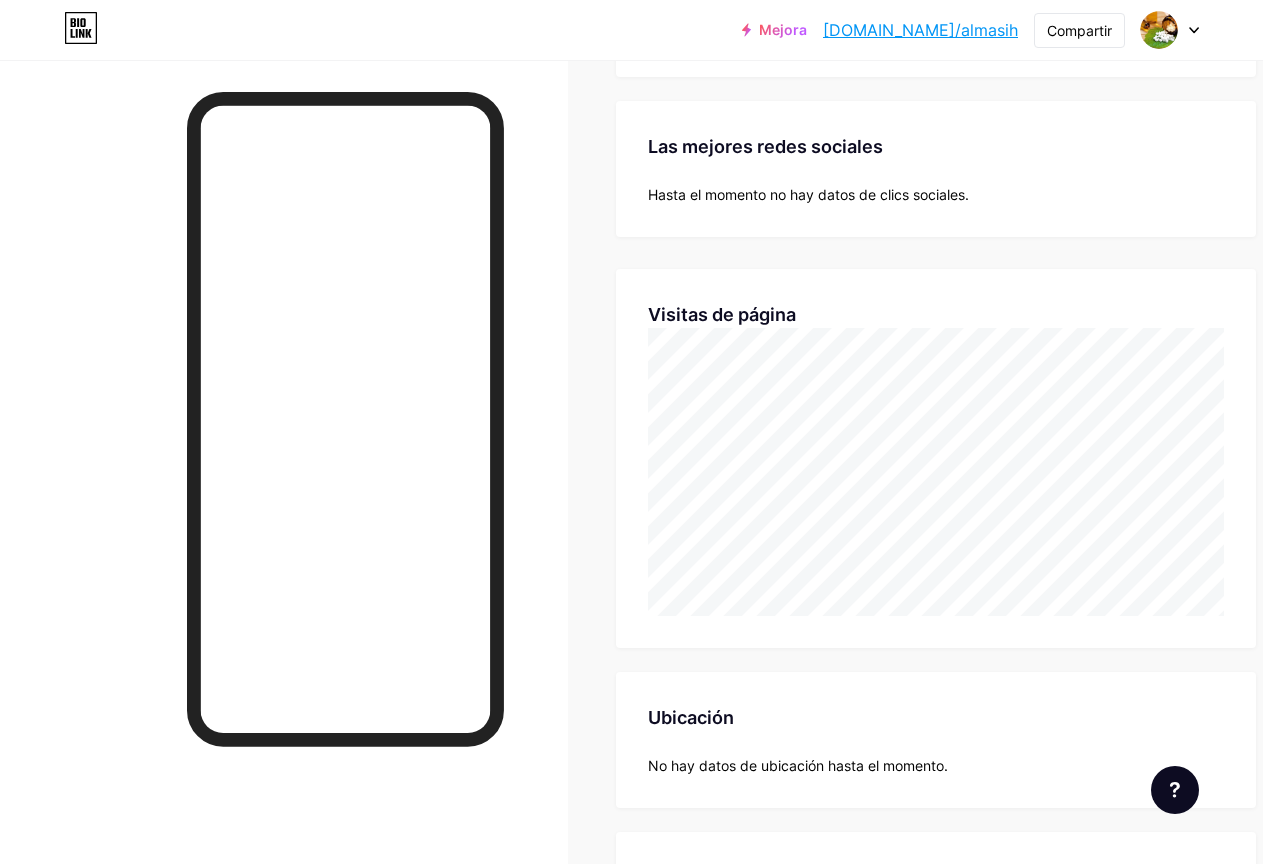 scroll, scrollTop: 0, scrollLeft: 0, axis: both 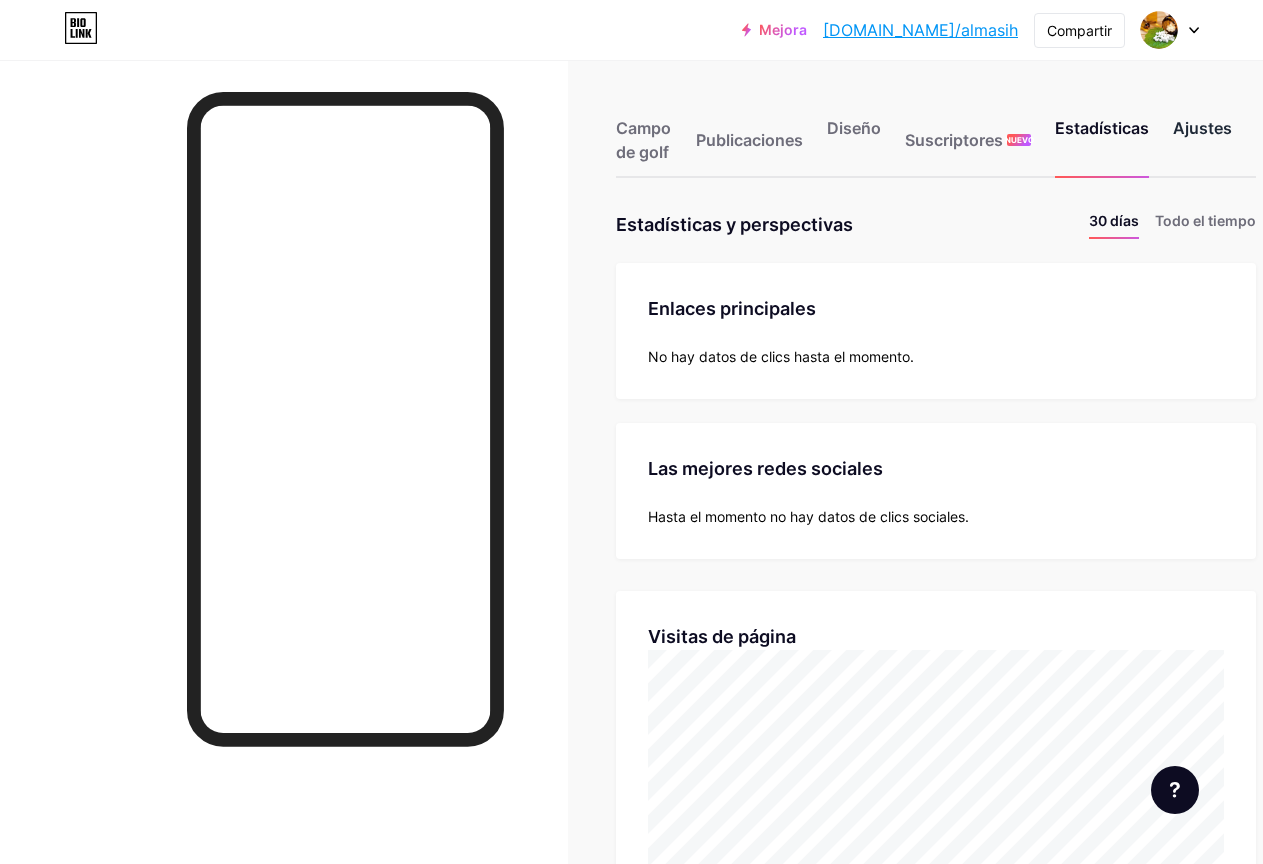 click on "Ajustes" at bounding box center [1202, 128] 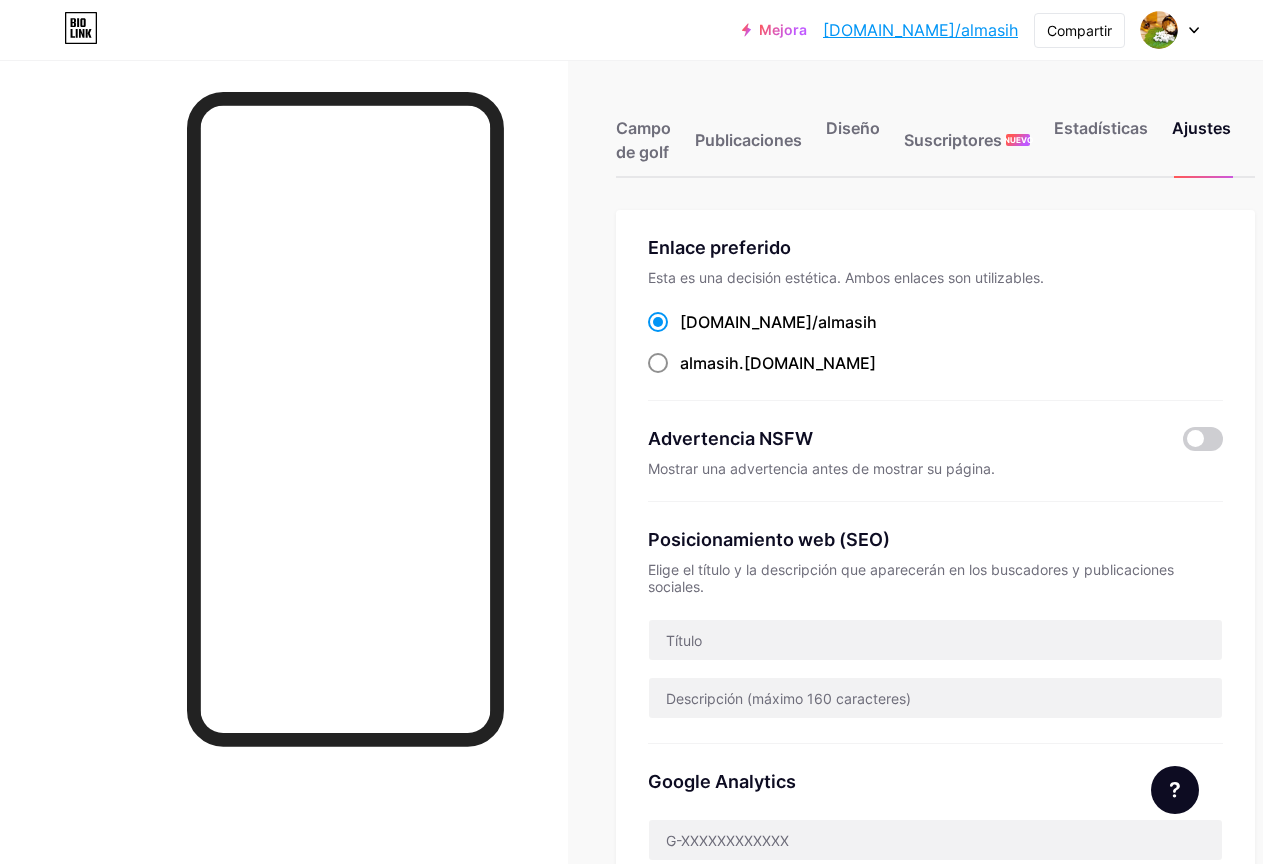 click on "almasih" at bounding box center [709, 363] 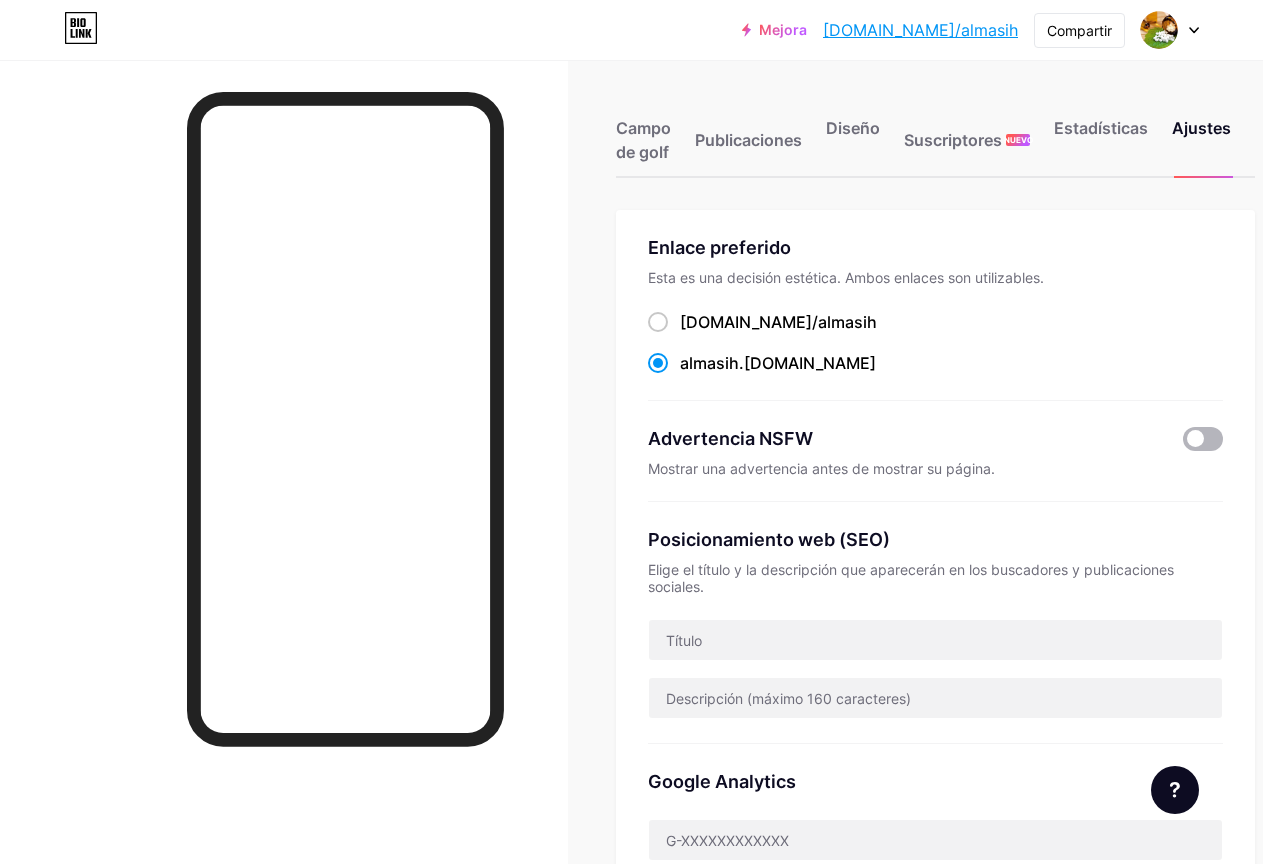 click at bounding box center [1203, 439] 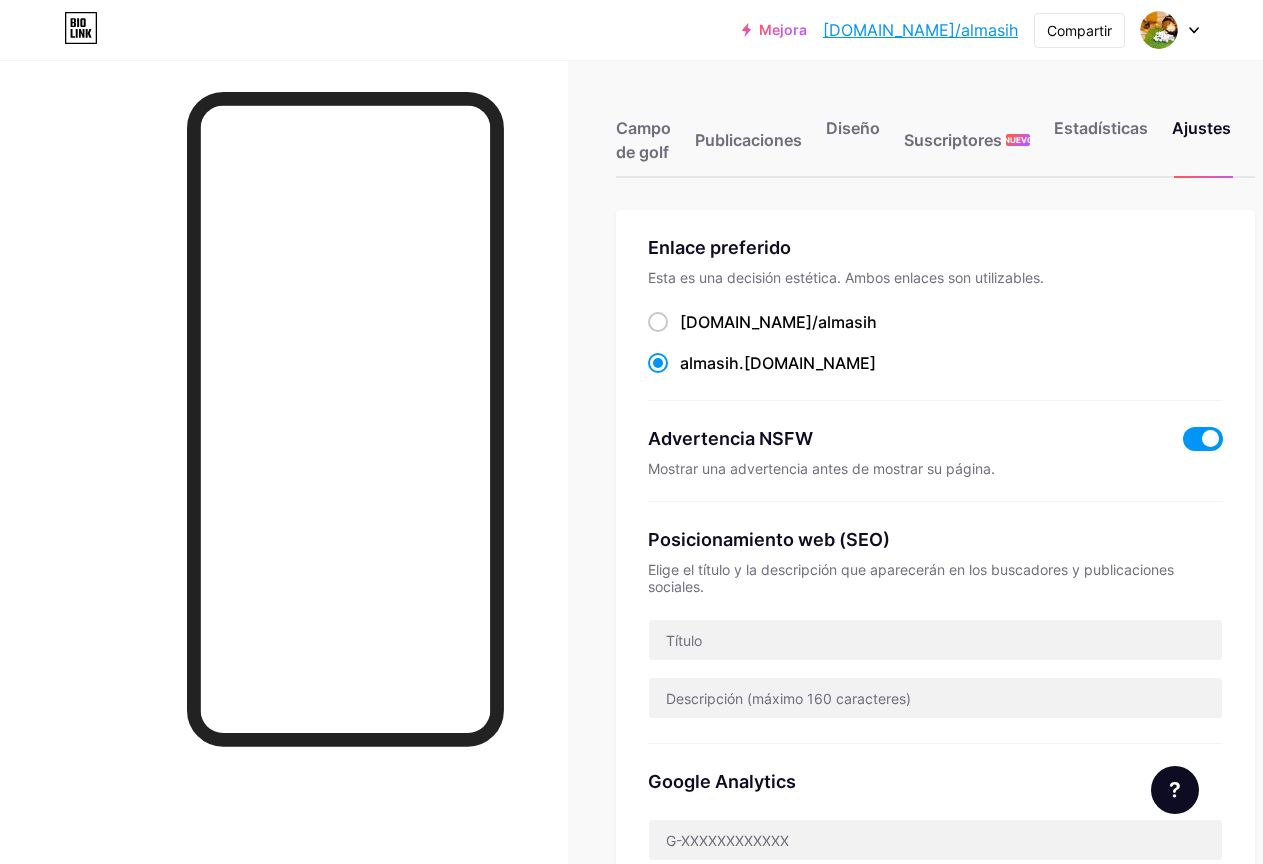click at bounding box center (1203, 439) 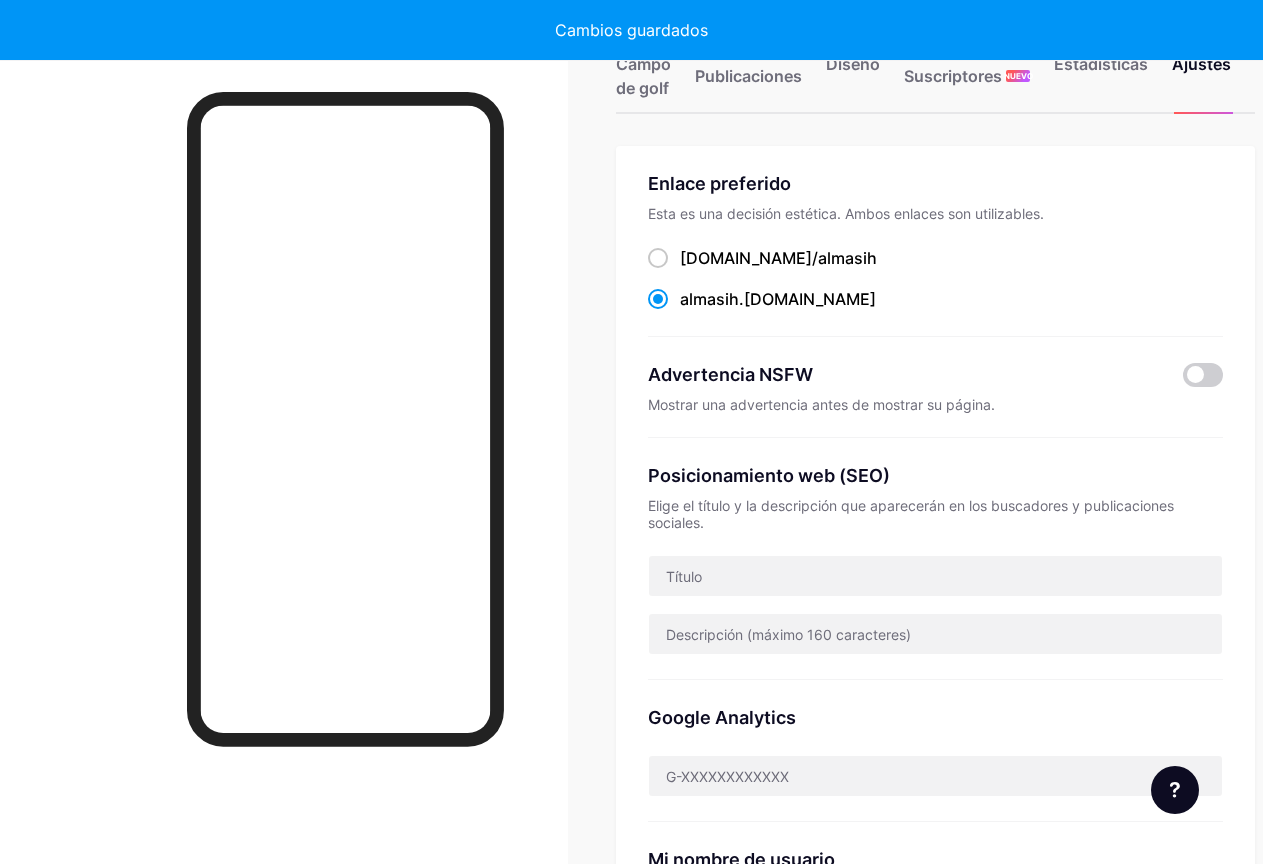 scroll, scrollTop: 100, scrollLeft: 0, axis: vertical 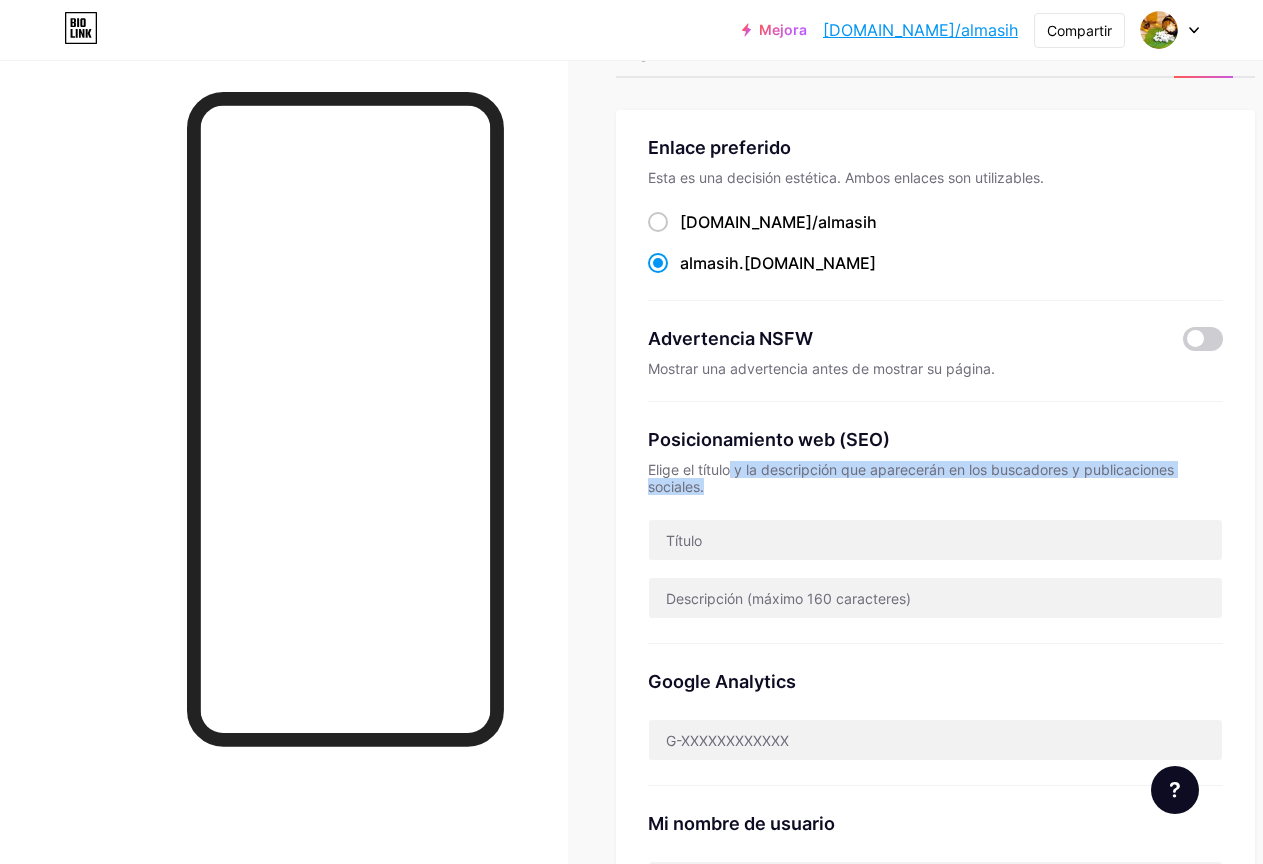 drag, startPoint x: 757, startPoint y: 467, endPoint x: 746, endPoint y: 487, distance: 22.825424 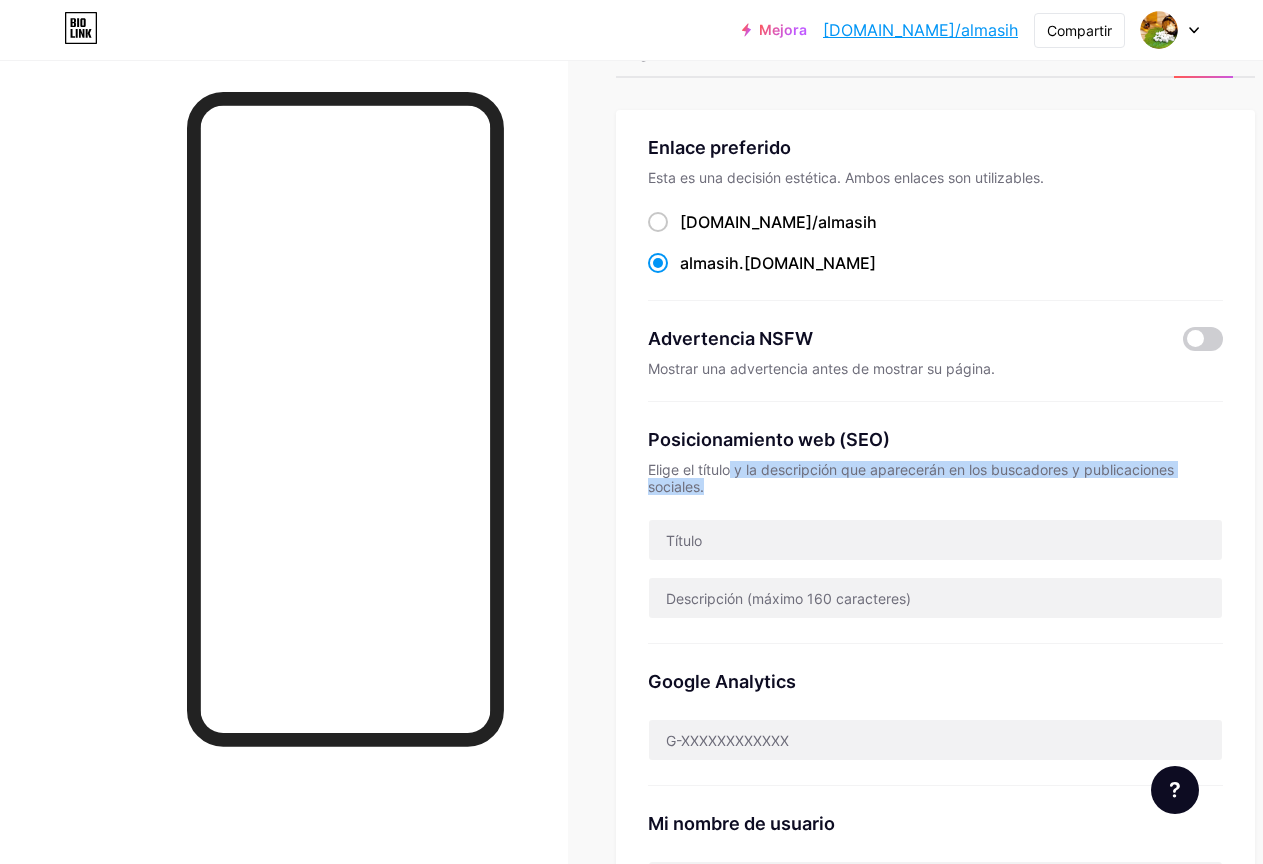 click on "Elige el título y la descripción que aparecerán en los buscadores y publicaciones sociales." at bounding box center [935, 478] 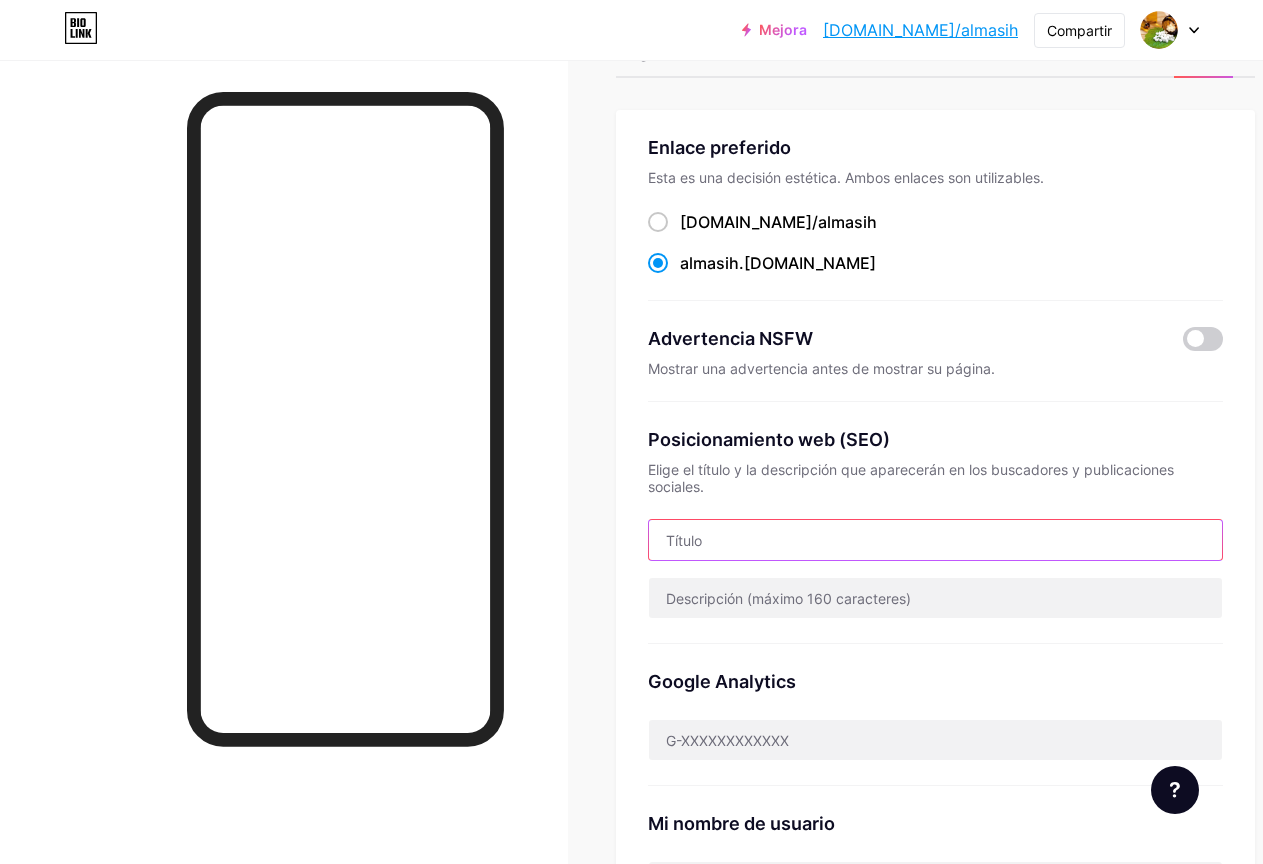 click at bounding box center (935, 540) 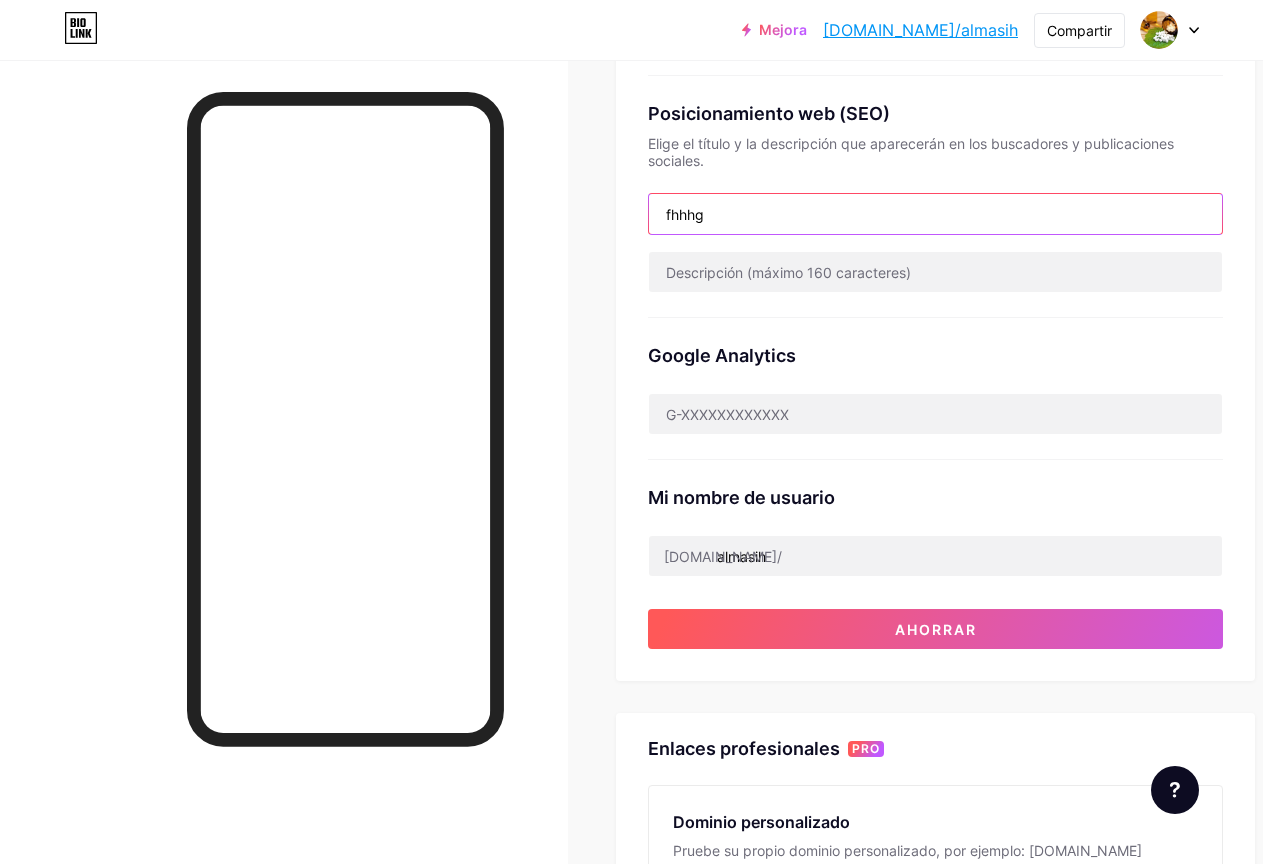 scroll, scrollTop: 500, scrollLeft: 0, axis: vertical 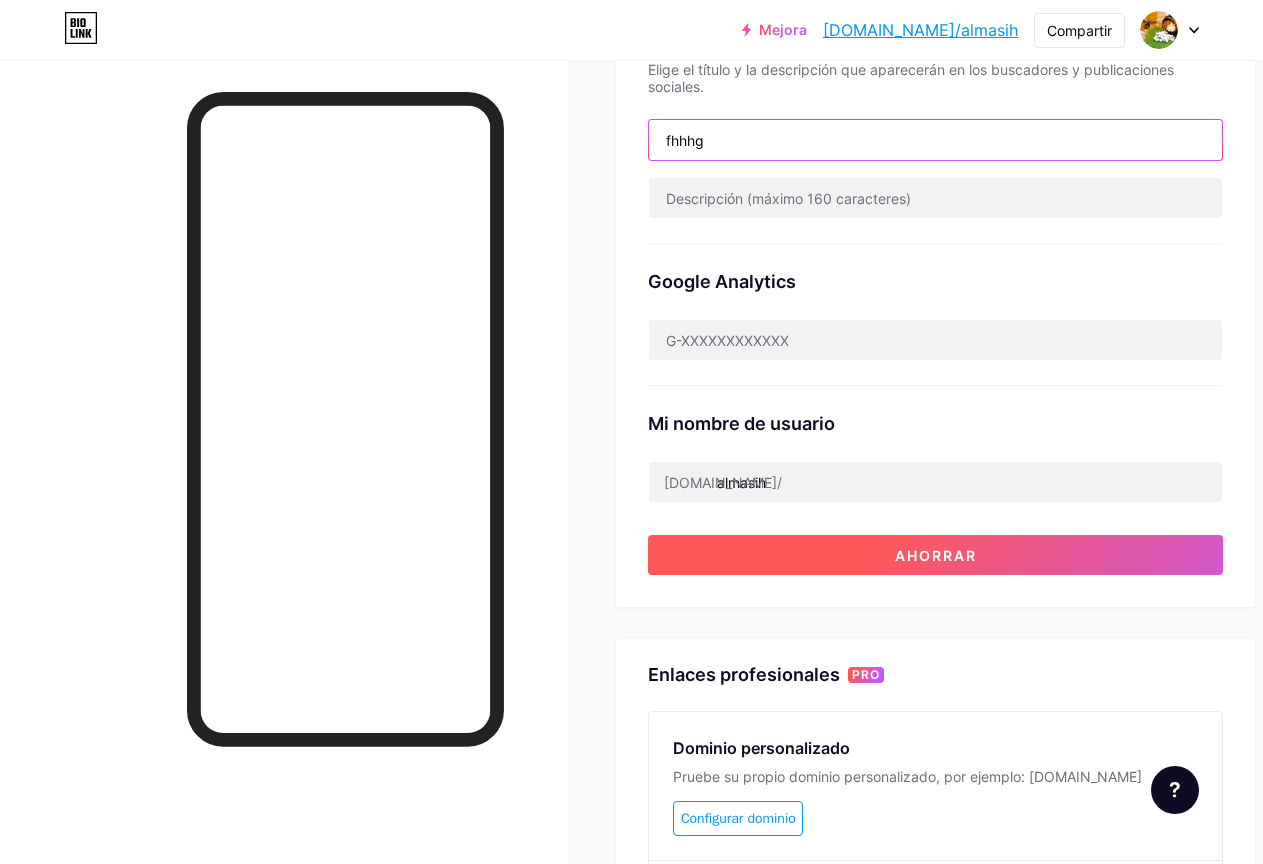 type on "fhhhg" 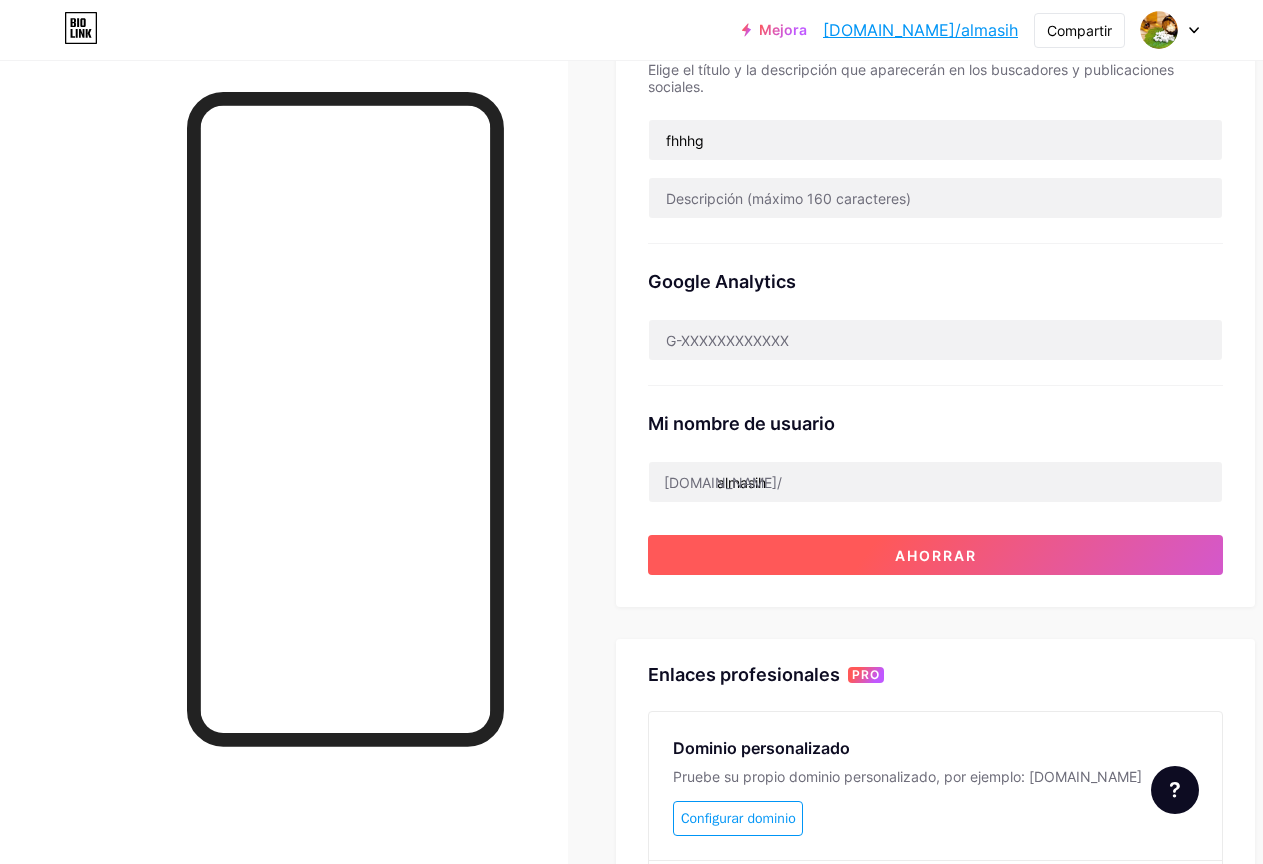 click on "Ahorrar" at bounding box center (935, 555) 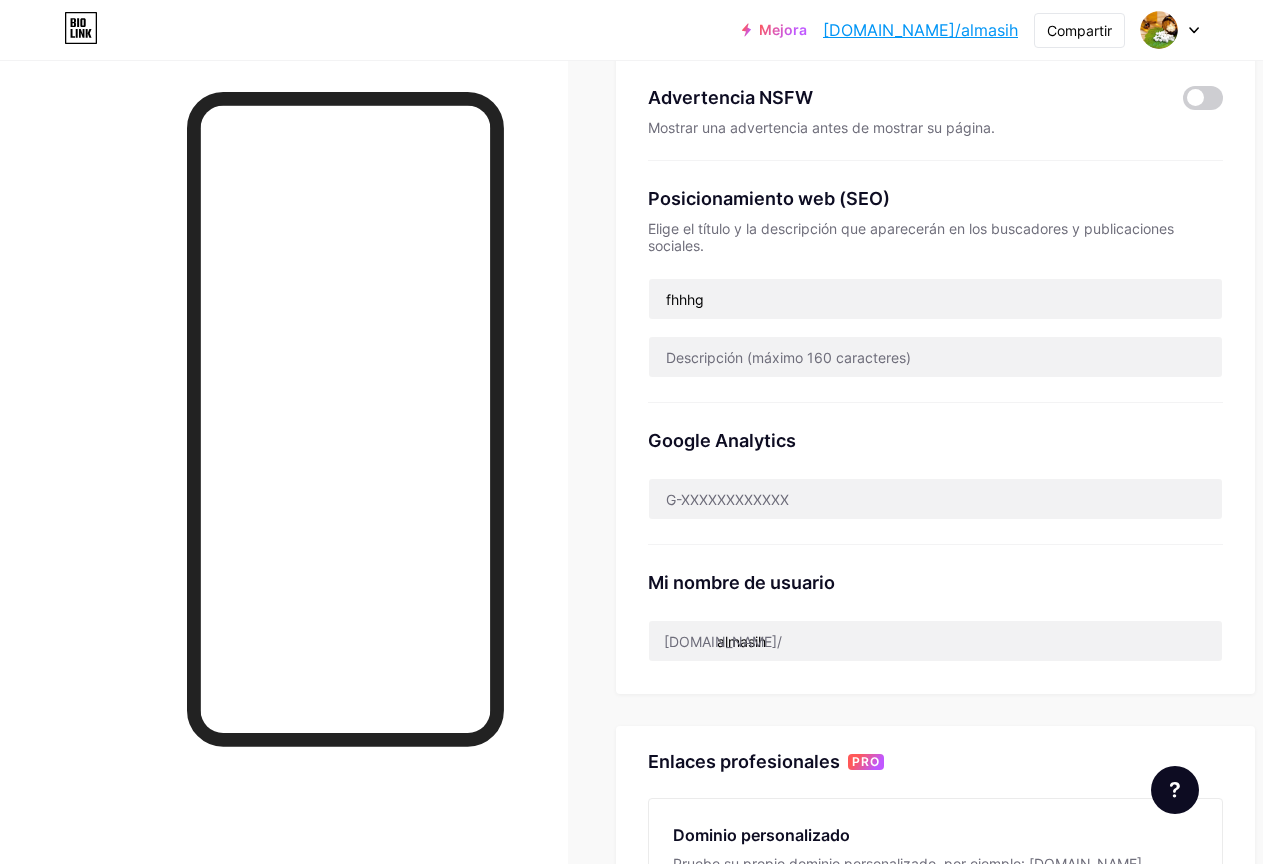 scroll, scrollTop: 300, scrollLeft: 0, axis: vertical 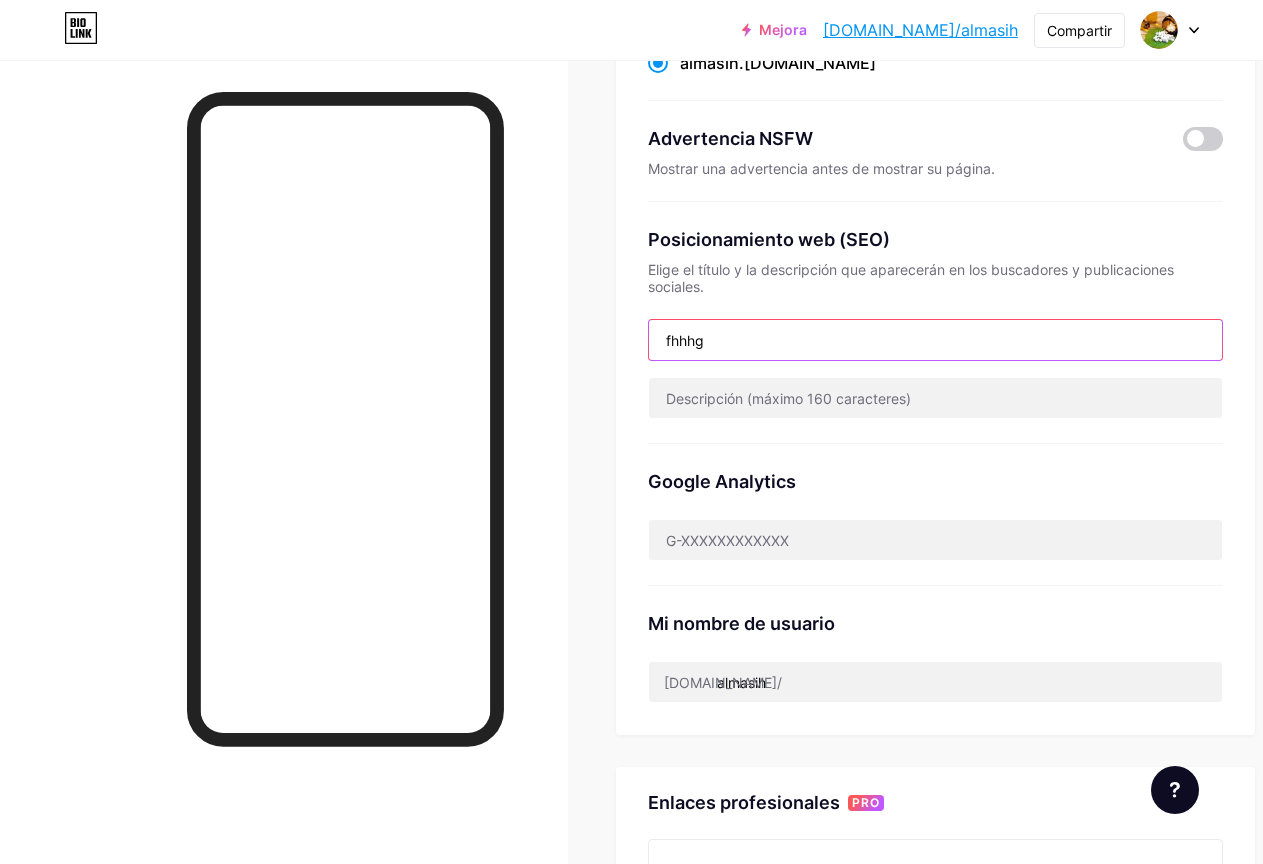drag, startPoint x: 722, startPoint y: 338, endPoint x: 665, endPoint y: 343, distance: 57.21888 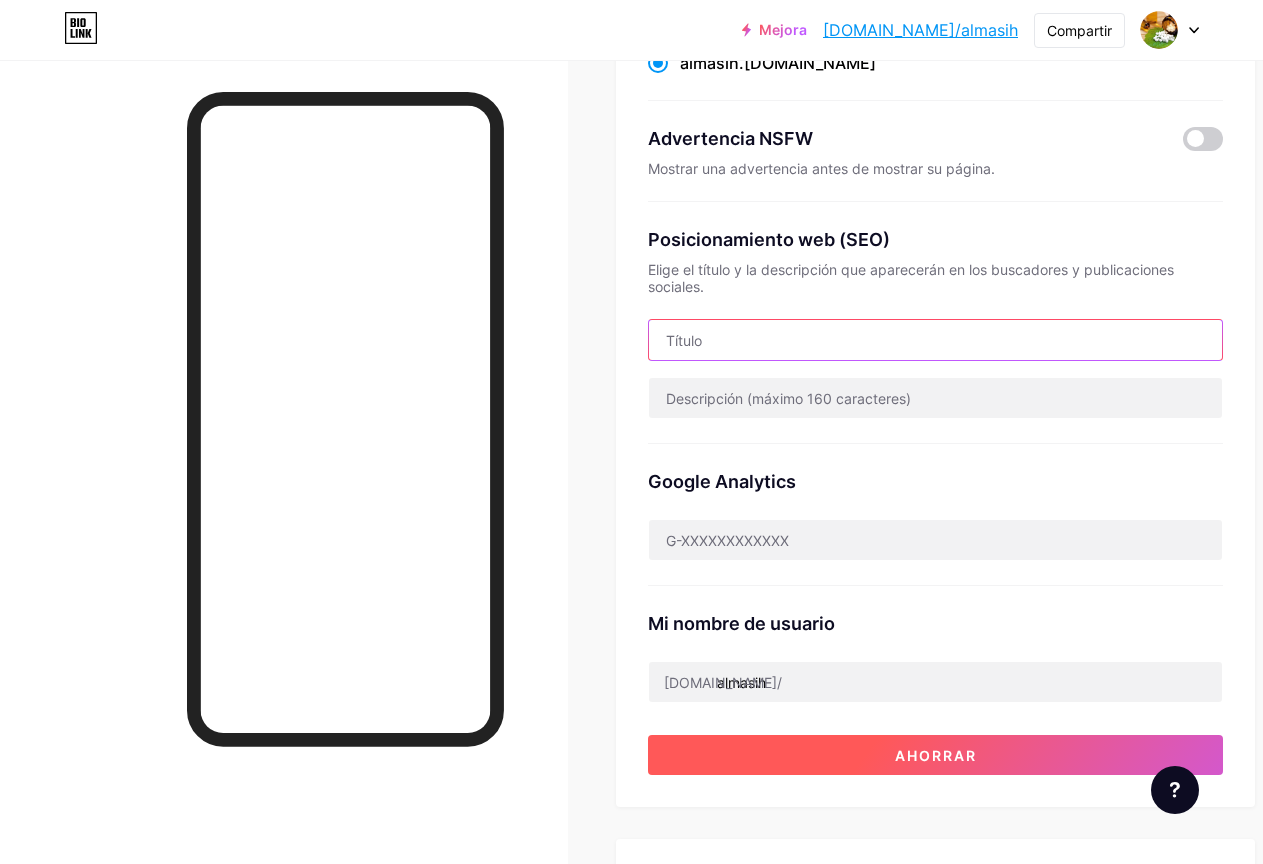 type 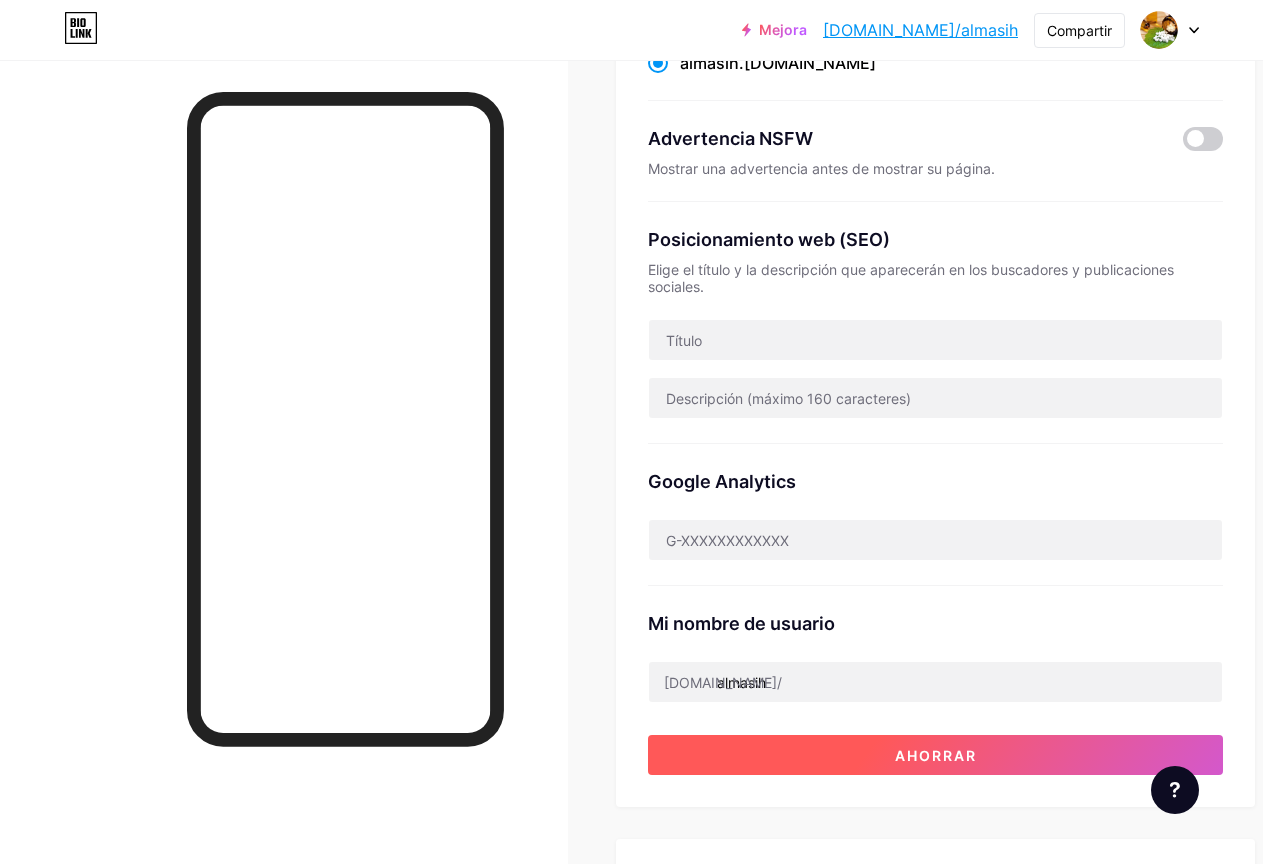 click on "Ahorrar" at bounding box center (935, 755) 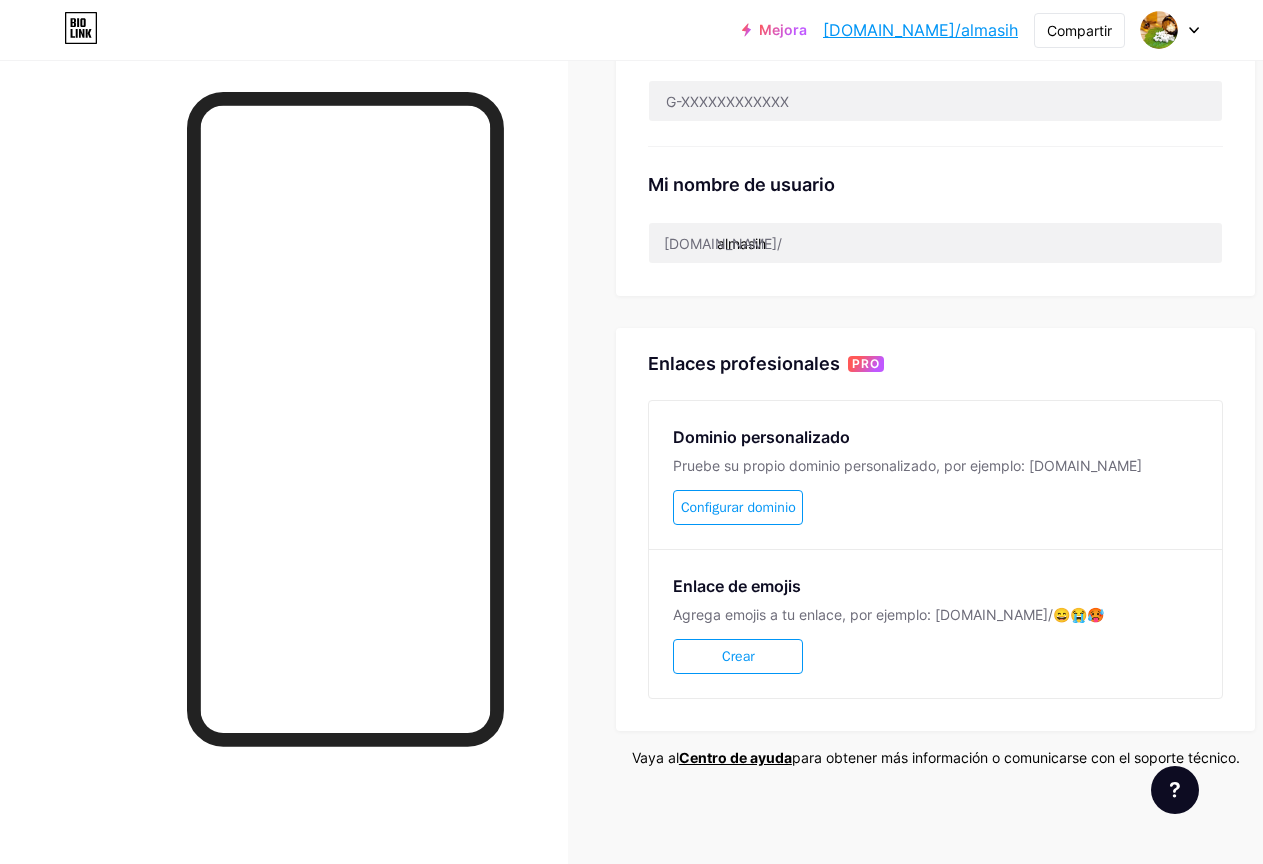 scroll, scrollTop: 741, scrollLeft: 0, axis: vertical 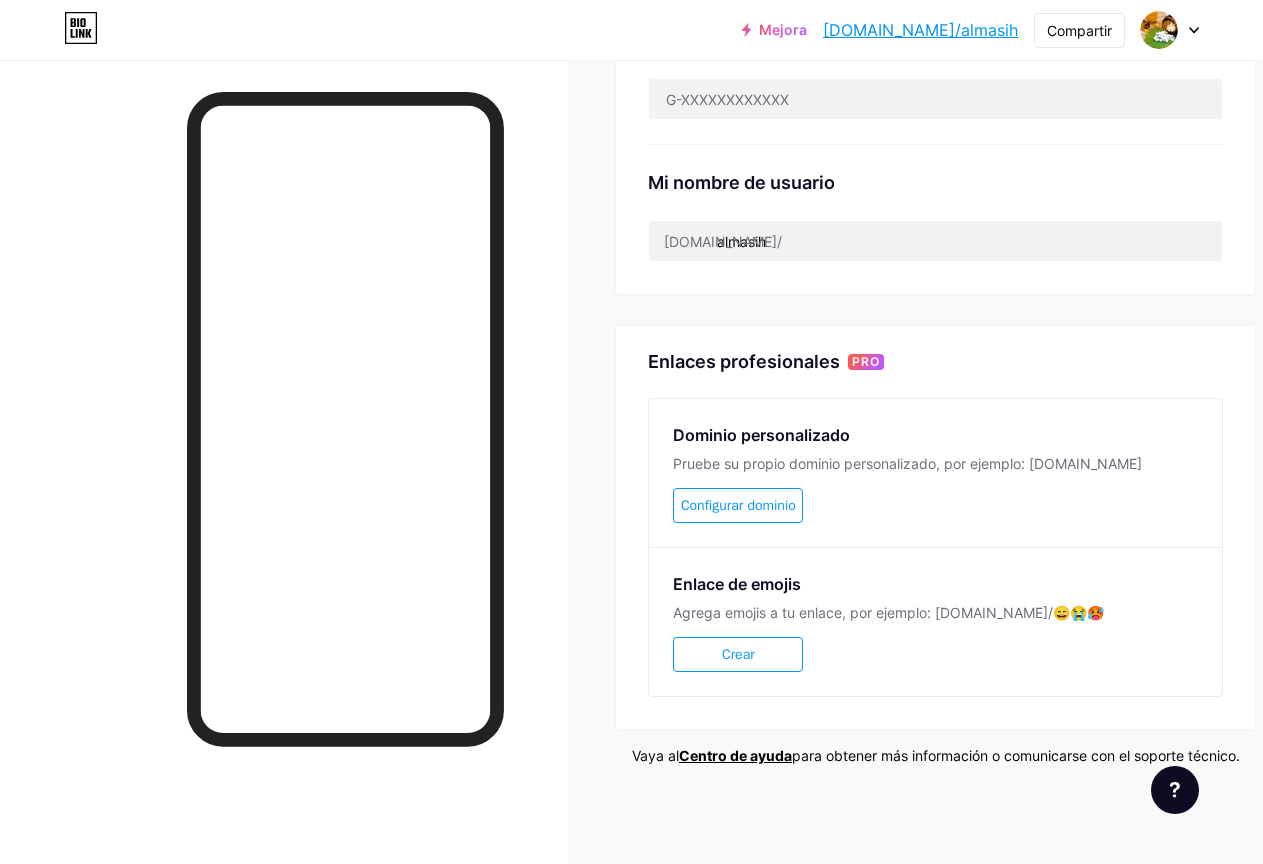 click on "Crear" at bounding box center (738, 654) 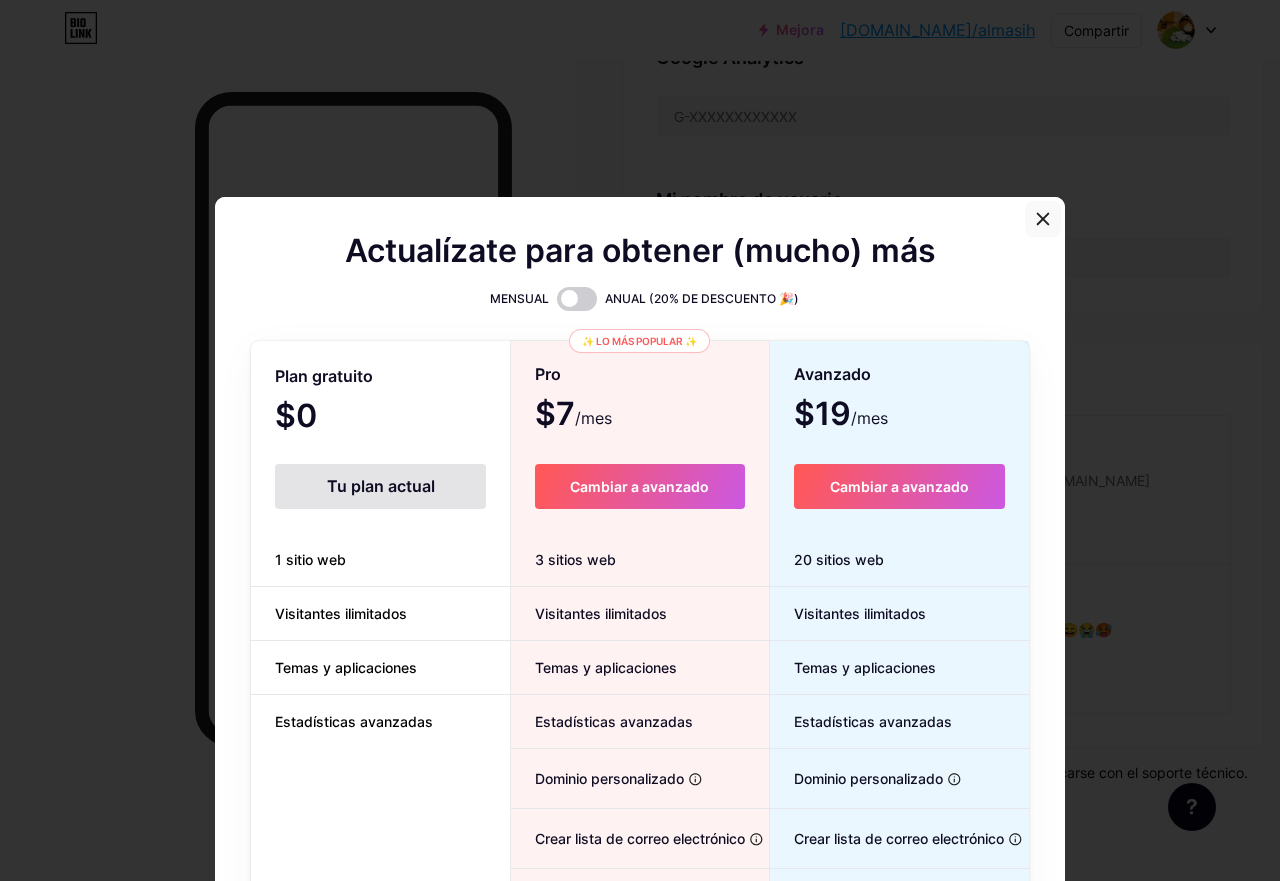 click at bounding box center (1043, 219) 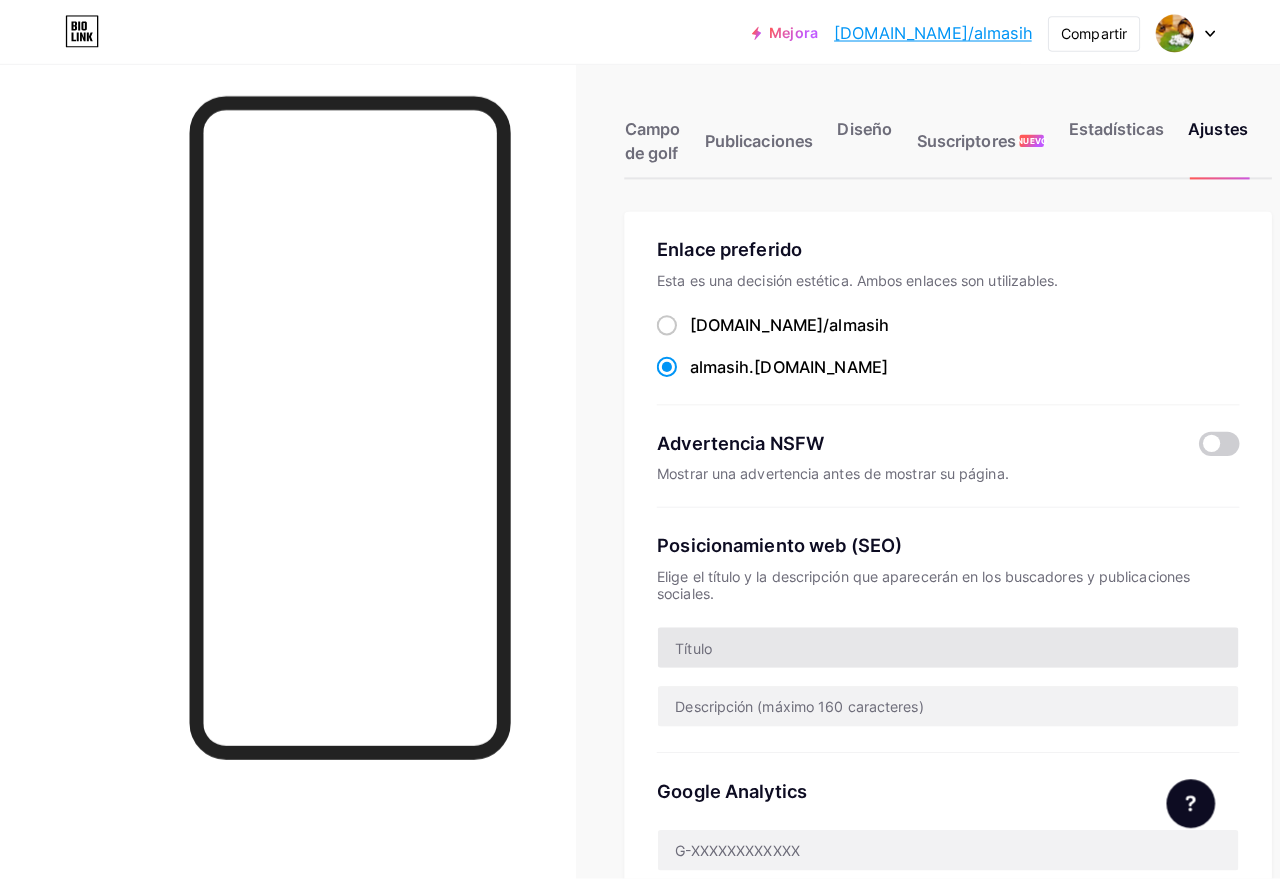scroll, scrollTop: 0, scrollLeft: 0, axis: both 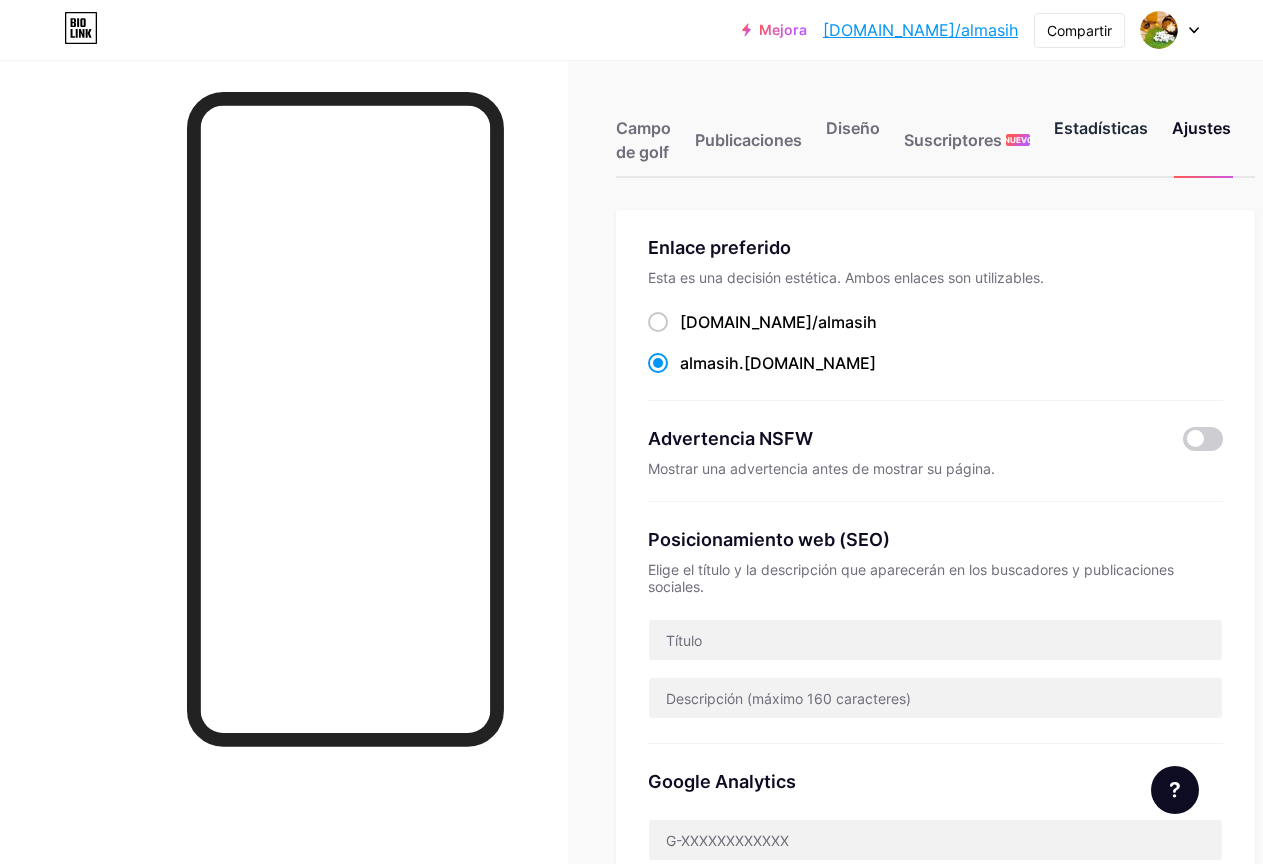 drag, startPoint x: 1191, startPoint y: 117, endPoint x: 1100, endPoint y: 147, distance: 95.817535 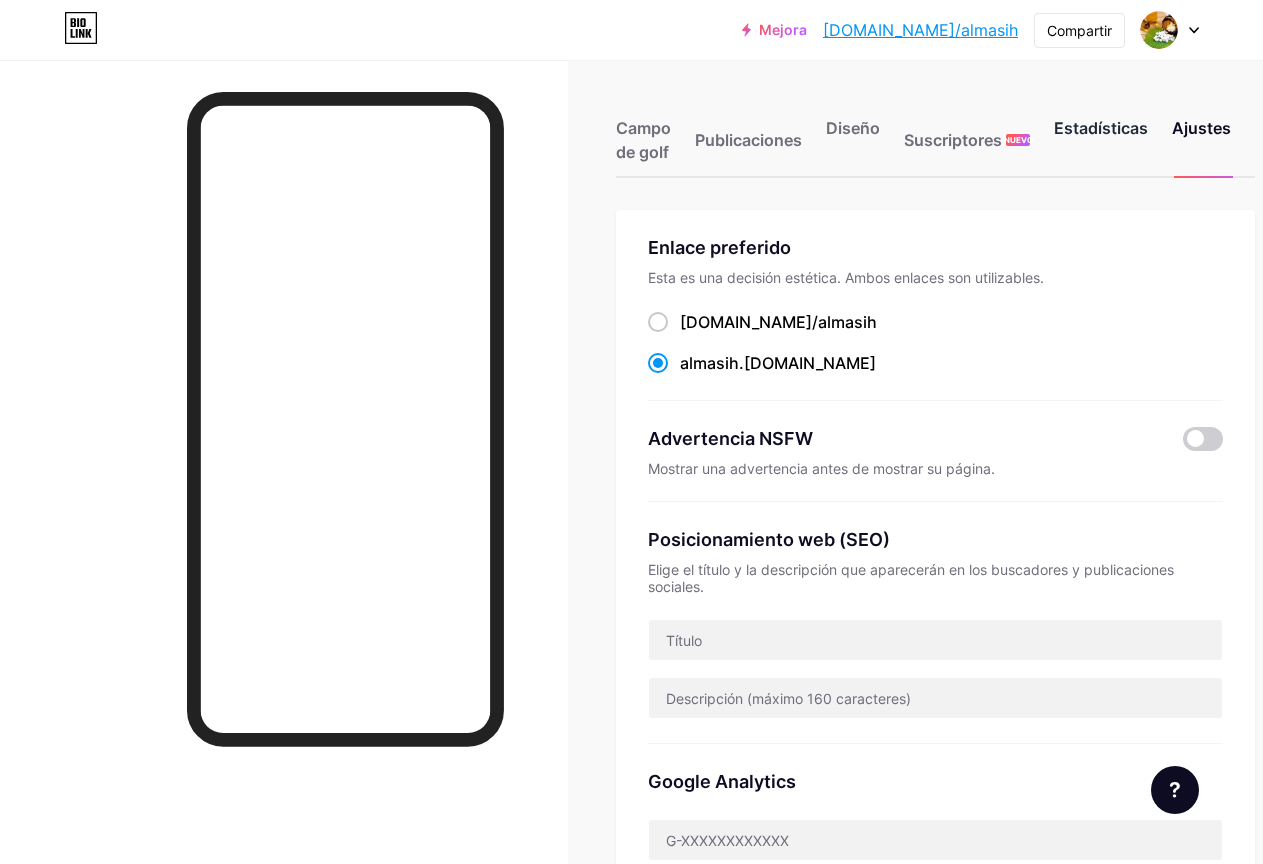 click on "Campo de golf
Publicaciones
Diseño
Suscriptores
NUEVO
Estadísticas
Ajustes" at bounding box center (935, 131) 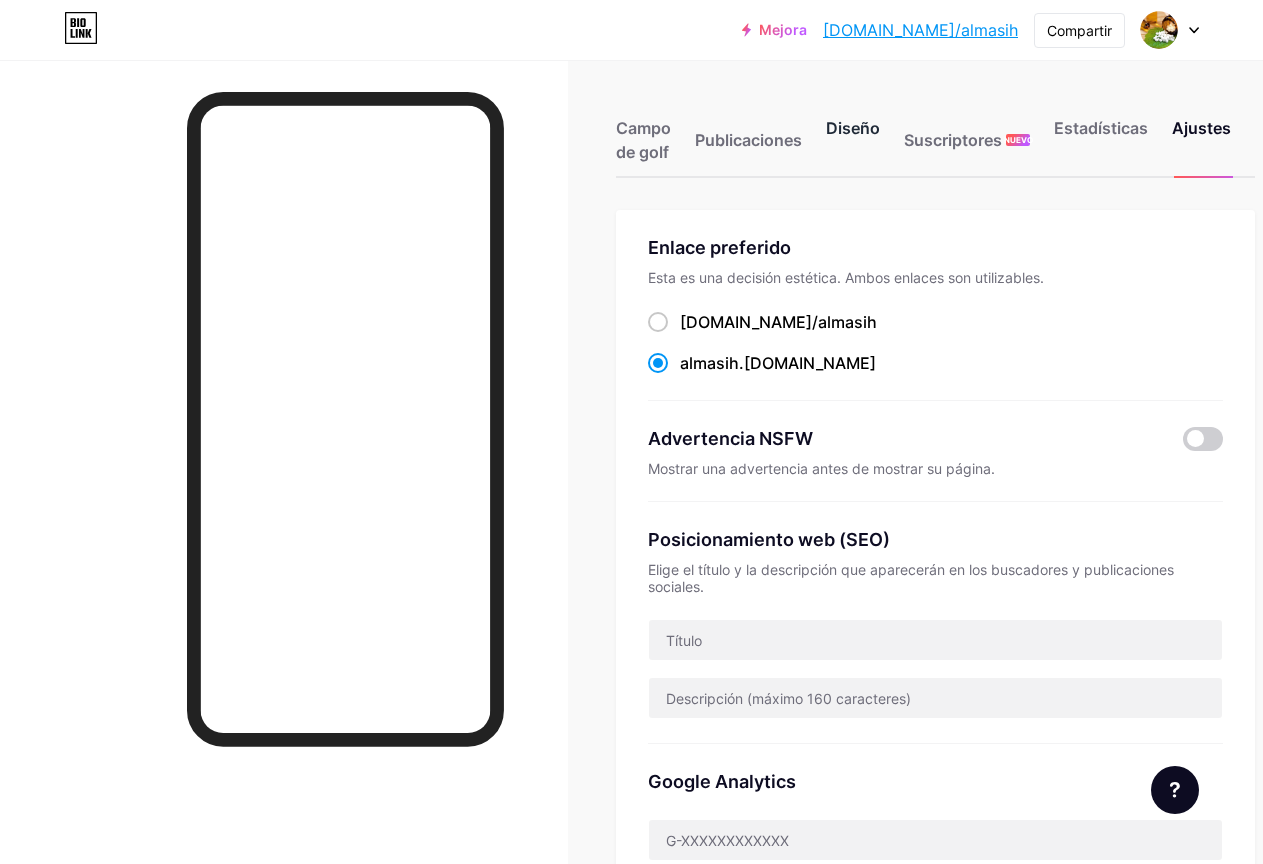click on "Diseño" at bounding box center [853, 128] 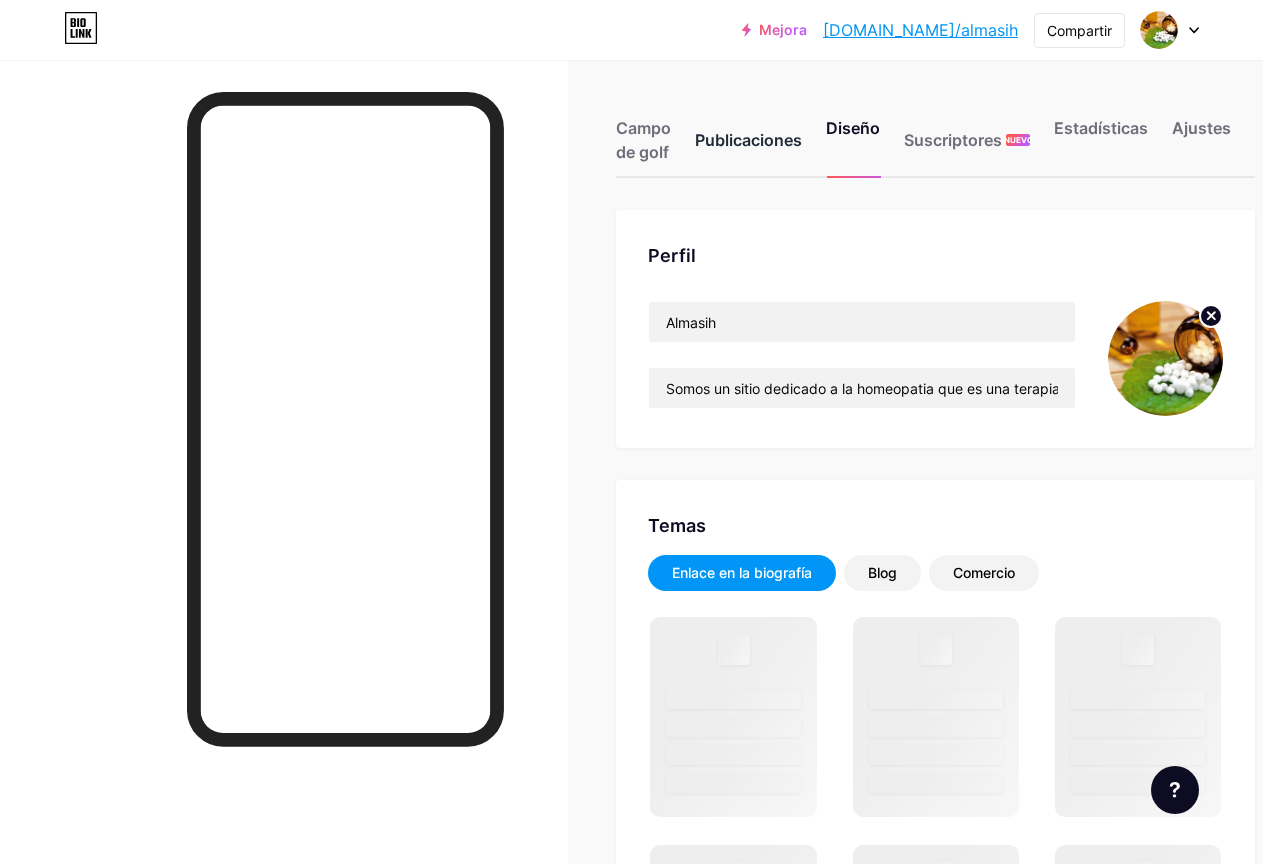 click on "Publicaciones" at bounding box center (748, 140) 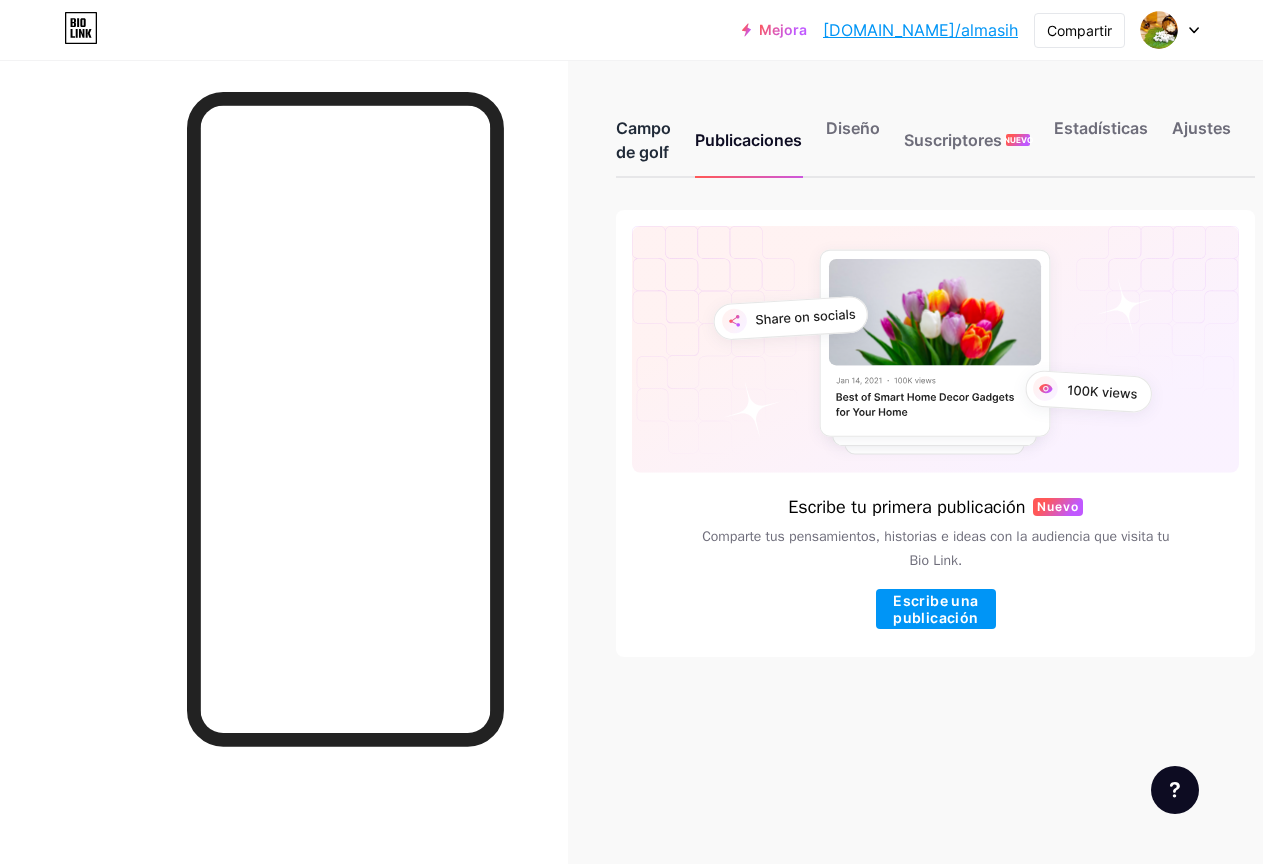 click on "Campo de golf" at bounding box center [643, 140] 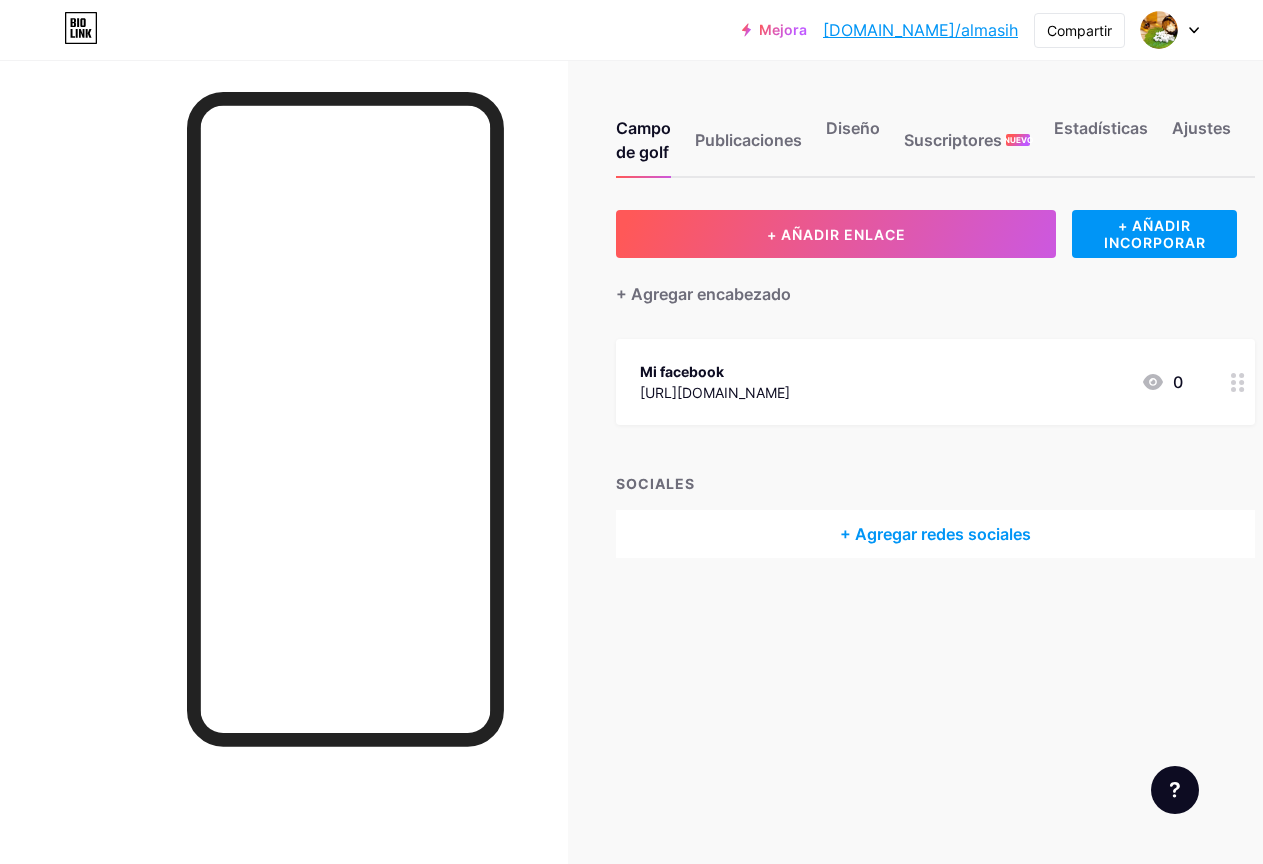 click 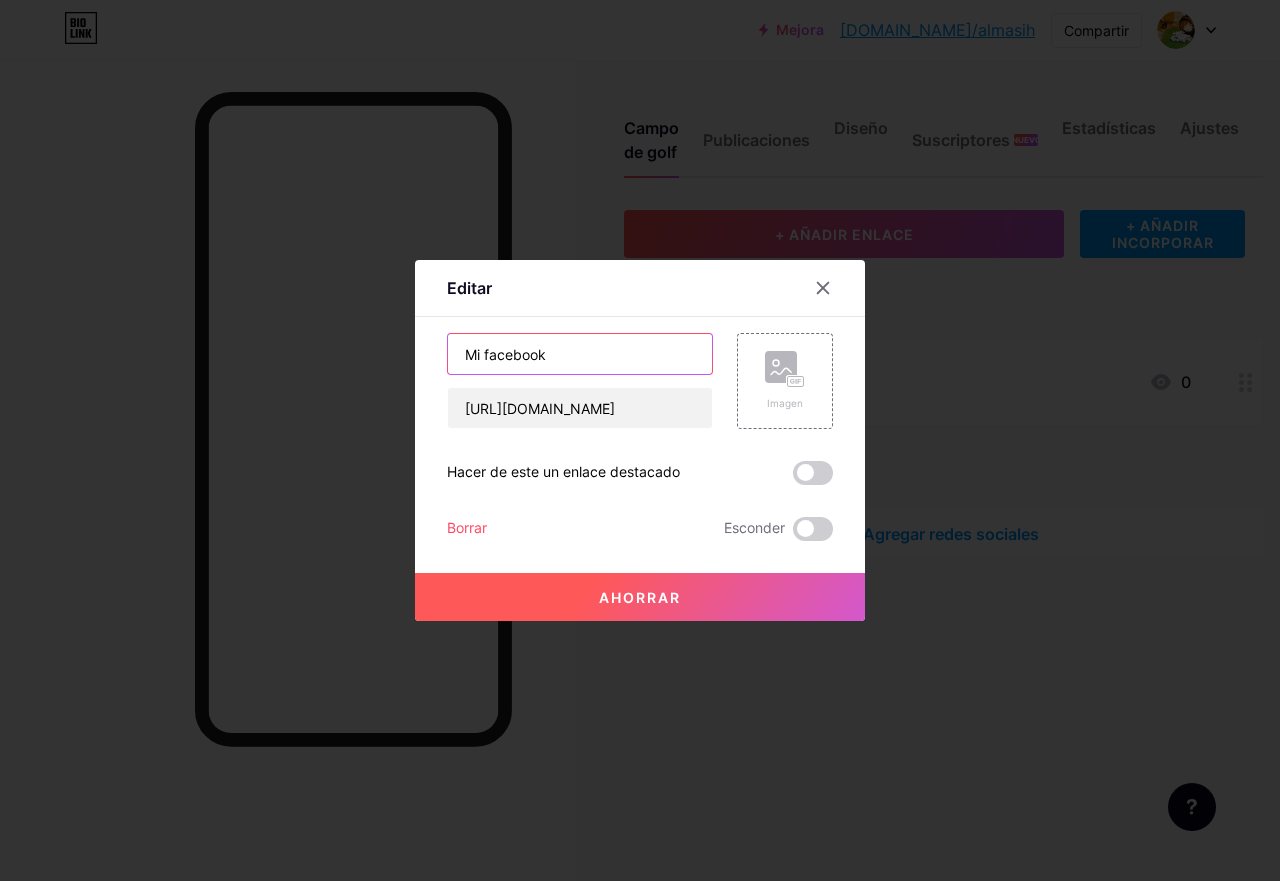 click on "Mi facebook" at bounding box center (580, 354) 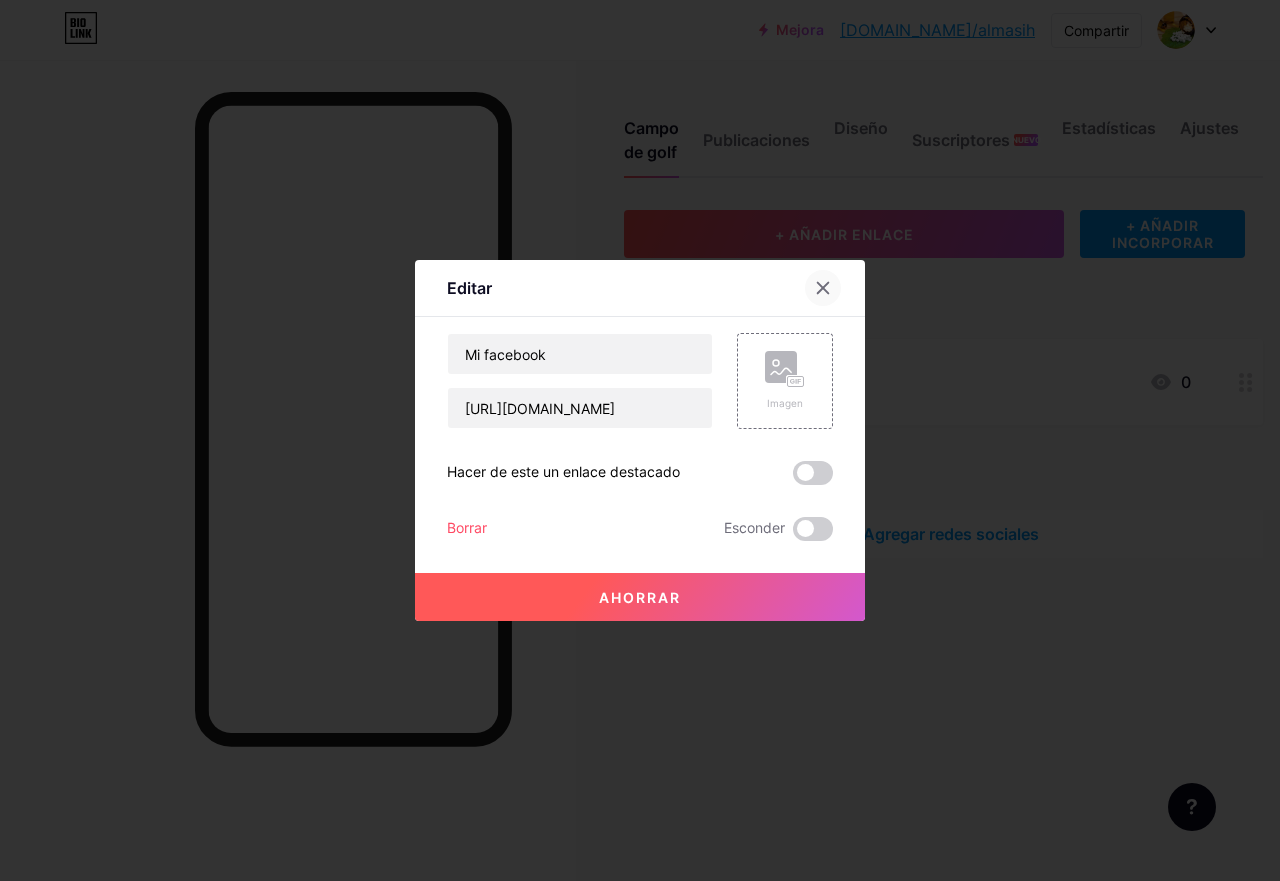 click at bounding box center [823, 288] 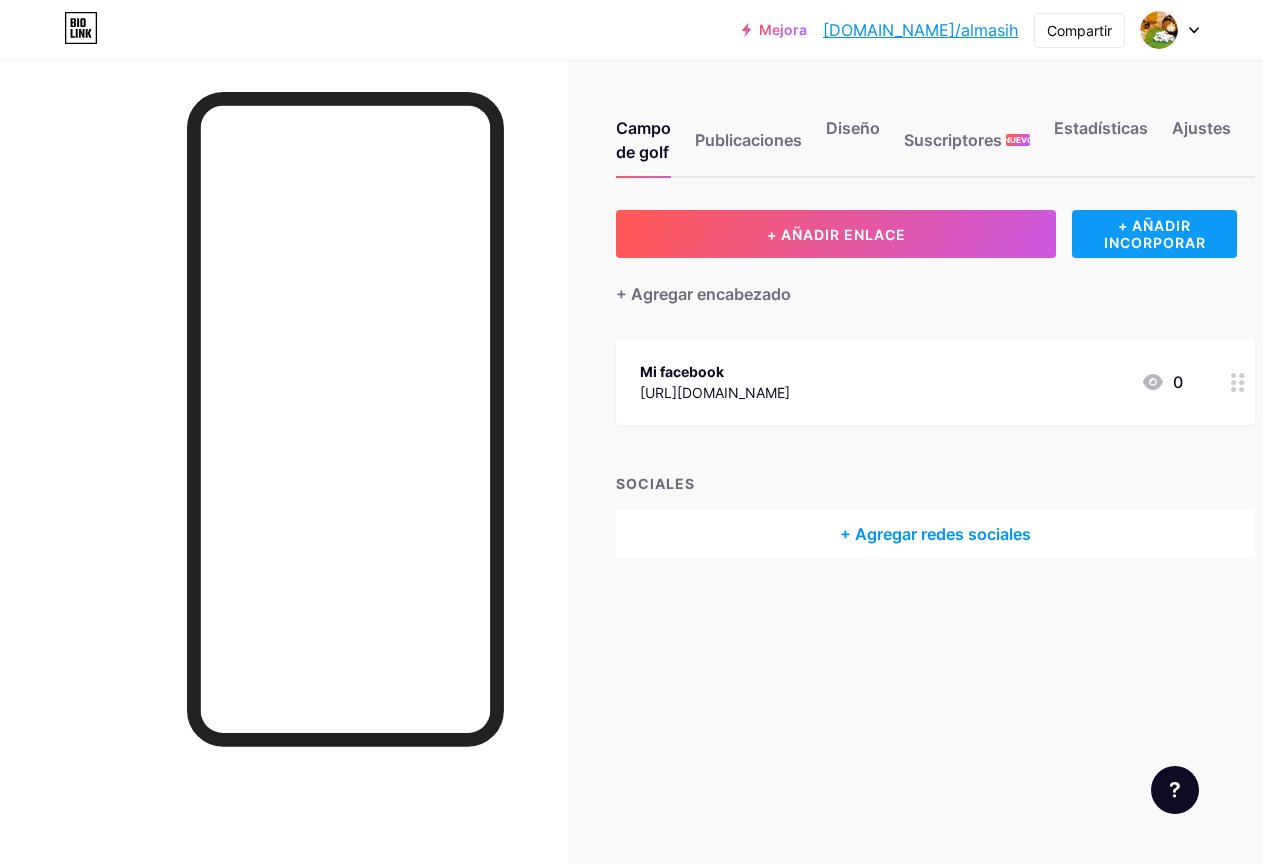 click on "+ AÑADIR INCORPORAR" at bounding box center (1154, 234) 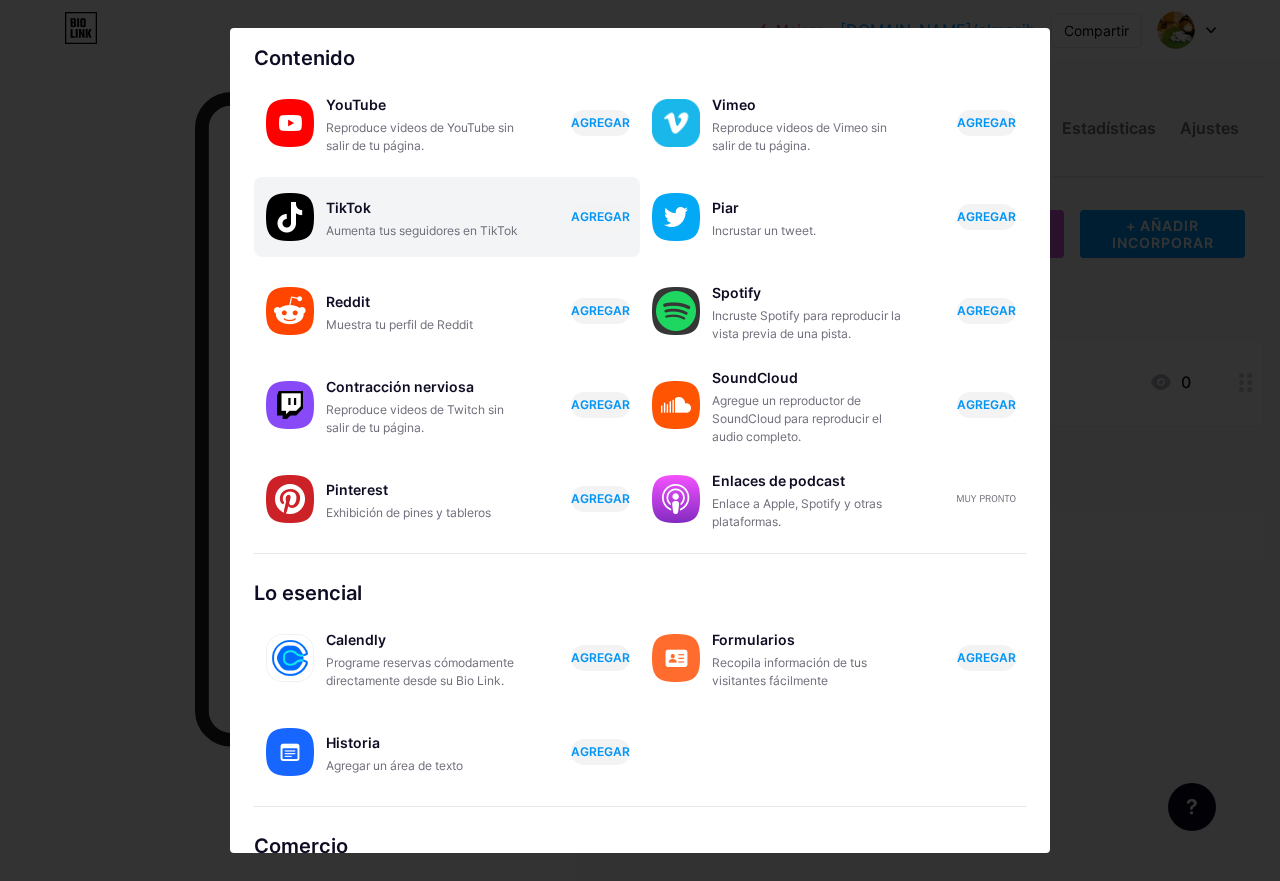 scroll, scrollTop: 0, scrollLeft: 0, axis: both 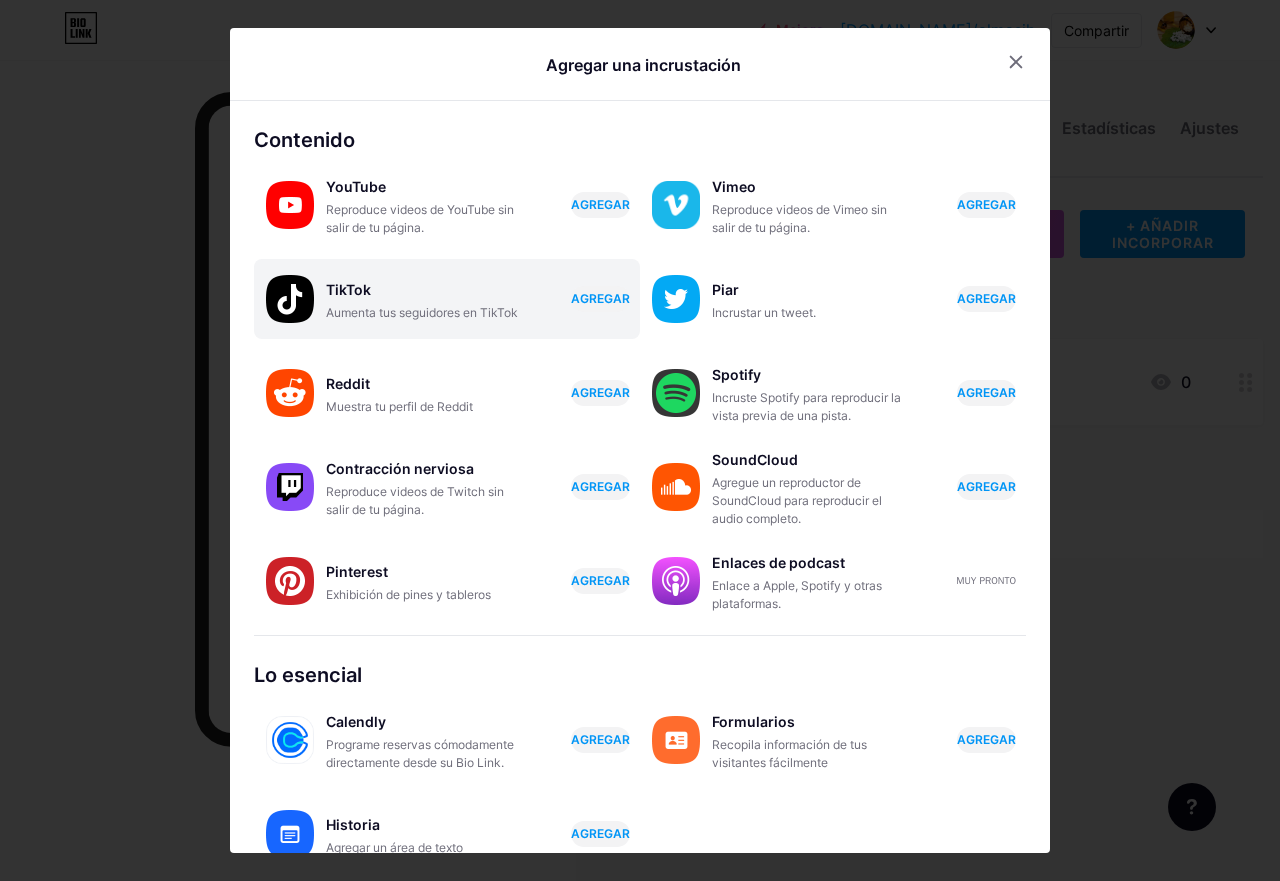 click on "TikTok
Aumenta tus seguidores en TikTok
AGREGAR" at bounding box center [447, 299] 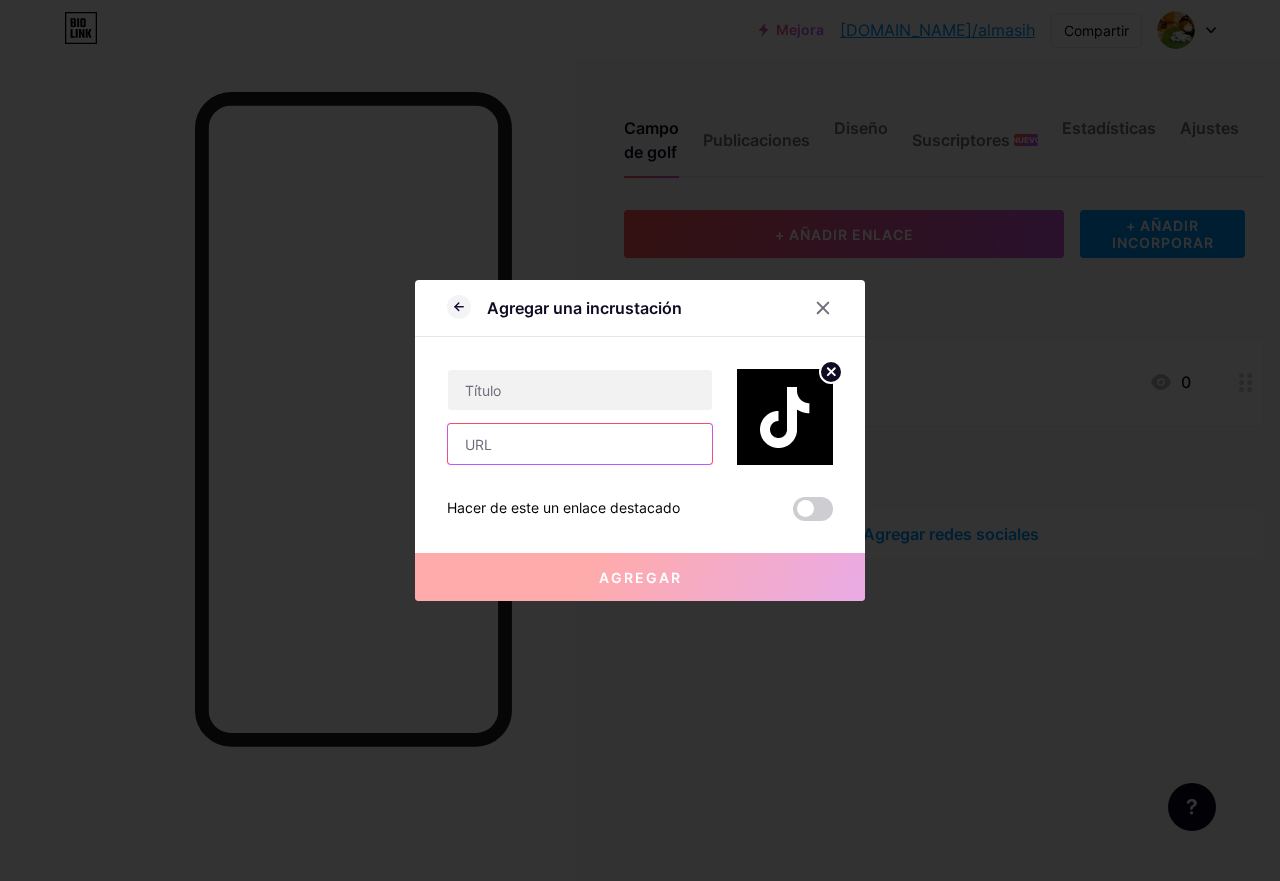 click at bounding box center (580, 444) 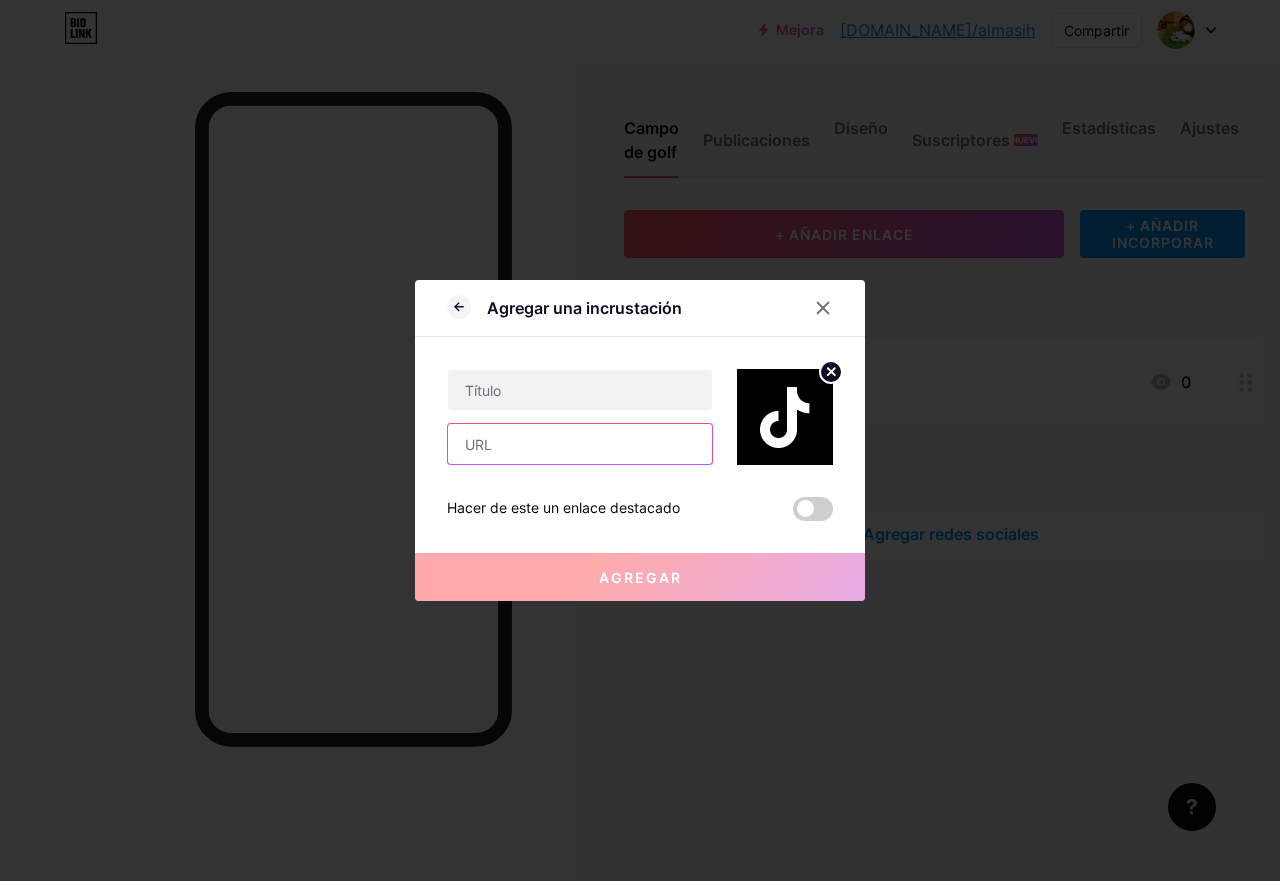 type on "[URL][DOMAIN_NAME]" 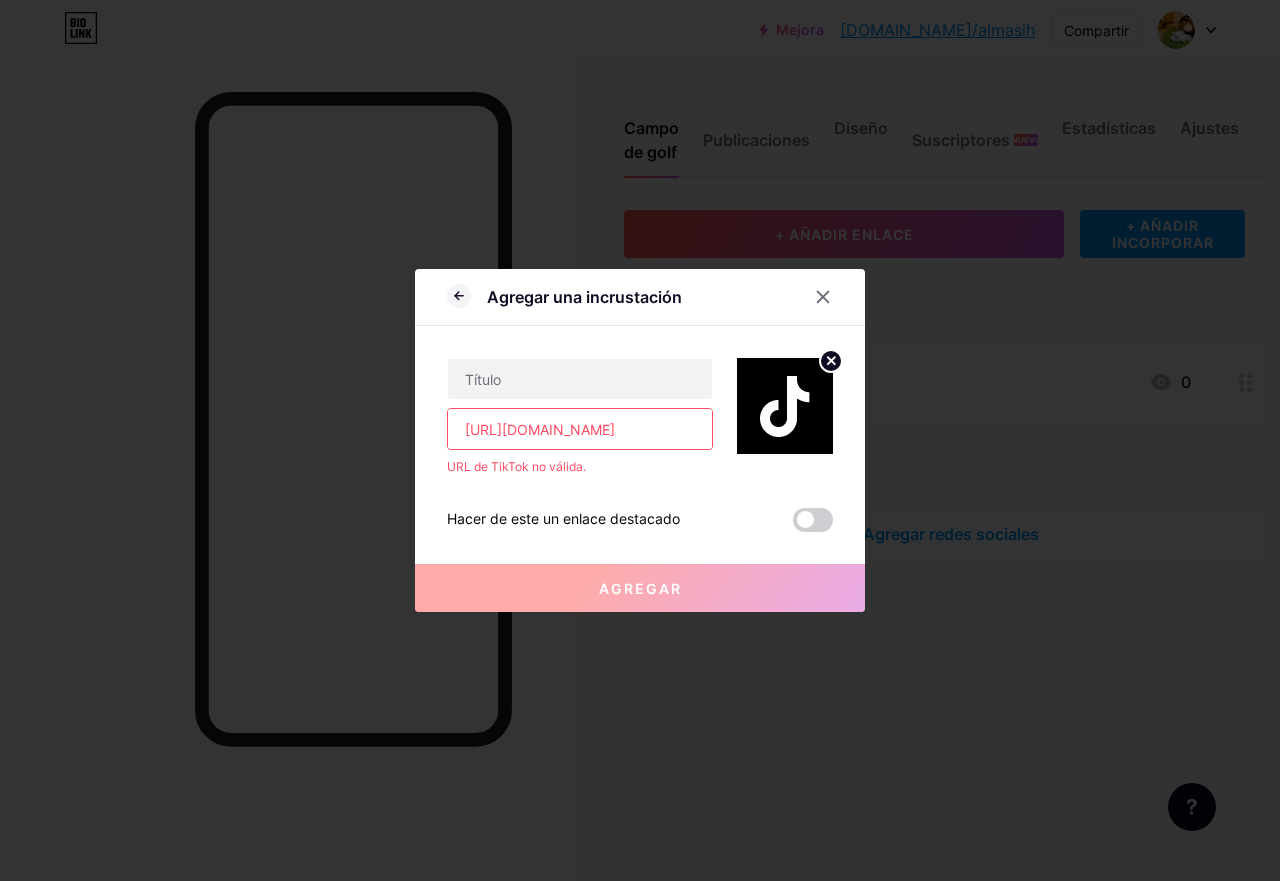 click on "[URL][DOMAIN_NAME]" at bounding box center (580, 429) 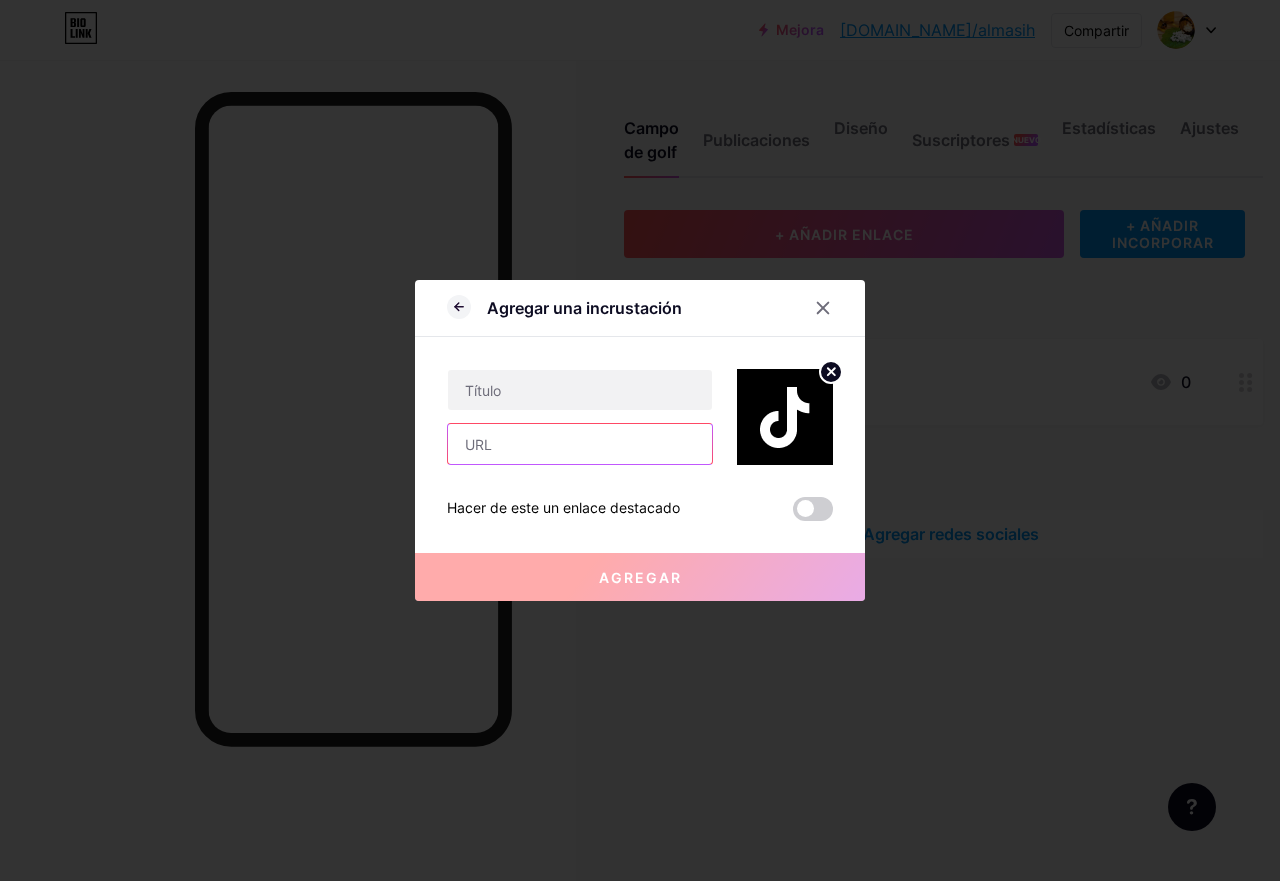 paste on "[URL][DOMAIN_NAME]" 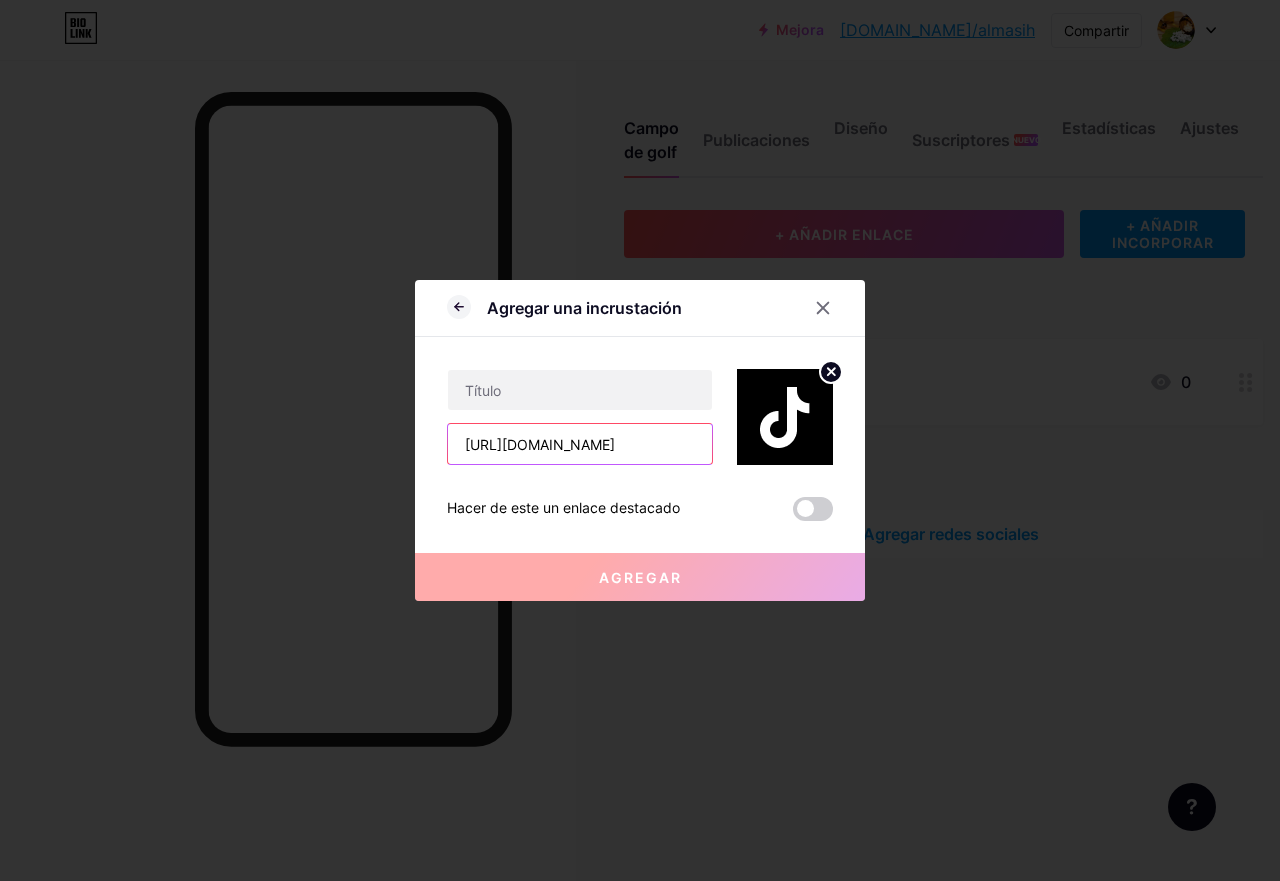 scroll, scrollTop: 0, scrollLeft: 76, axis: horizontal 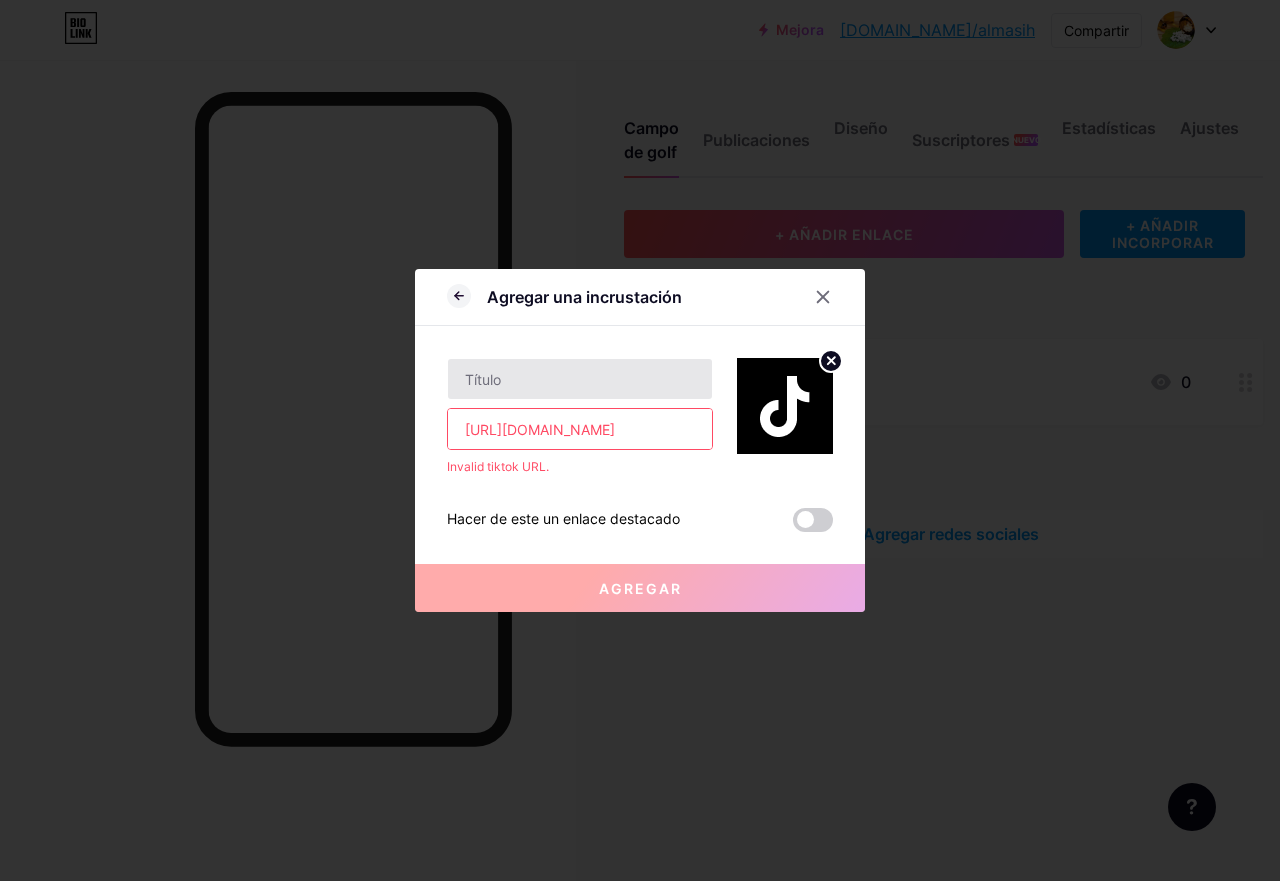 type on "[URL][DOMAIN_NAME]" 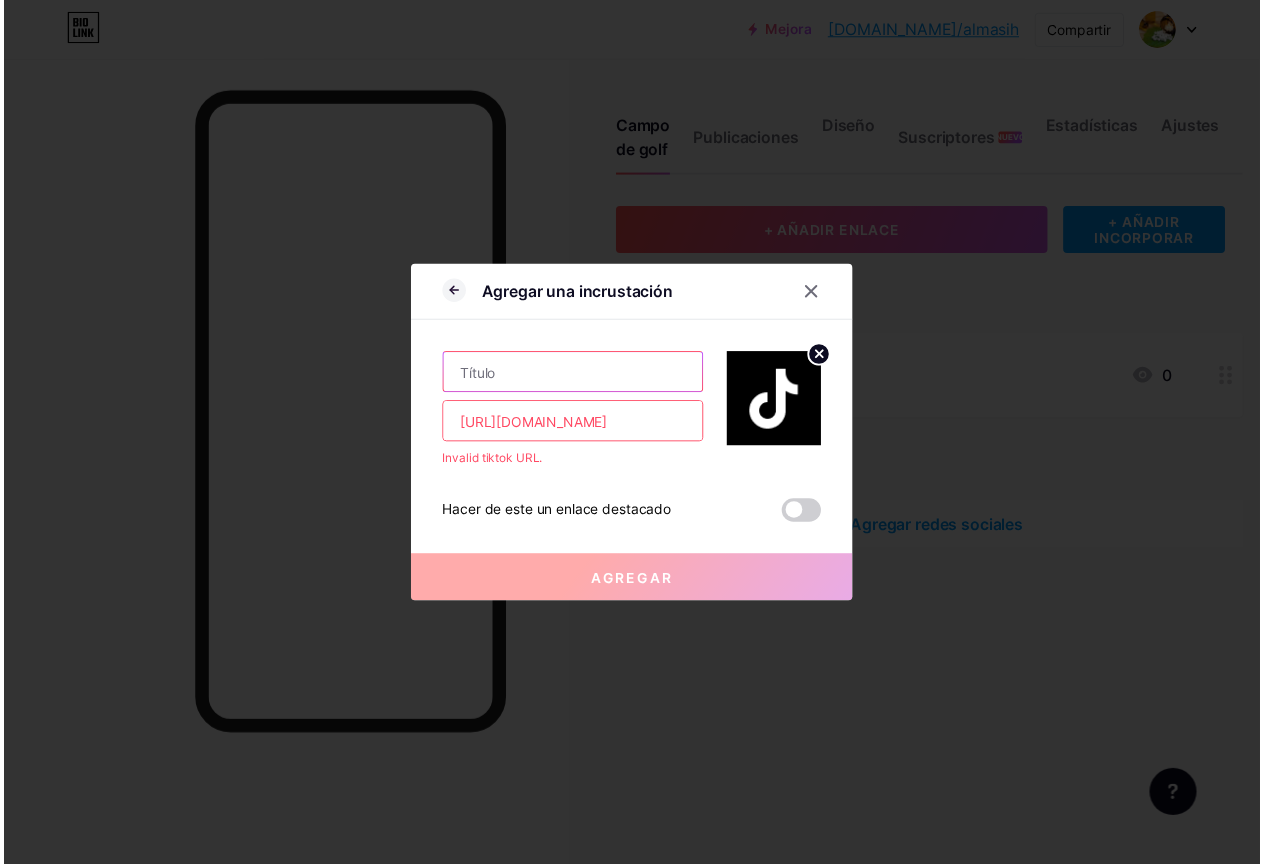 scroll, scrollTop: 0, scrollLeft: 0, axis: both 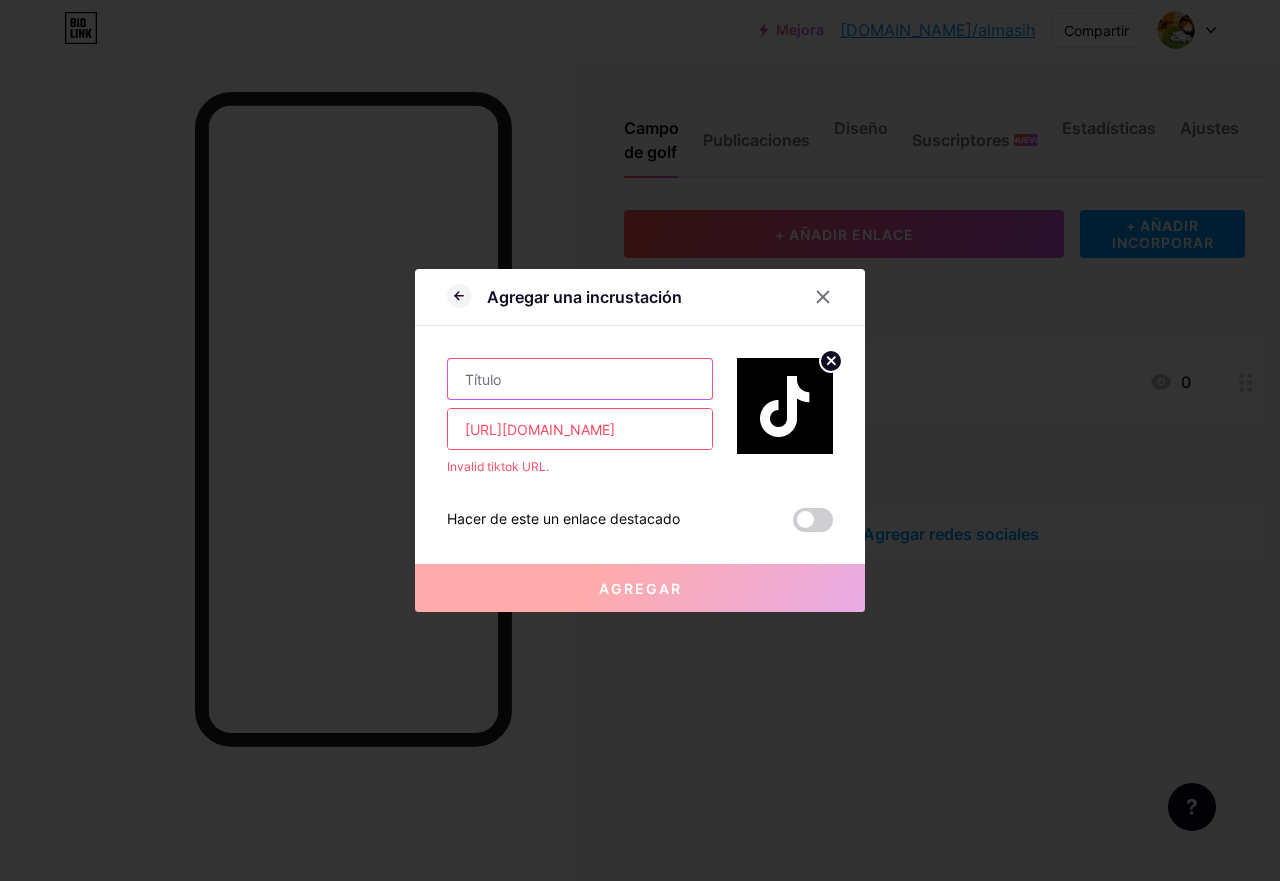 click at bounding box center [580, 379] 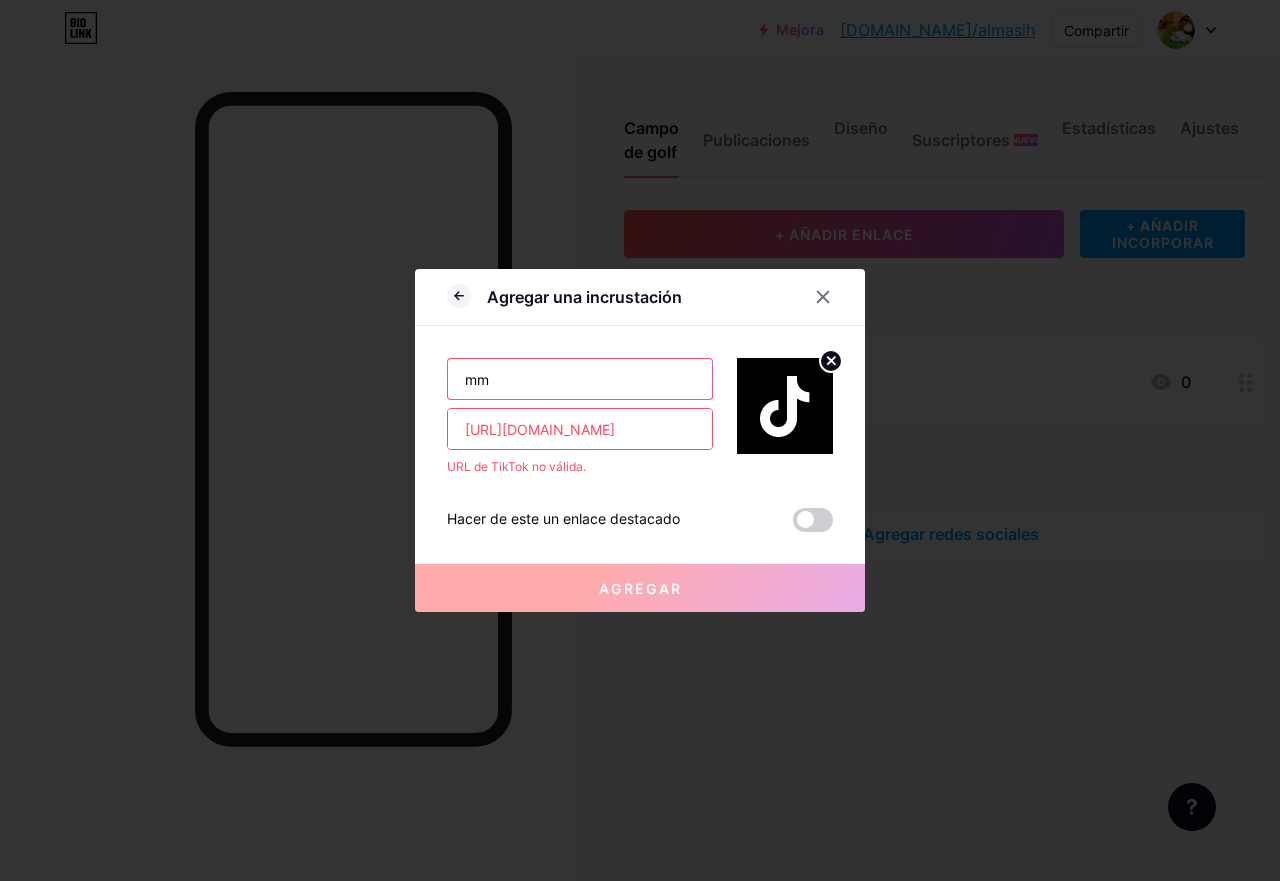 click on "mm" at bounding box center (580, 379) 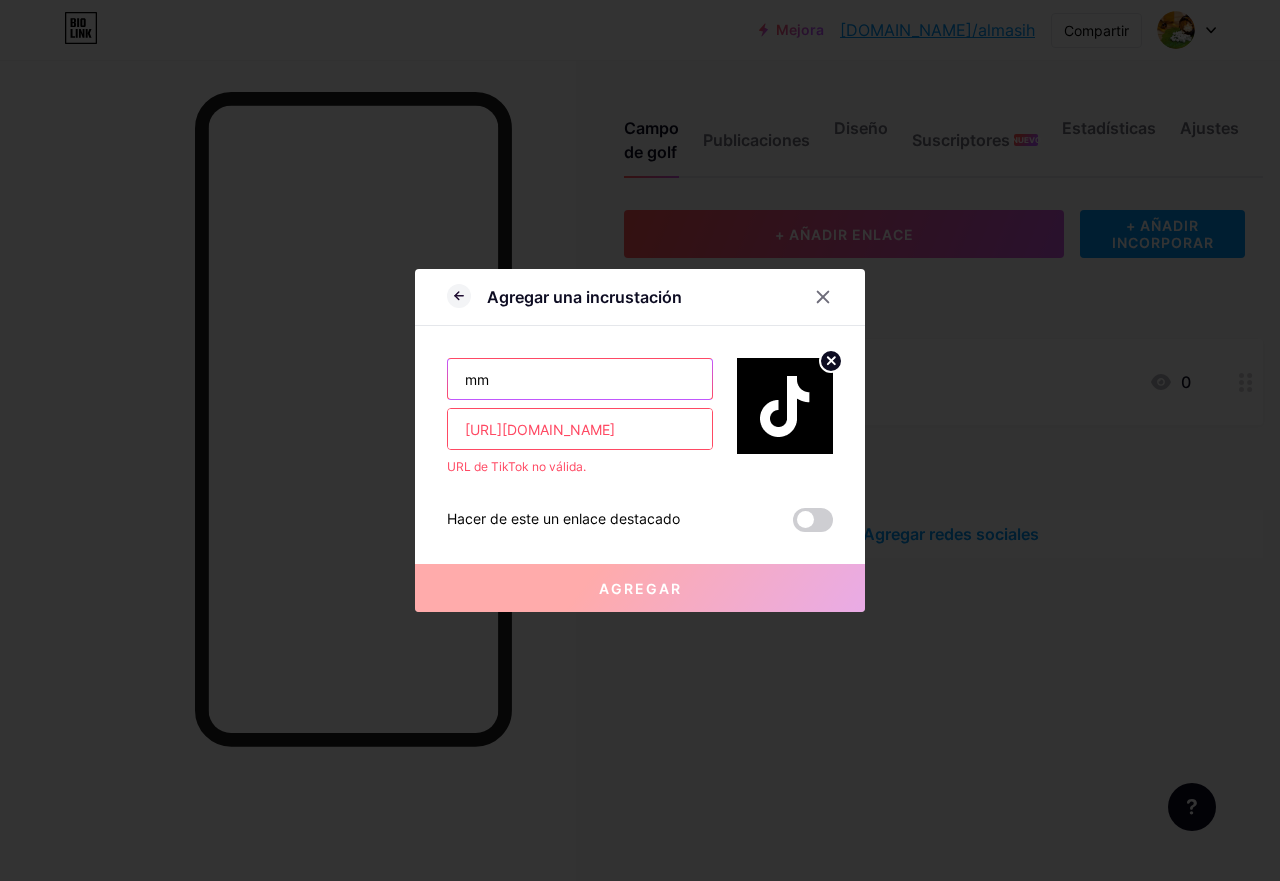 type on "mm" 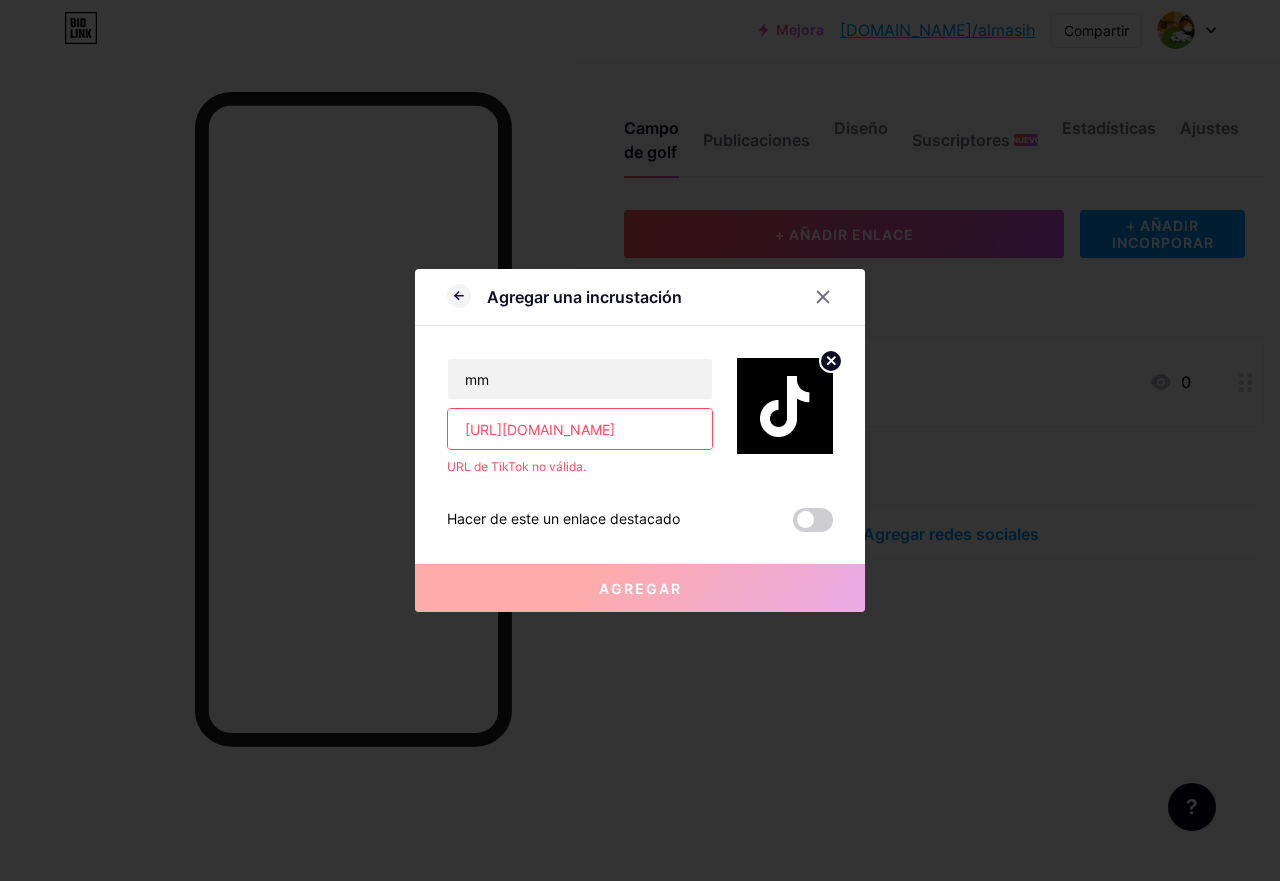 click on "[URL][DOMAIN_NAME]" at bounding box center (580, 429) 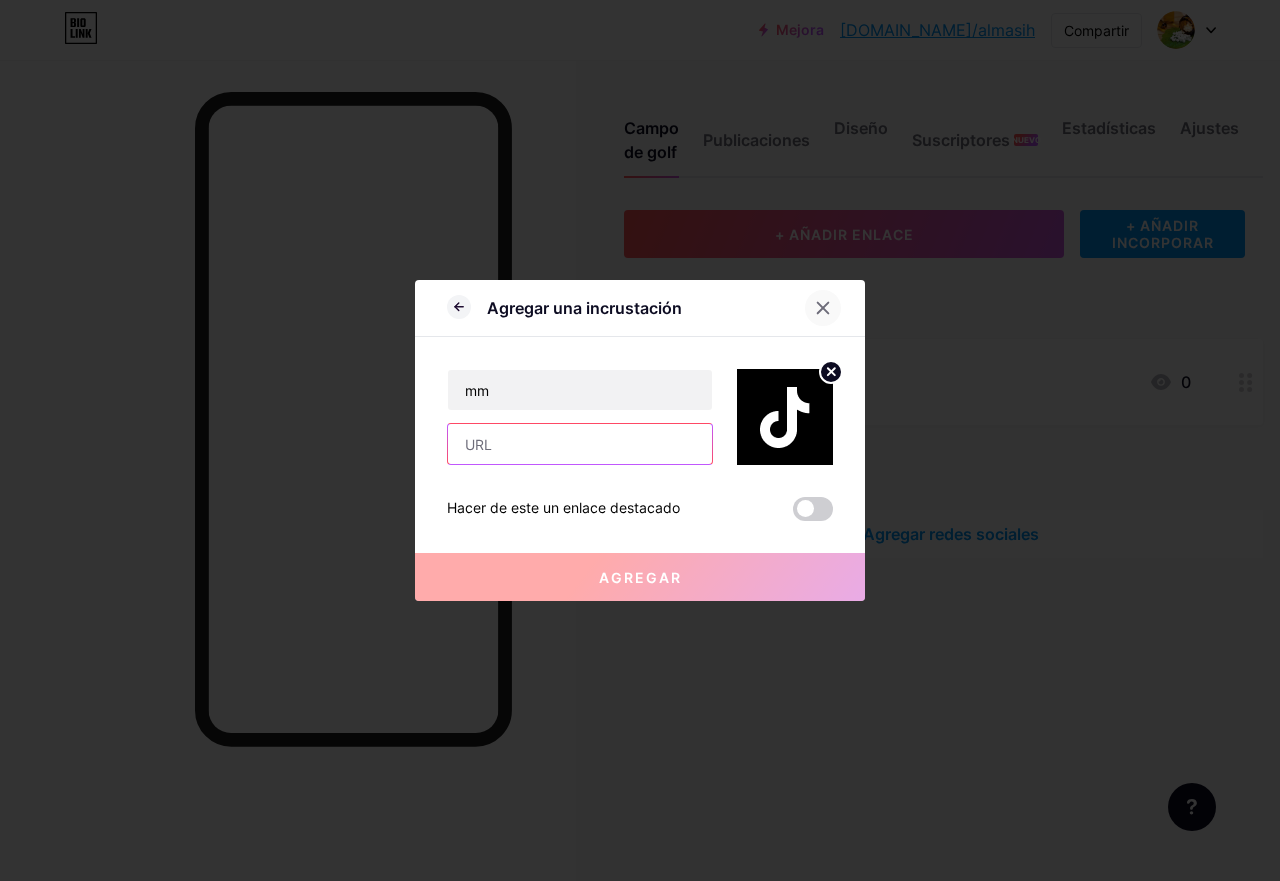type 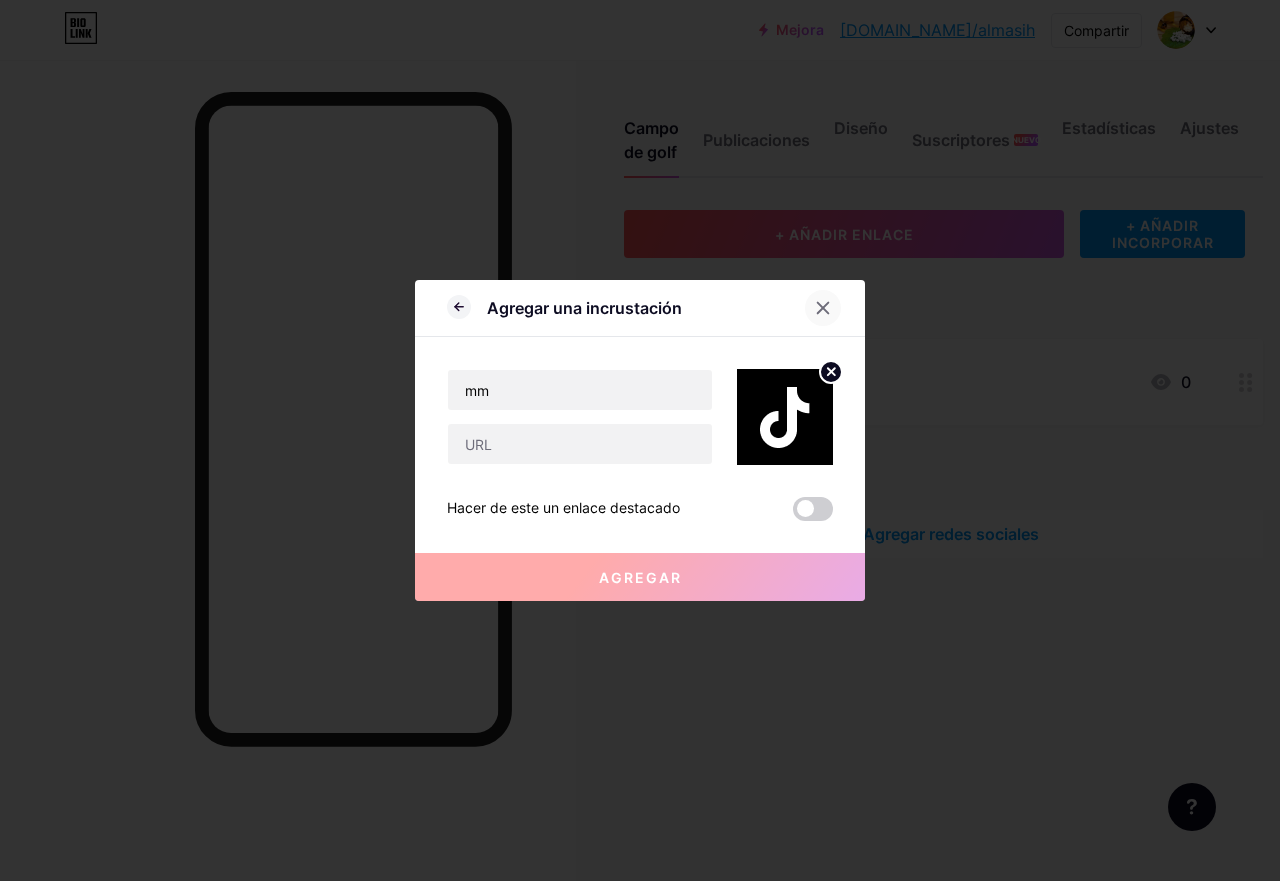 click at bounding box center (823, 308) 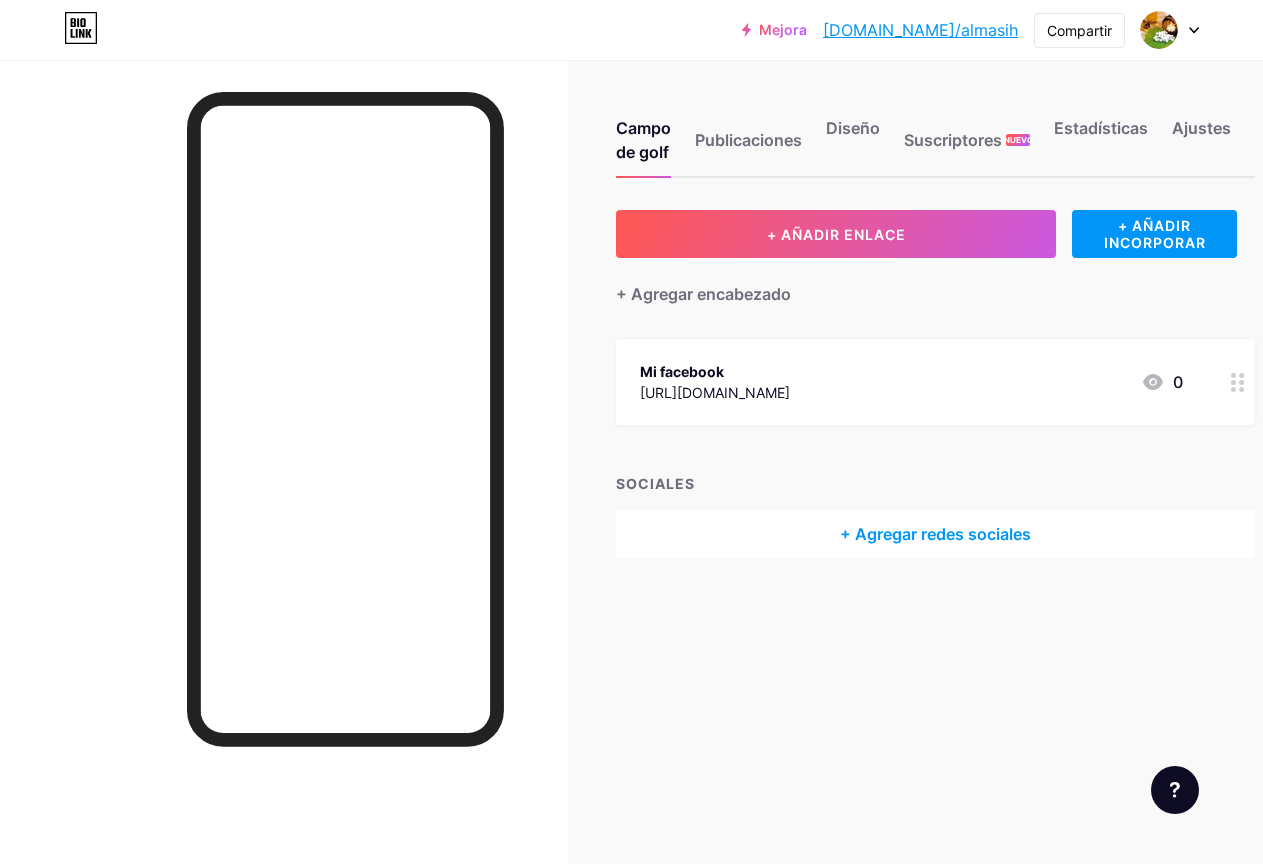 click on "+ Agregar redes sociales" at bounding box center [935, 534] 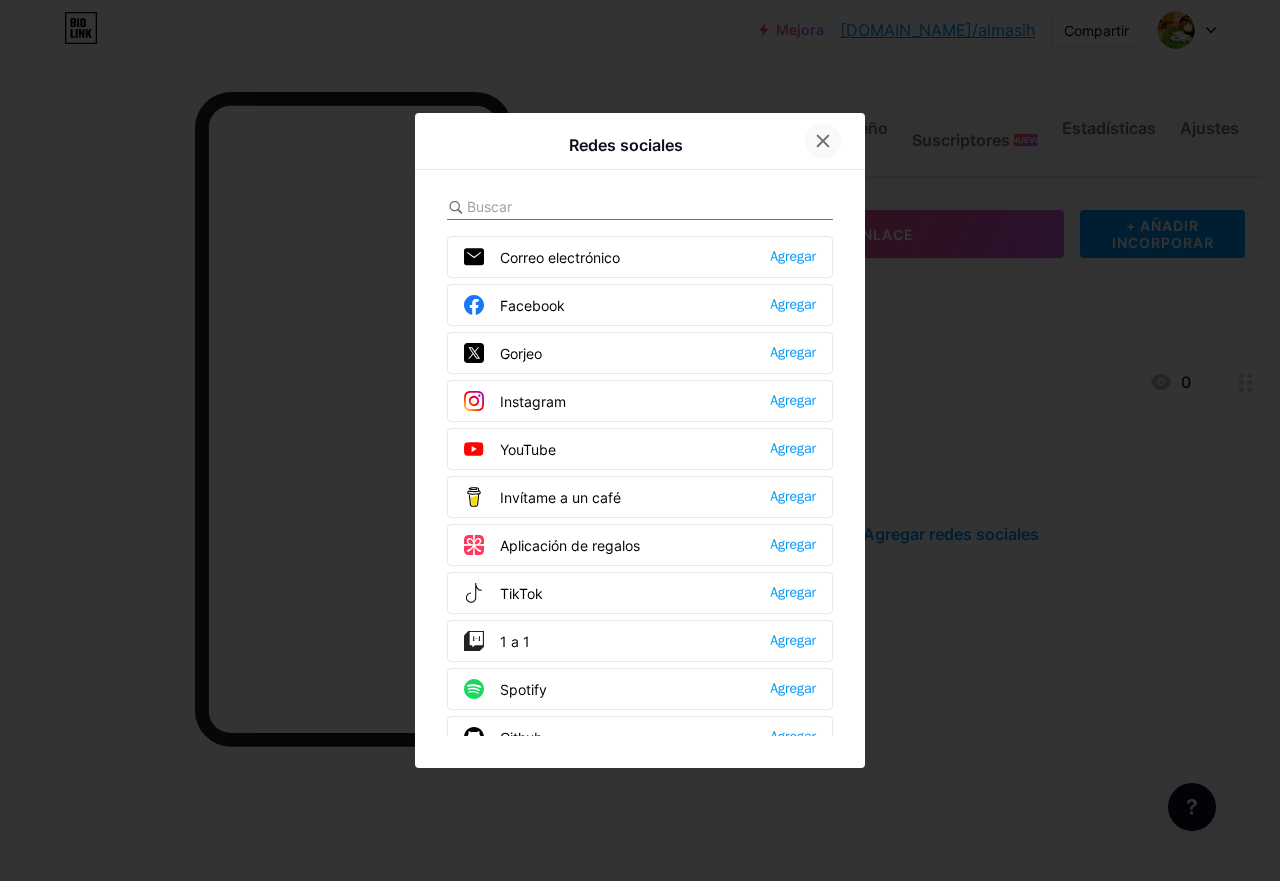 click 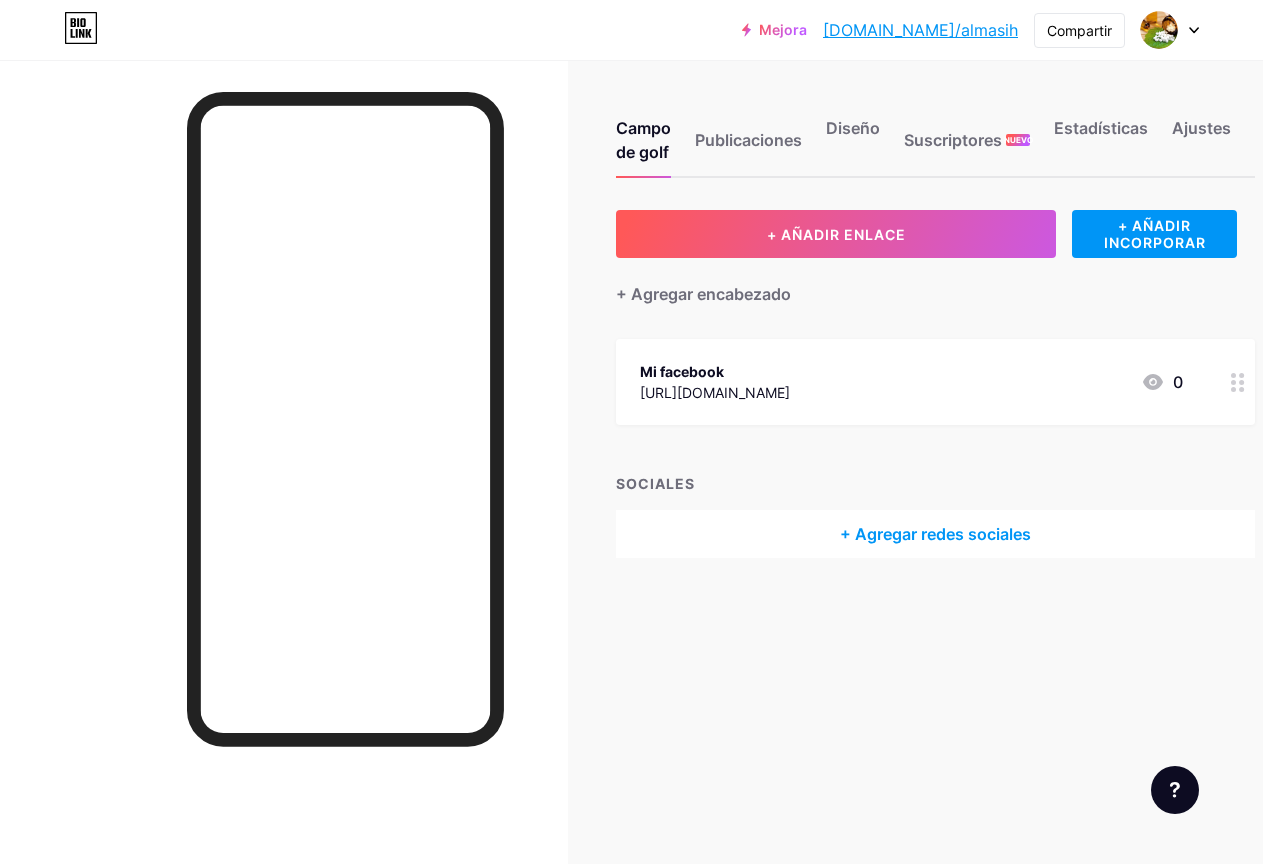 click on "Mi facebook
[URL][DOMAIN_NAME]
0" at bounding box center [935, 382] 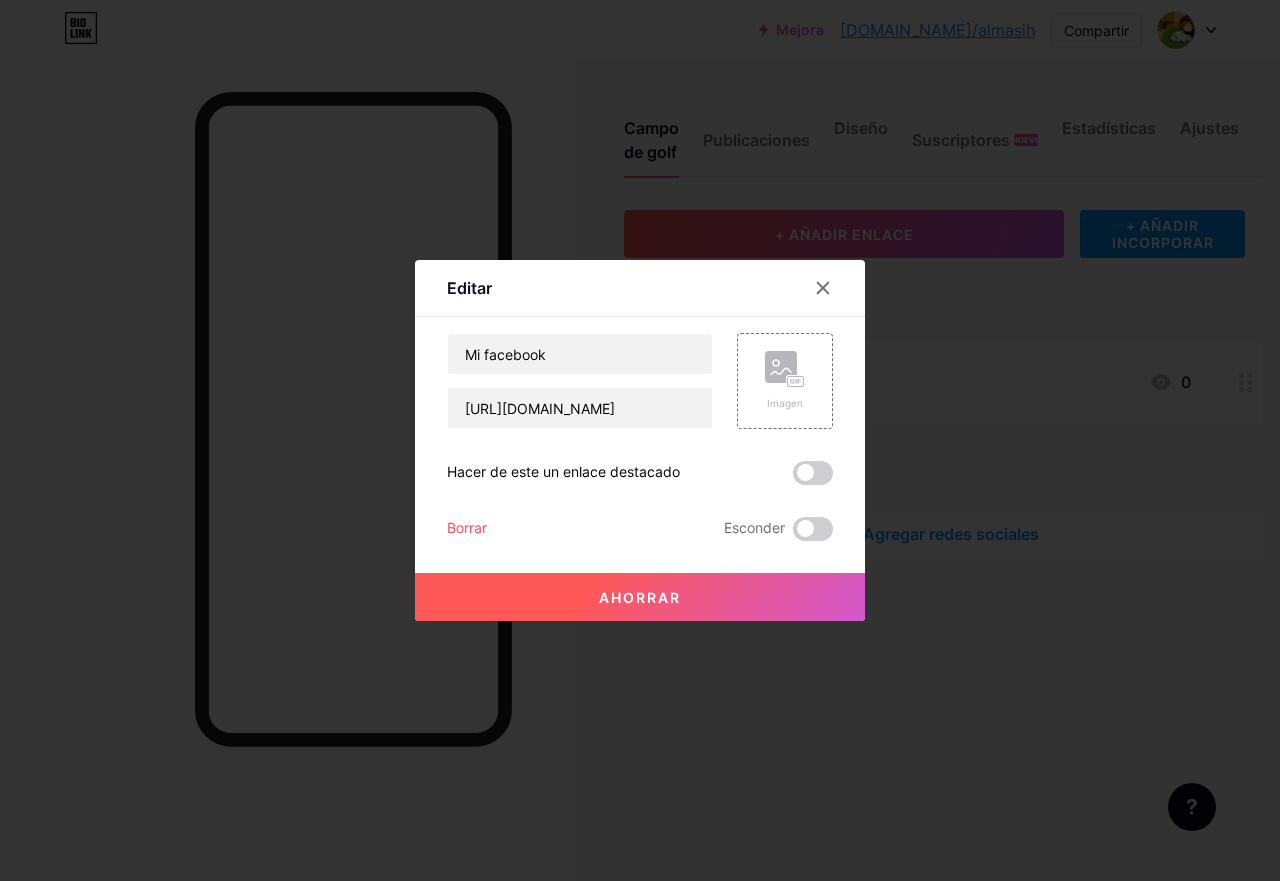 click on "Borrar" at bounding box center [467, 527] 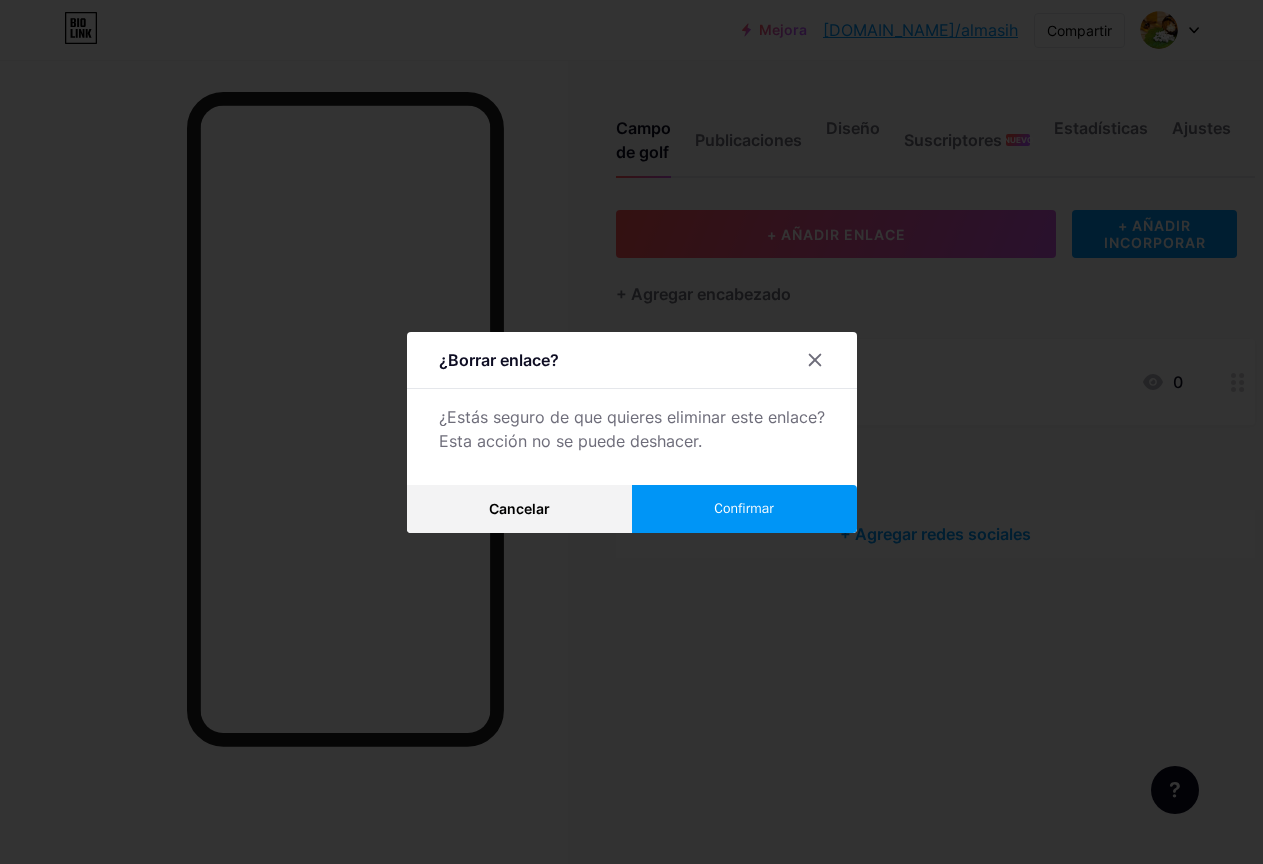 click on "Confirmar" at bounding box center (743, 508) 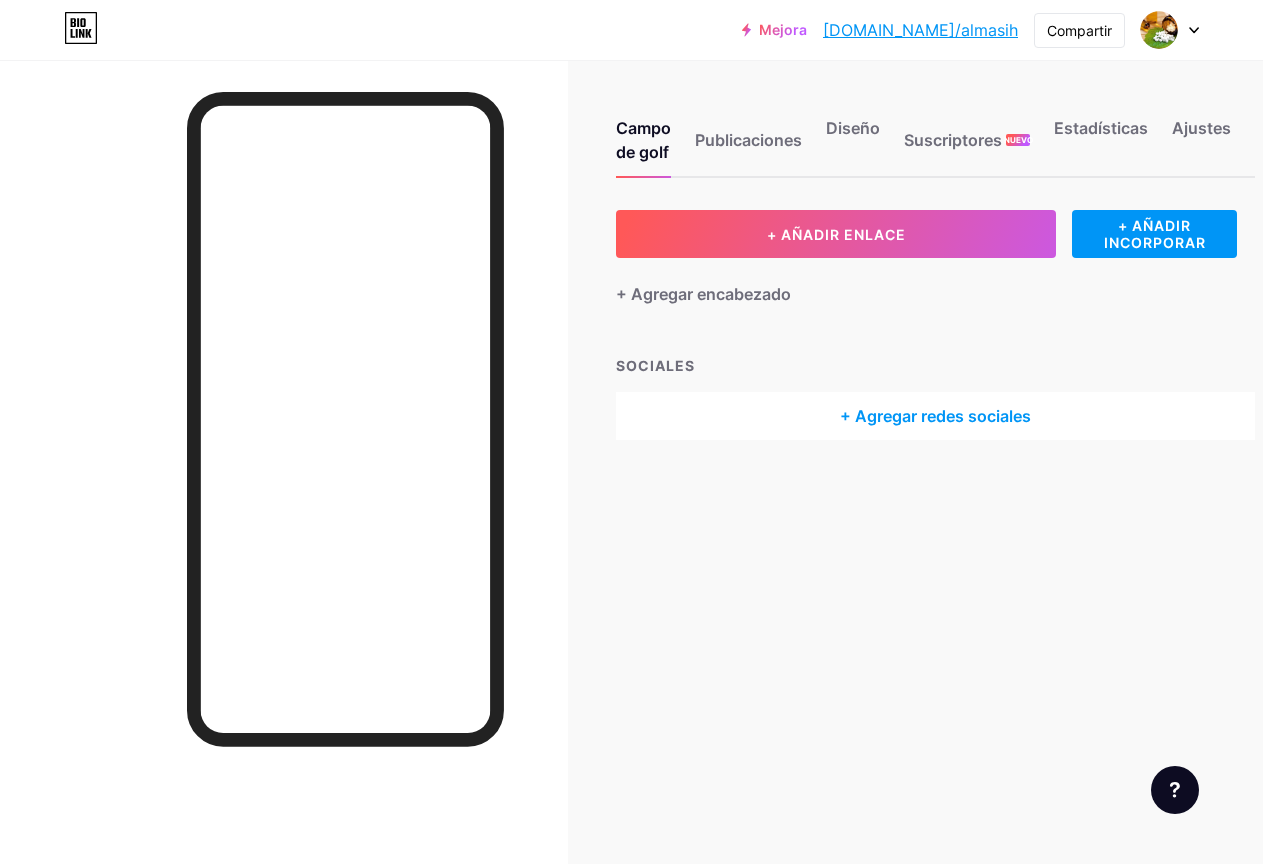 click on "+ Agregar redes sociales" at bounding box center [935, 416] 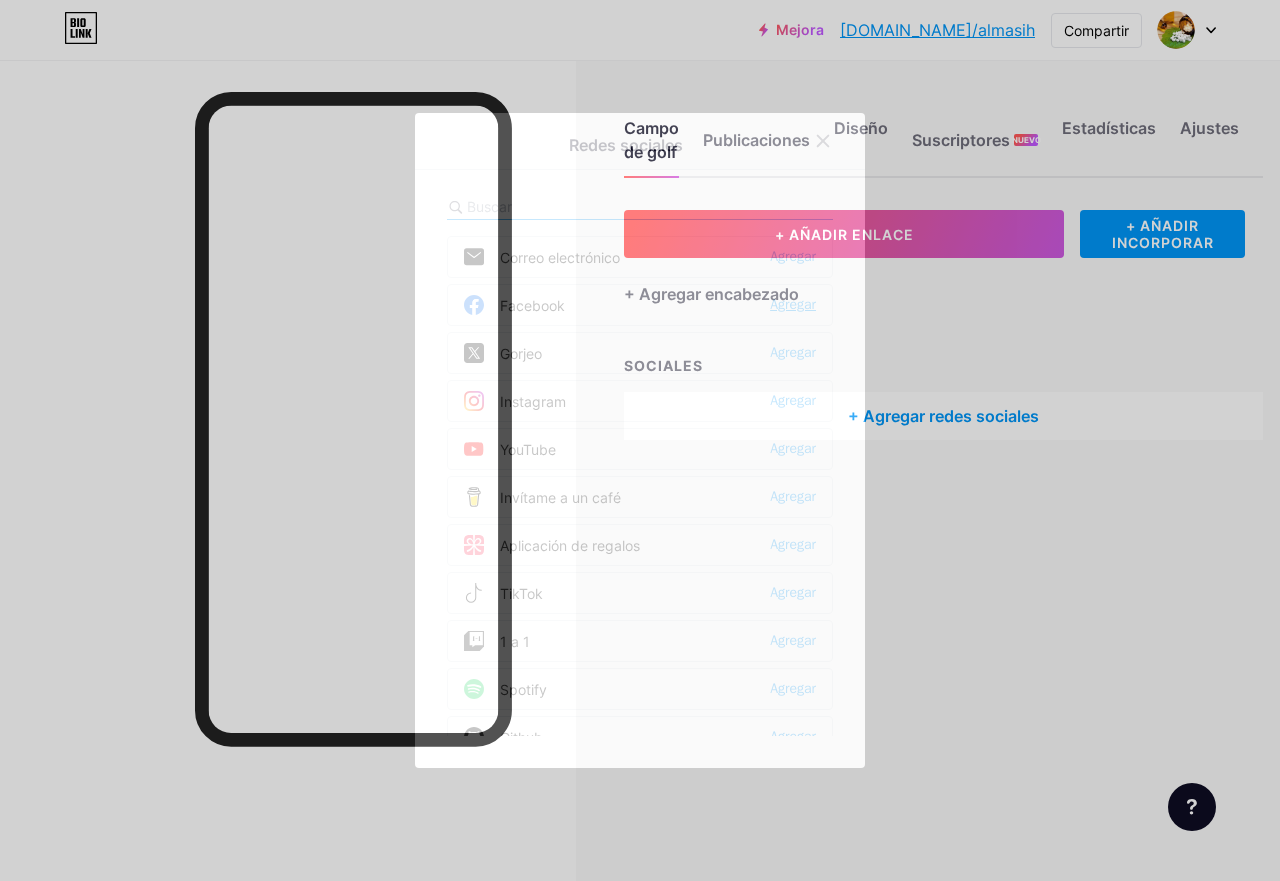 click on "Agregar" at bounding box center (793, 304) 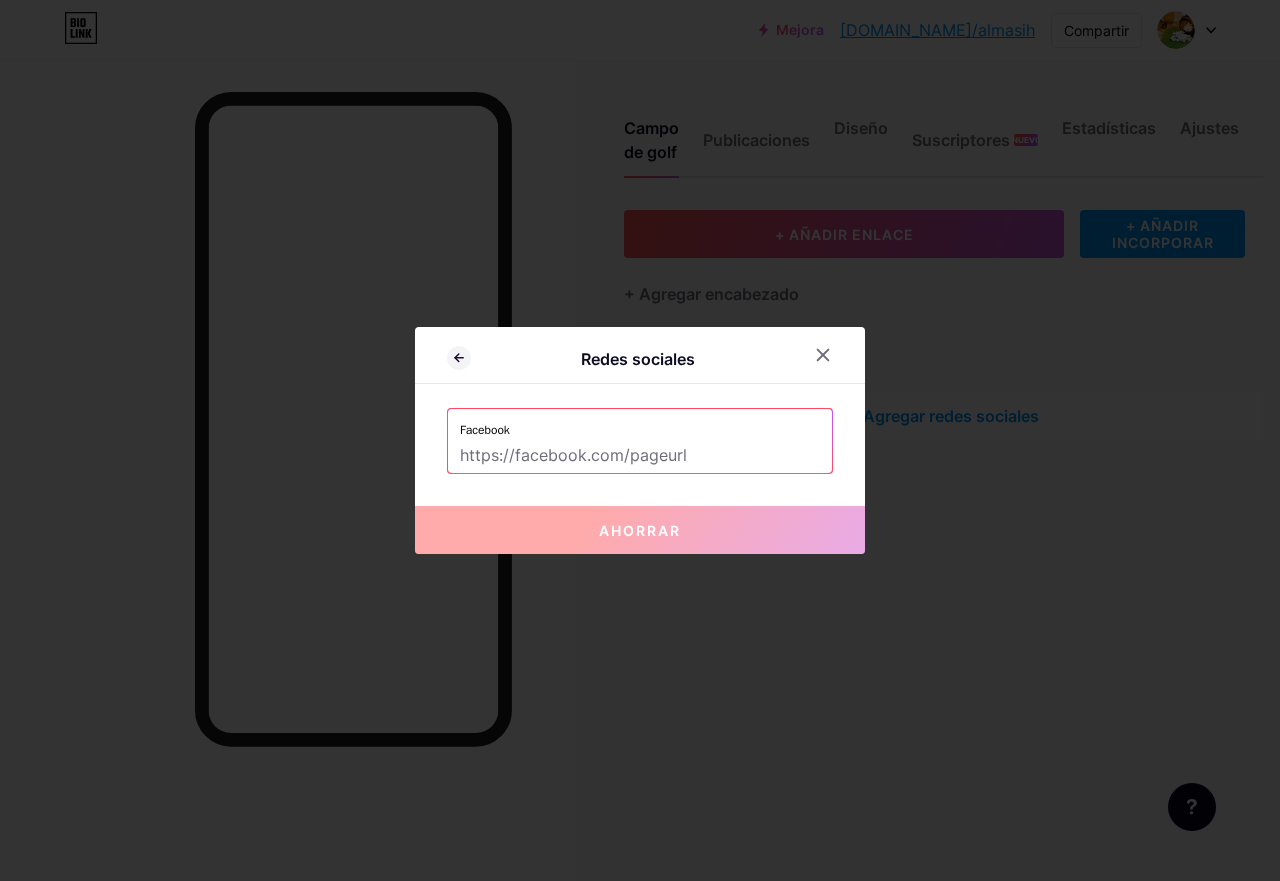 paste on "[URL][DOMAIN_NAME]" 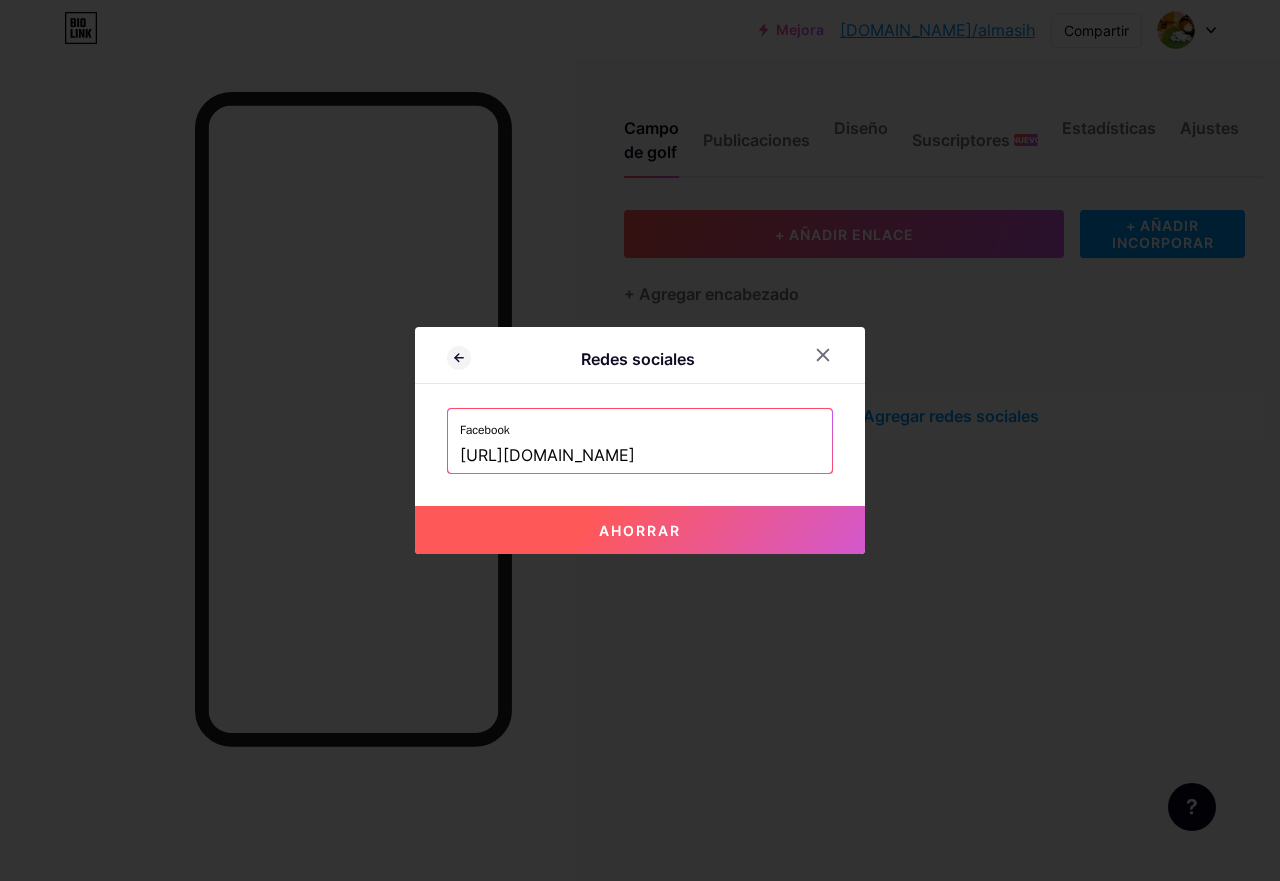type on "[URL][DOMAIN_NAME]" 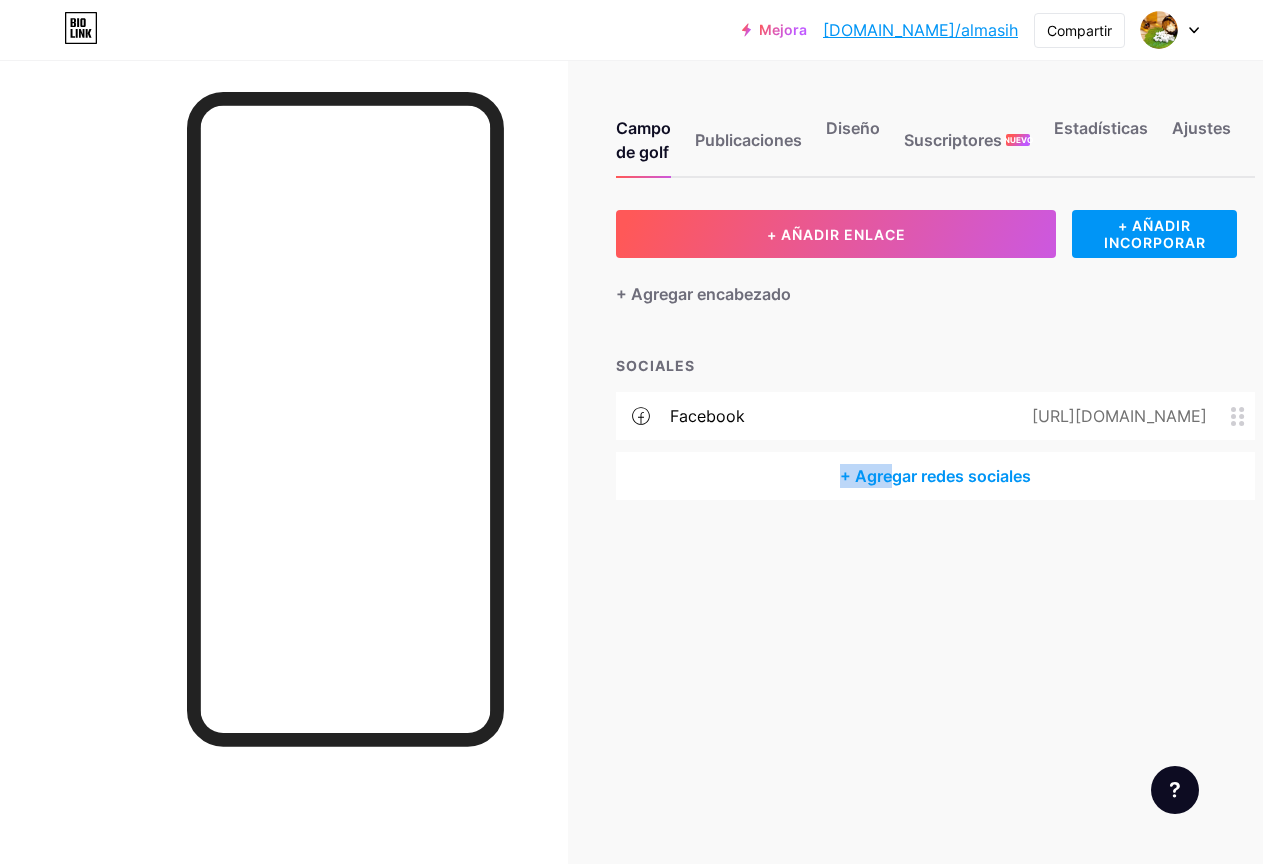 drag, startPoint x: 810, startPoint y: 735, endPoint x: 900, endPoint y: 728, distance: 90.27181 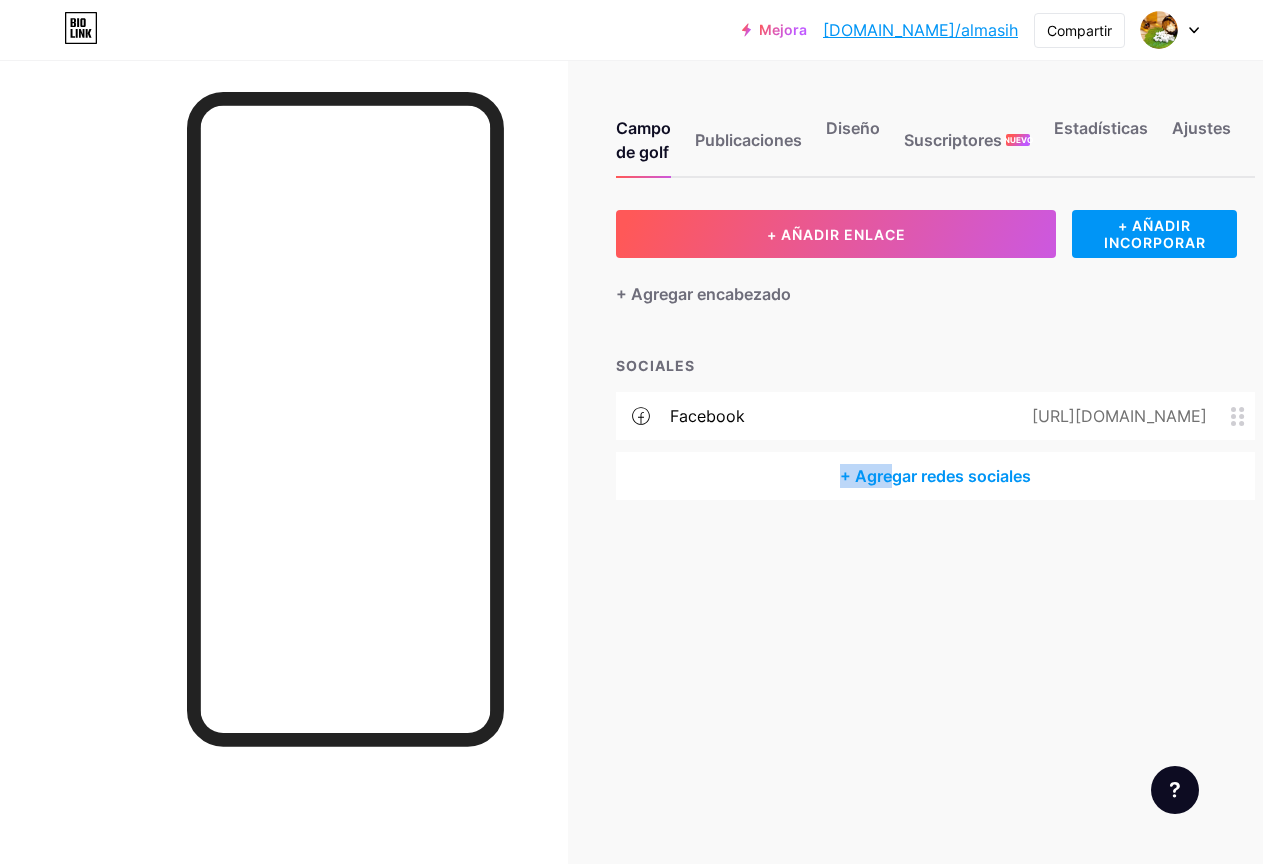 click on "Campo de golf
Publicaciones
Diseño
Suscriptores
NUEVO
Estadísticas
Ajustes       + AÑADIR ENLACE     + AÑADIR INCORPORAR
+ Agregar encabezado     SOCIALES
Facebook
[URL][DOMAIN_NAME]               + Agregar redes sociales                       Solicitudes de funciones             Centro de ayuda         Contactar con soporte técnico" at bounding box center (669, 432) 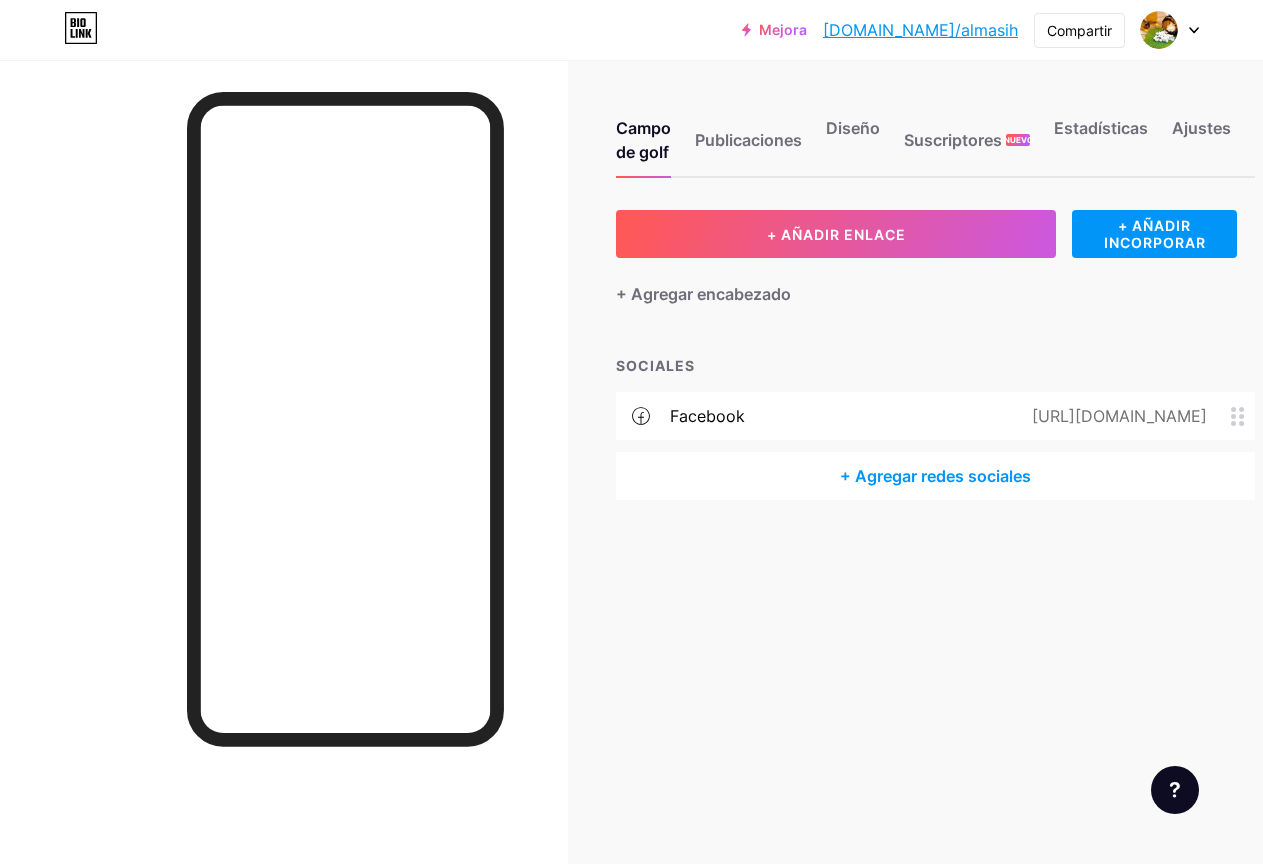 click on "[URL][DOMAIN_NAME]" at bounding box center (1119, 416) 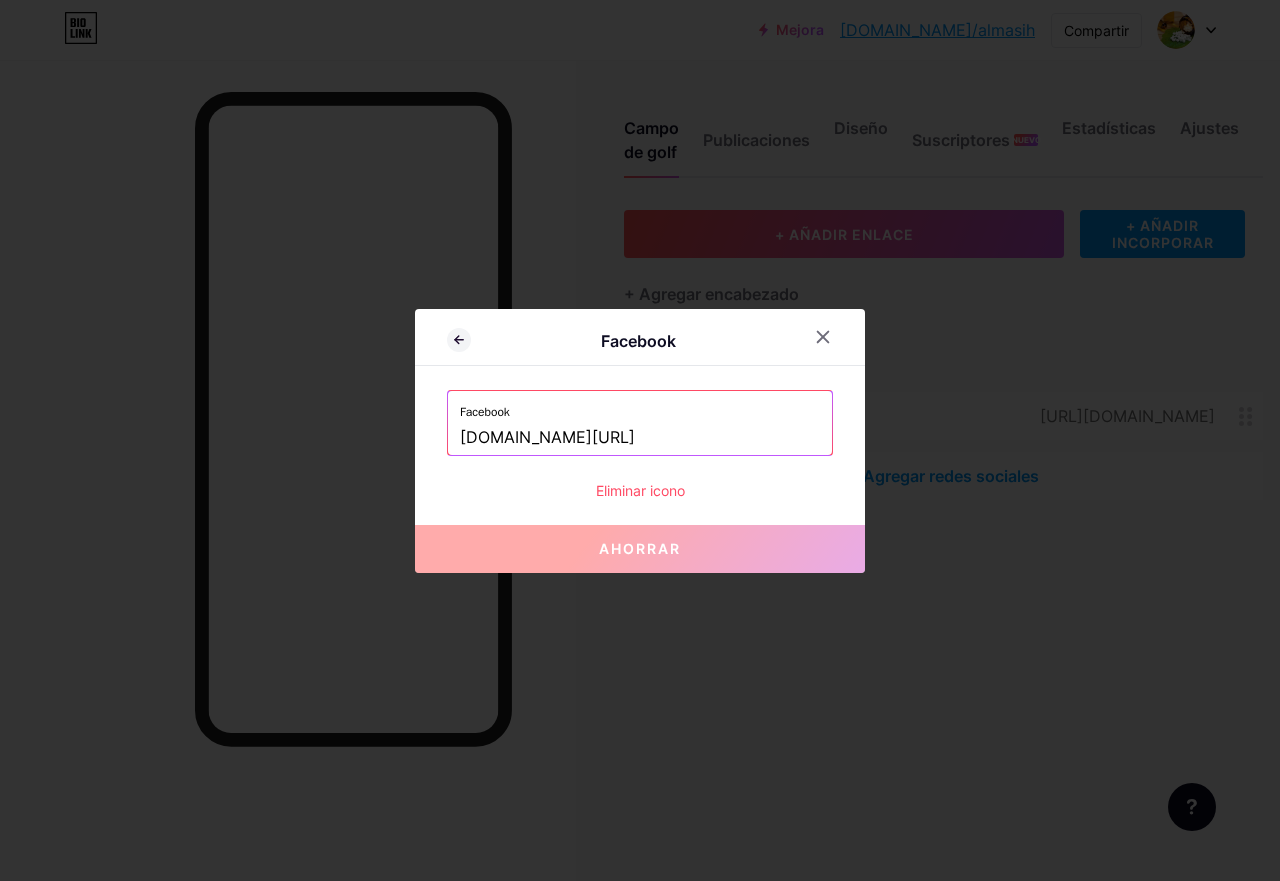 click on "Eliminar icono" at bounding box center [640, 490] 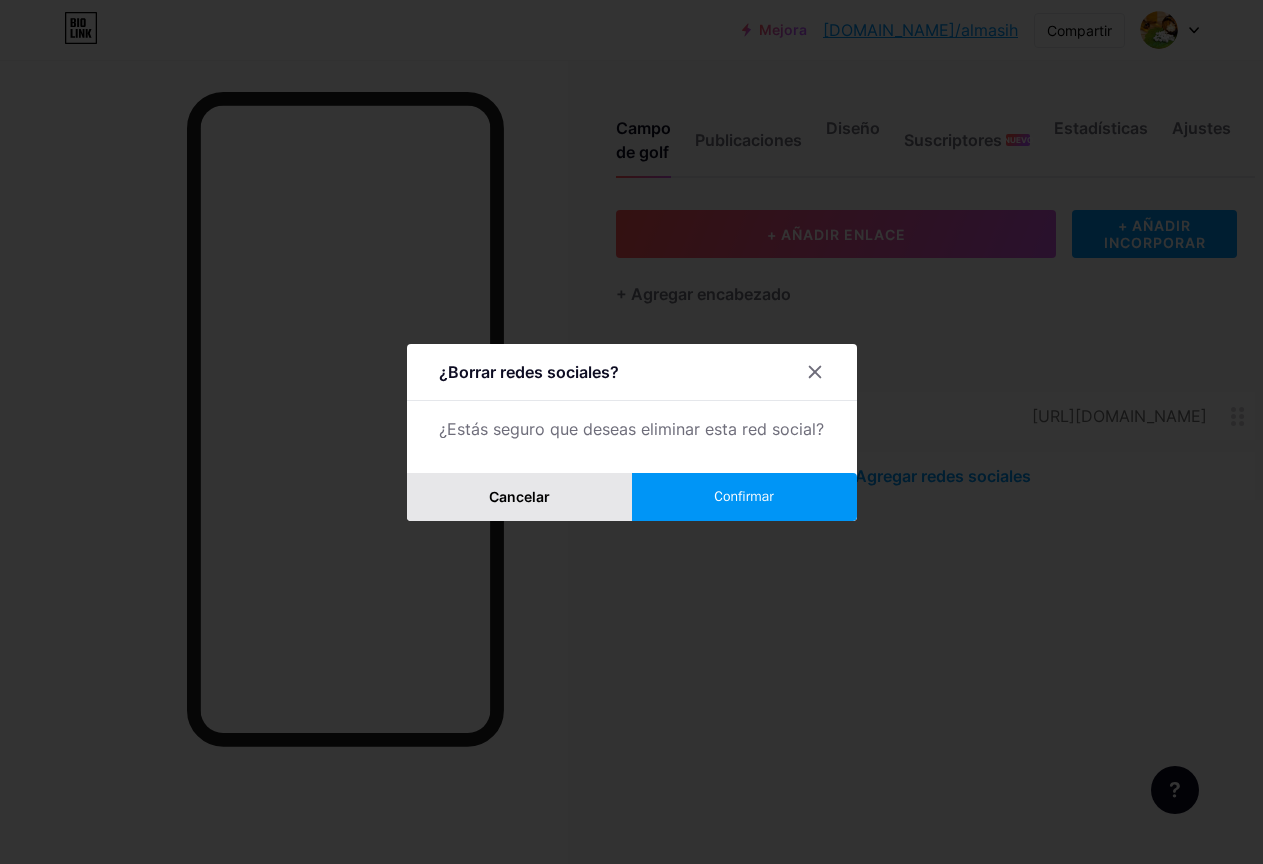 click on "Cancelar" at bounding box center [519, 497] 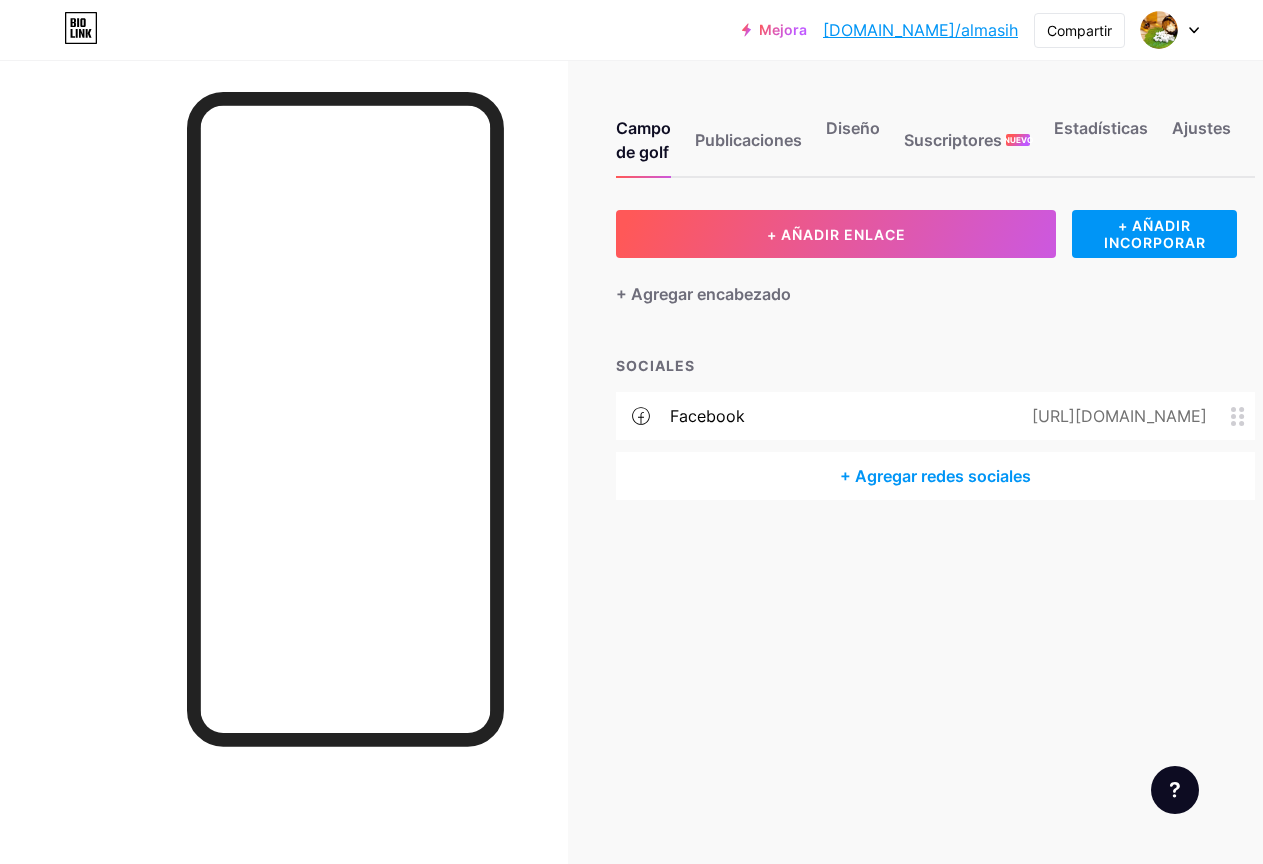 click on "Facebook
[URL][DOMAIN_NAME]" at bounding box center (935, 416) 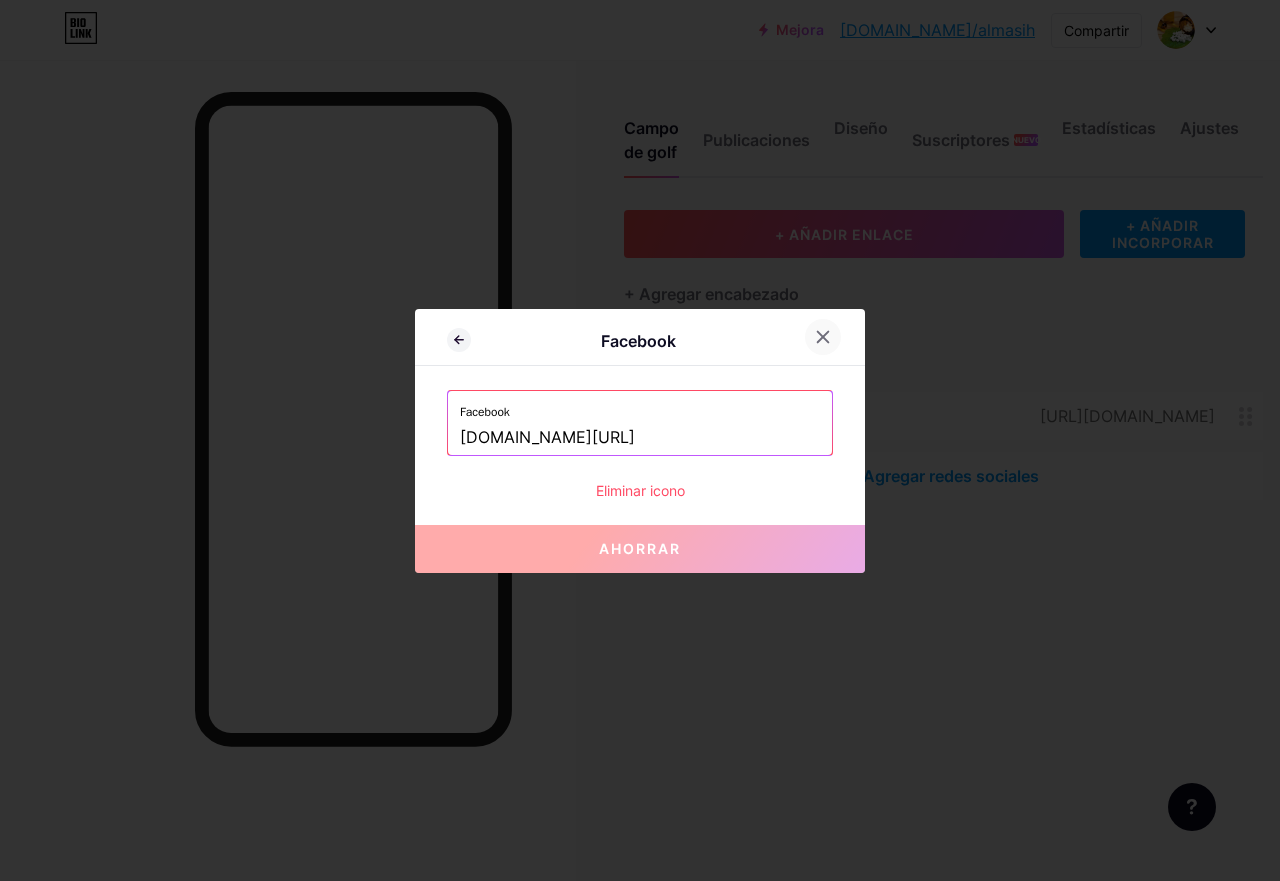 click 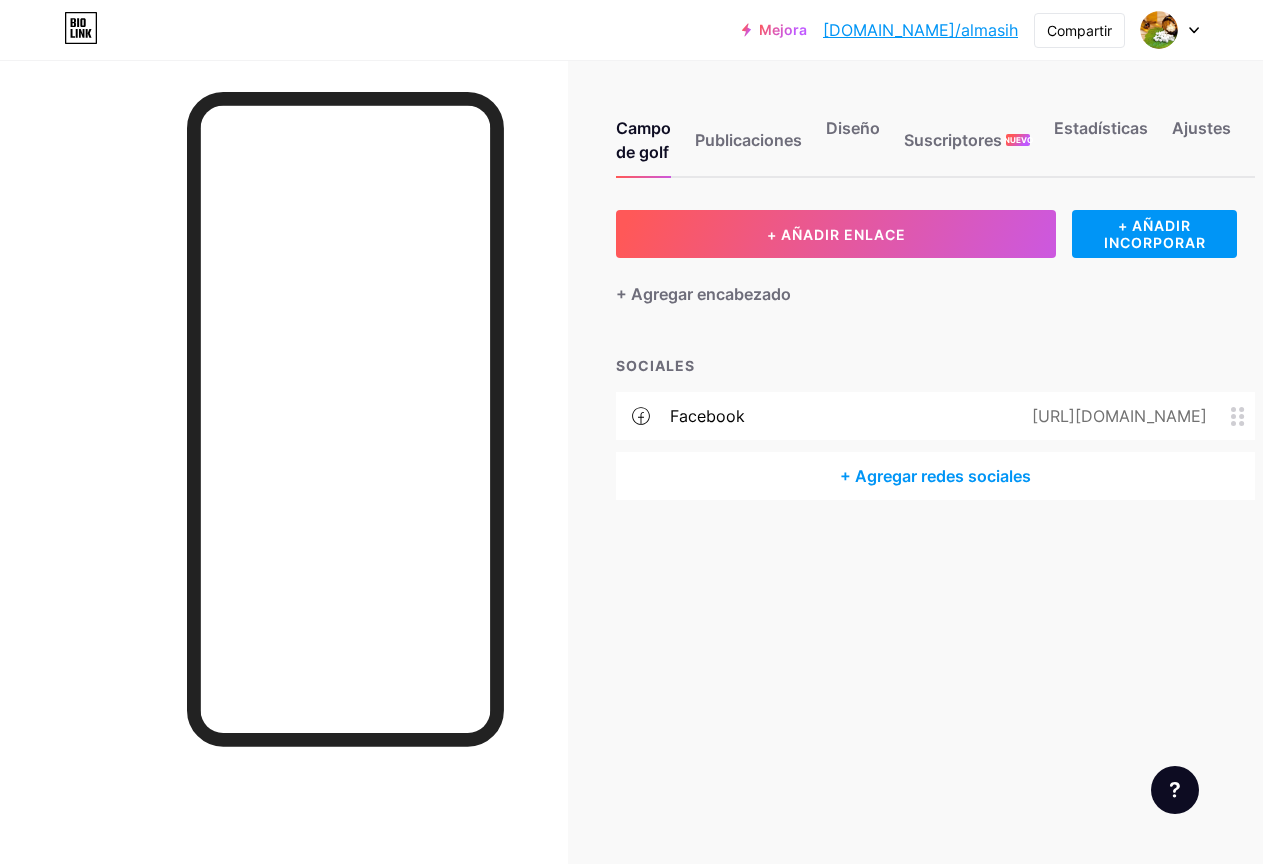 drag, startPoint x: 927, startPoint y: 404, endPoint x: 922, endPoint y: 415, distance: 12.083046 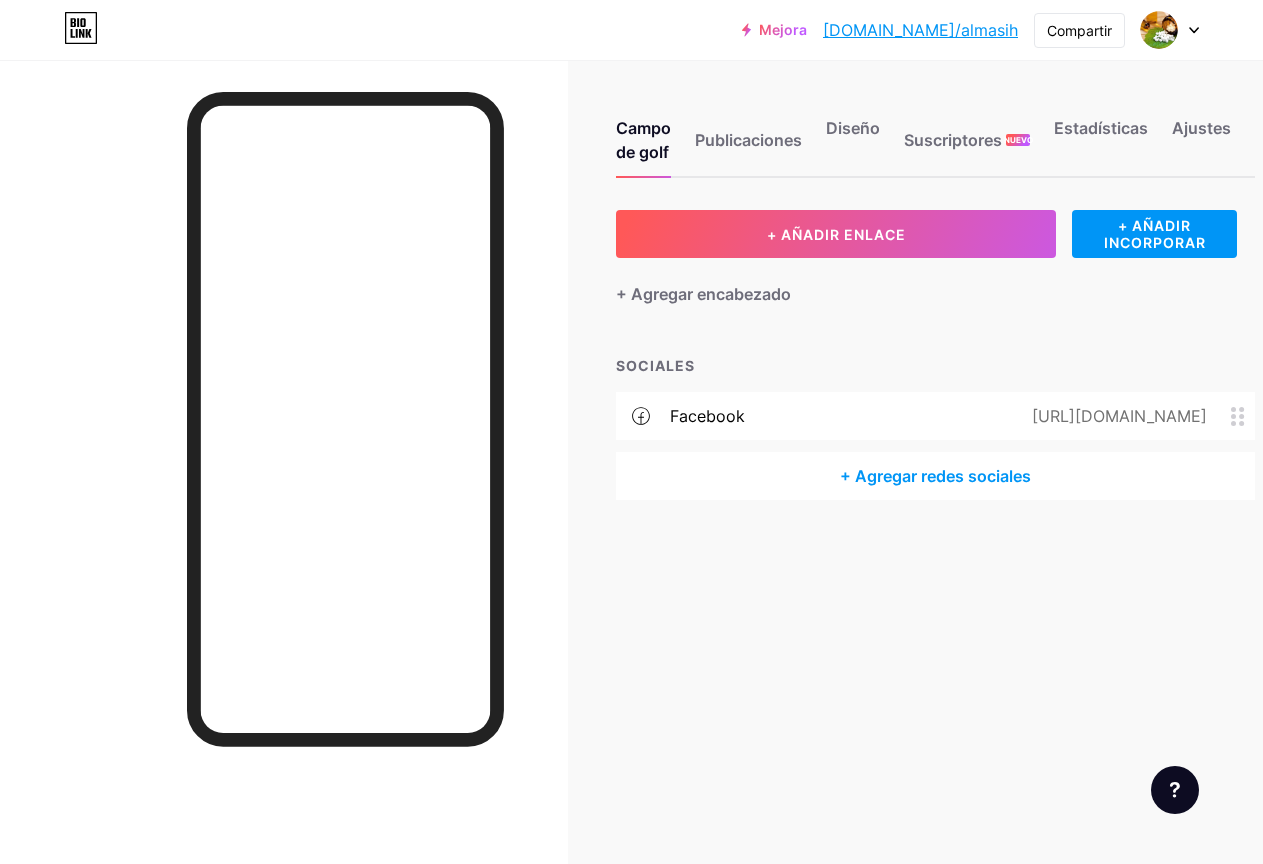 click on "[URL][DOMAIN_NAME]" at bounding box center (1115, 416) 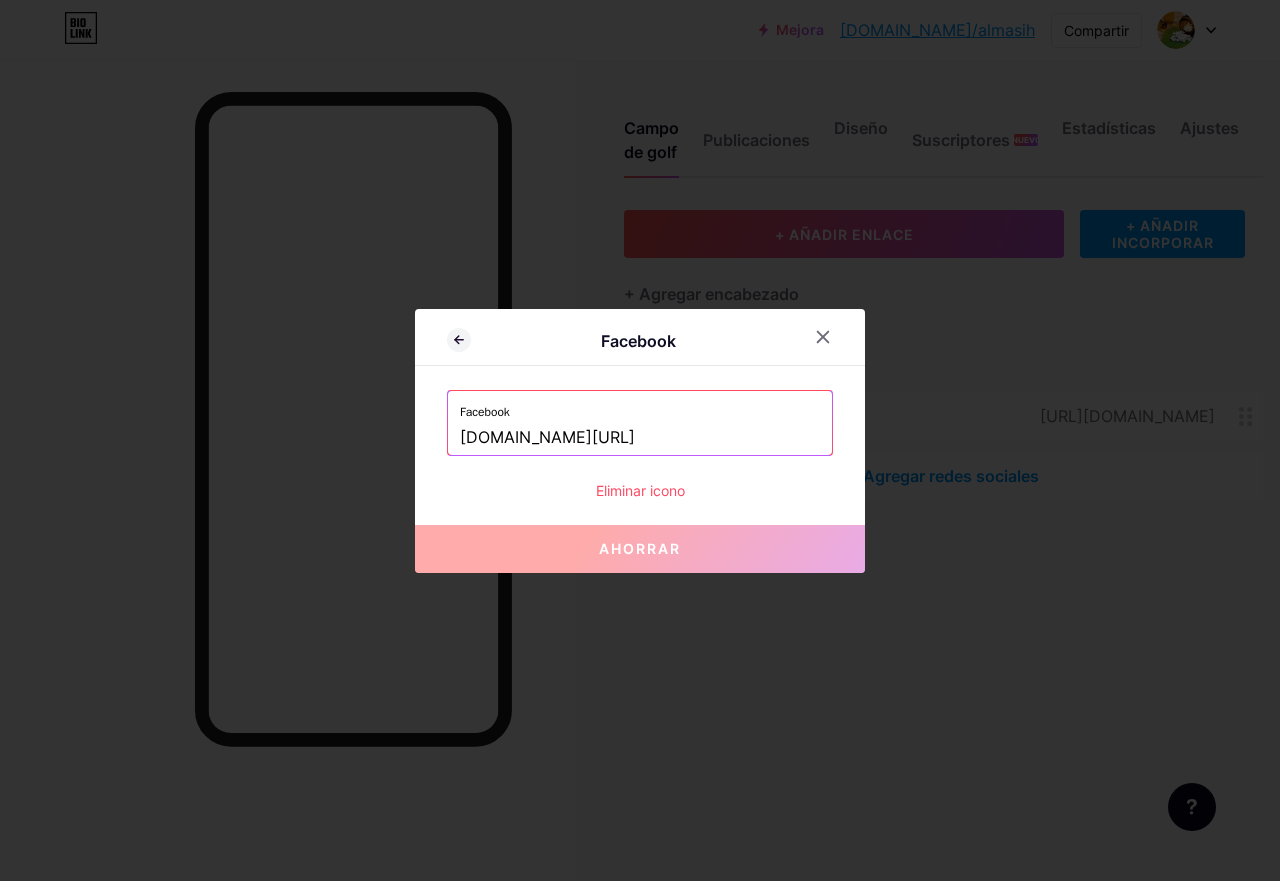 click at bounding box center (640, 440) 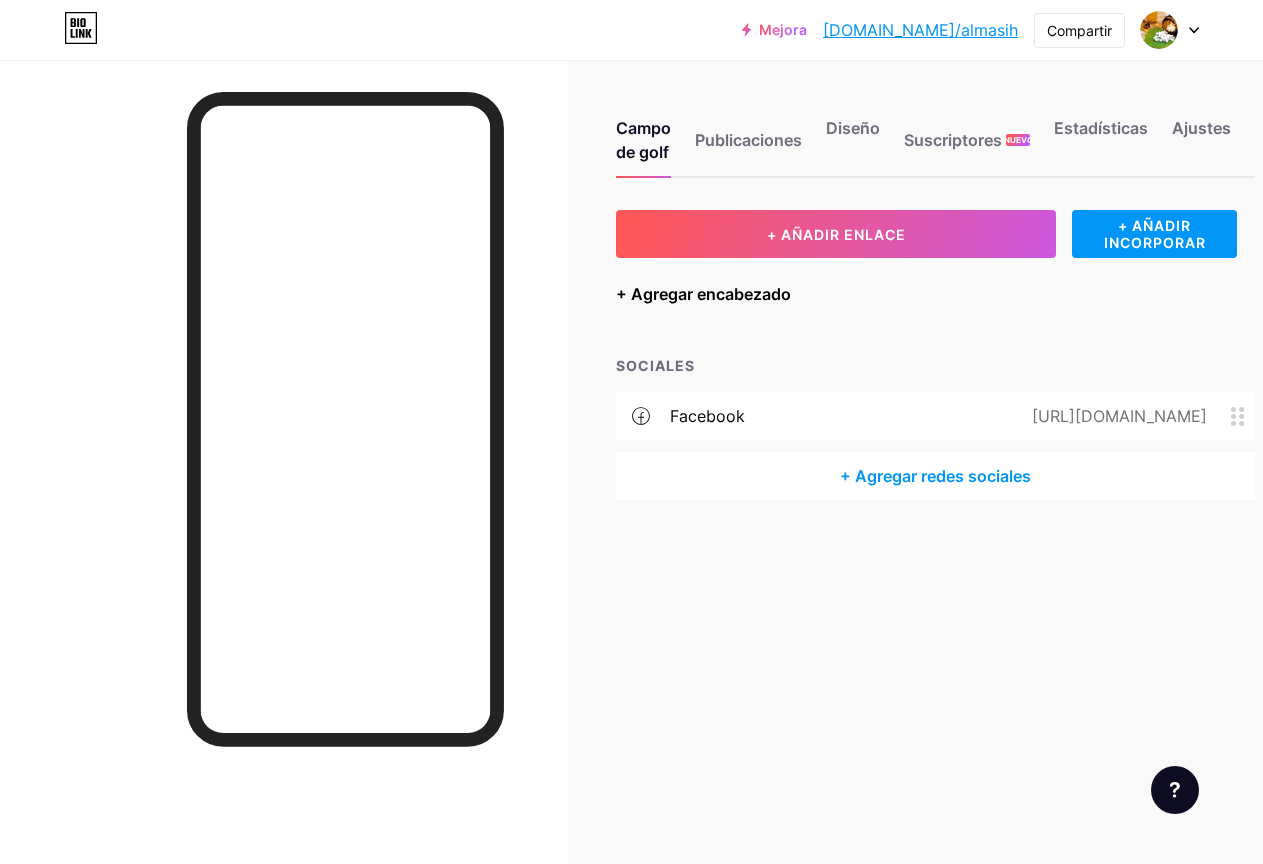 click on "+ Agregar encabezado" at bounding box center [703, 294] 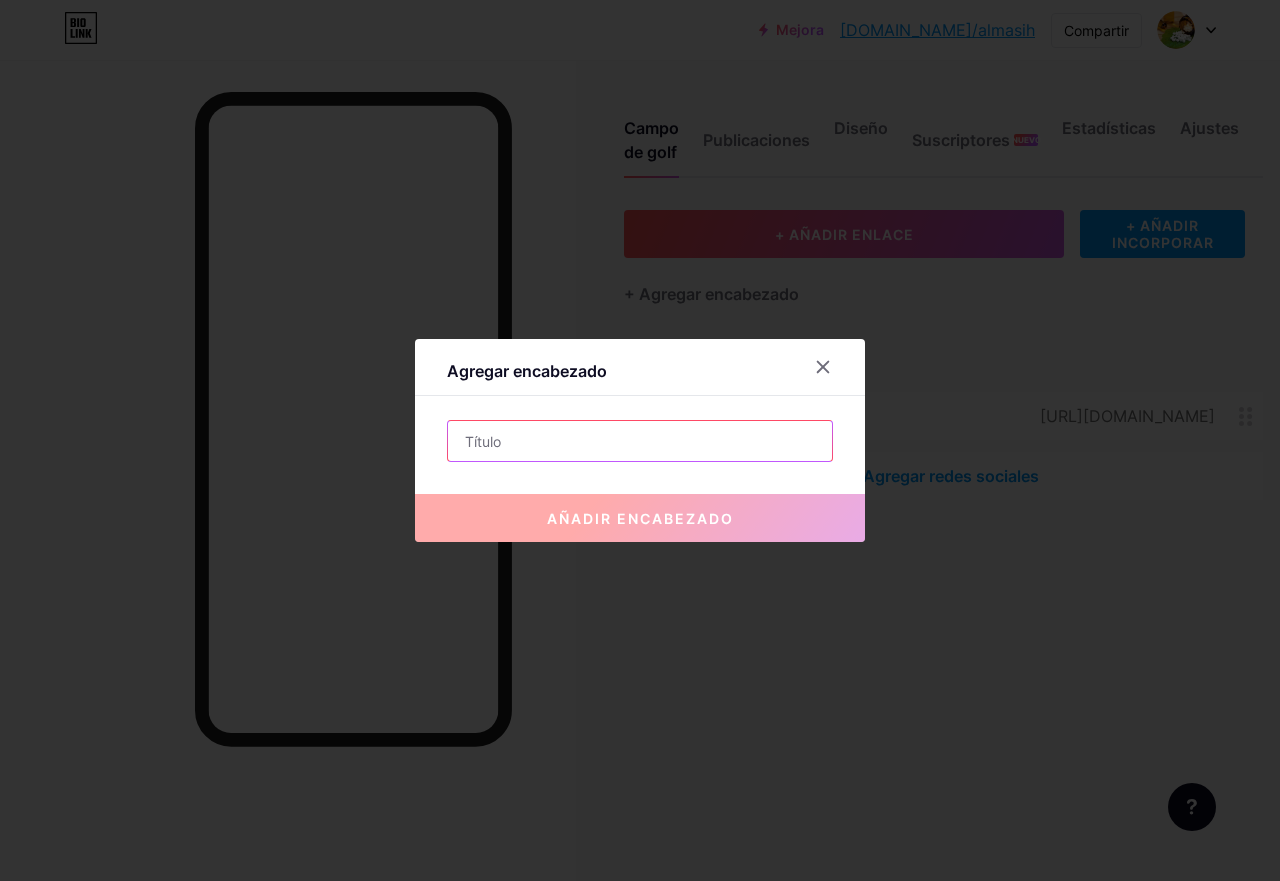 click at bounding box center [640, 441] 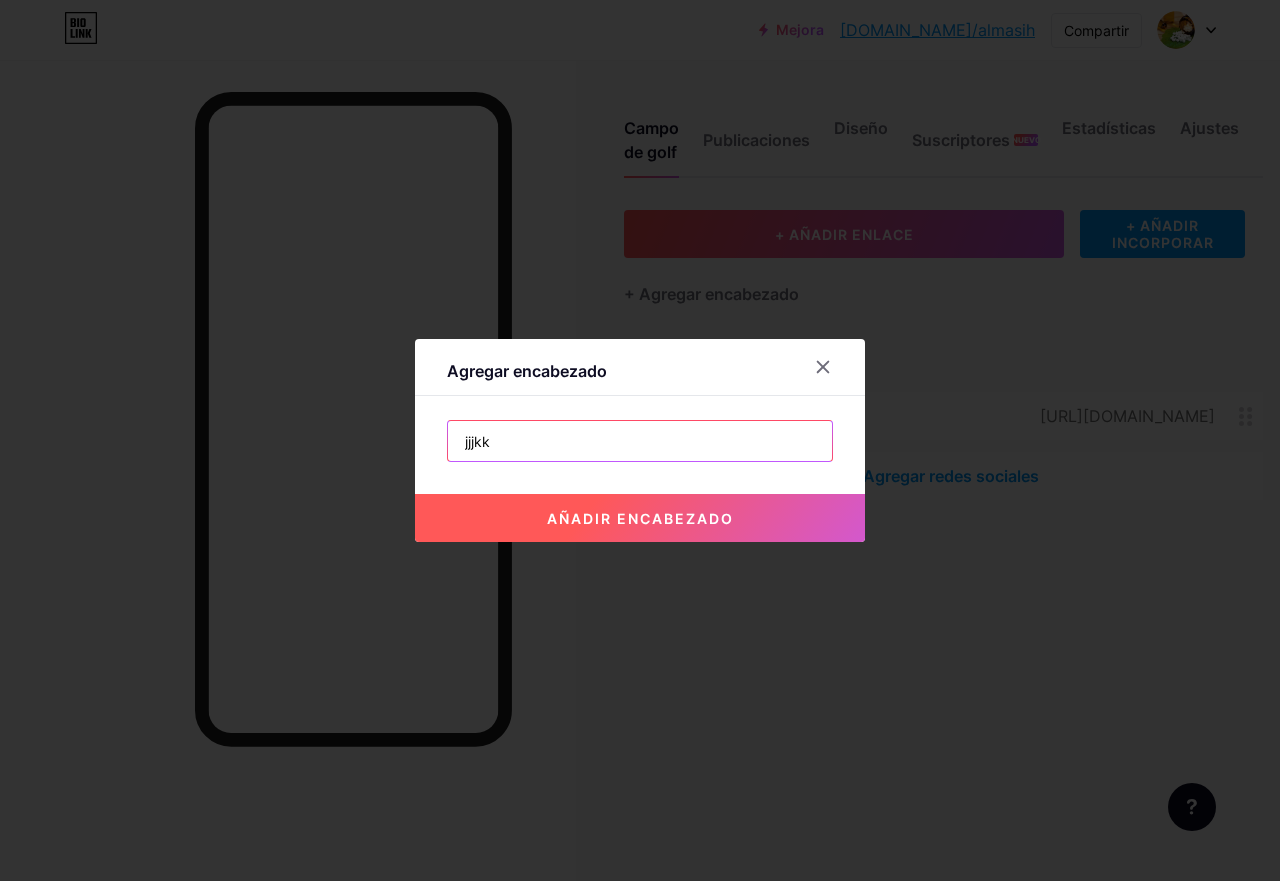 type on "jjjkk" 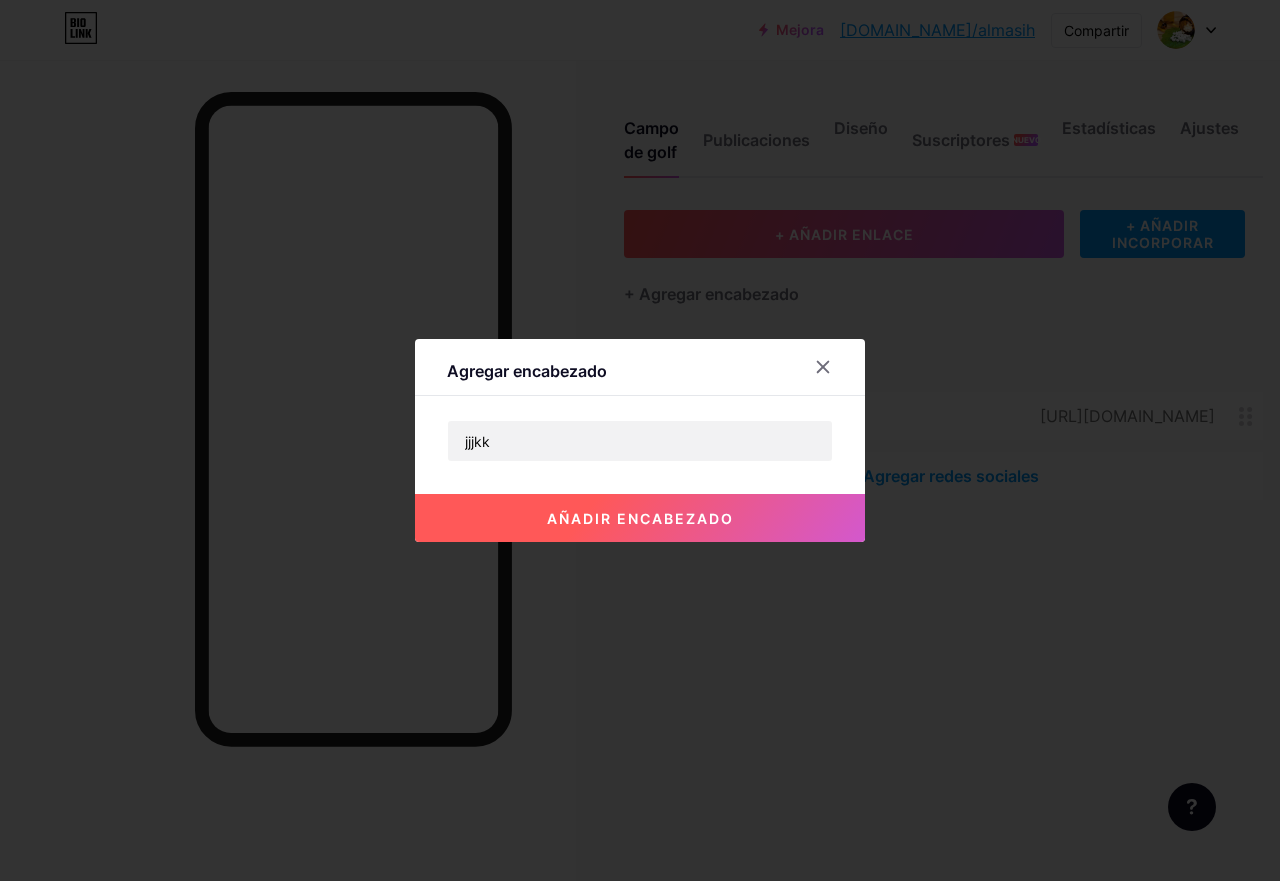 click on "añadir encabezado" at bounding box center [640, 518] 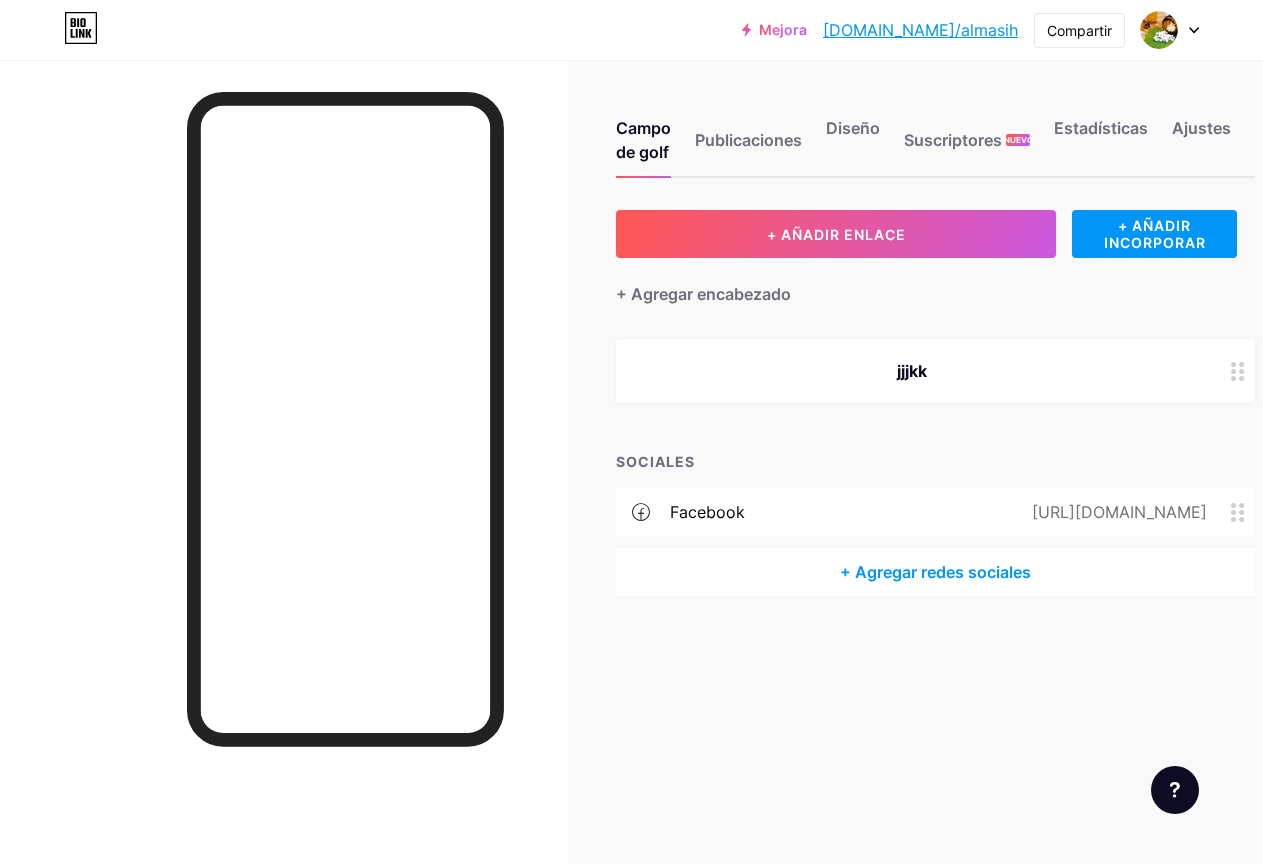click on "jjjkk" at bounding box center (911, 371) 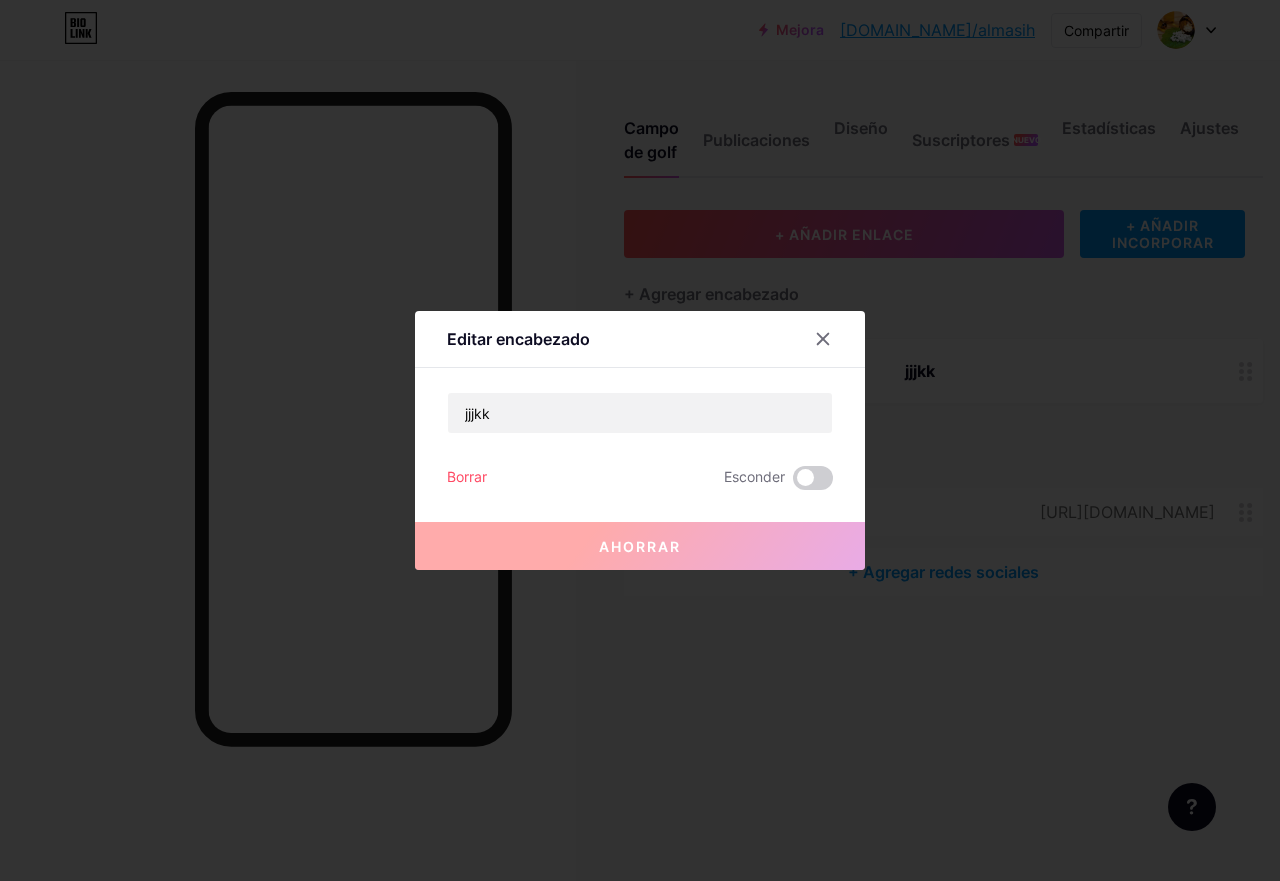 click on "Borrar" at bounding box center [467, 476] 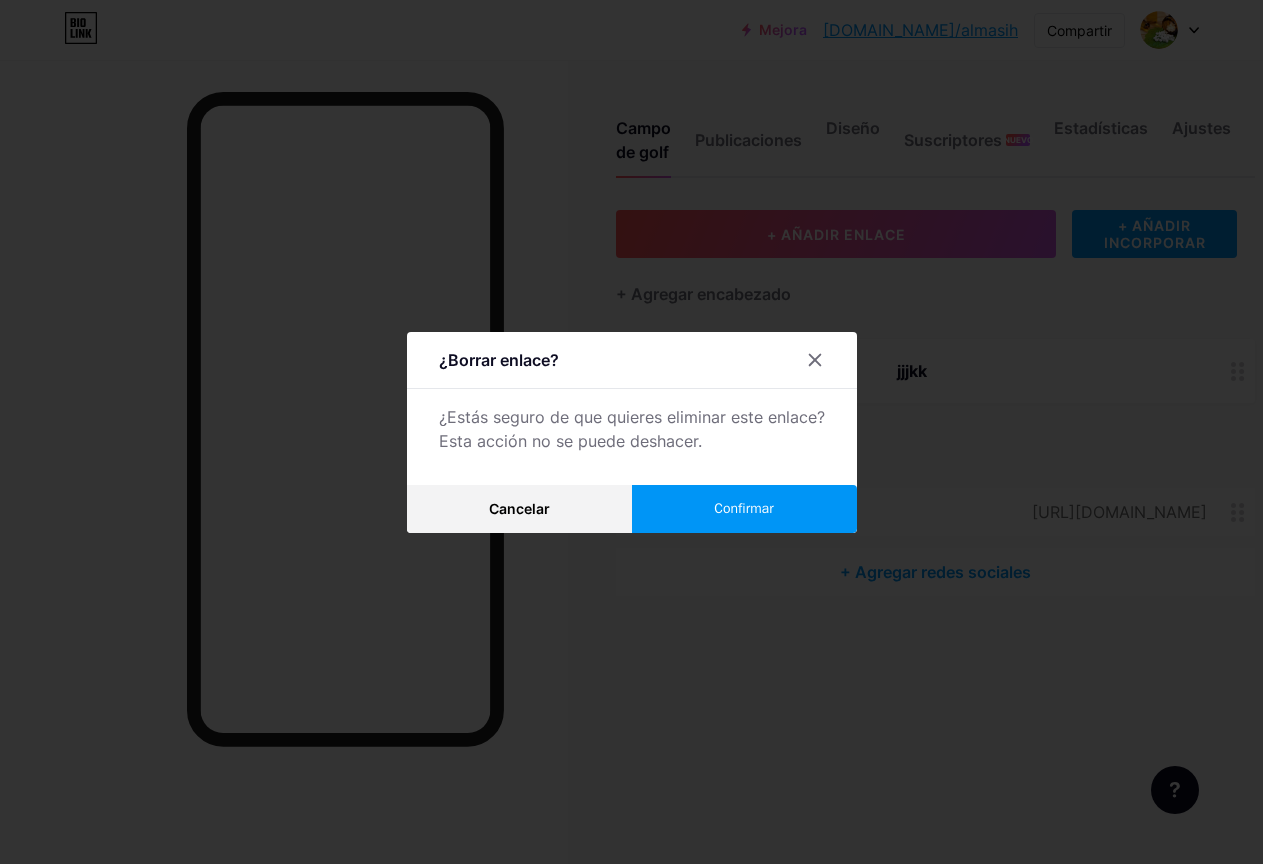 click on "Confirmar" at bounding box center (744, 509) 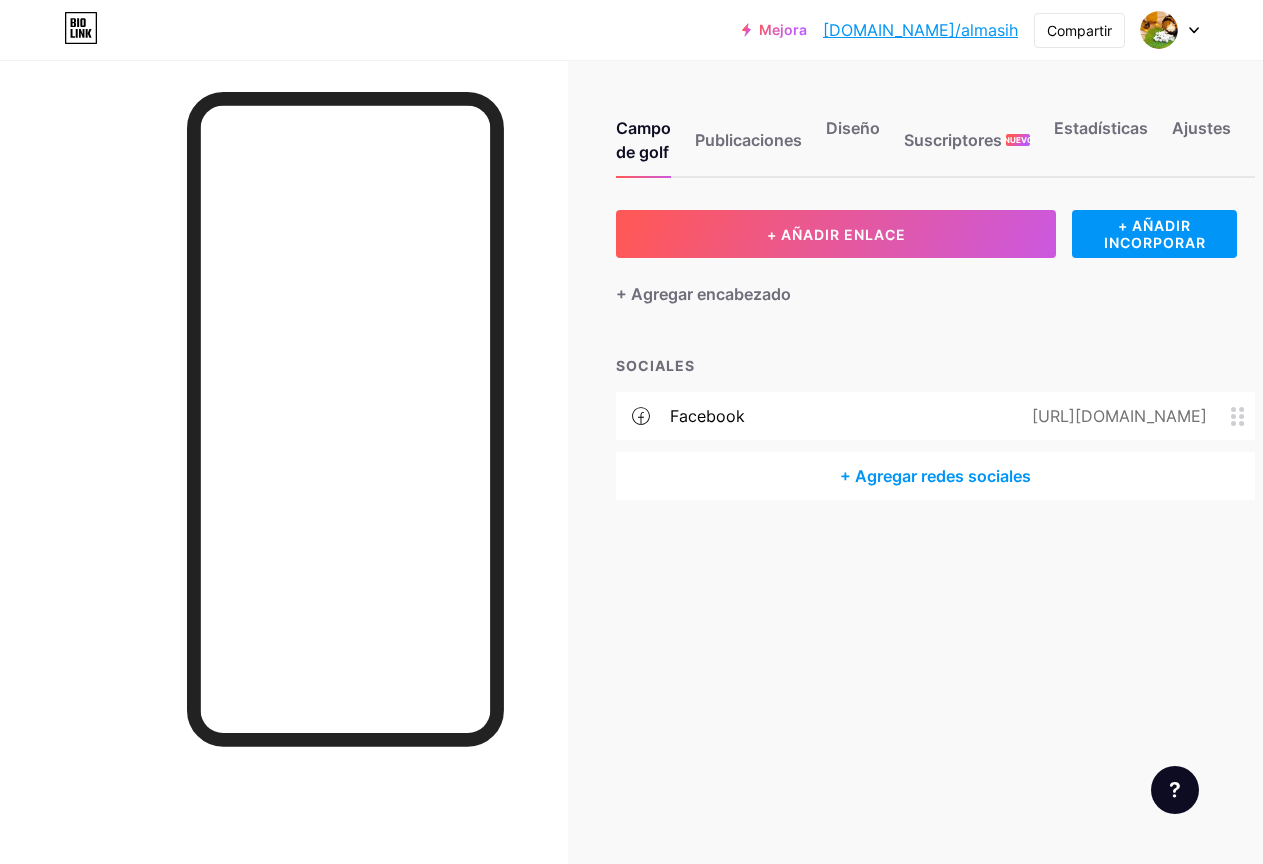 scroll, scrollTop: 0, scrollLeft: 0, axis: both 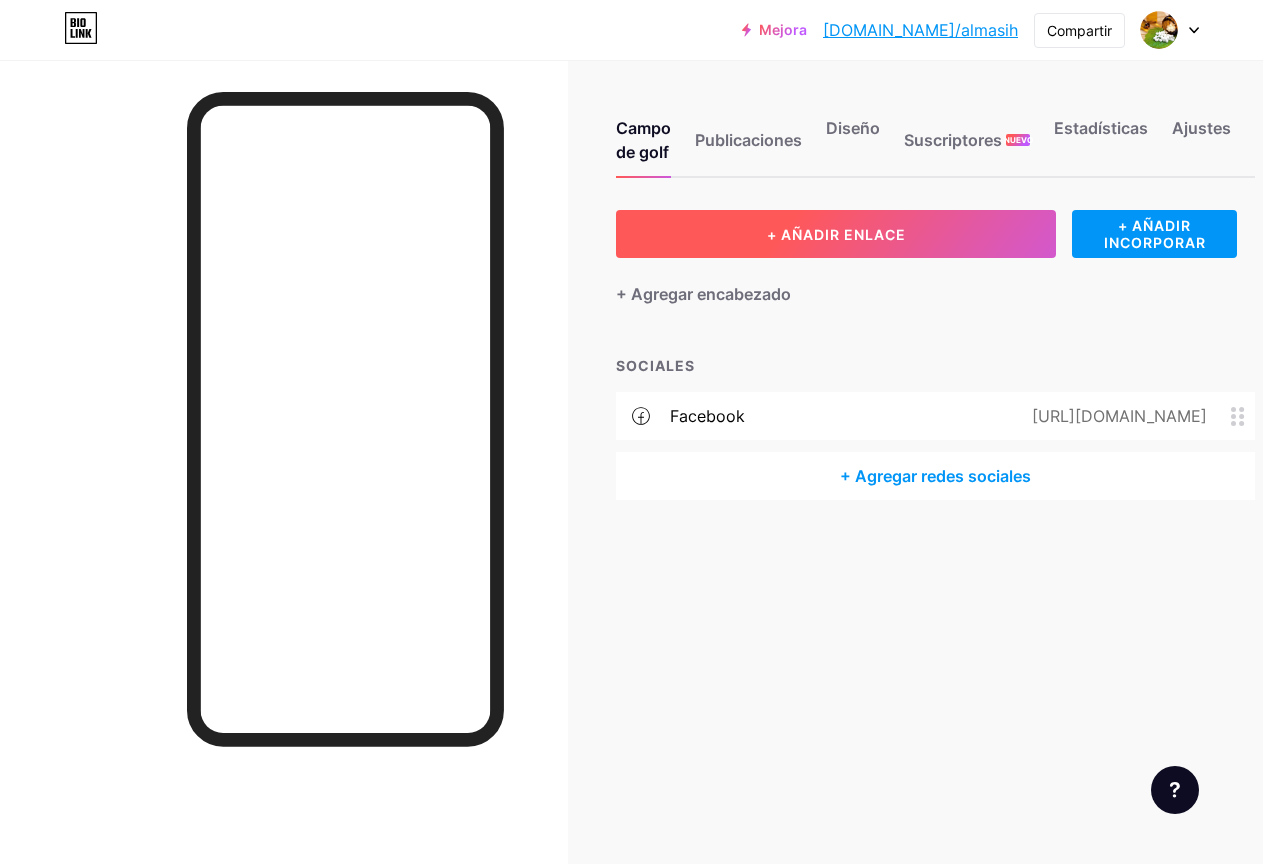 click on "+ AÑADIR ENLACE" at bounding box center [836, 234] 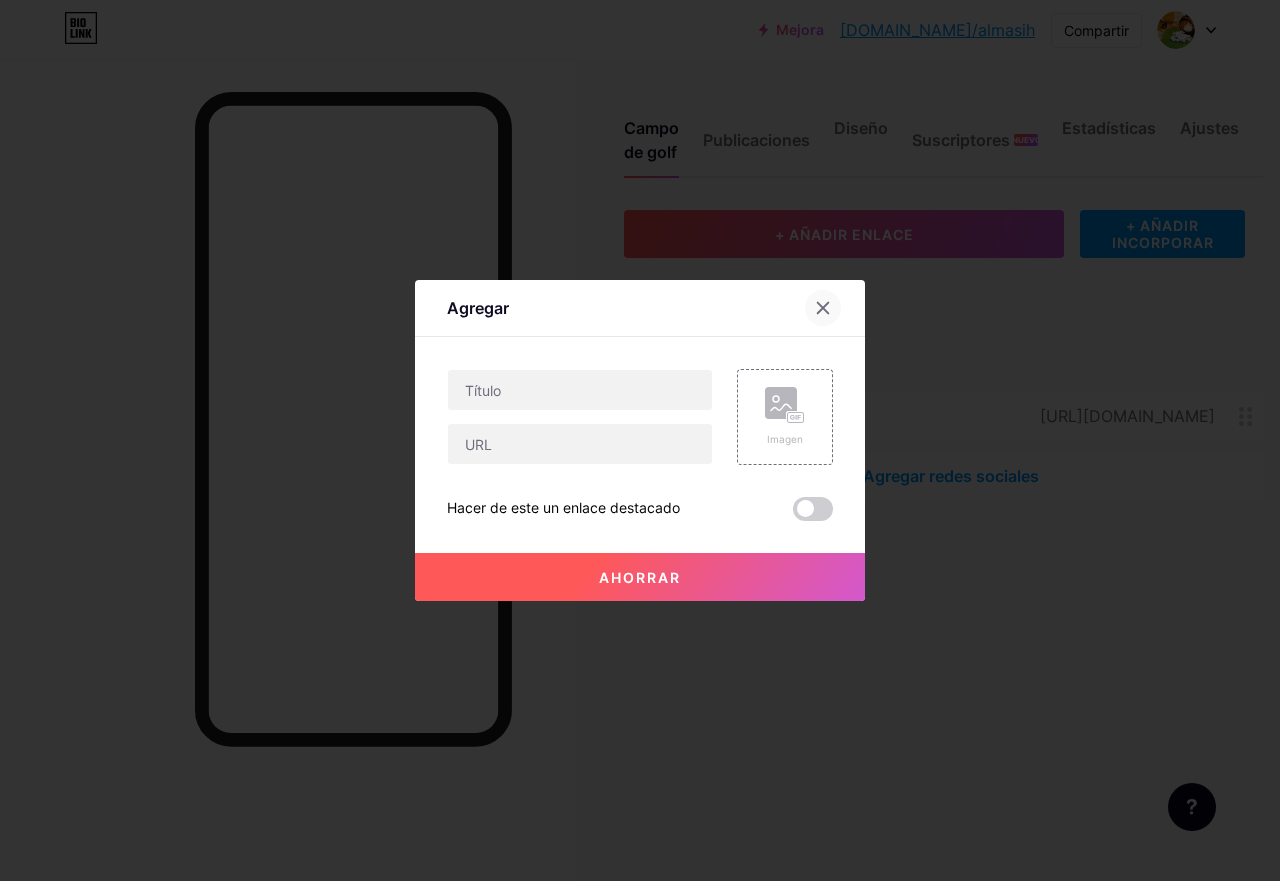 click at bounding box center (823, 308) 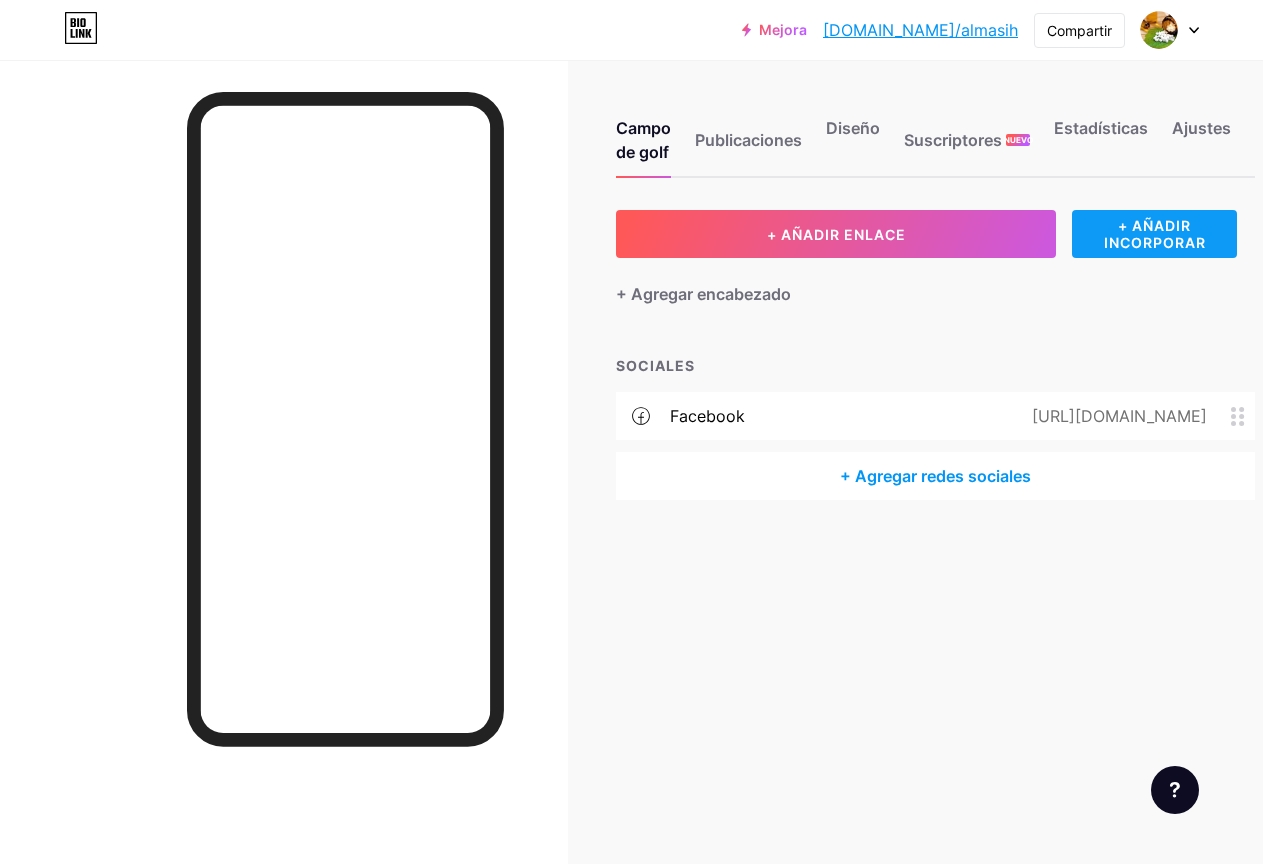 click on "+ AÑADIR INCORPORAR" at bounding box center [1155, 234] 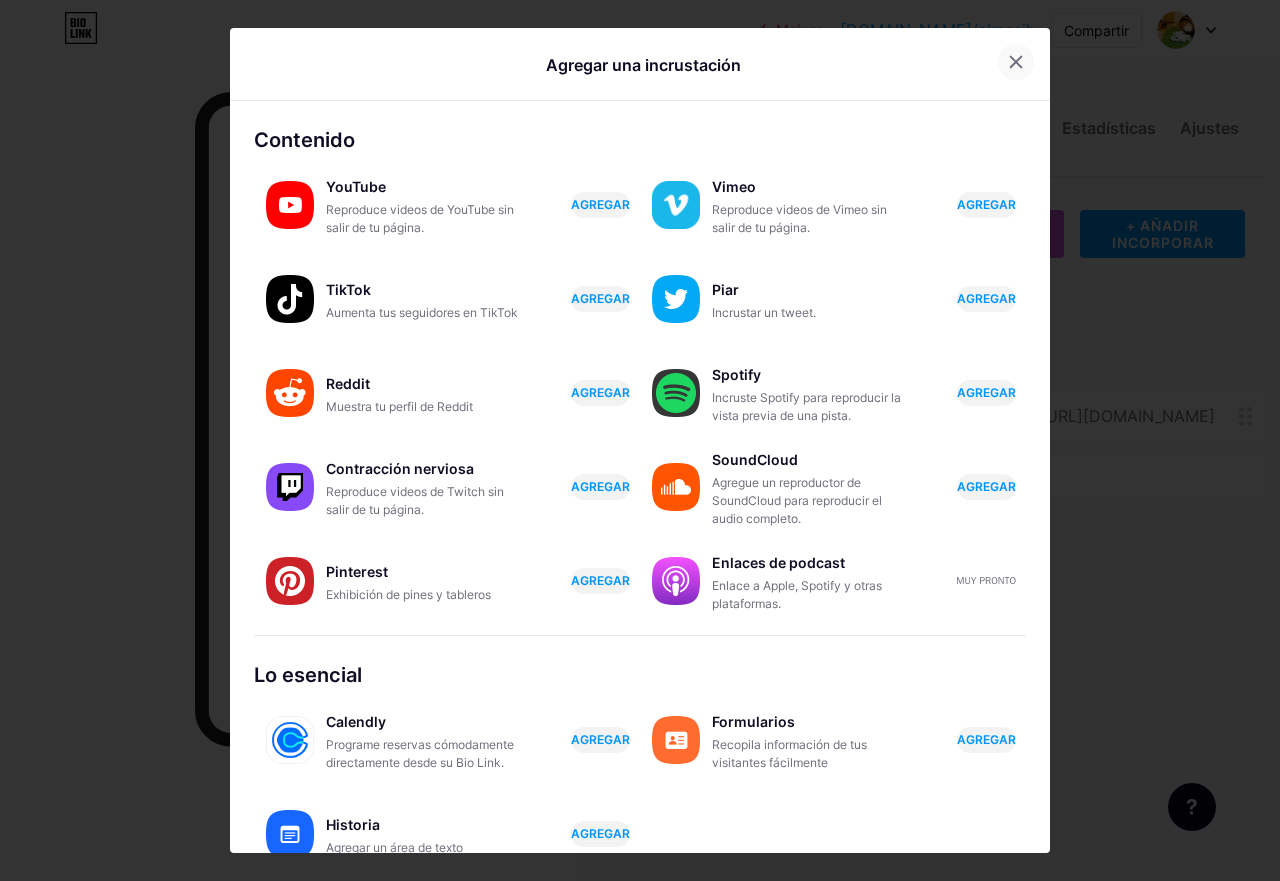 click 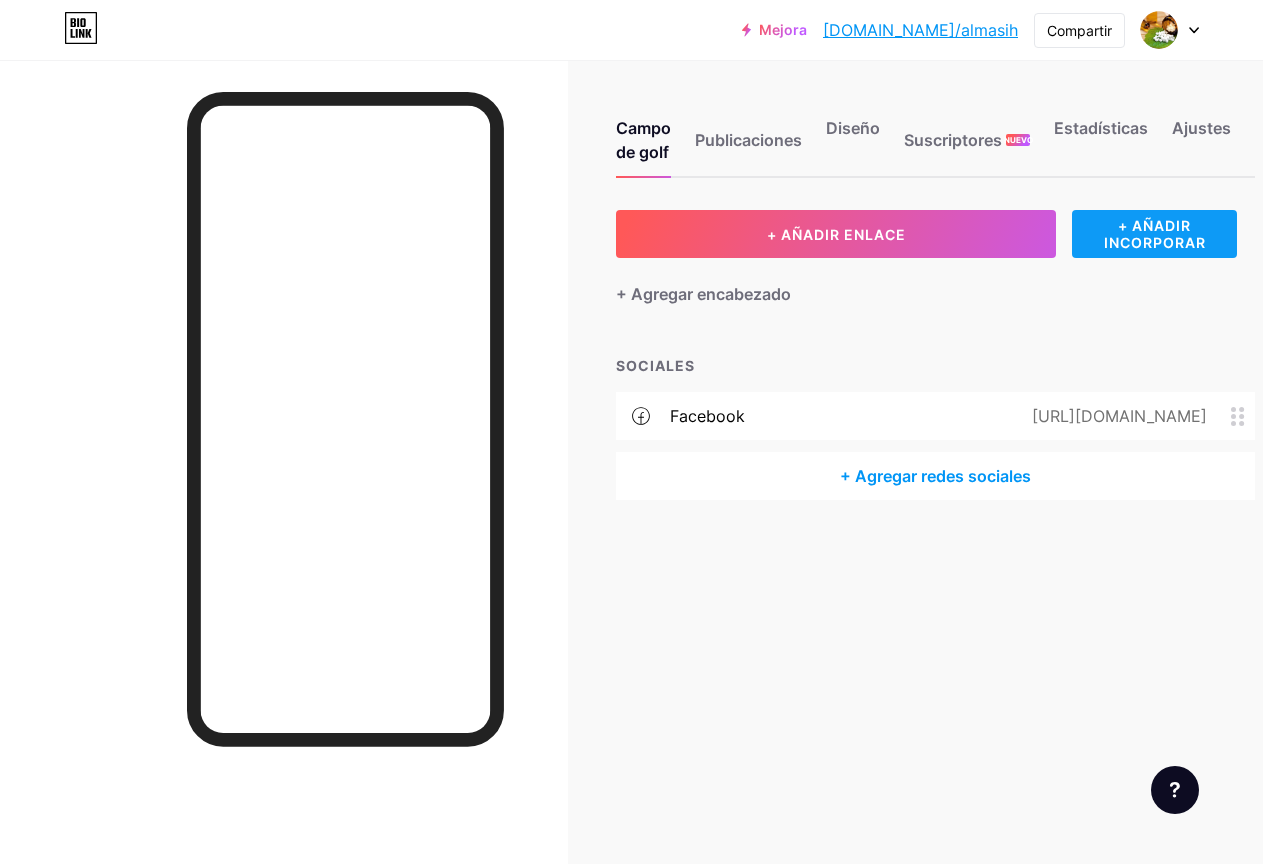 click on "+ AÑADIR INCORPORAR" at bounding box center [1155, 234] 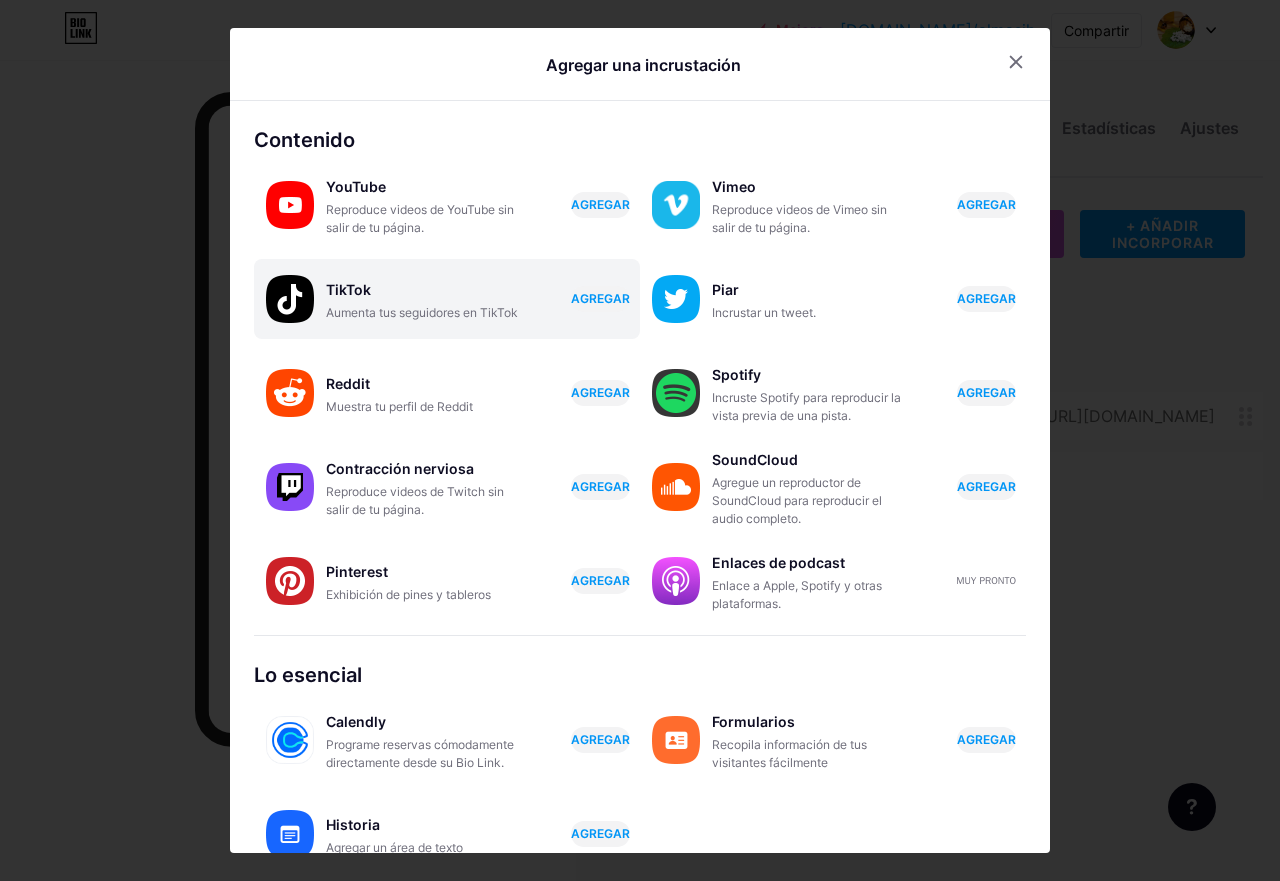 click on "TikTok" at bounding box center [426, 290] 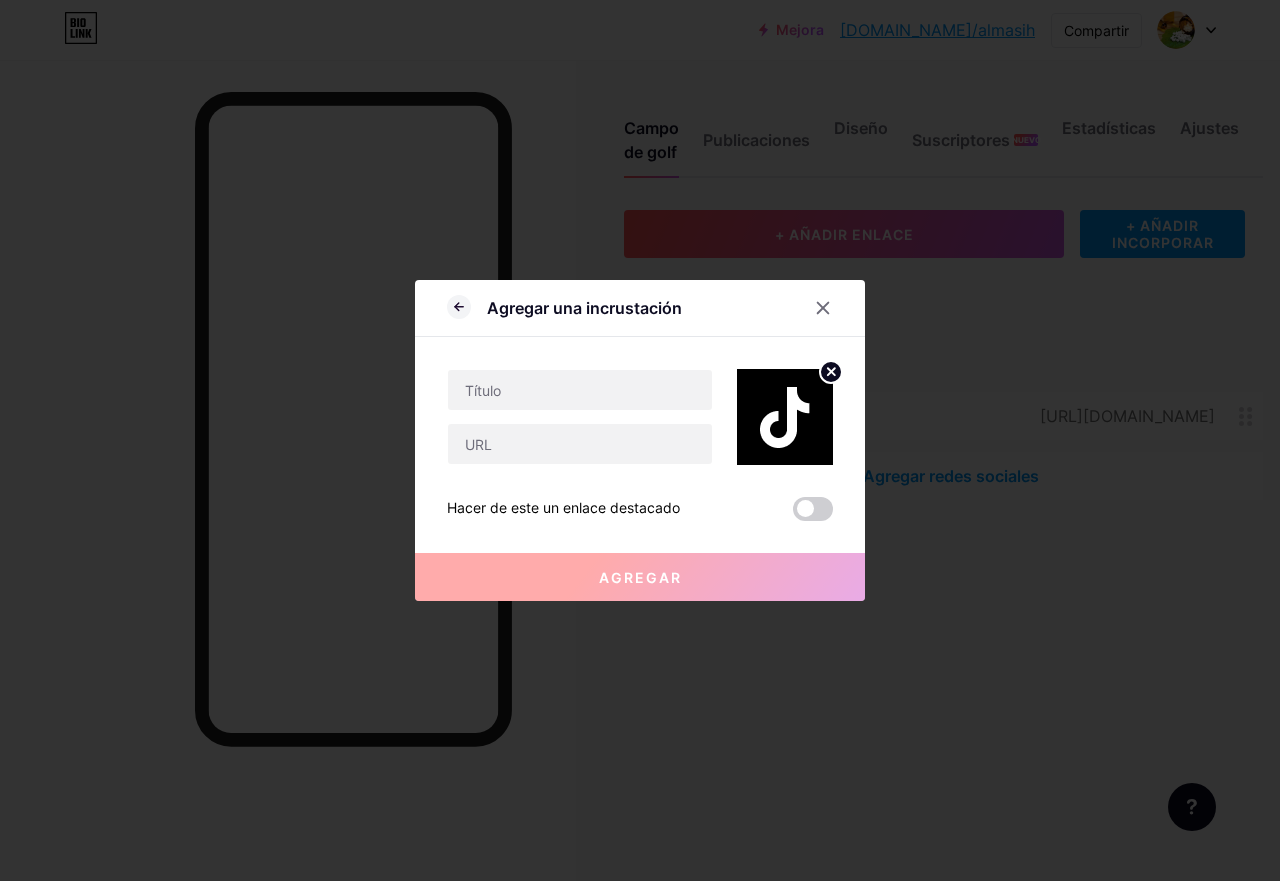 click at bounding box center (785, 417) 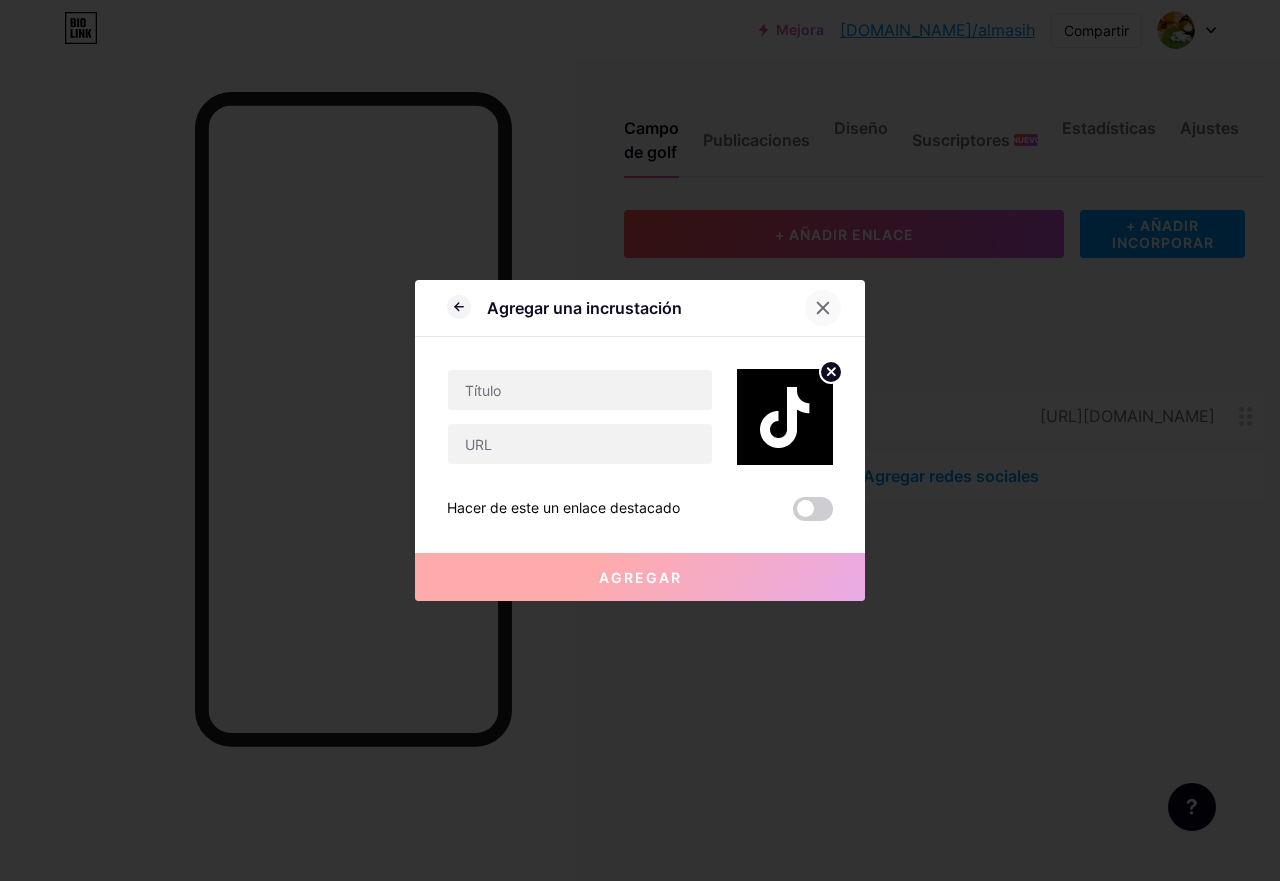 click 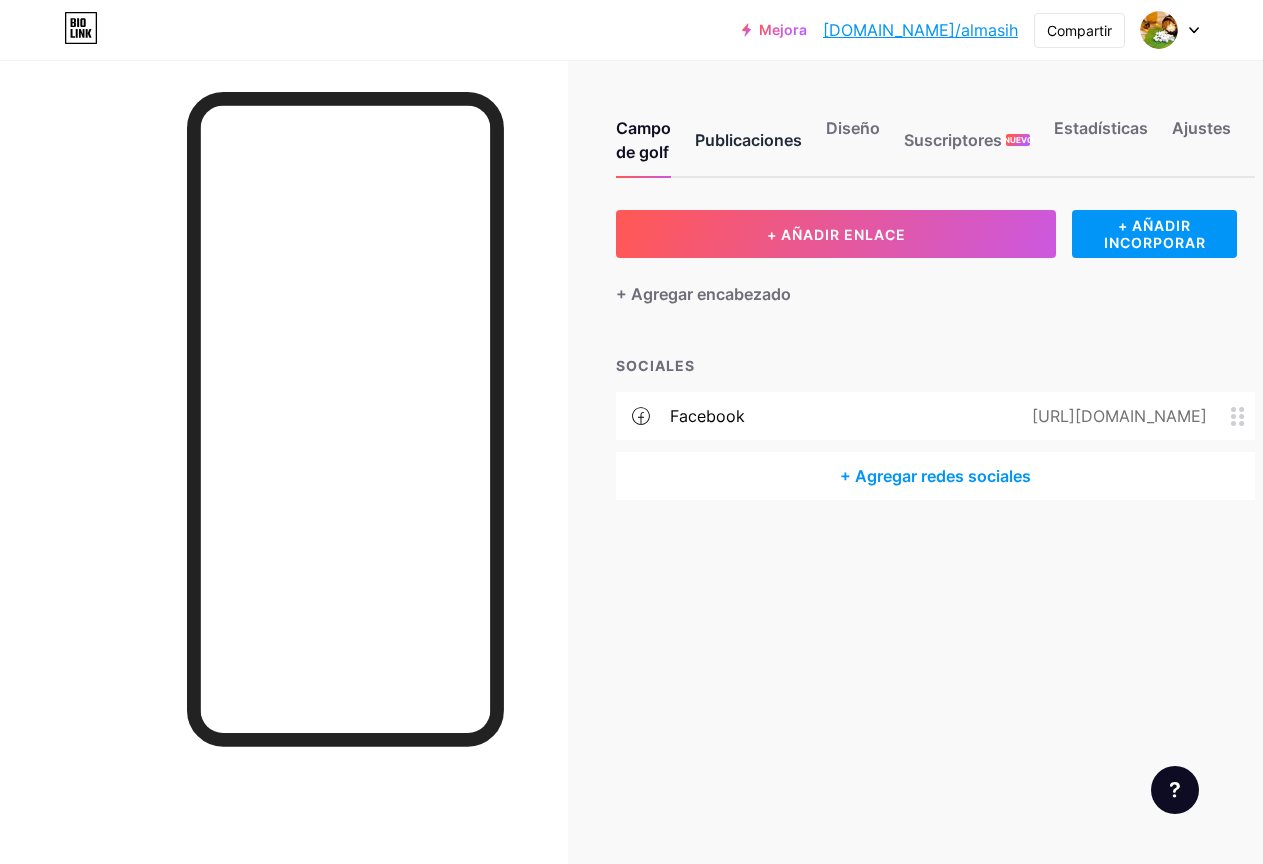 click on "Publicaciones" at bounding box center (748, 140) 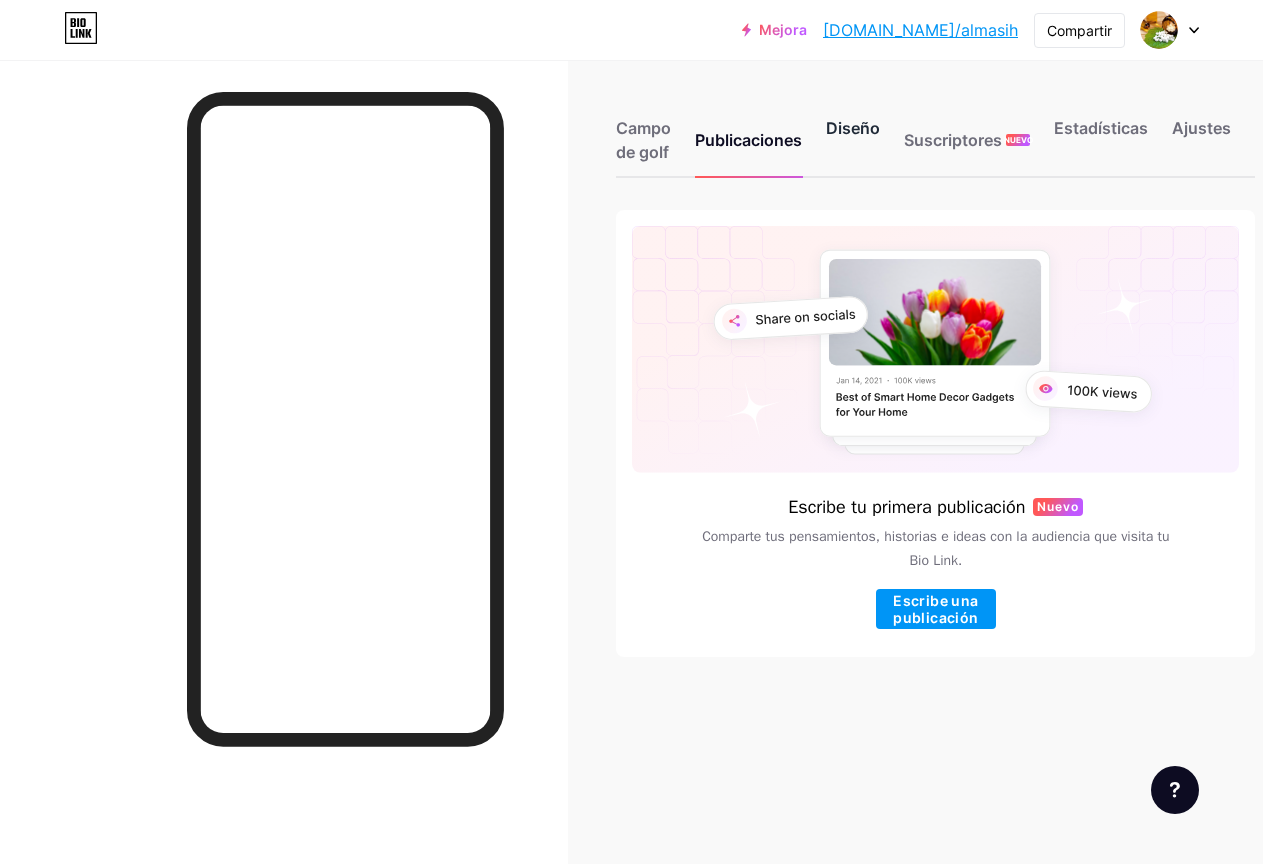 click on "Diseño" at bounding box center [853, 128] 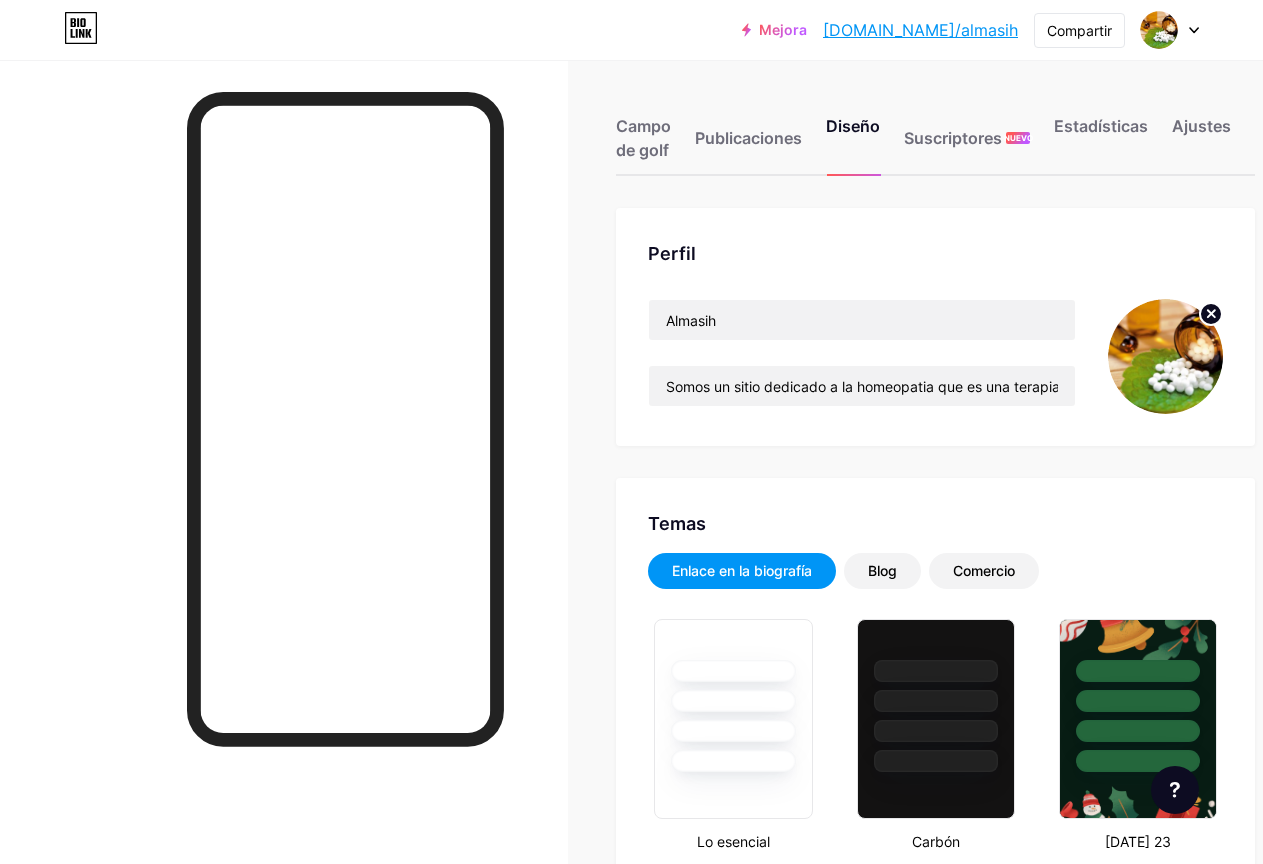 scroll, scrollTop: 0, scrollLeft: 0, axis: both 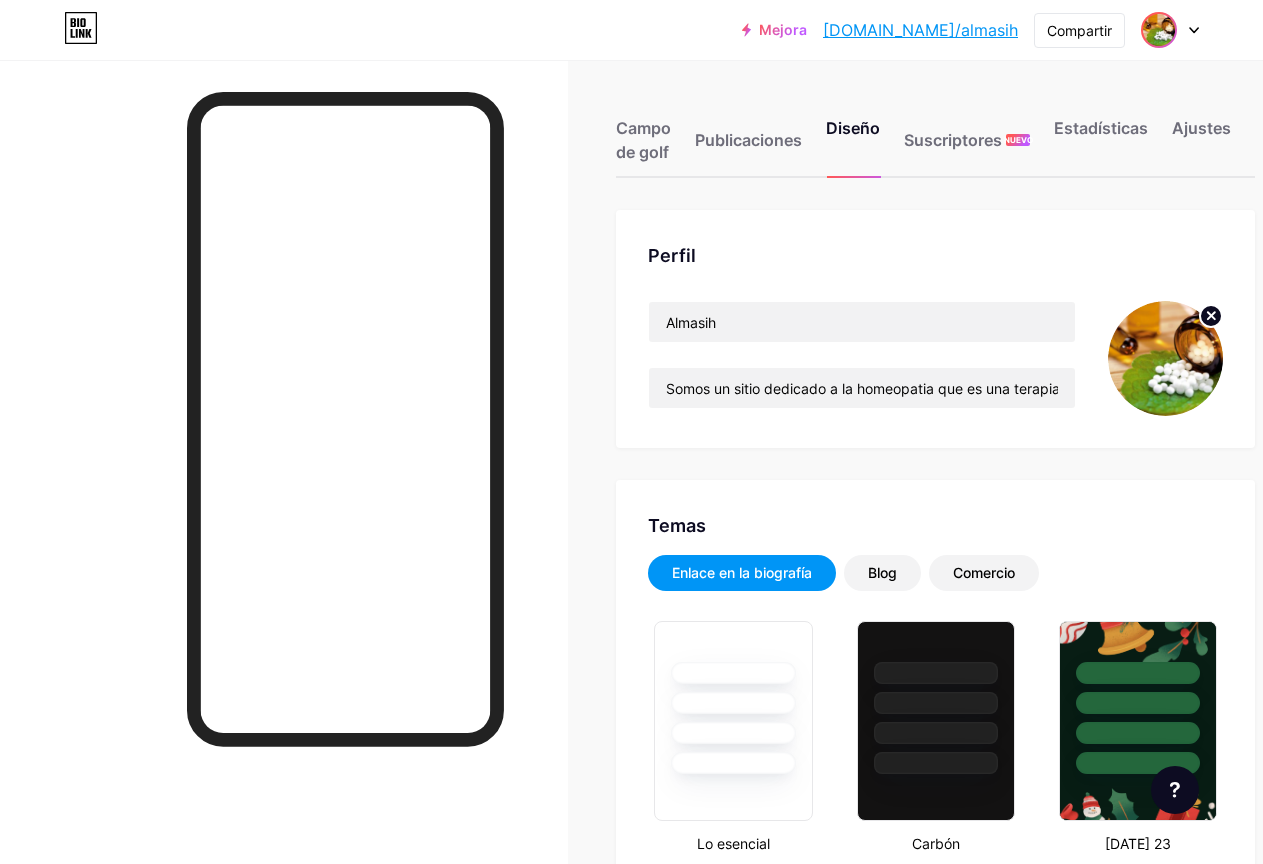 click at bounding box center (1159, 30) 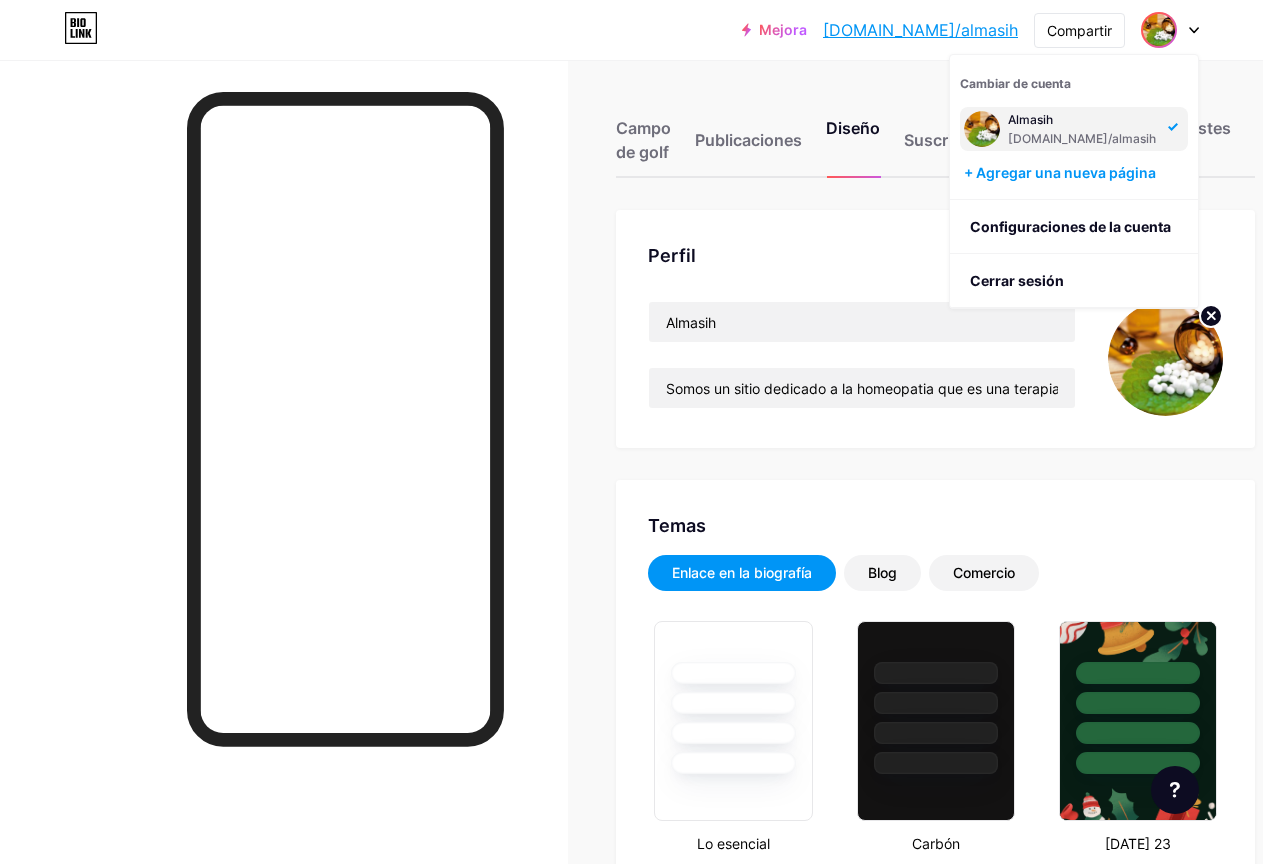 click on "[PERSON_NAME]     Somos un sitio dedicado a la homeopatia que es una terapia de origen natural sin efectos secuendarios para ayudar a tu cuerpo a recuperar su equilibrio" at bounding box center [935, 329] 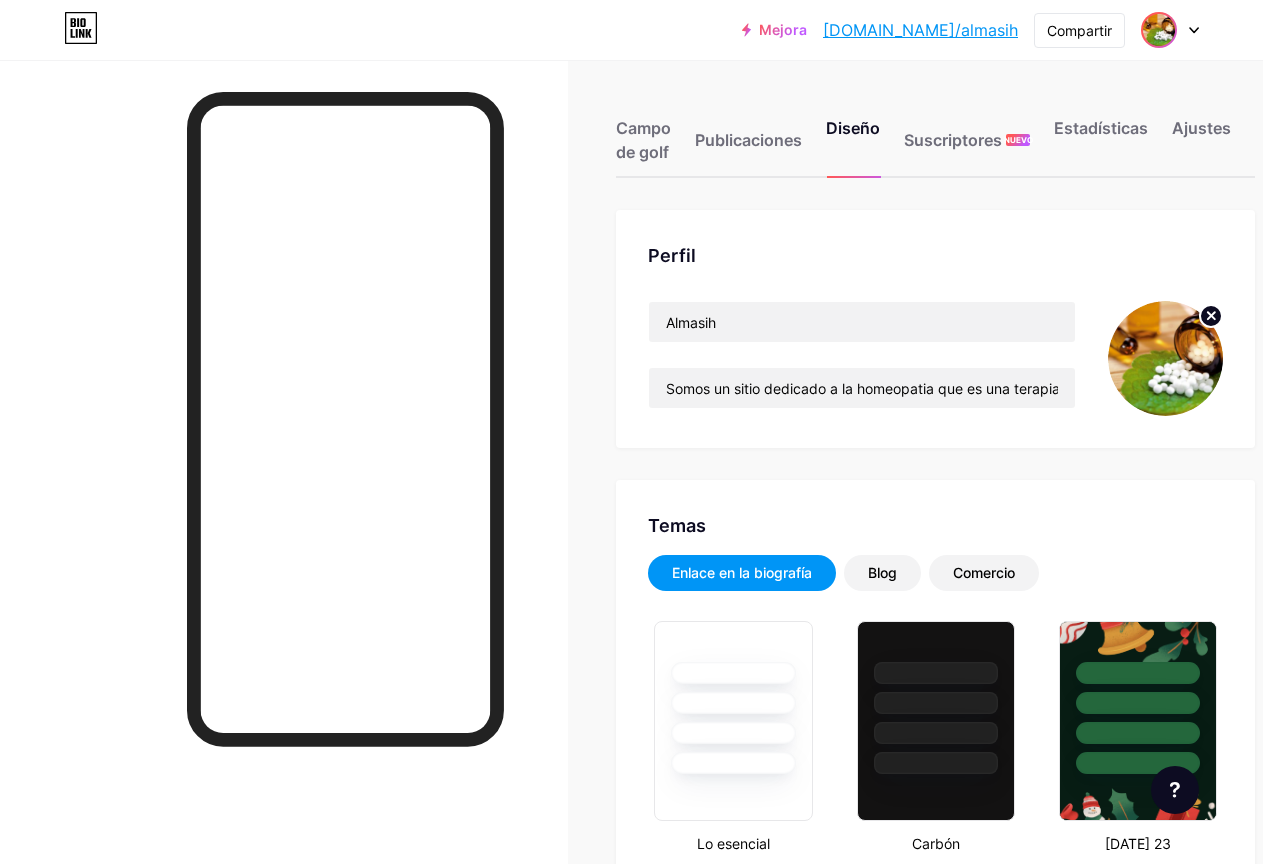 click at bounding box center (1159, 30) 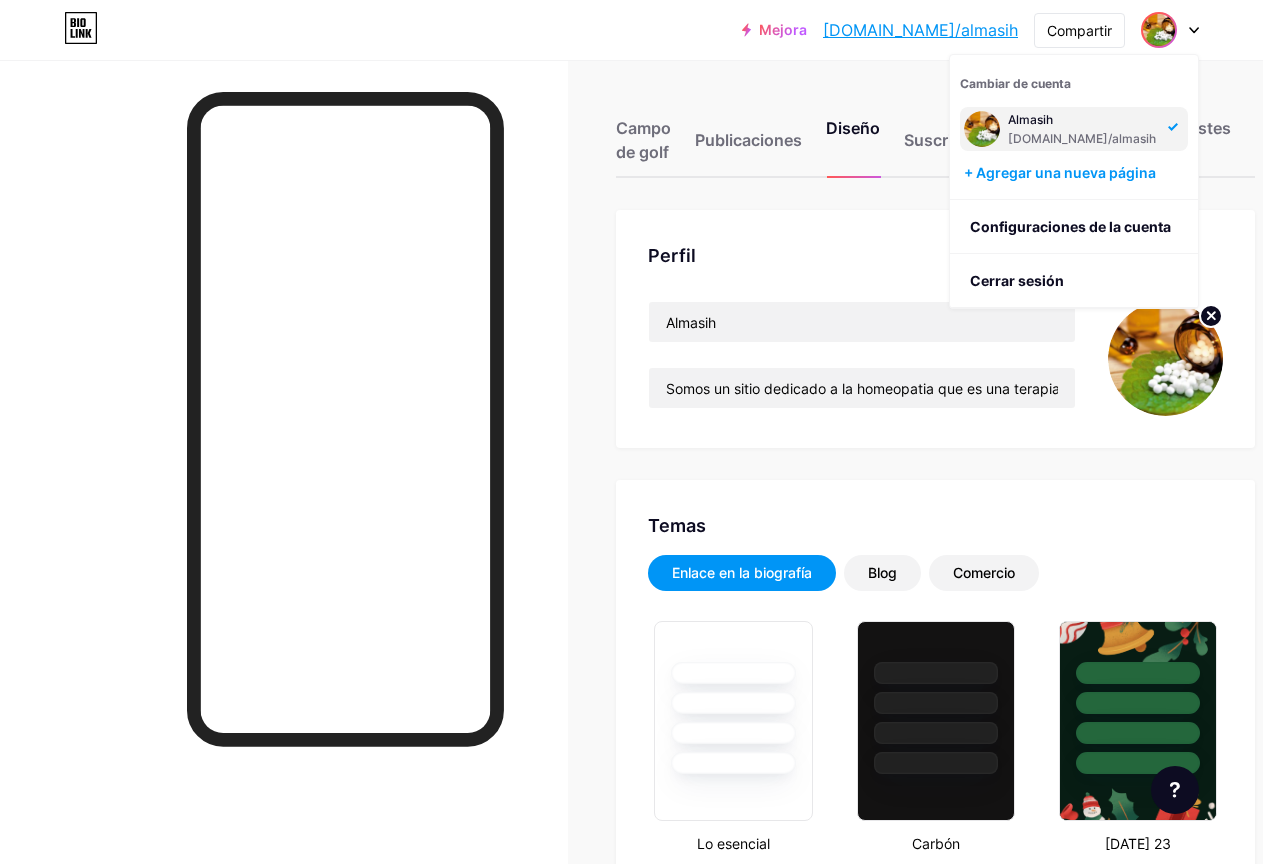 click on "[PERSON_NAME]     Somos un sitio dedicado a la homeopatia que es una terapia de origen natural sin efectos secuendarios para ayudar a tu cuerpo a recuperar su equilibrio" at bounding box center (935, 329) 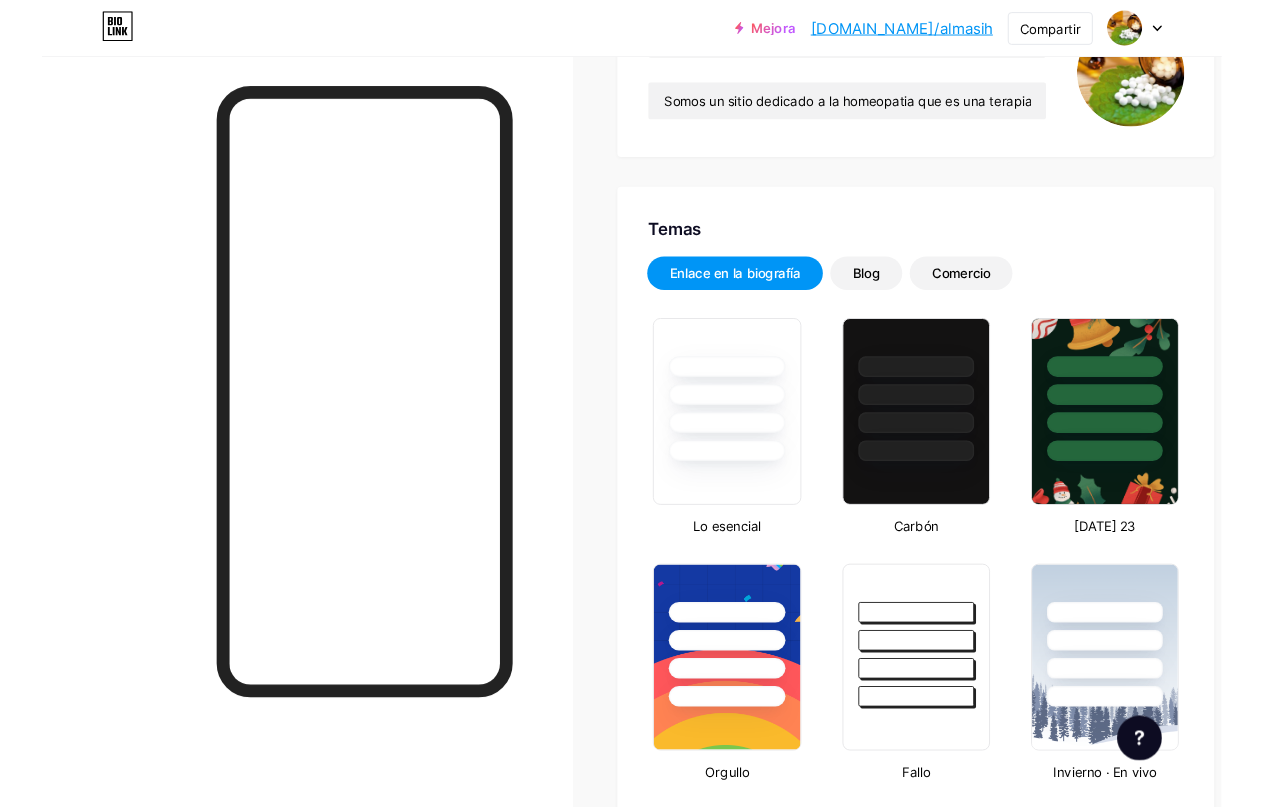 scroll, scrollTop: 0, scrollLeft: 0, axis: both 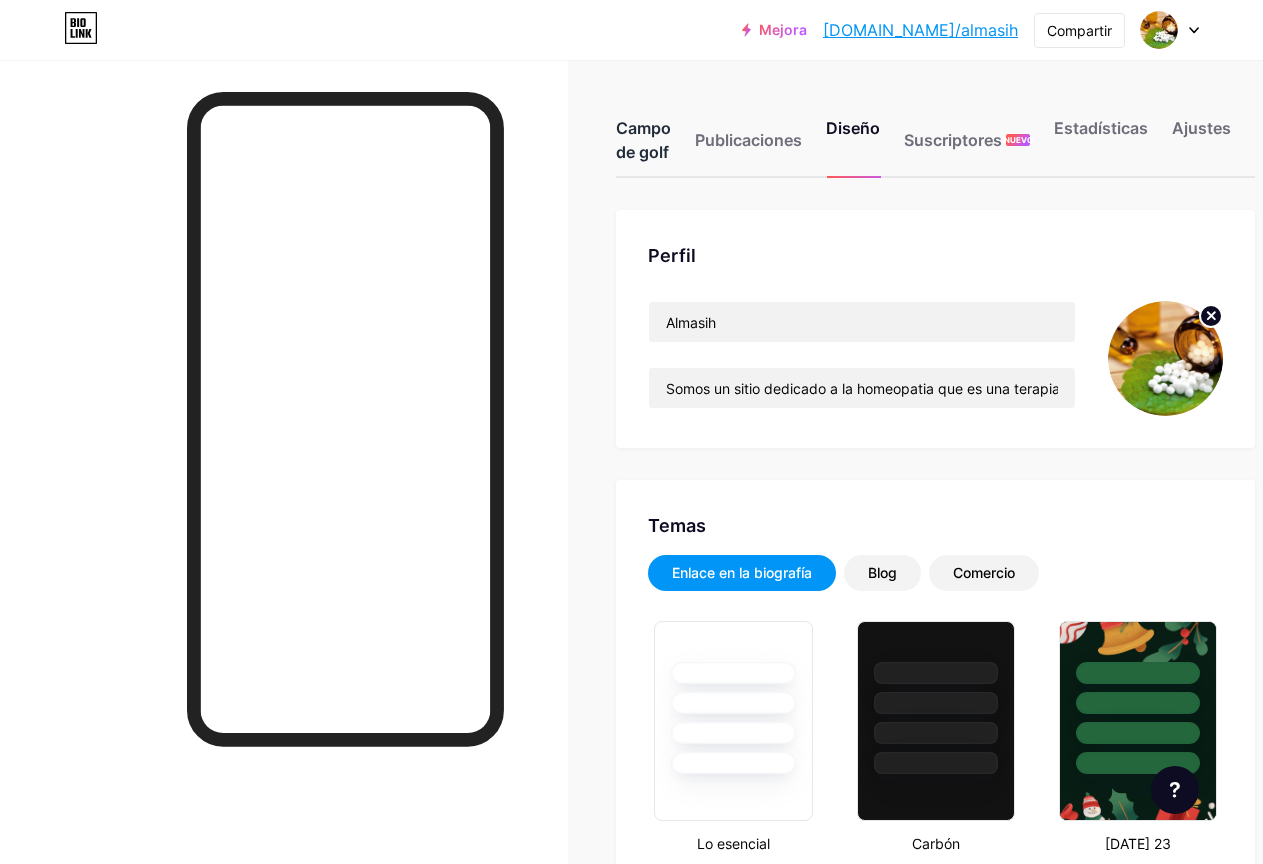 click on "Campo de golf" at bounding box center [643, 140] 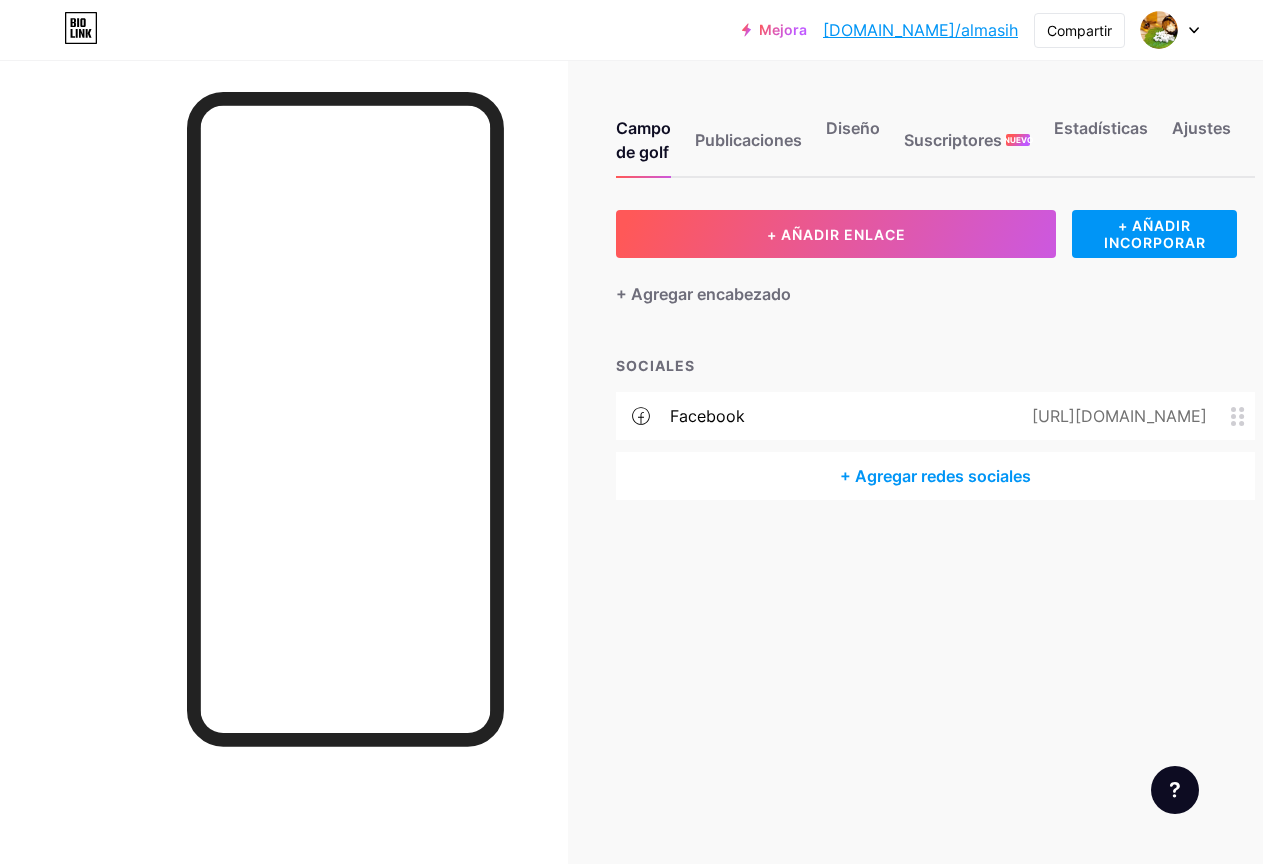 click on "[DOMAIN_NAME]/almasih" at bounding box center [920, 30] 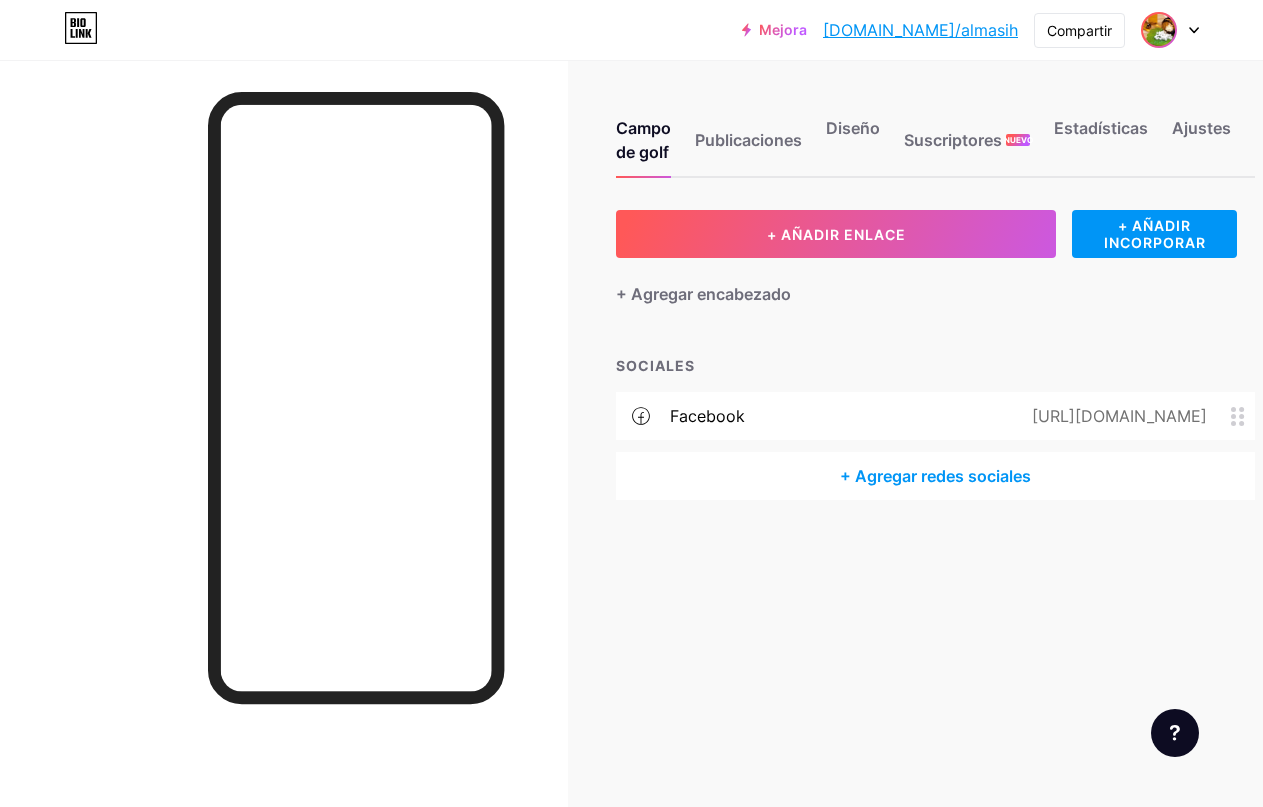 click at bounding box center [1159, 30] 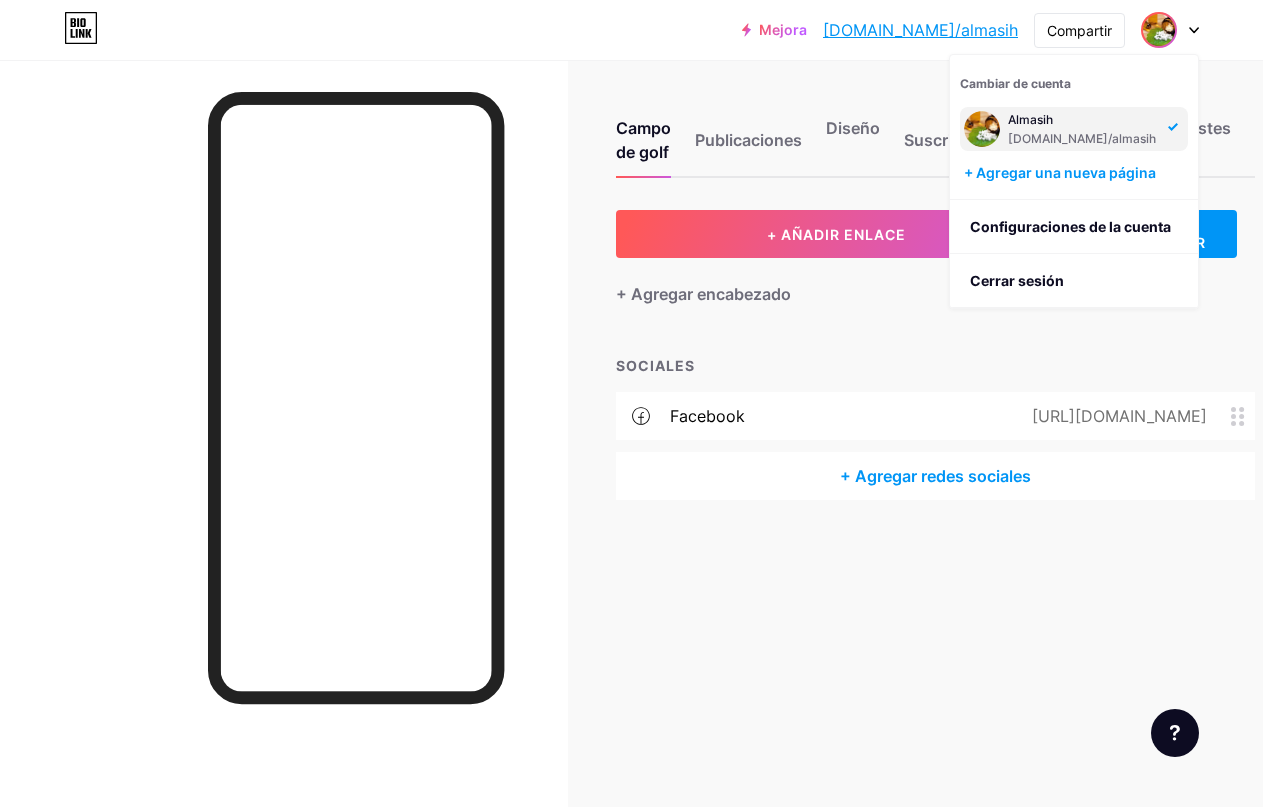 click on "[DOMAIN_NAME]/almasih" at bounding box center [1082, 138] 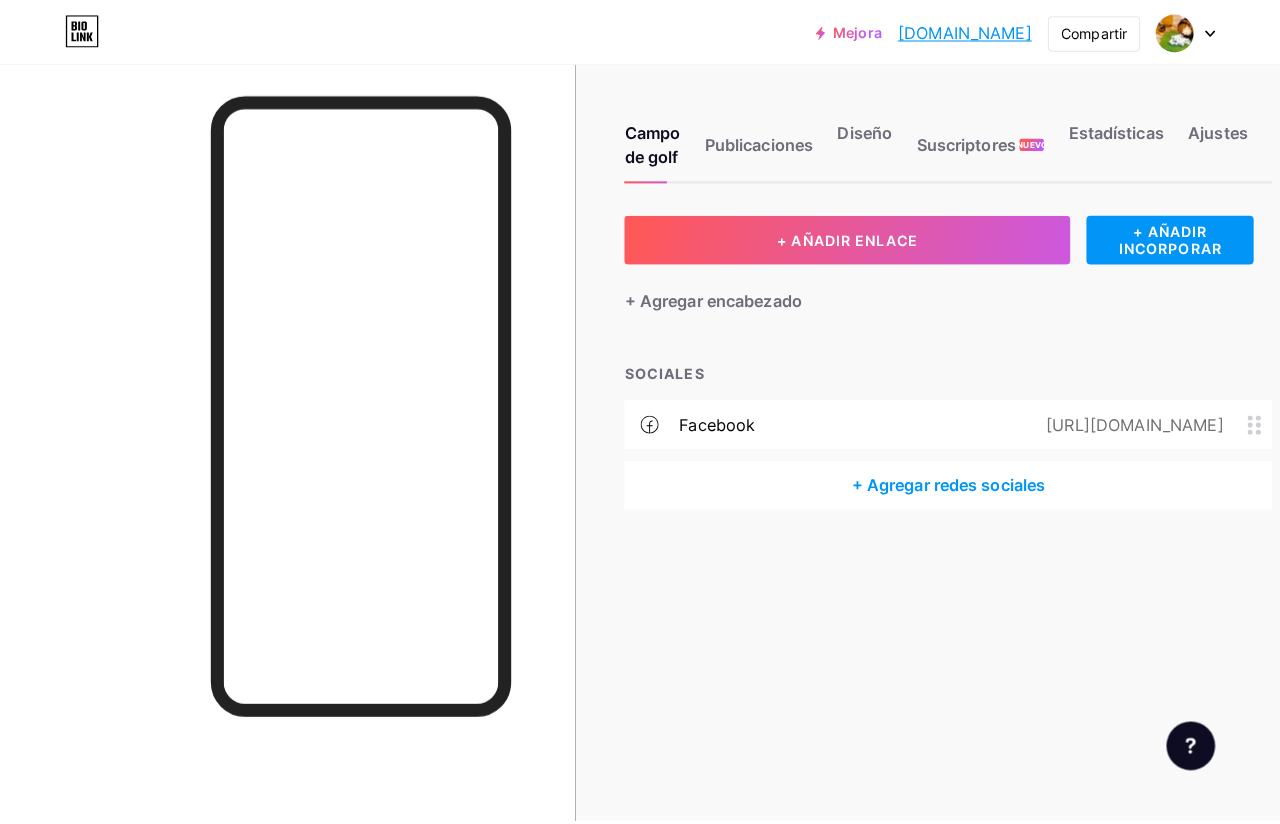 scroll, scrollTop: 0, scrollLeft: 0, axis: both 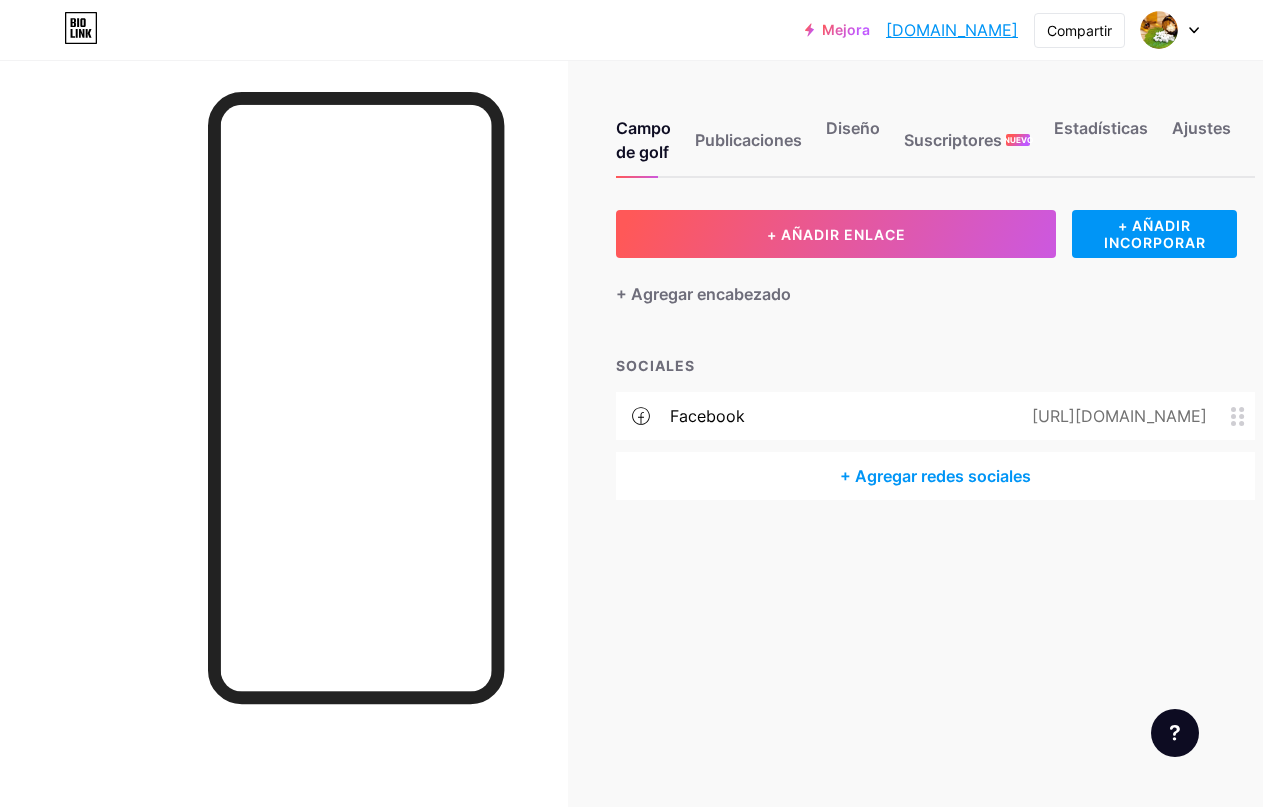 click on "+ Agregar redes sociales" at bounding box center [935, 476] 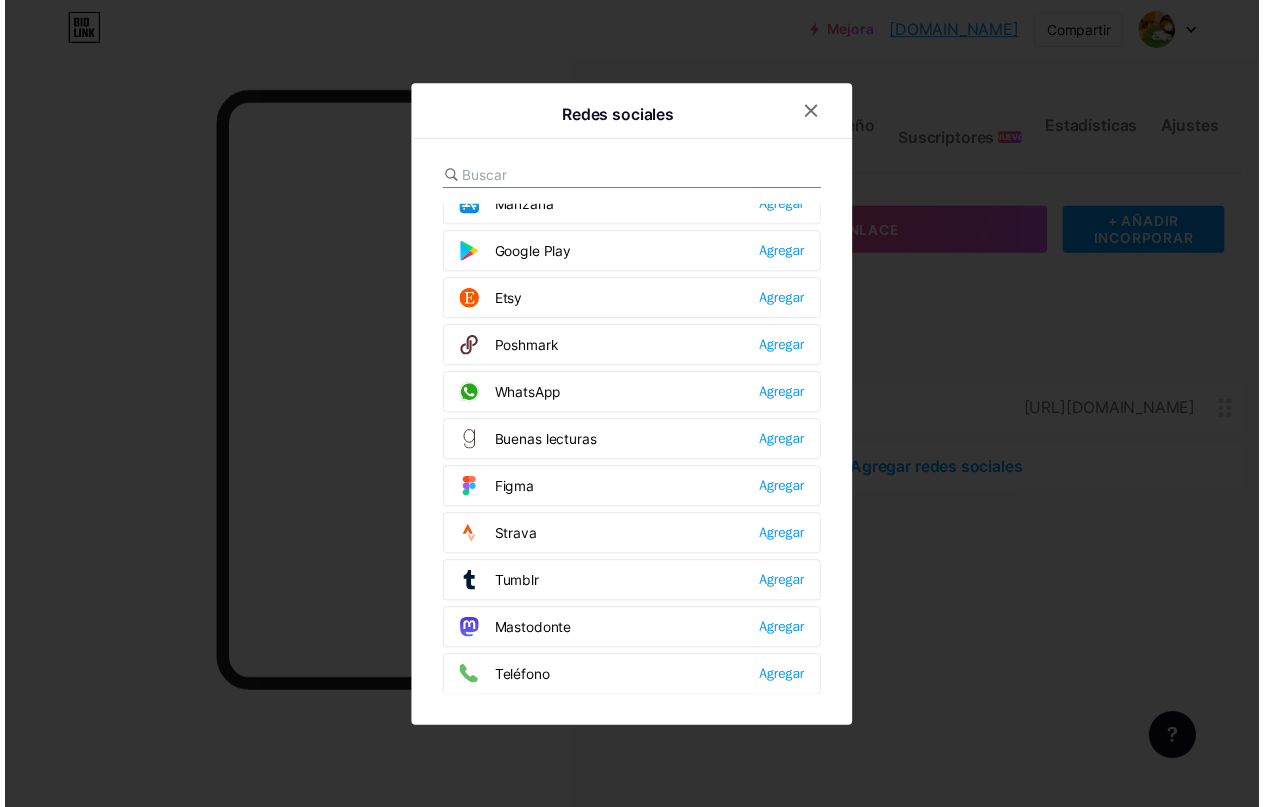 scroll, scrollTop: 1500, scrollLeft: 0, axis: vertical 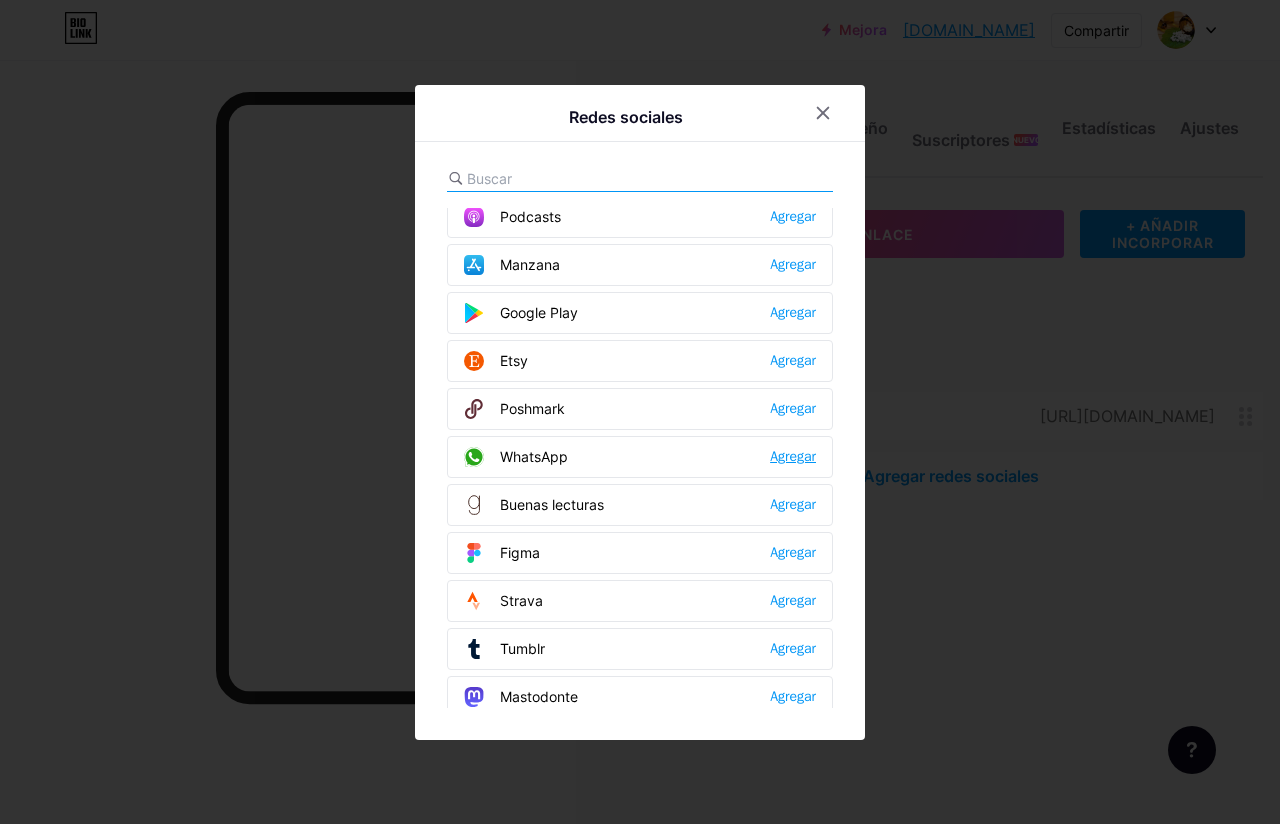 click on "Agregar" at bounding box center (793, 456) 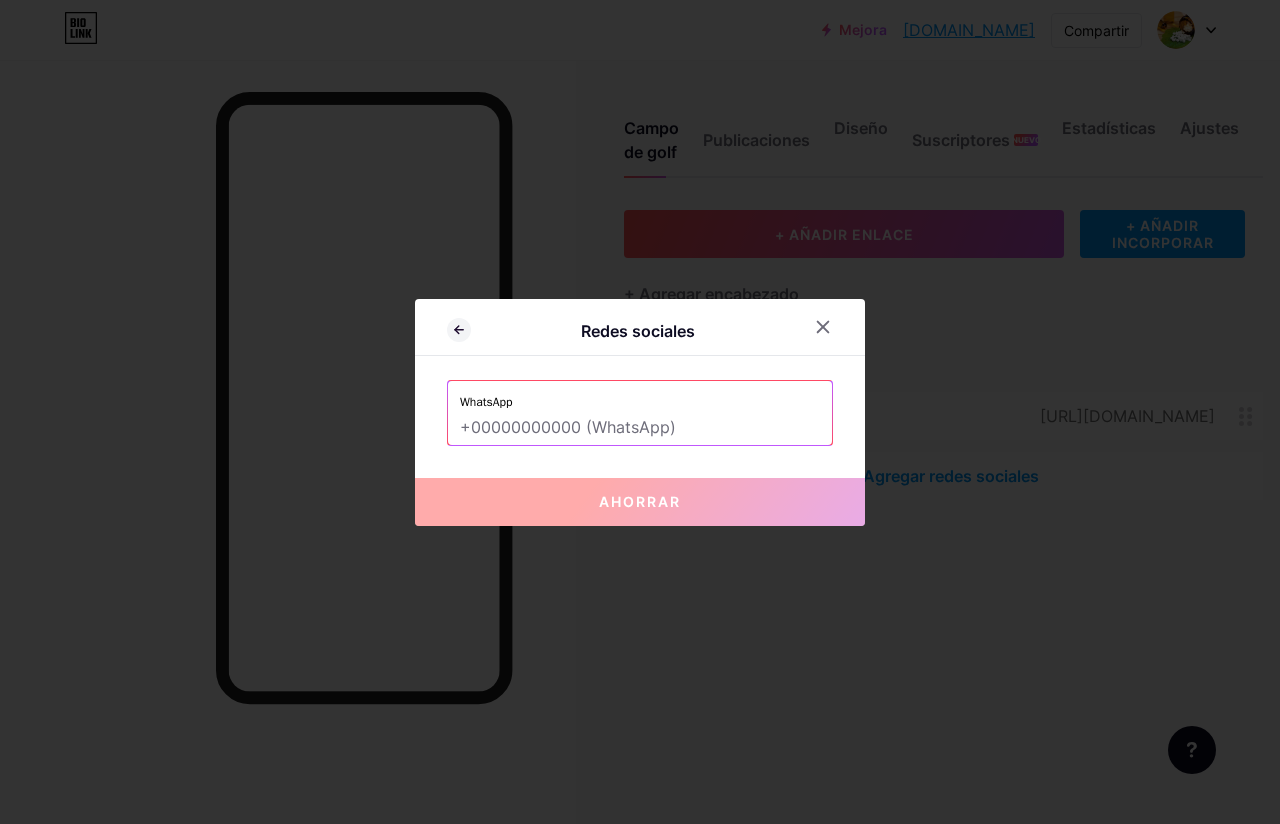 click at bounding box center [640, 428] 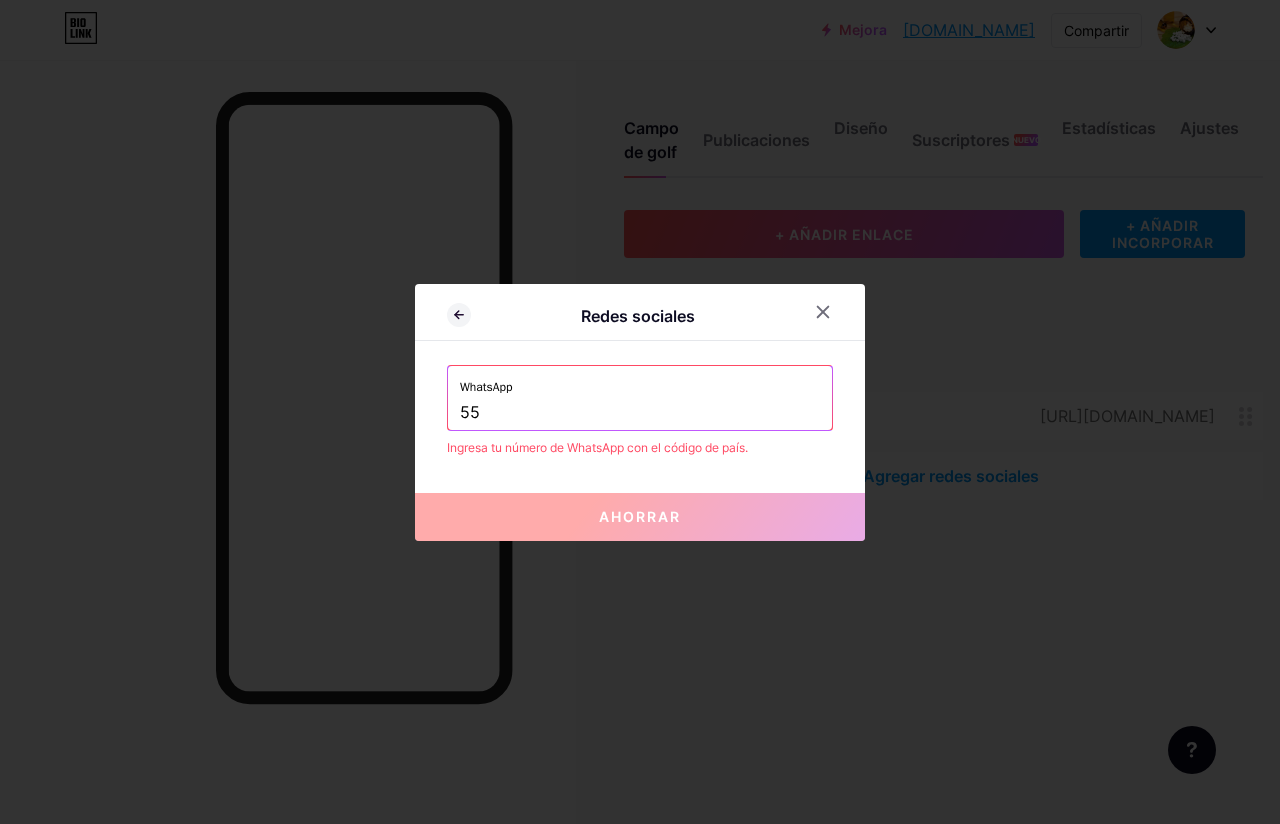 type on "5" 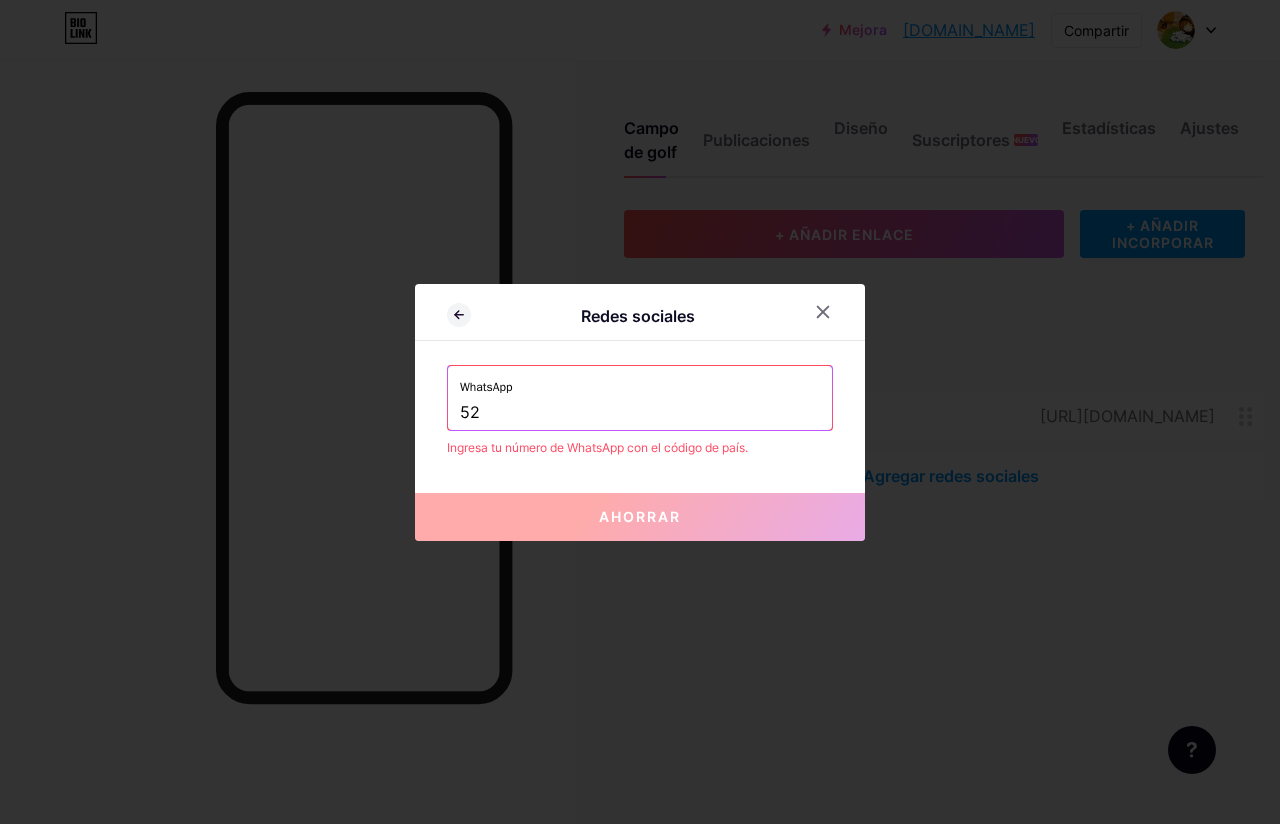 type on "5" 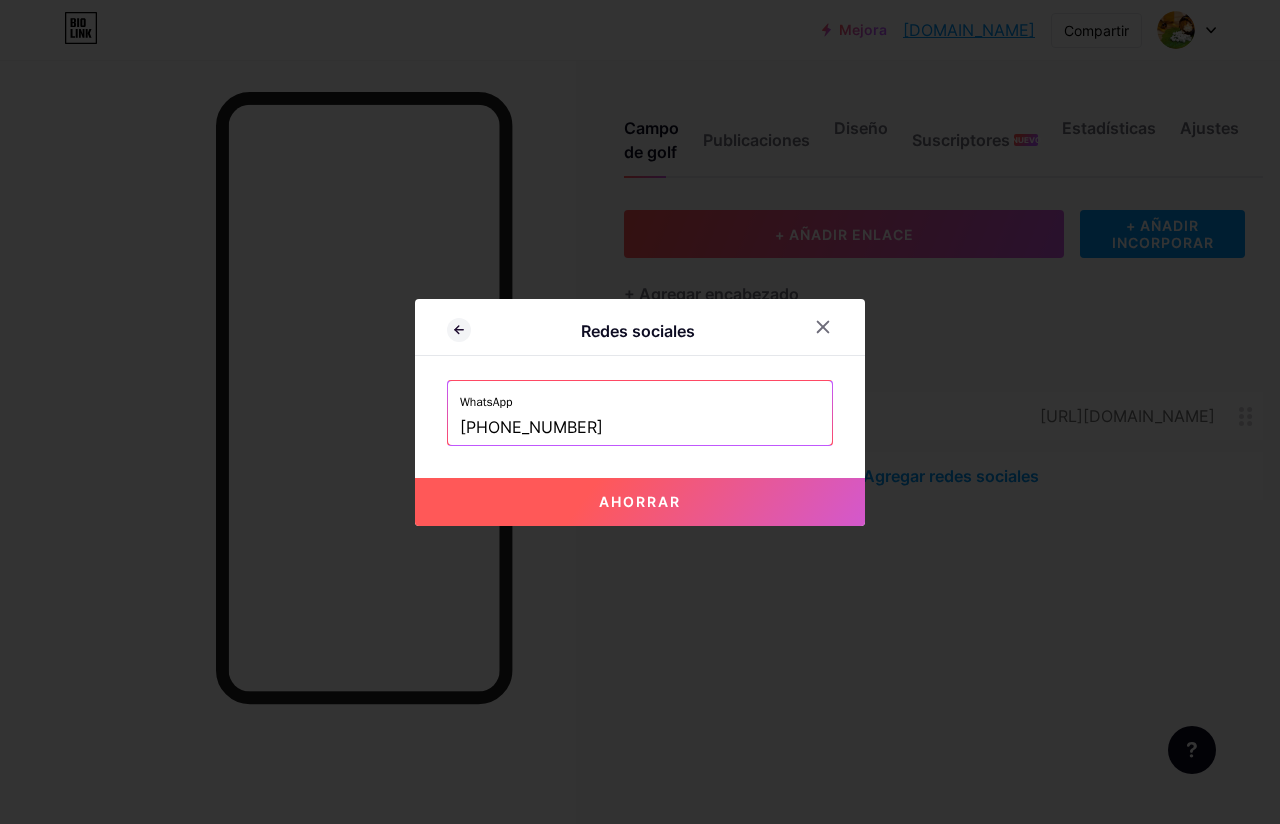 click on "Ahorrar" at bounding box center (640, 502) 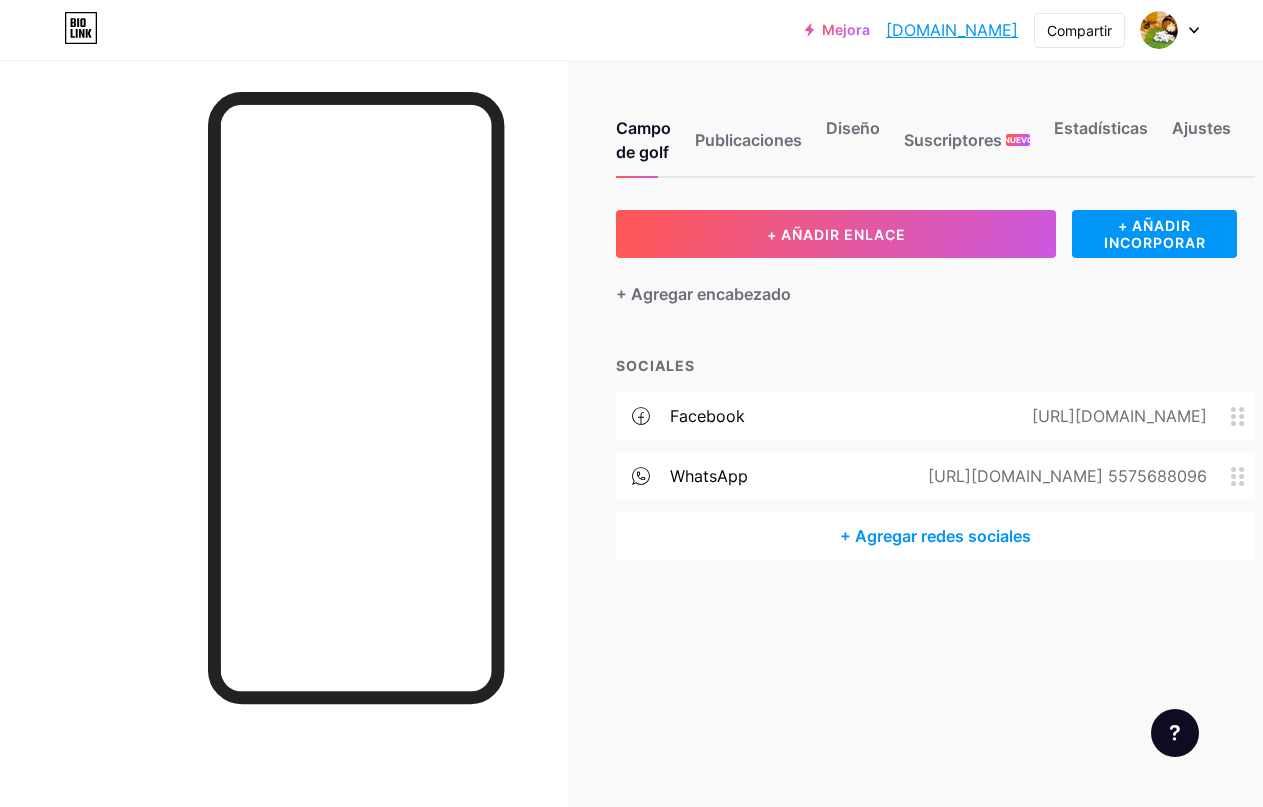 click on "Campo de golf
Publicaciones
Diseño
Suscriptores
NUEVO
Estadísticas
Ajustes       + AÑADIR ENLACE     + AÑADIR INCORPORAR
+ Agregar encabezado     SOCIALES
Facebook
https://www.facebook.com/share/16EAs3Qoji/
WhatsApp
https://wa.me/+52 5575688096               + Agregar redes sociales                       Solicitudes de funciones             Centro de ayuda         Contactar con soporte técnico" at bounding box center [669, 403] 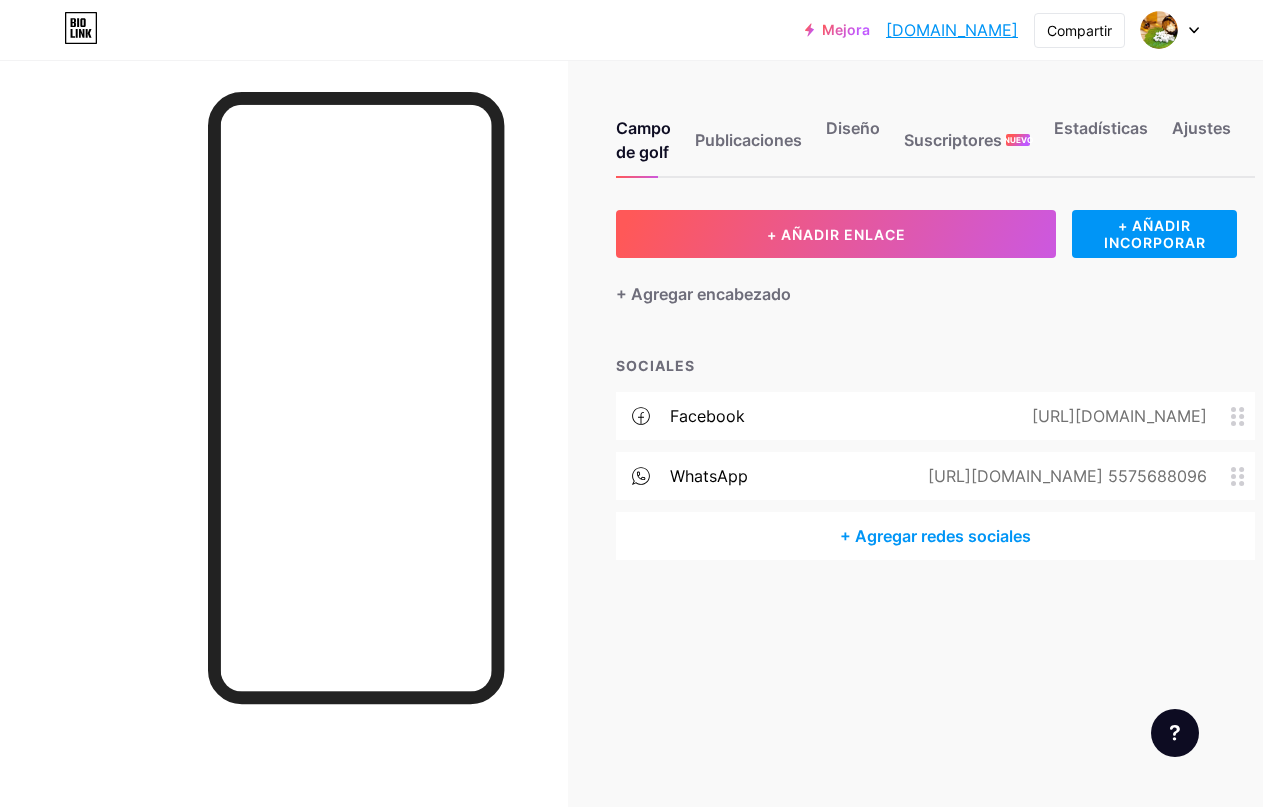 click on "https://wa.me/+52 5575688096" at bounding box center [1067, 476] 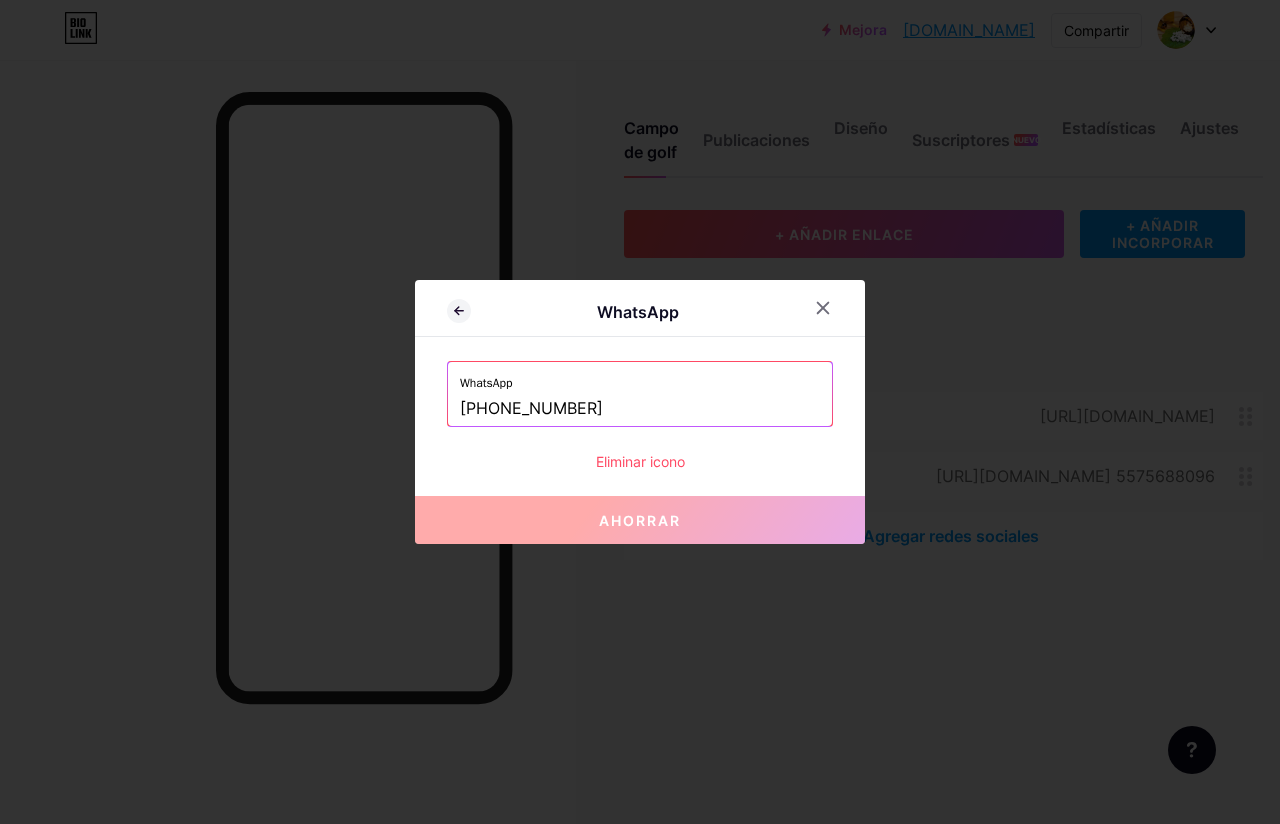 click on "+52 5575688096" at bounding box center [640, 409] 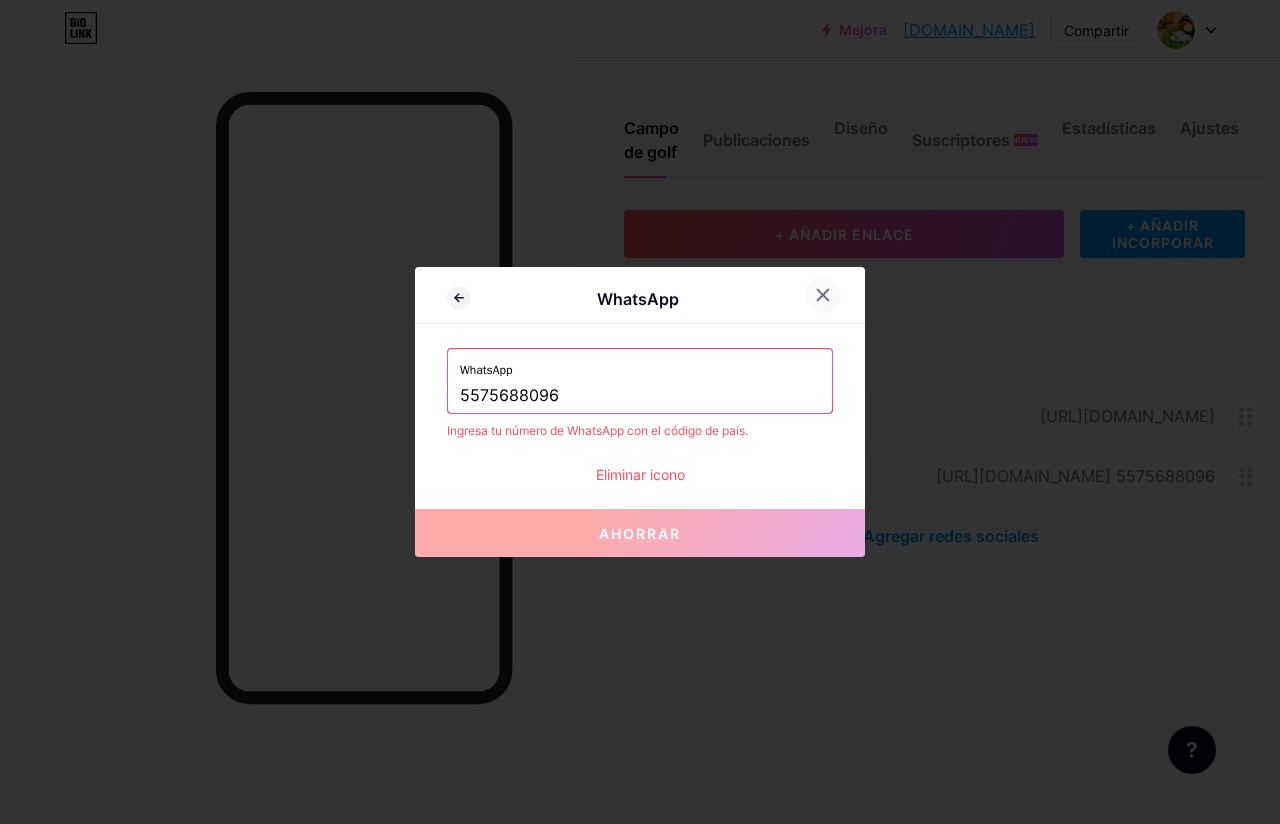 type on "5575688096" 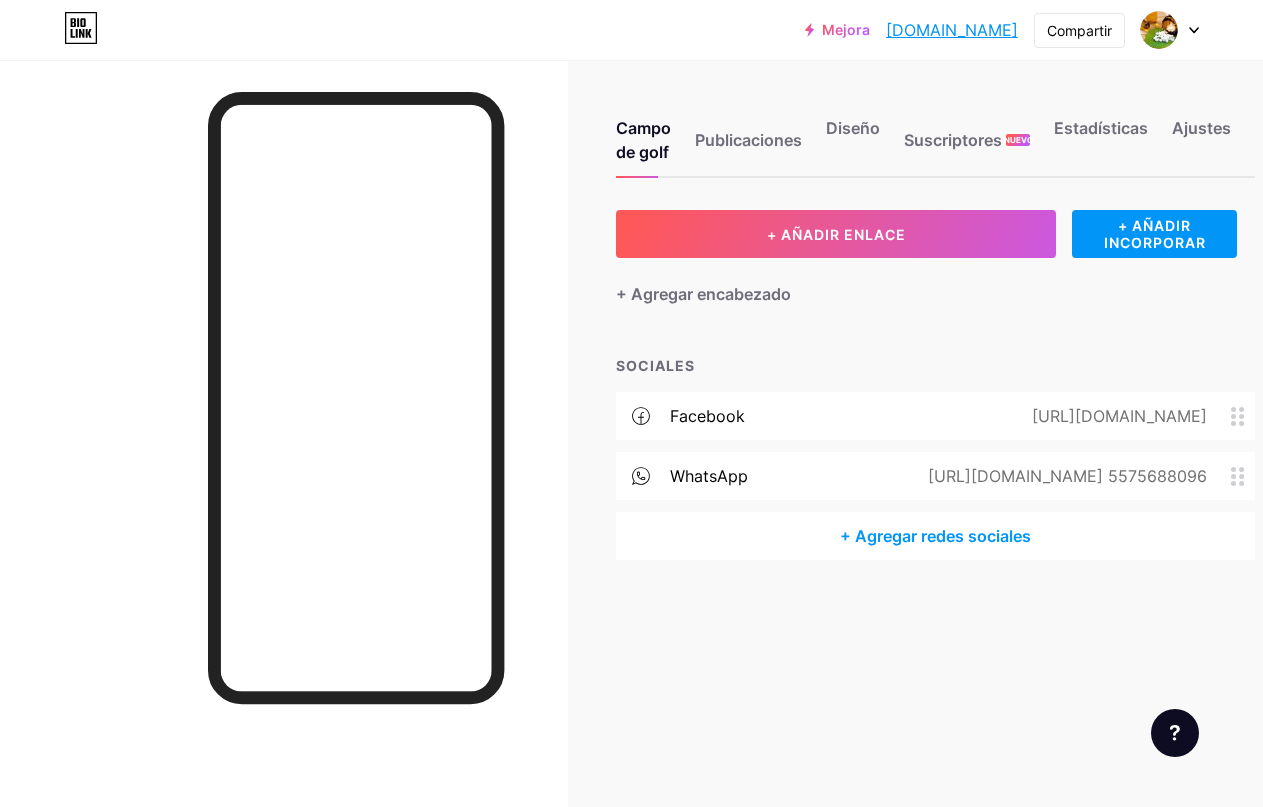 click on "almasih.bio.link" at bounding box center [952, 30] 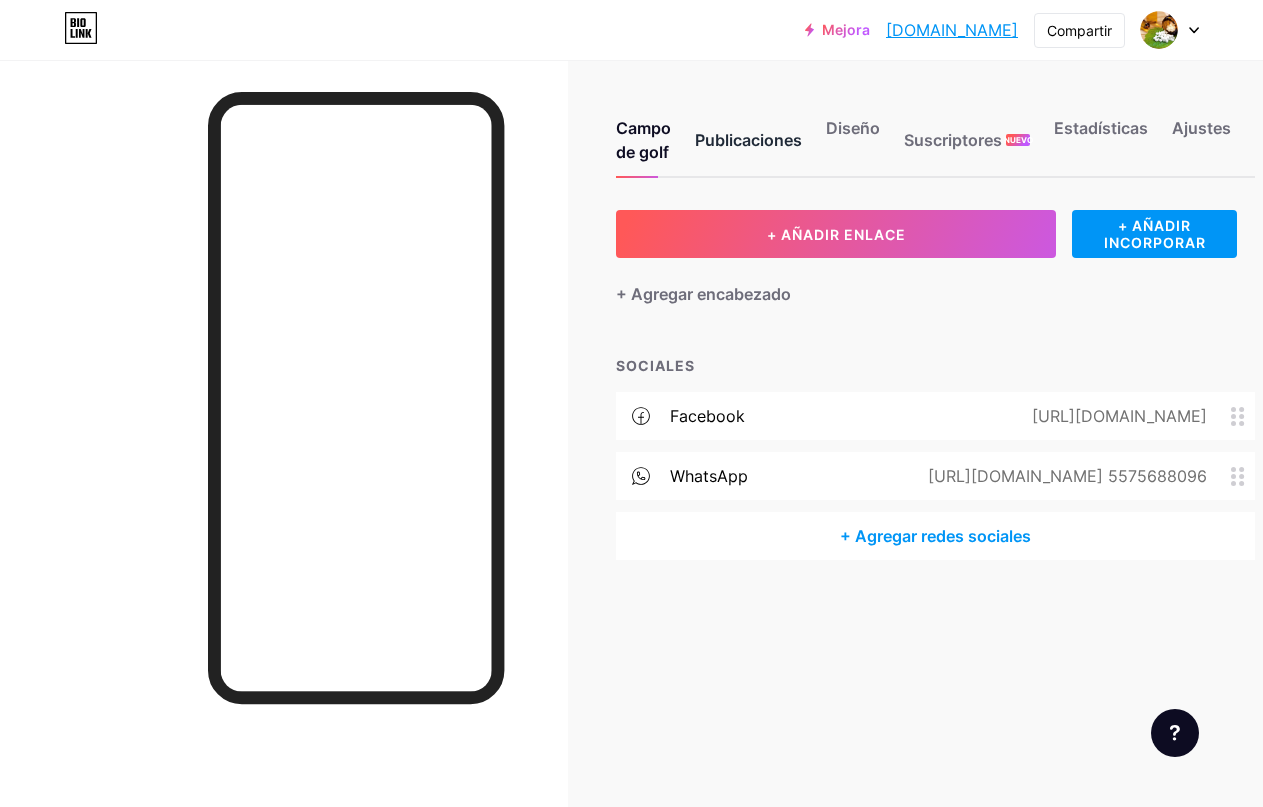 click on "Publicaciones" at bounding box center (748, 146) 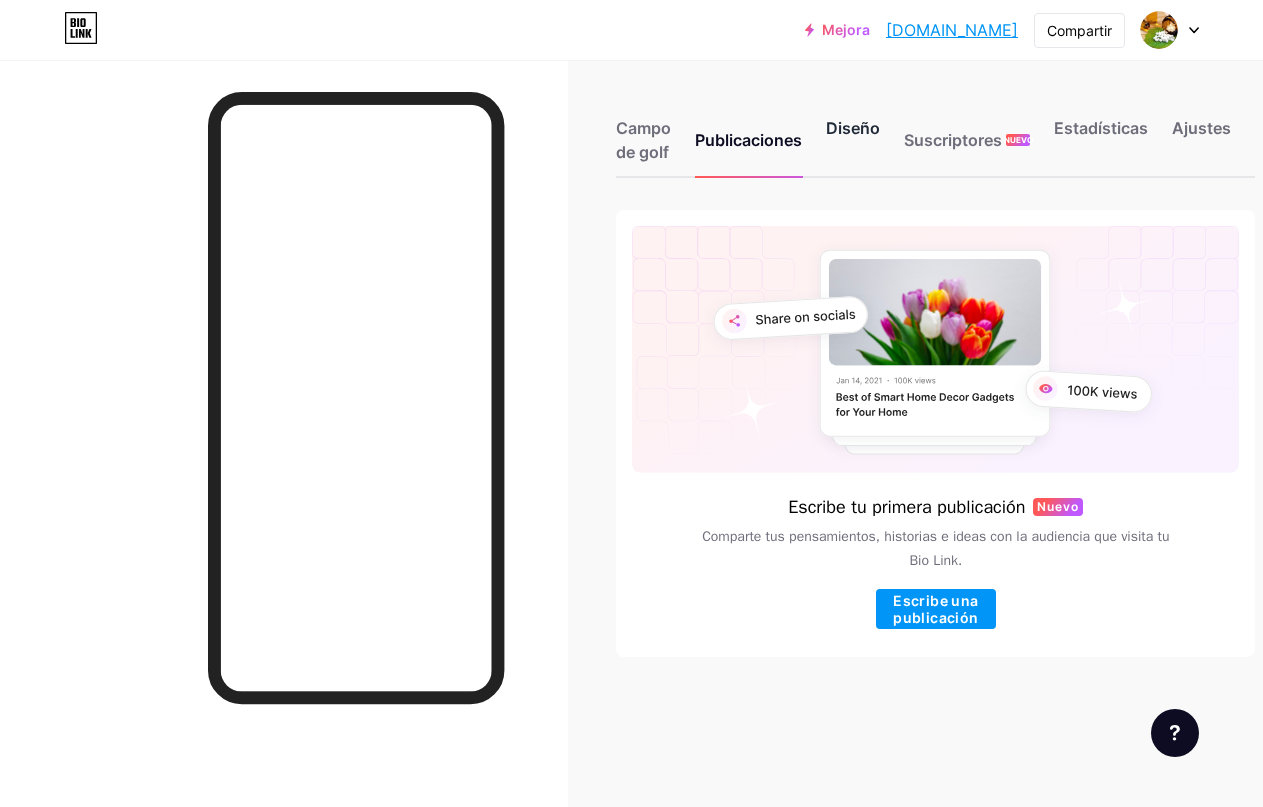 click on "Diseño" at bounding box center [853, 128] 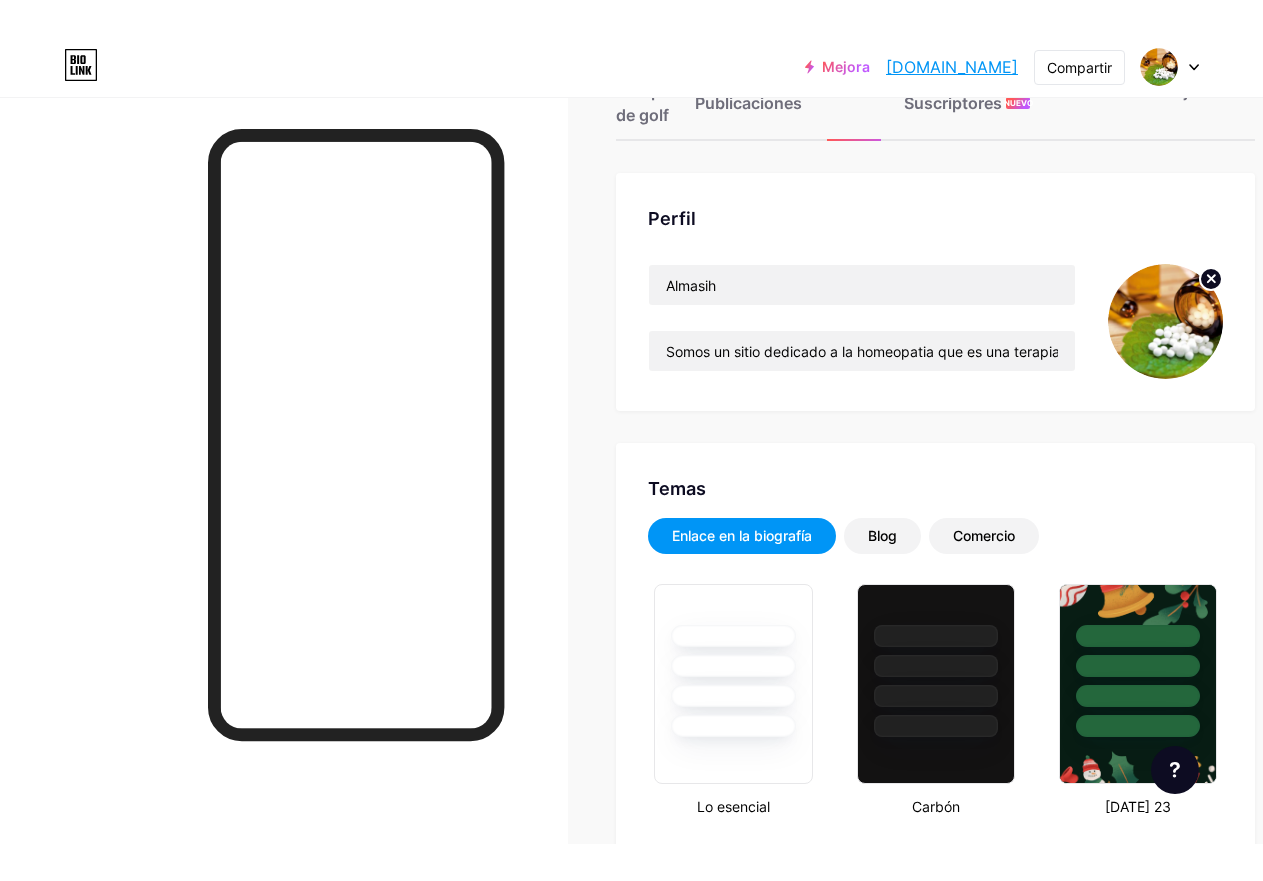 scroll, scrollTop: 0, scrollLeft: 0, axis: both 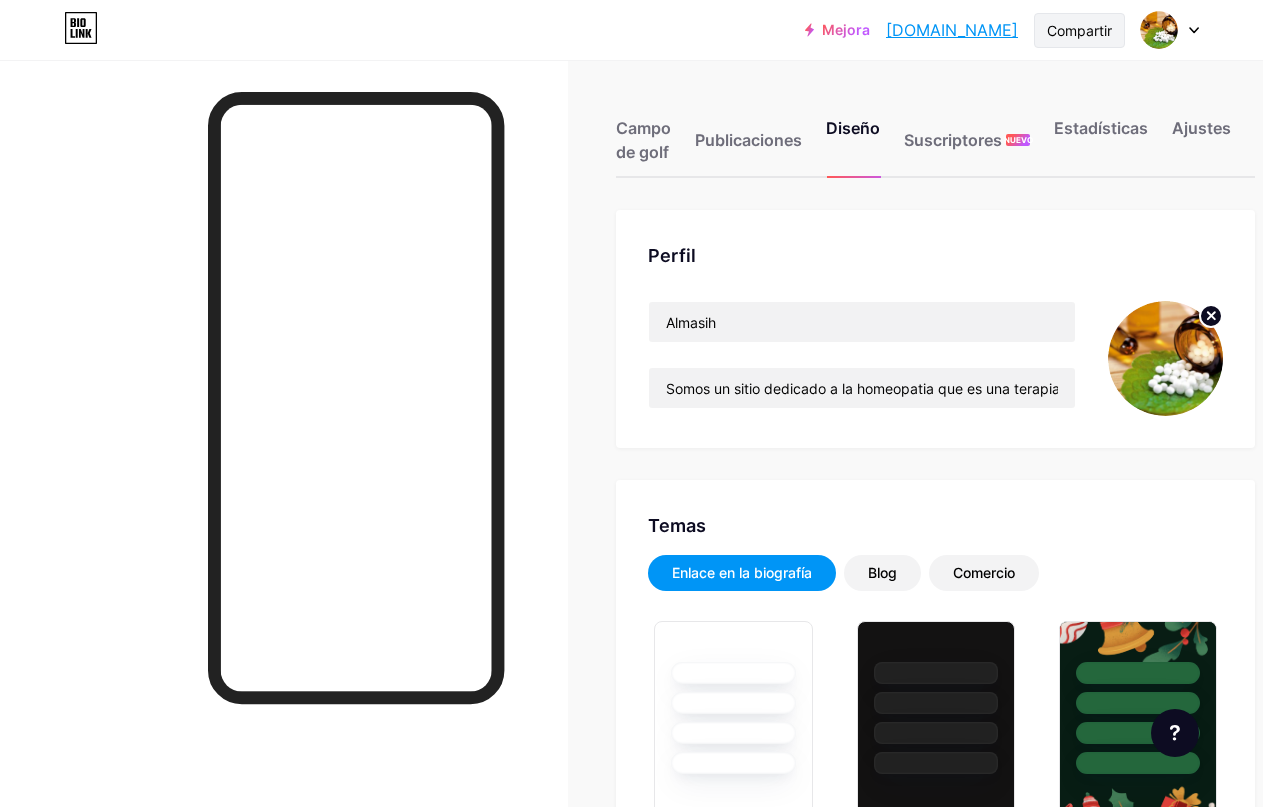 click on "Compartir" at bounding box center (1079, 30) 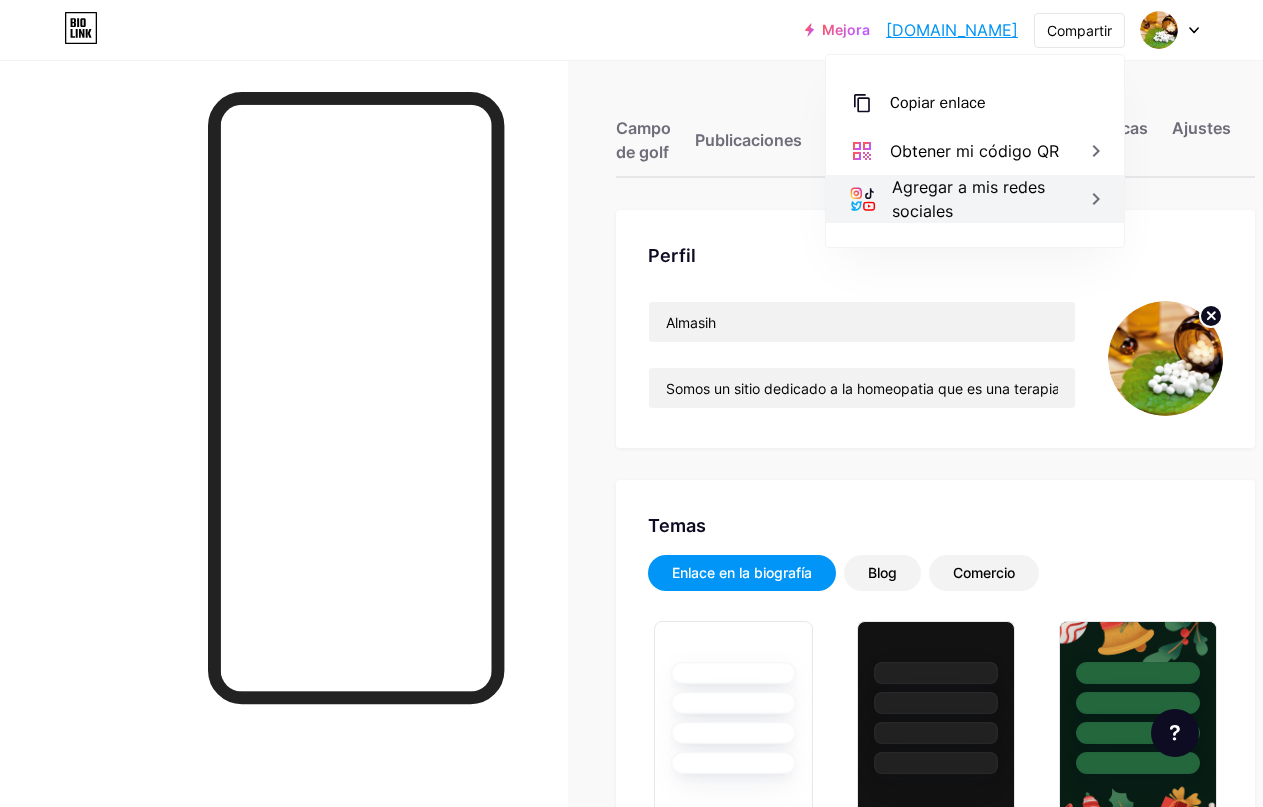 click on "Agregar a mis redes sociales" at bounding box center [996, 199] 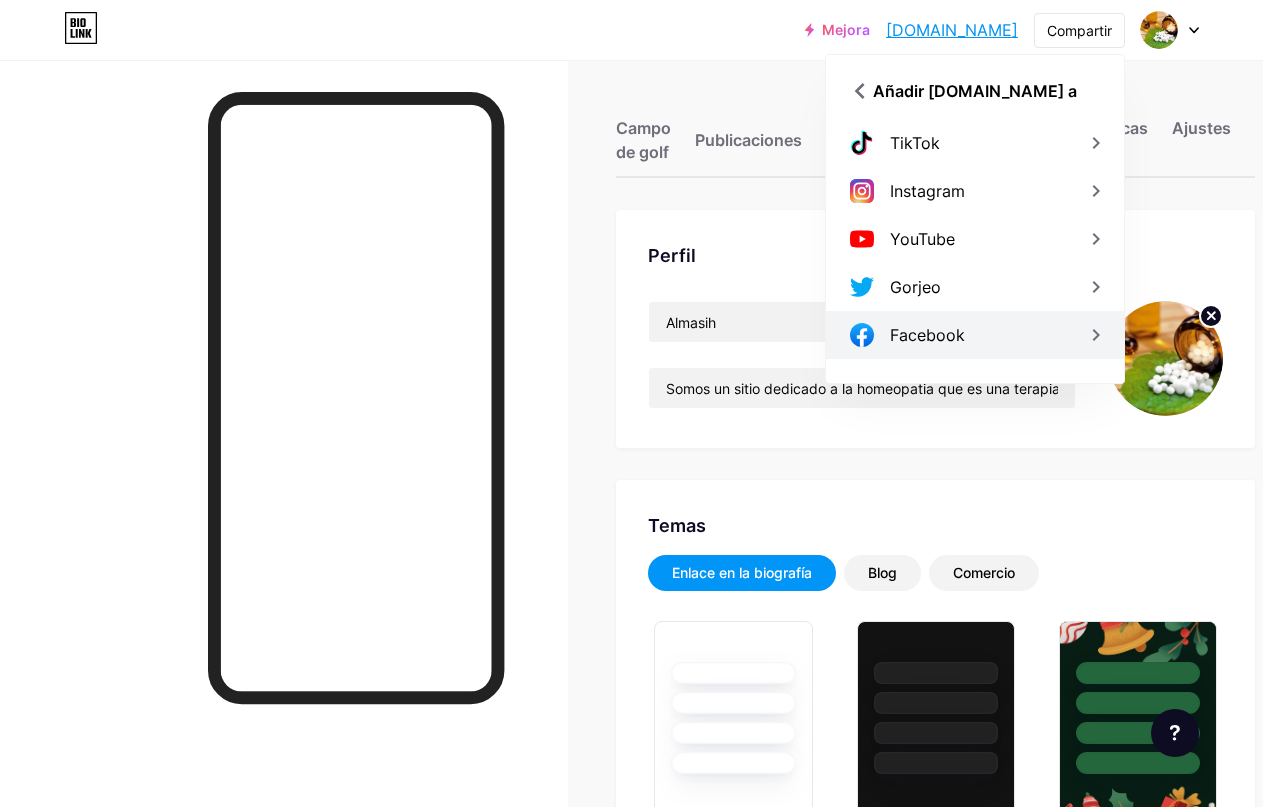 click on "Facebook" at bounding box center [975, 335] 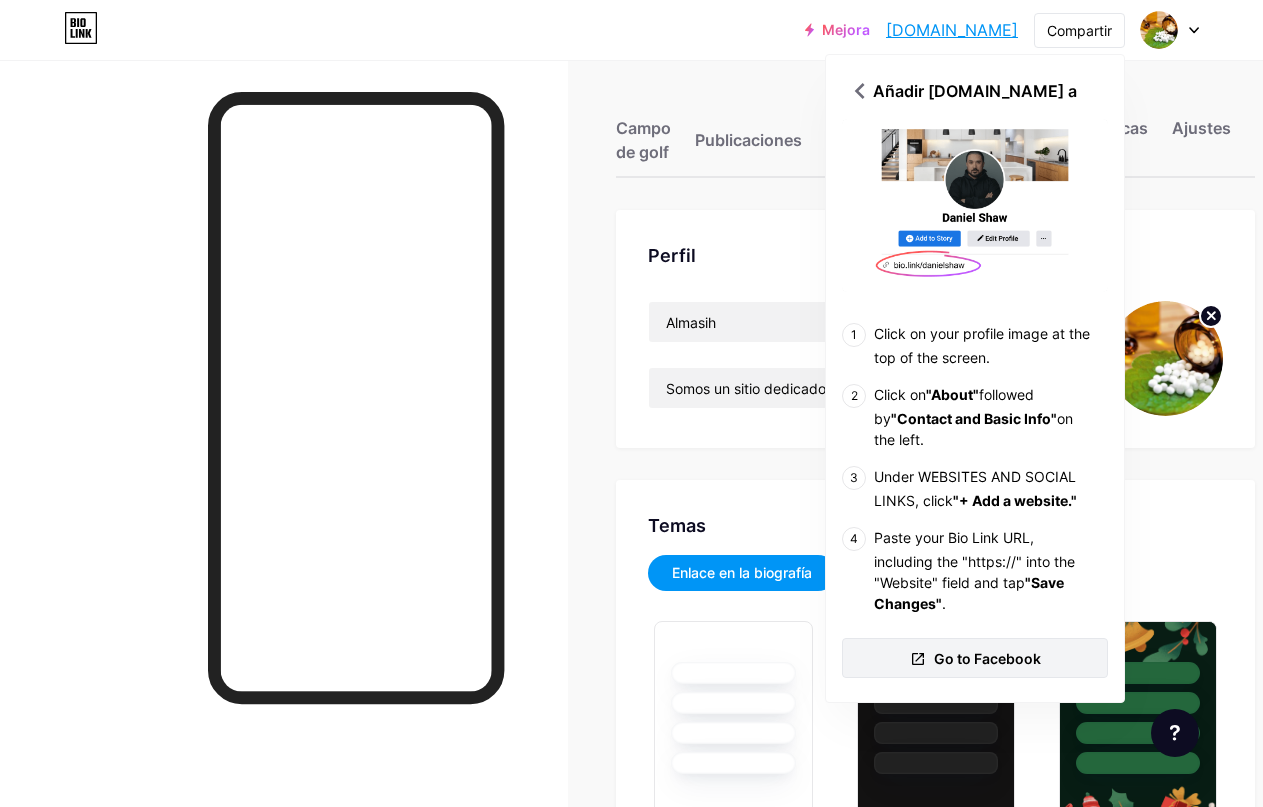 click on "Go to Facebook" at bounding box center [987, 658] 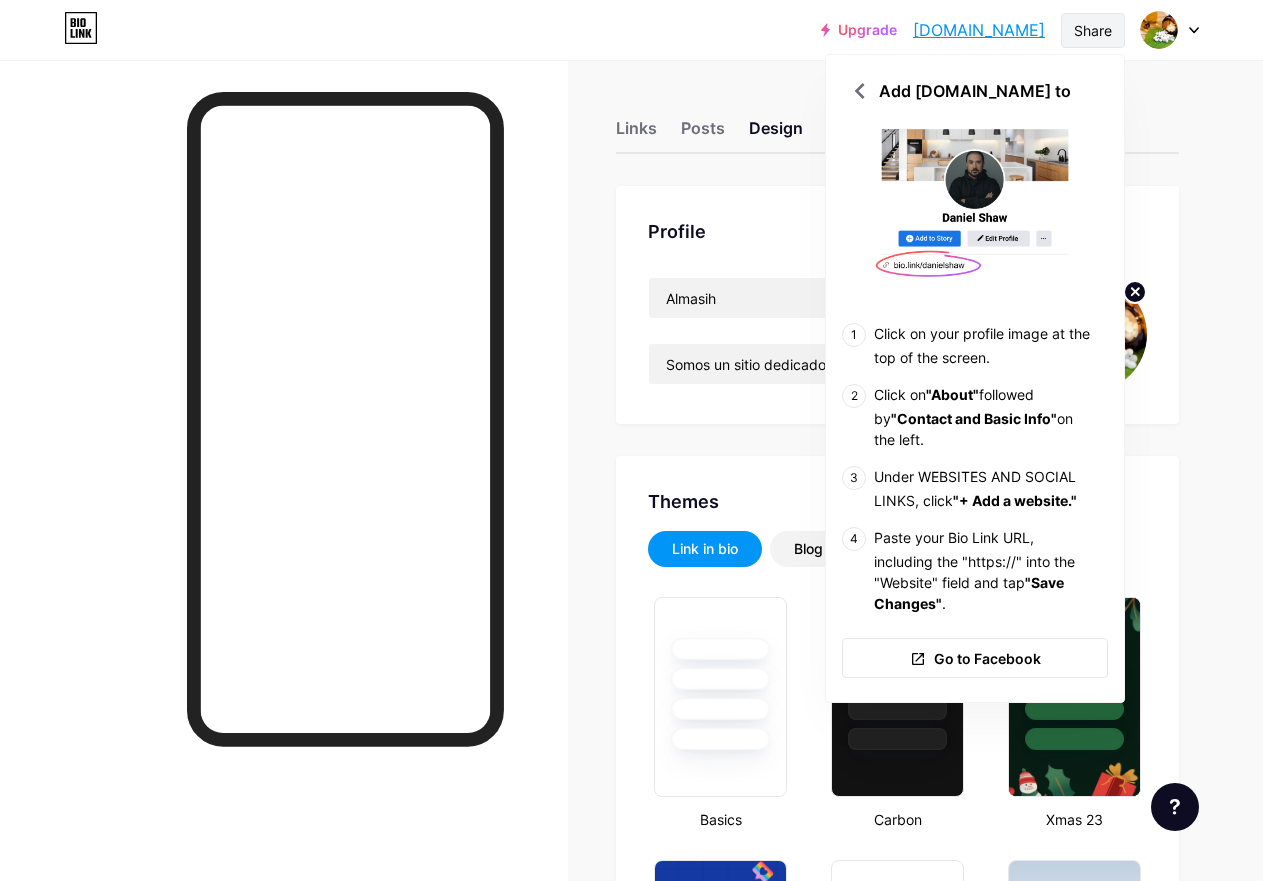 click on "Share" at bounding box center [1093, 30] 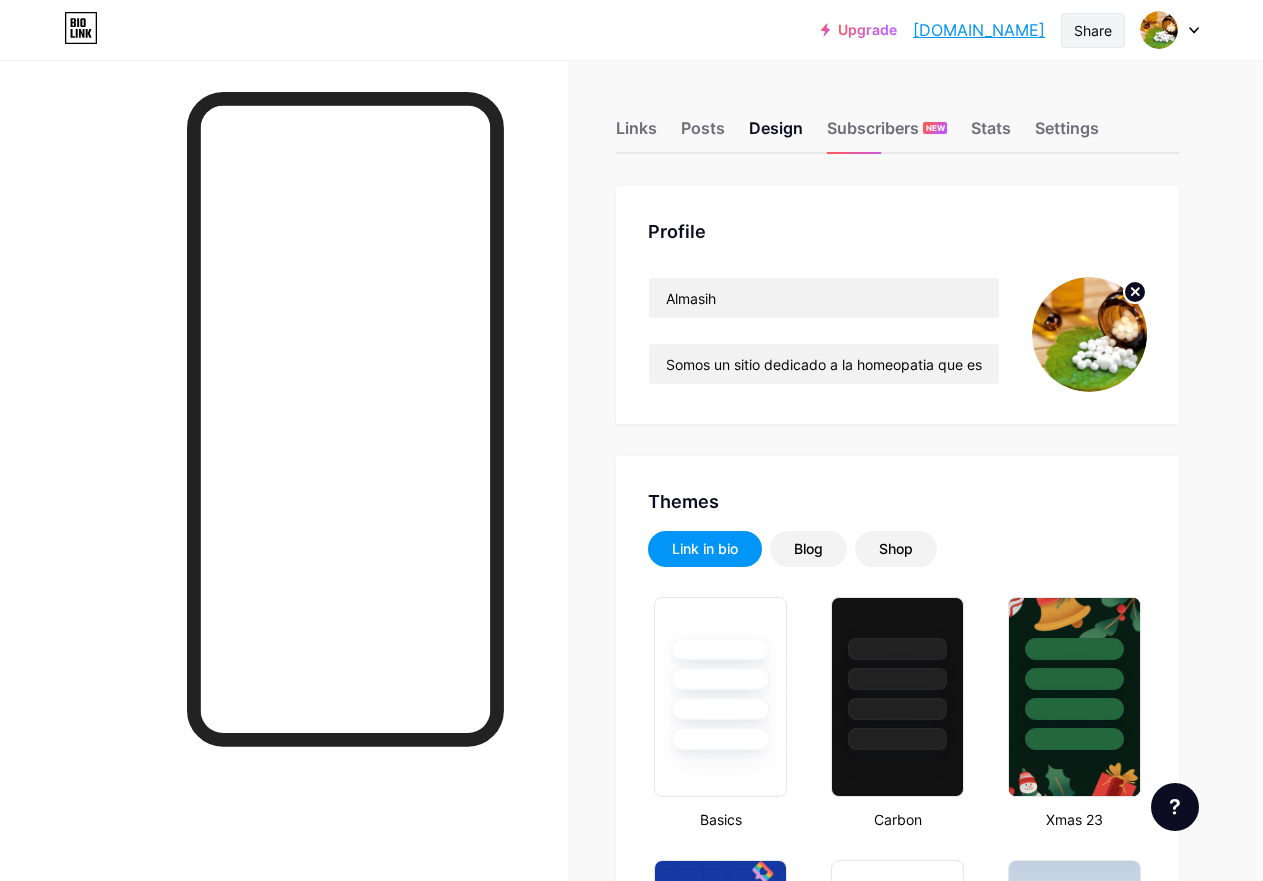 click on "Share" at bounding box center (1093, 30) 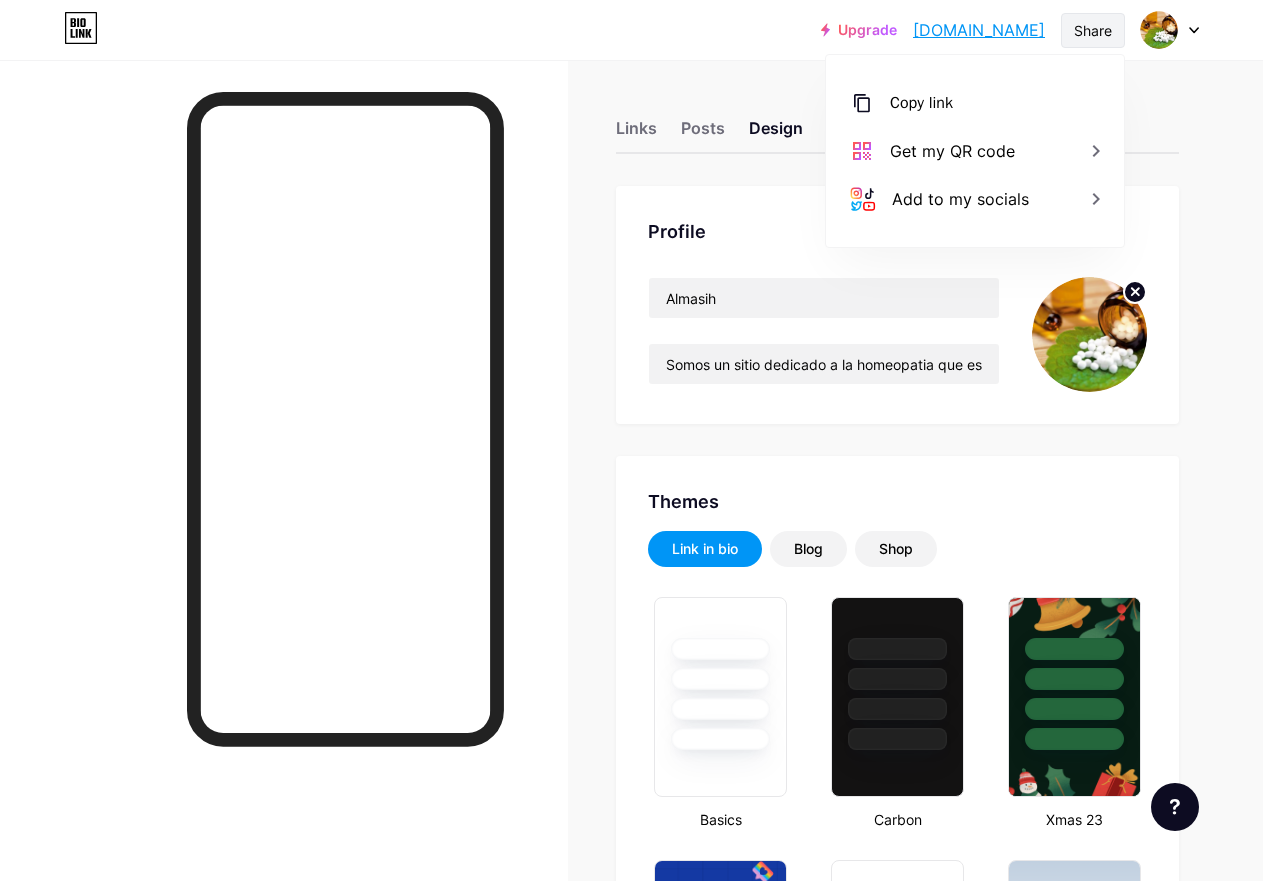 click on "Share" at bounding box center [1093, 30] 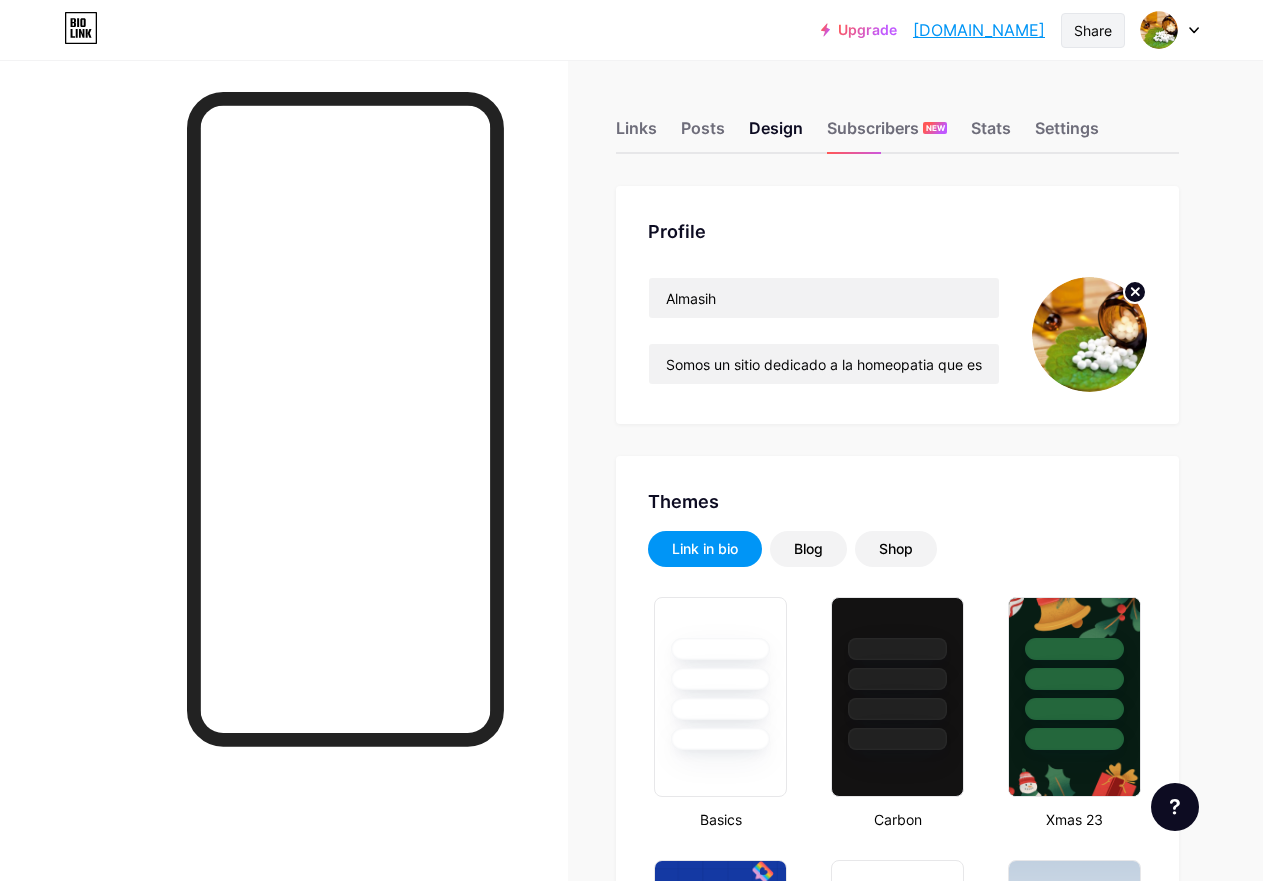 click on "Share" at bounding box center (1093, 30) 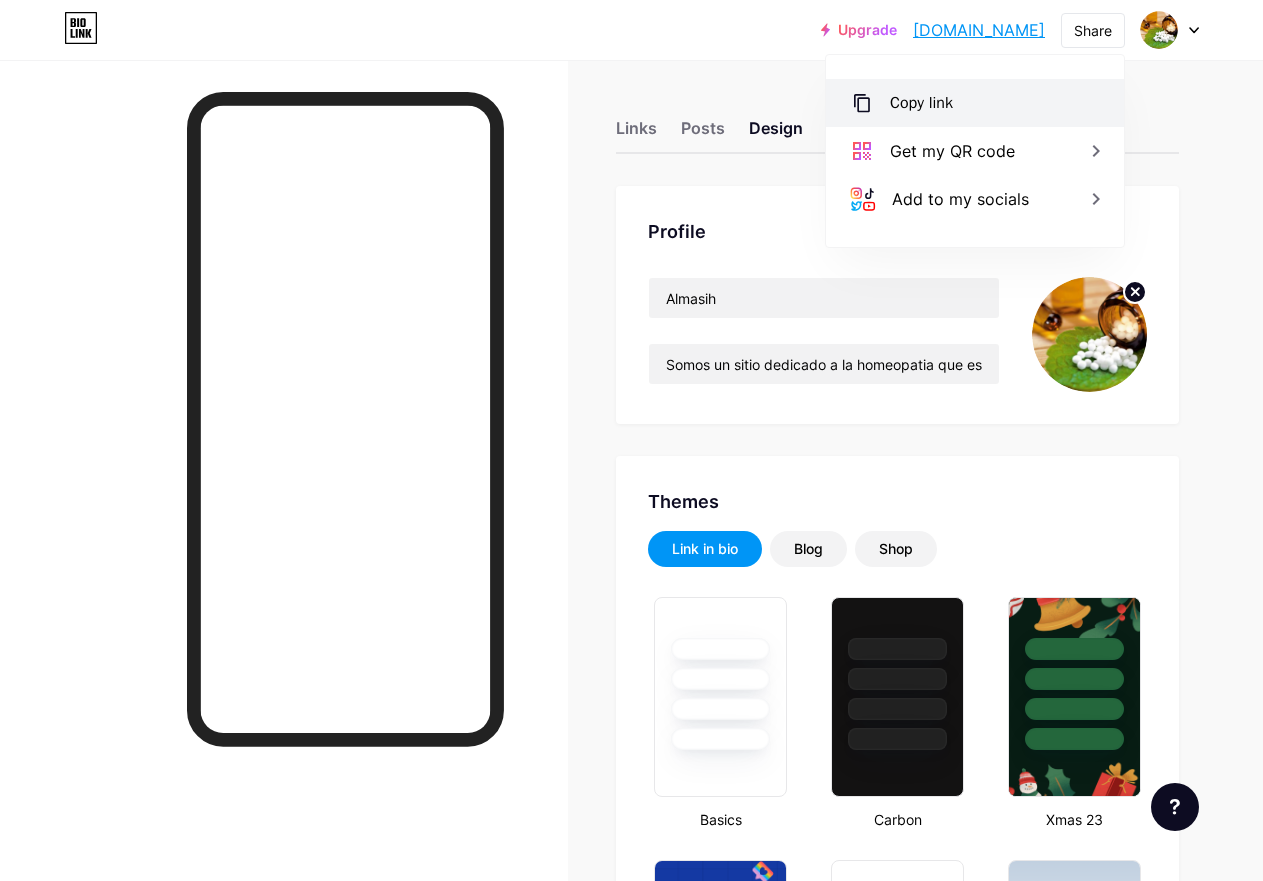 click on "Copy link" at bounding box center (921, 103) 